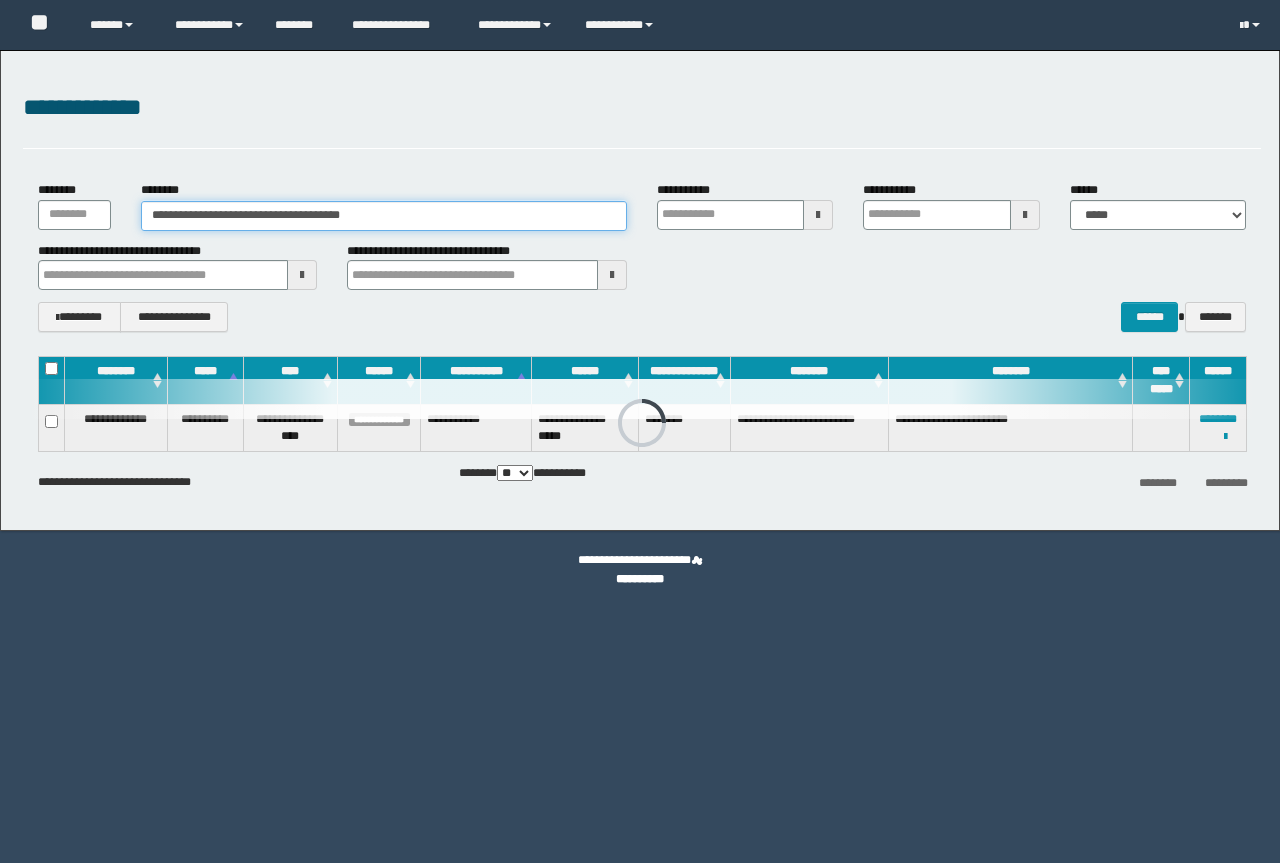 scroll, scrollTop: 0, scrollLeft: 0, axis: both 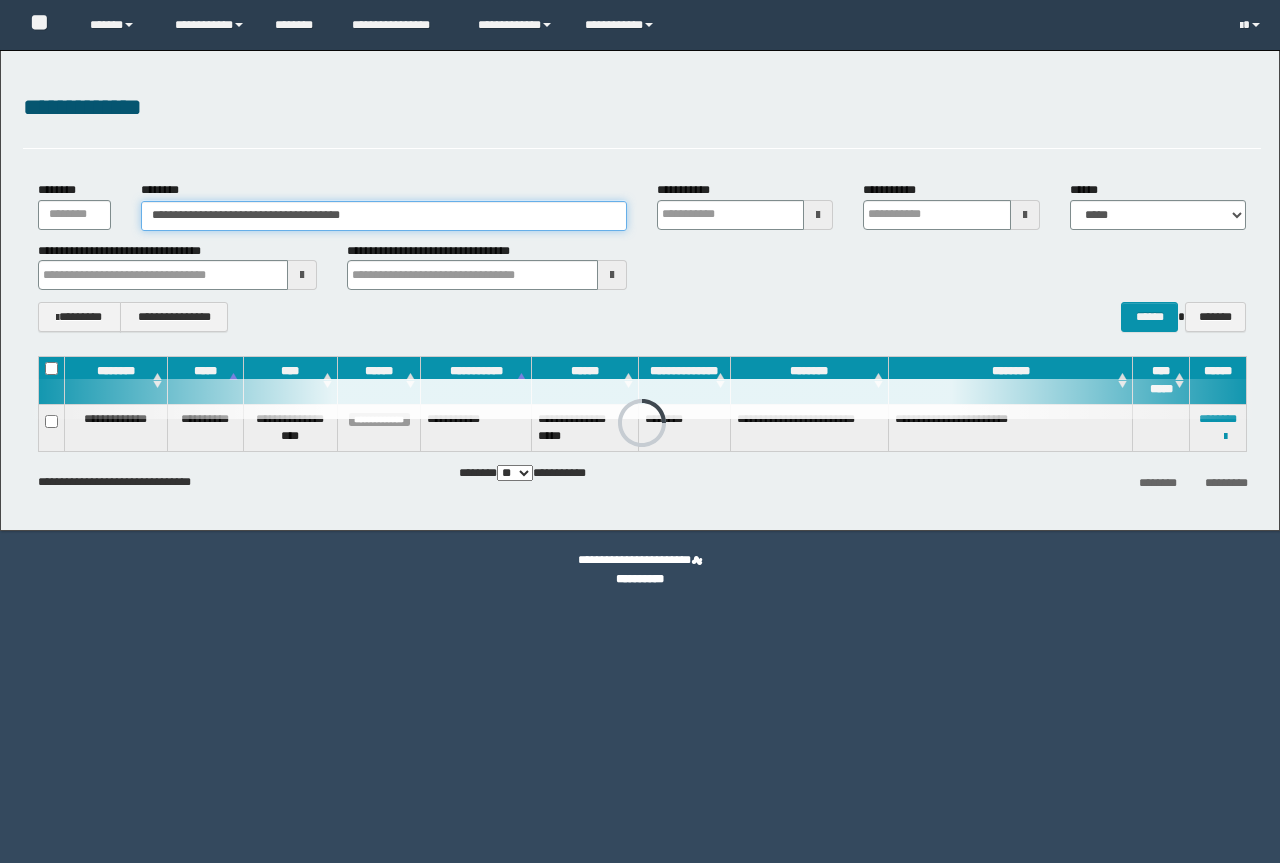click on "**********" at bounding box center (384, 216) 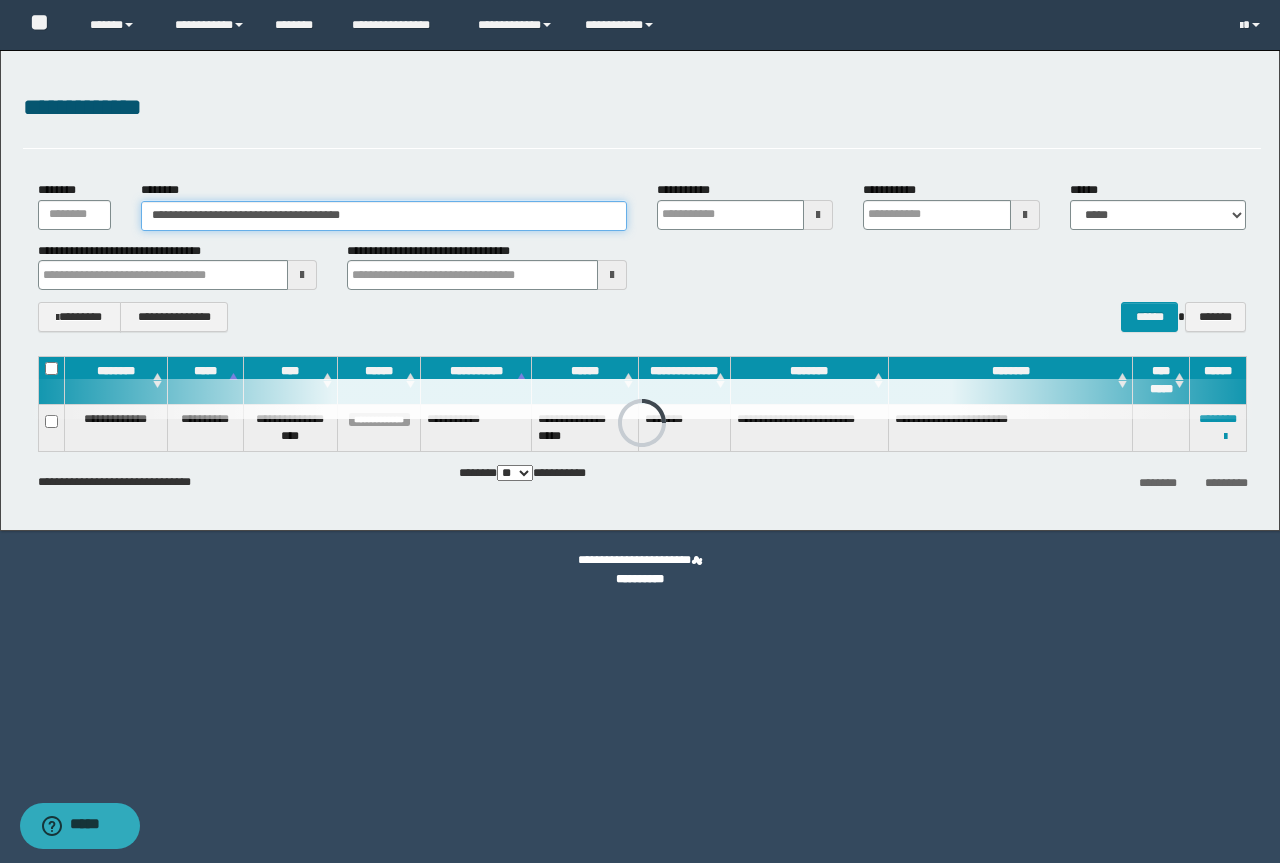 scroll, scrollTop: 0, scrollLeft: 0, axis: both 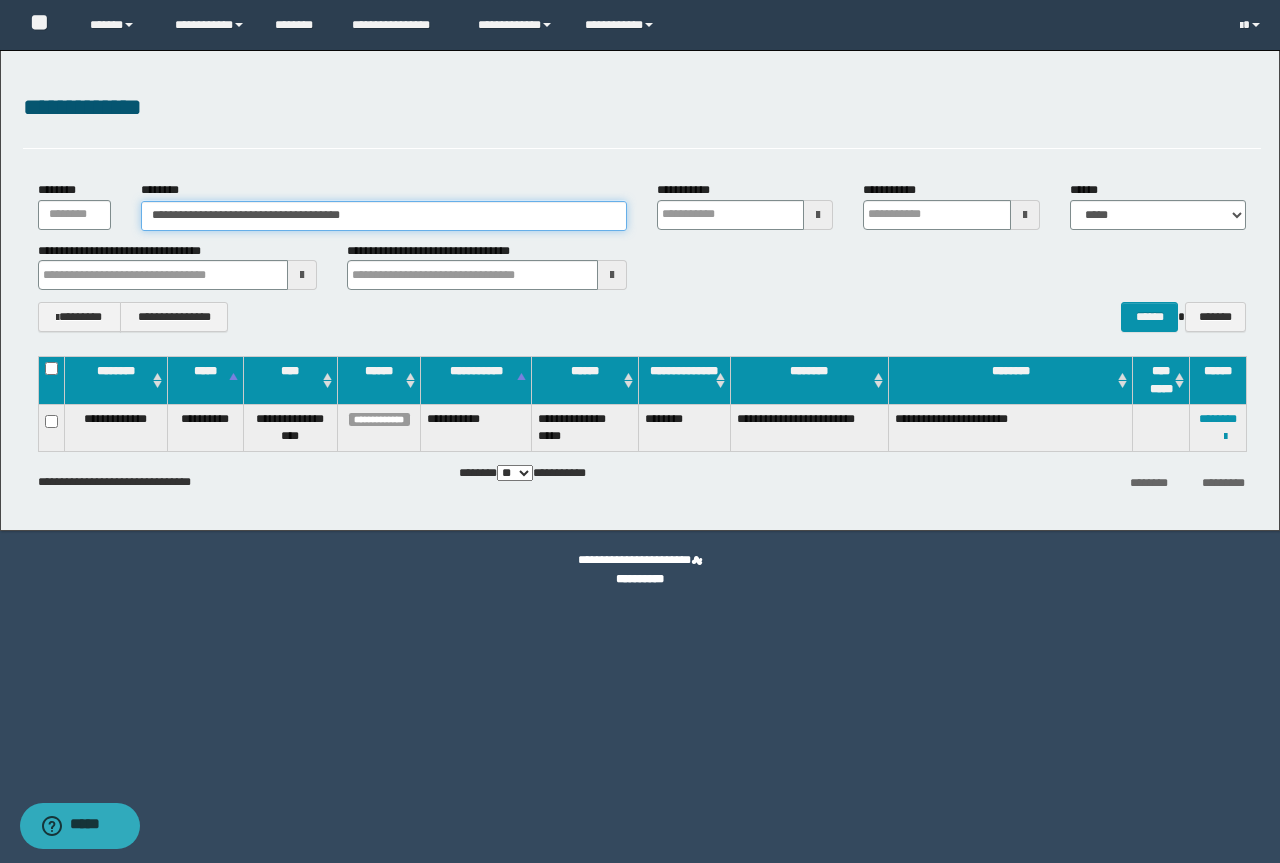 drag, startPoint x: 0, startPoint y: 0, endPoint x: 0, endPoint y: 168, distance: 168 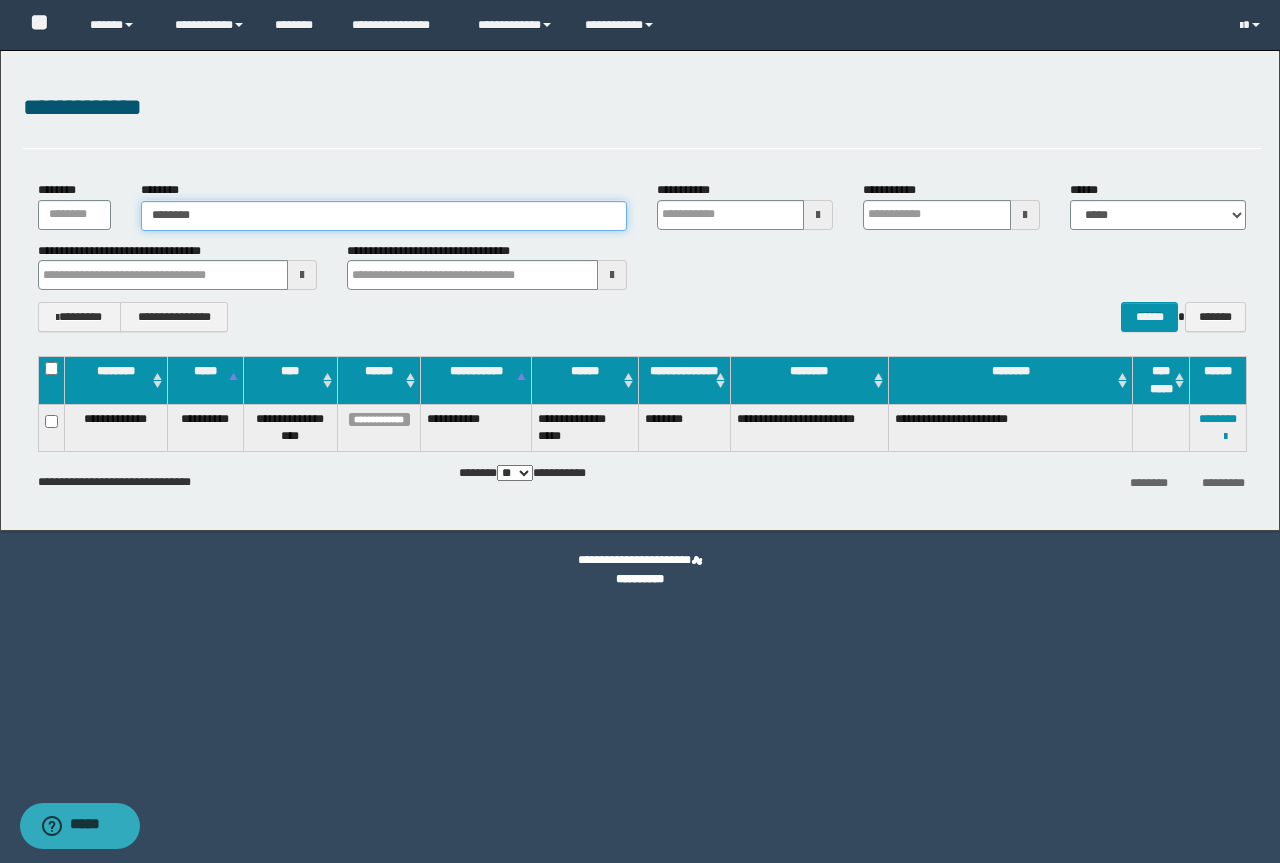 type on "********" 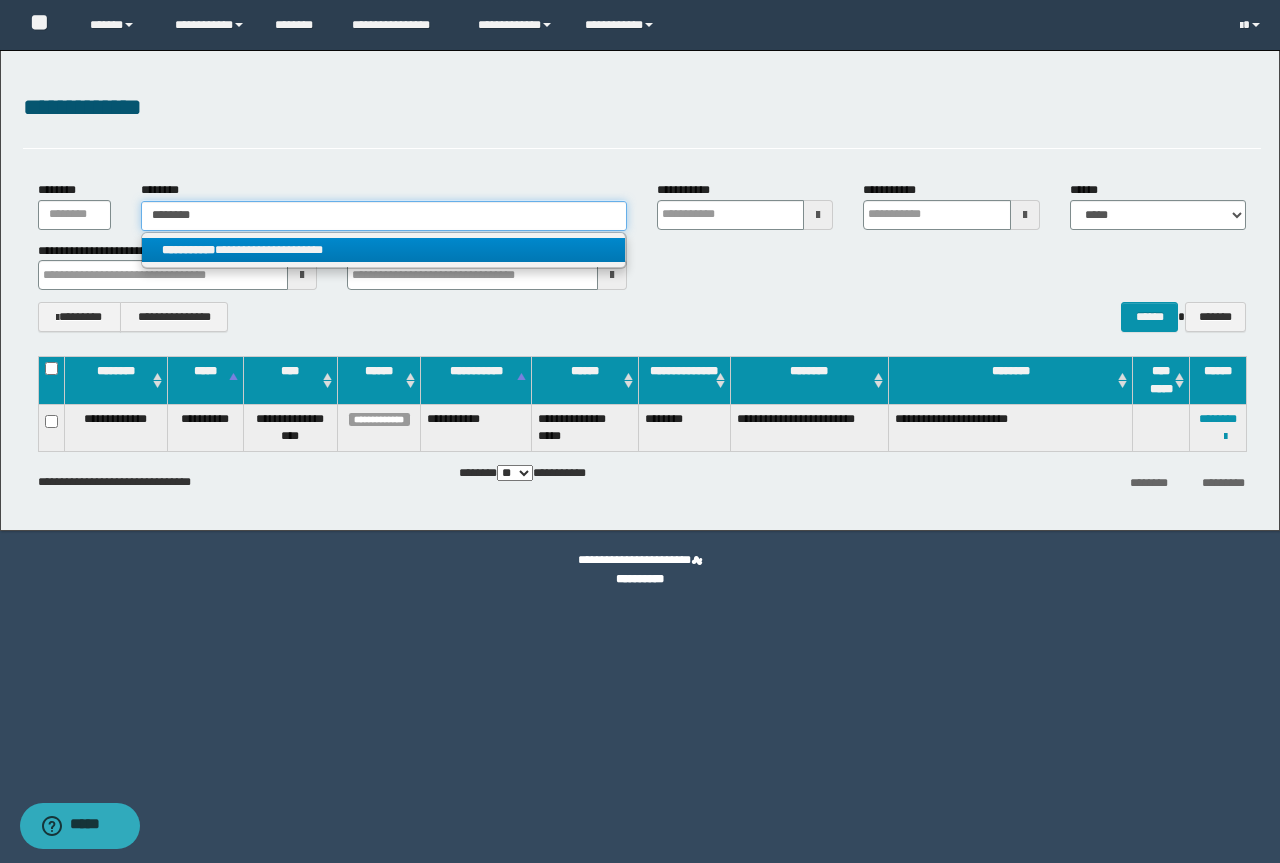 type on "********" 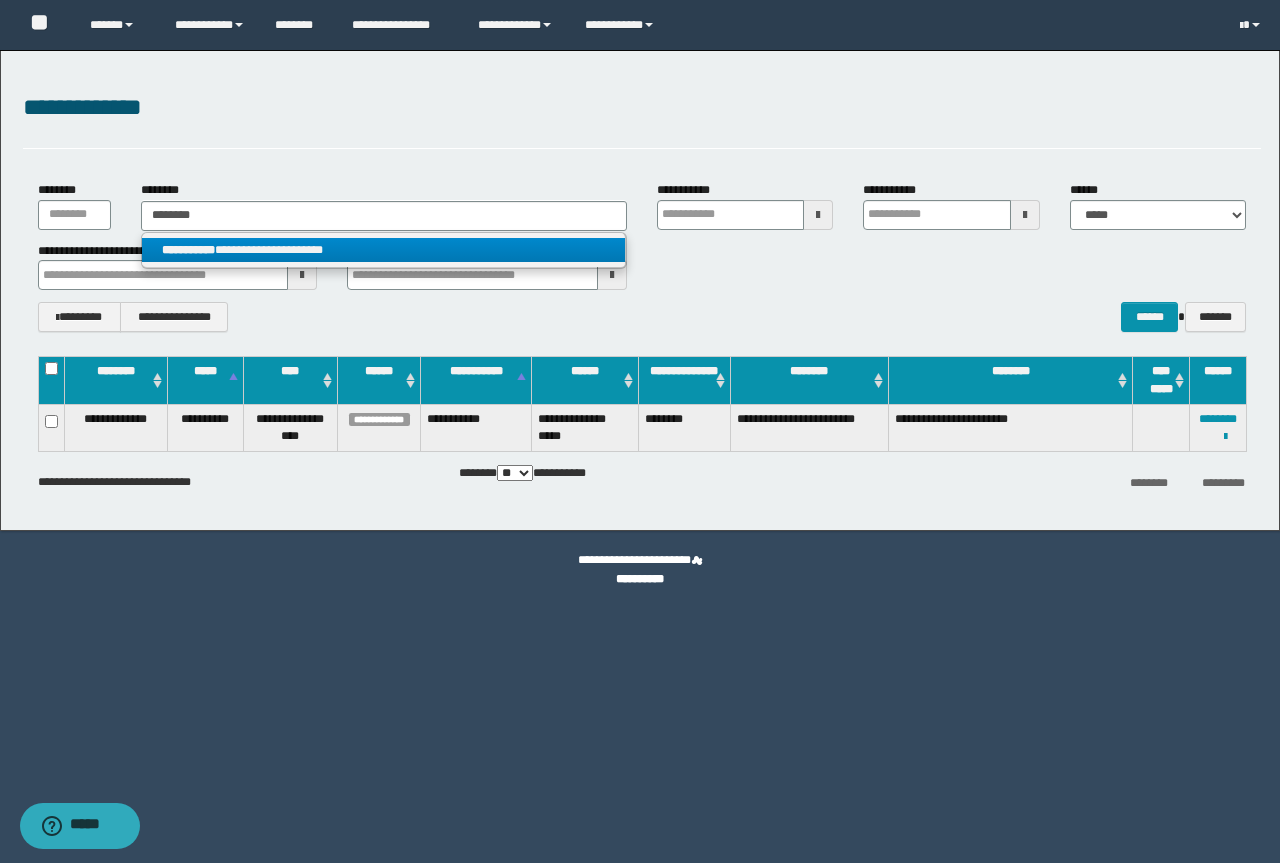 click on "**********" at bounding box center [383, 250] 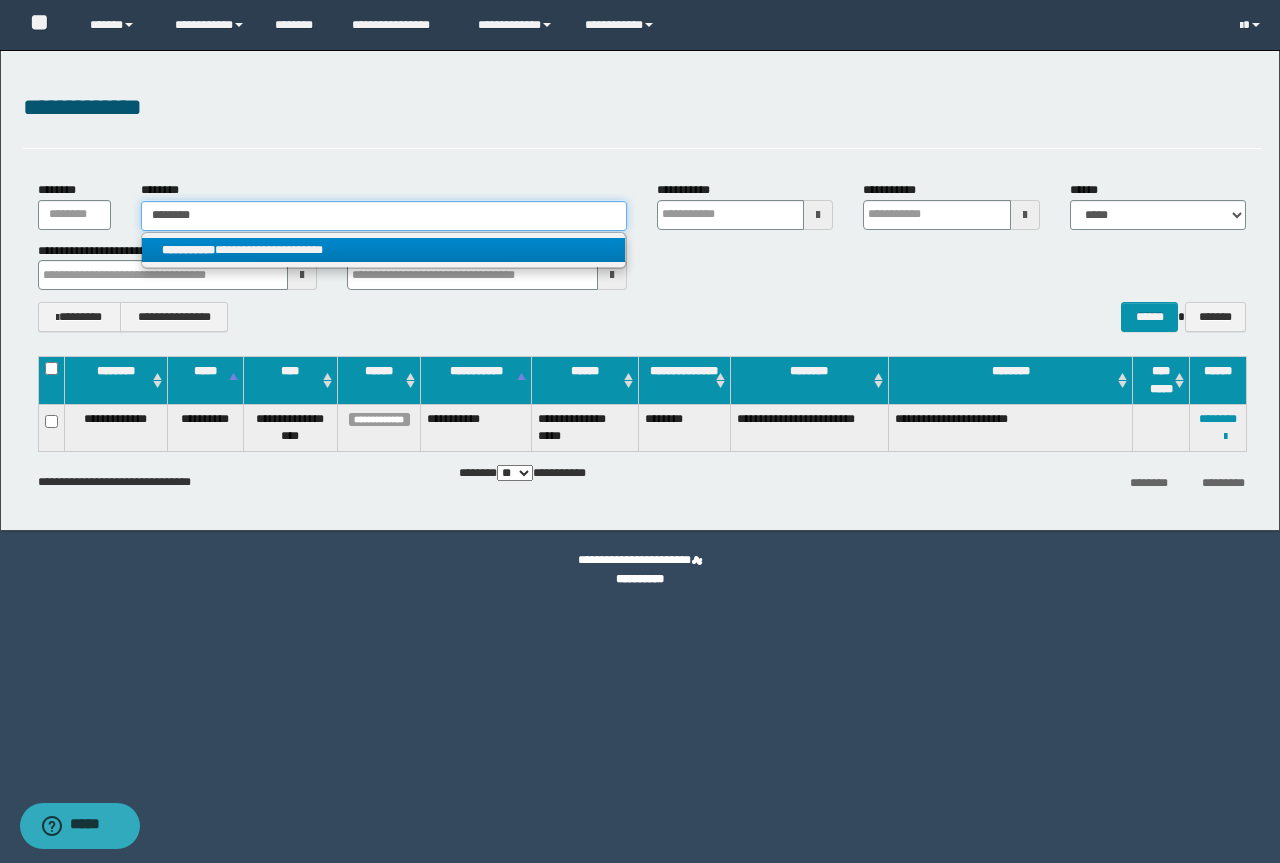 type 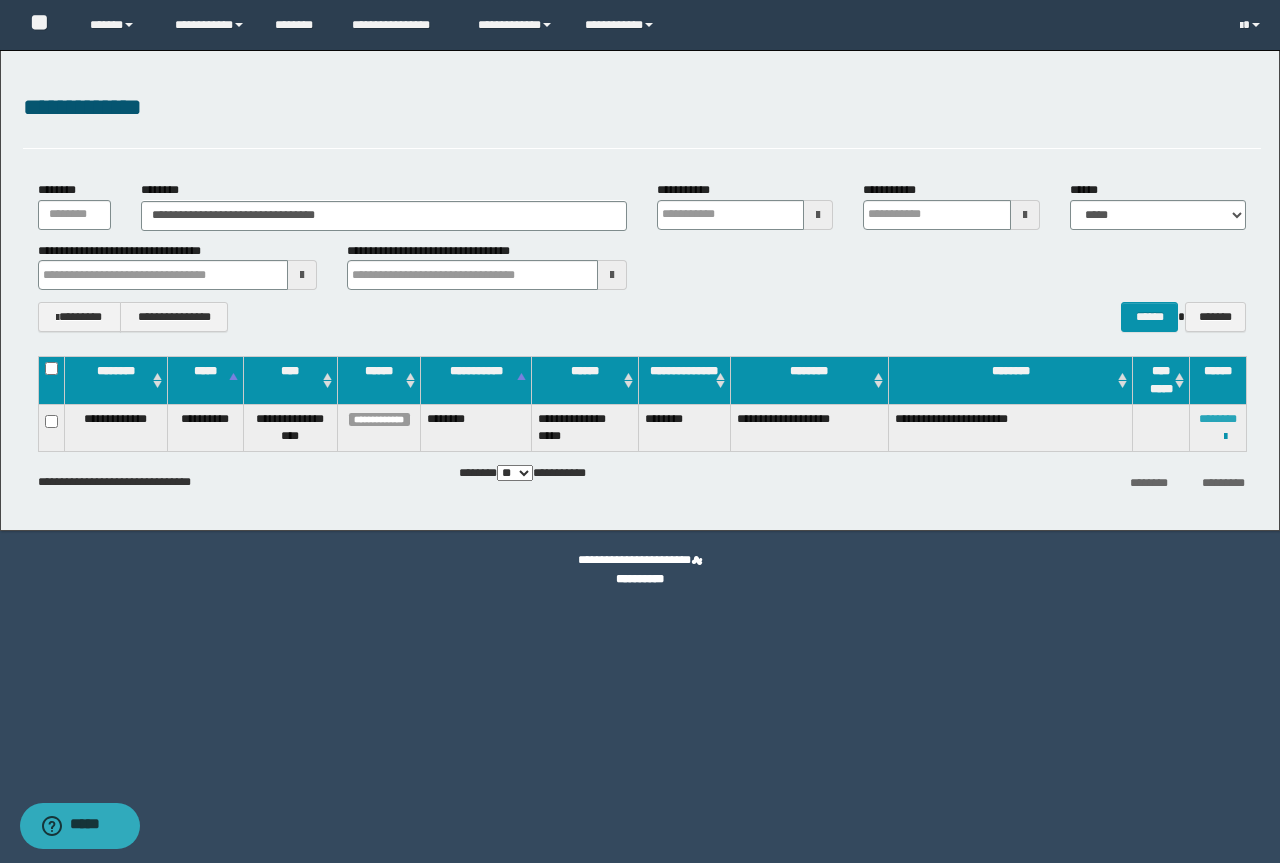 click on "********" at bounding box center (1218, 419) 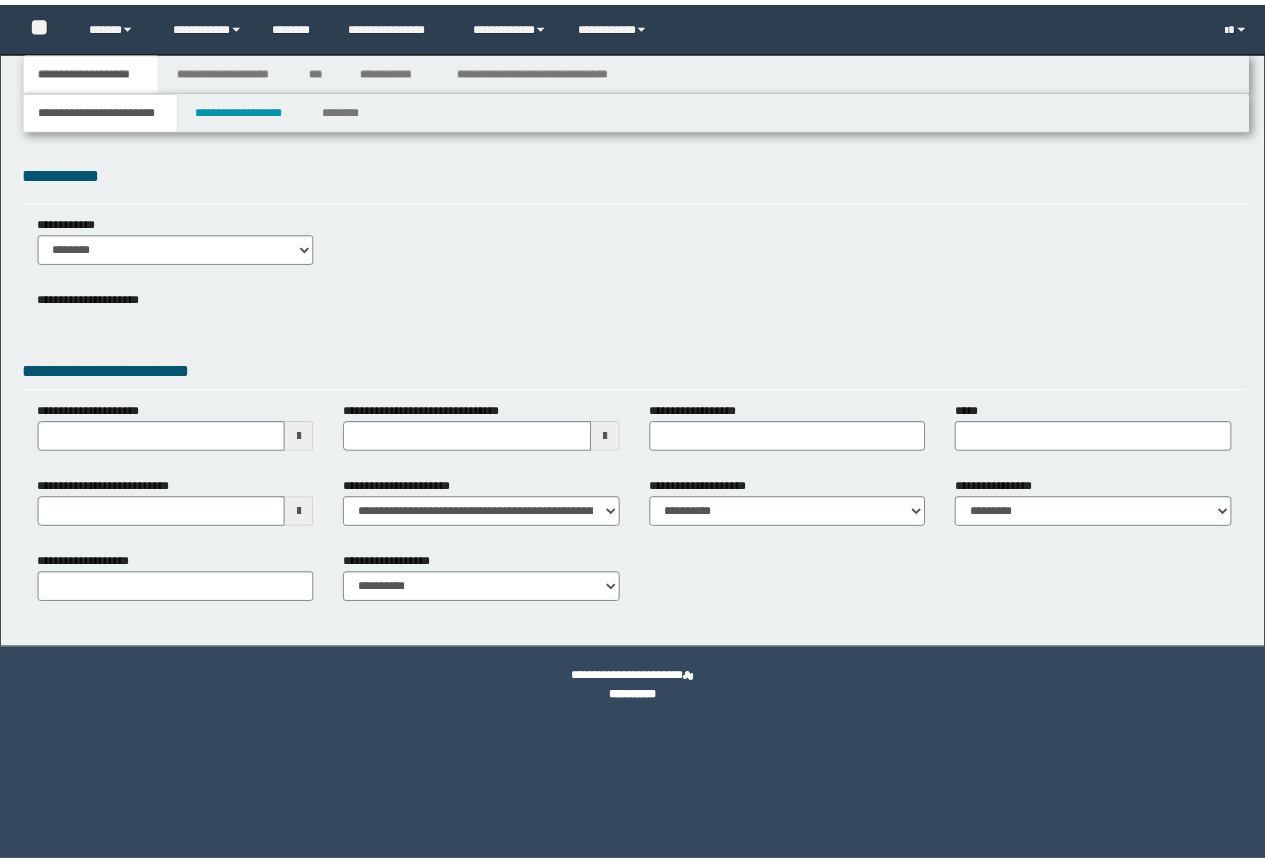 scroll, scrollTop: 0, scrollLeft: 0, axis: both 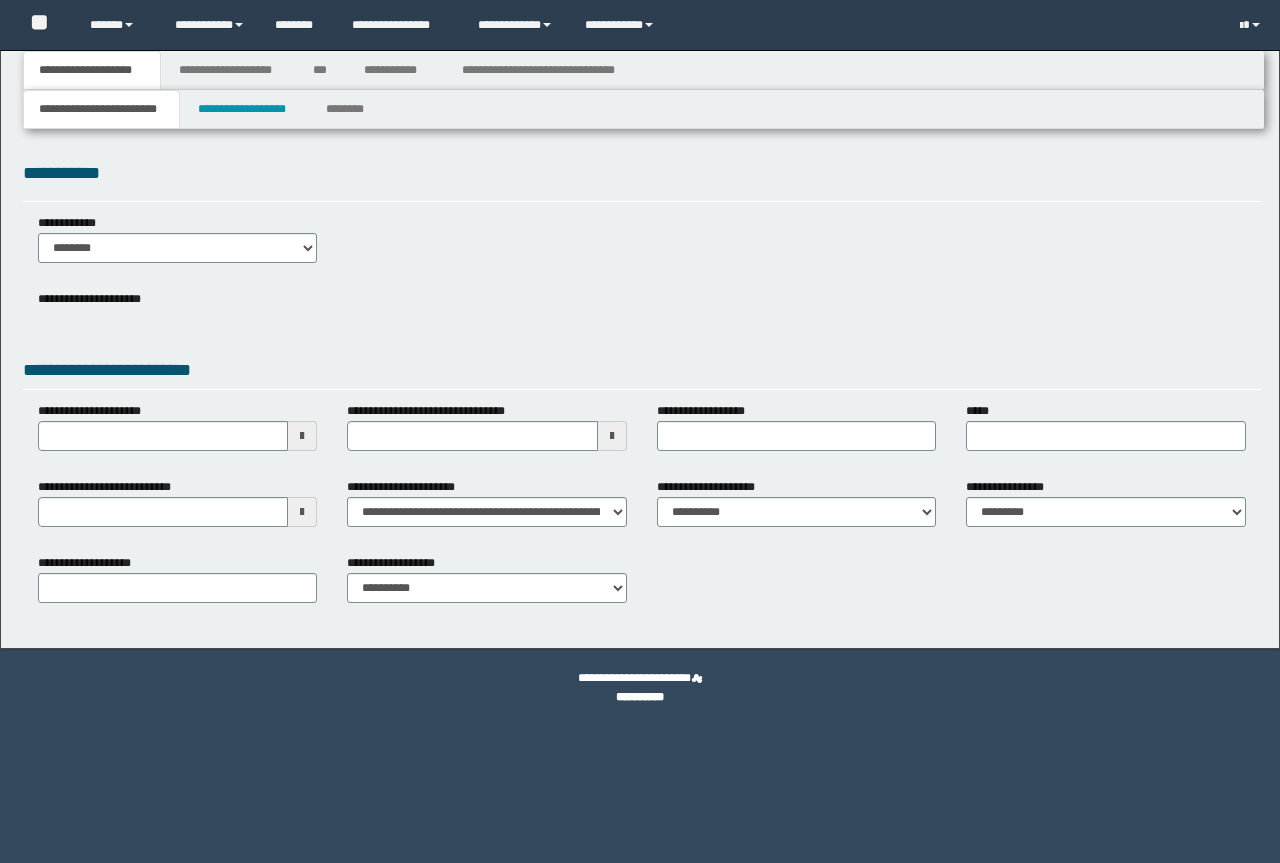 select on "*" 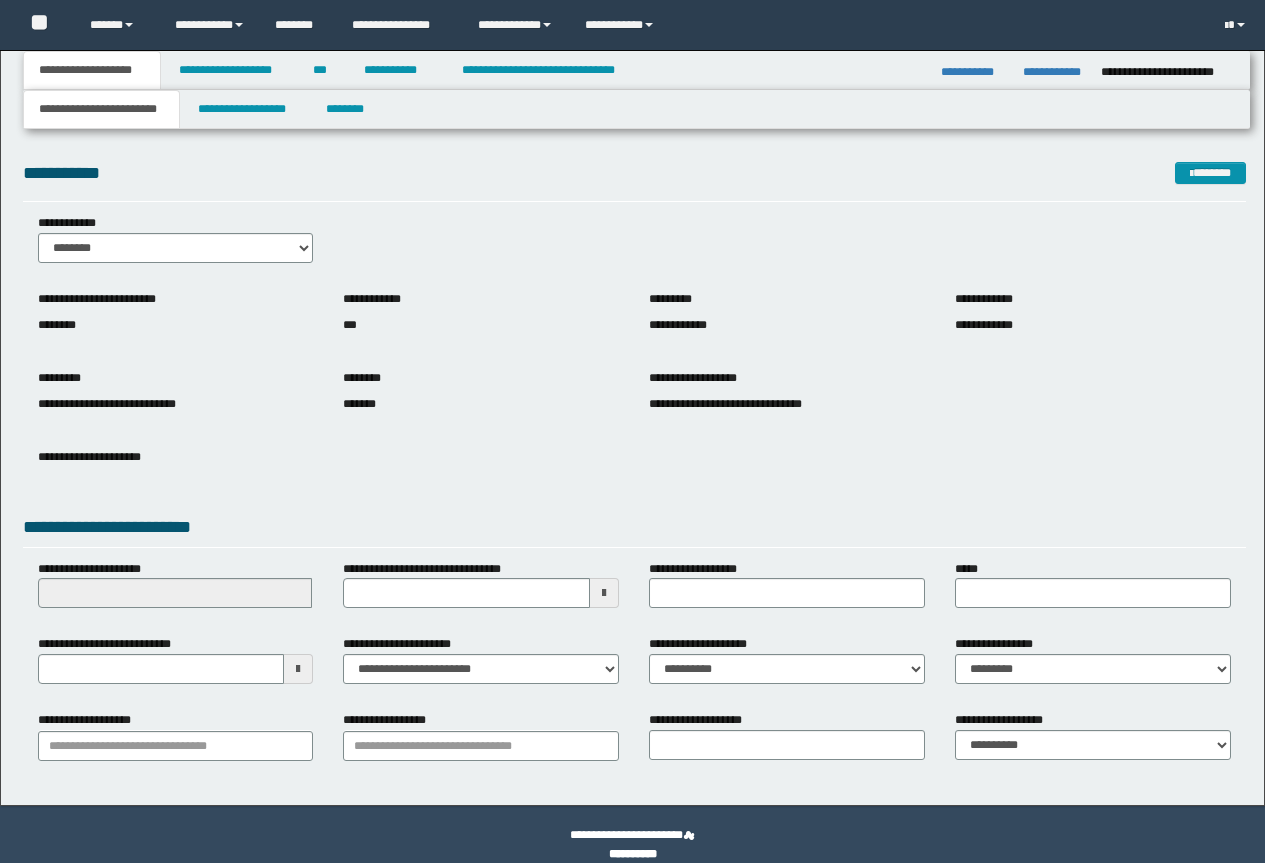 scroll, scrollTop: 0, scrollLeft: 0, axis: both 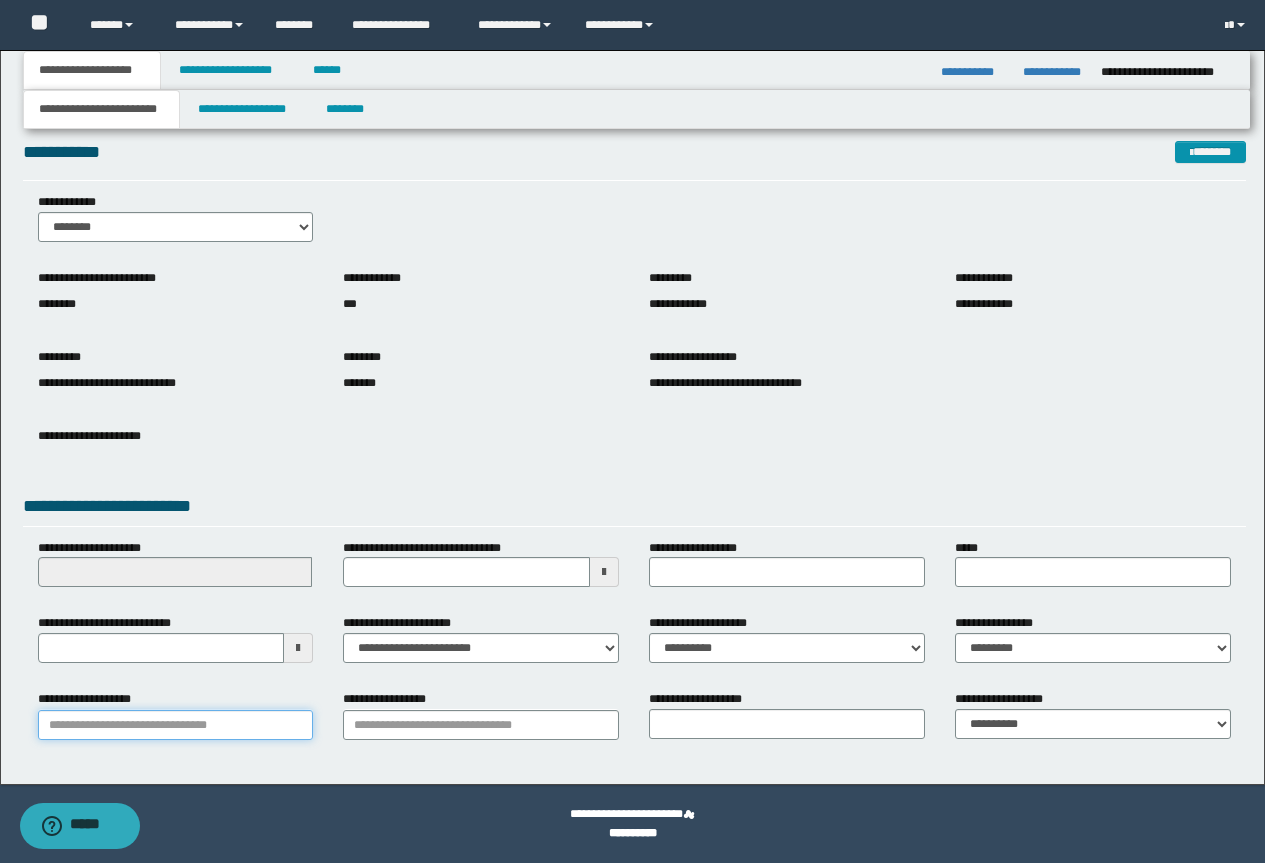 click on "**********" at bounding box center (176, 725) 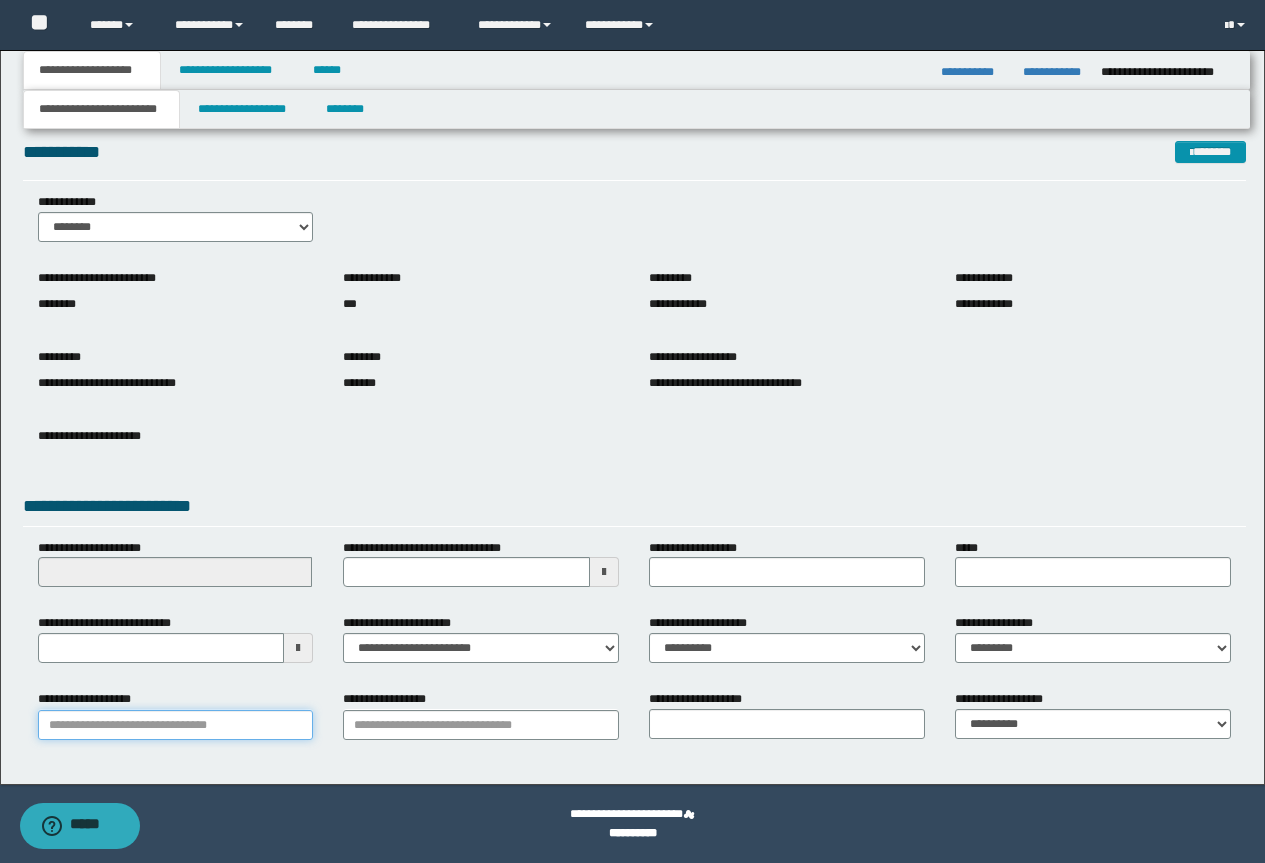 paste on "*******" 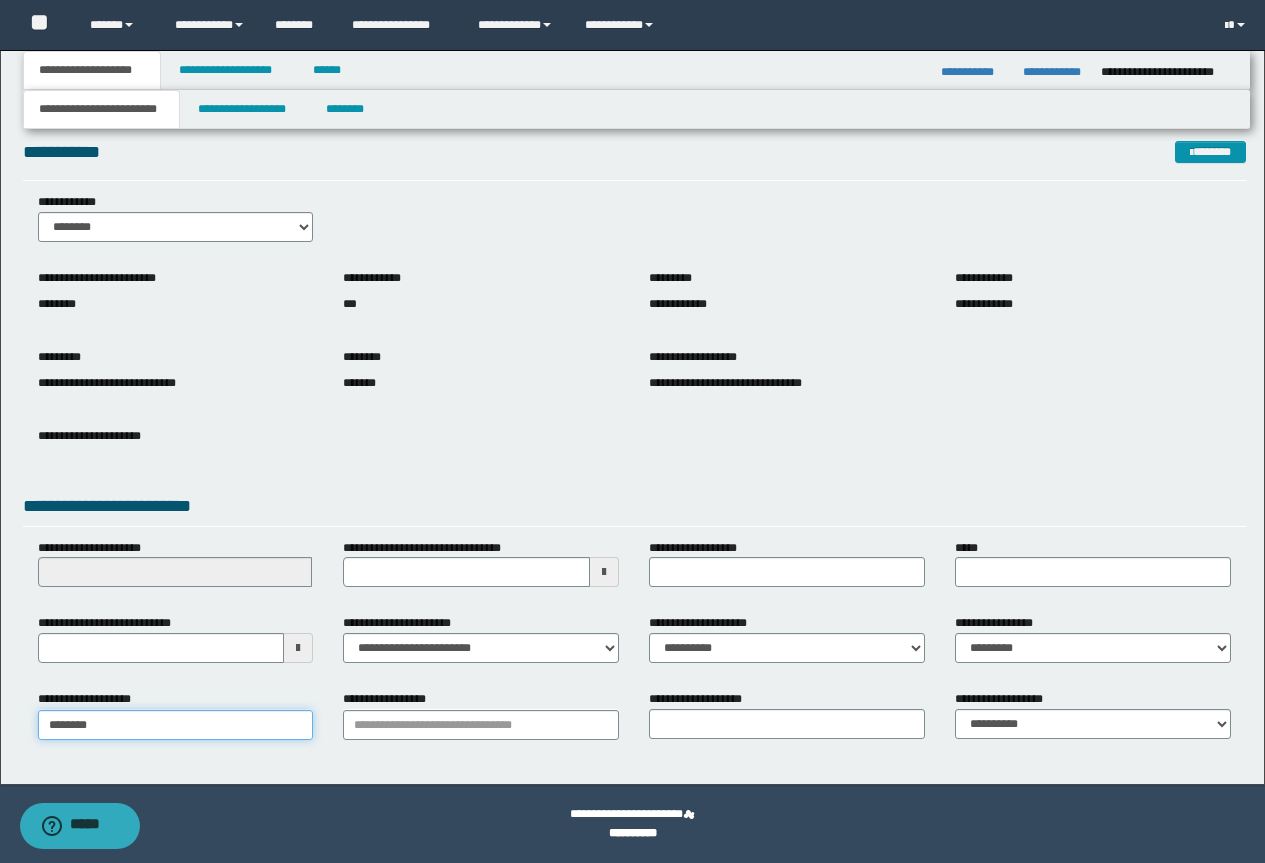 type on "**********" 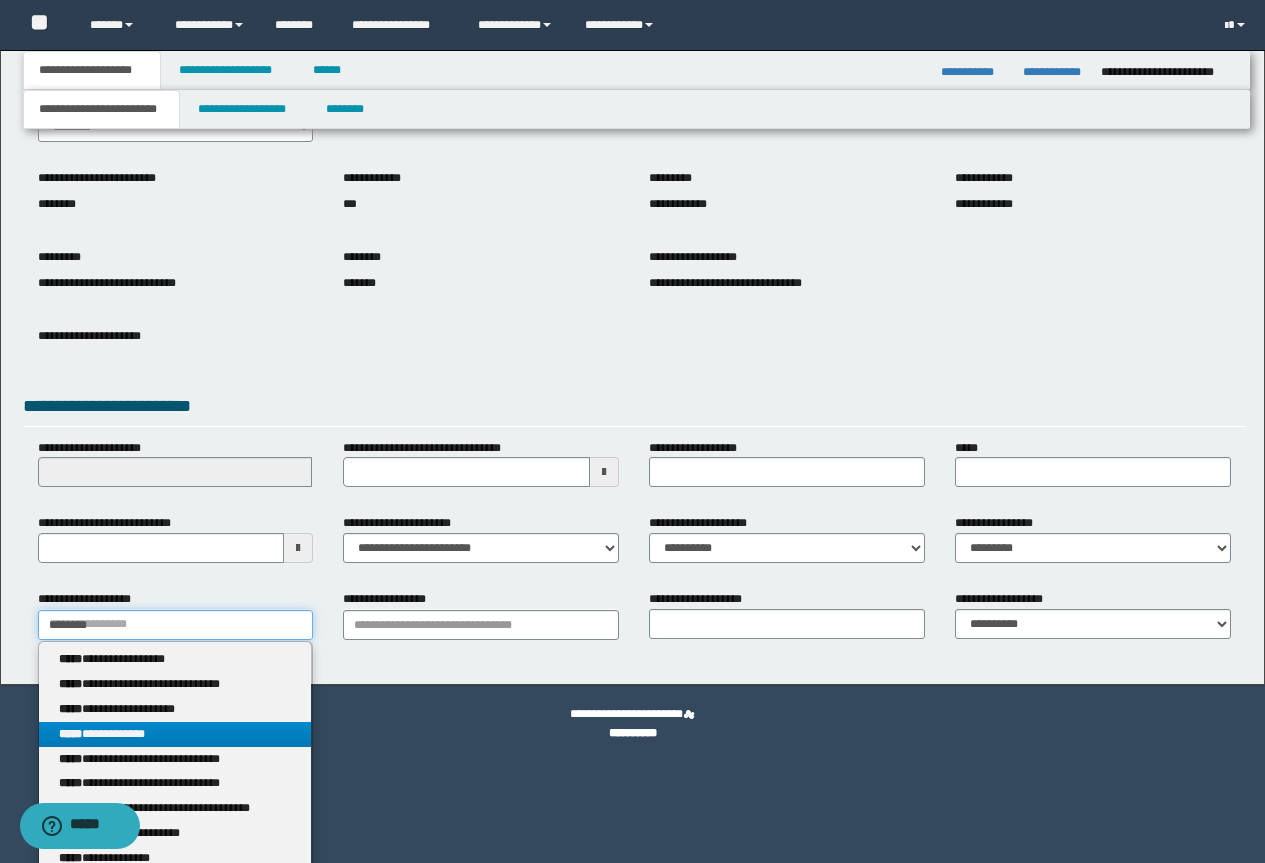 type on "*******" 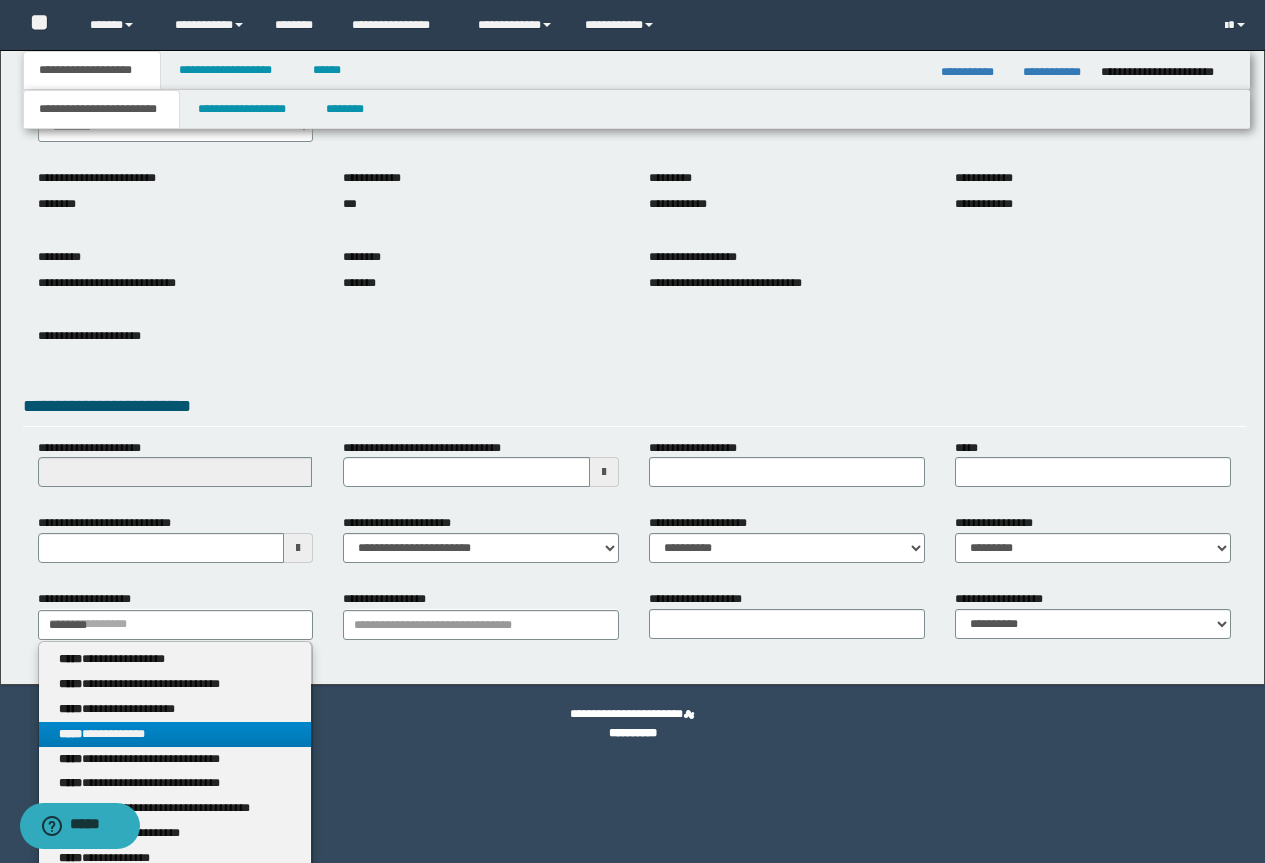 click on "**********" at bounding box center [175, 734] 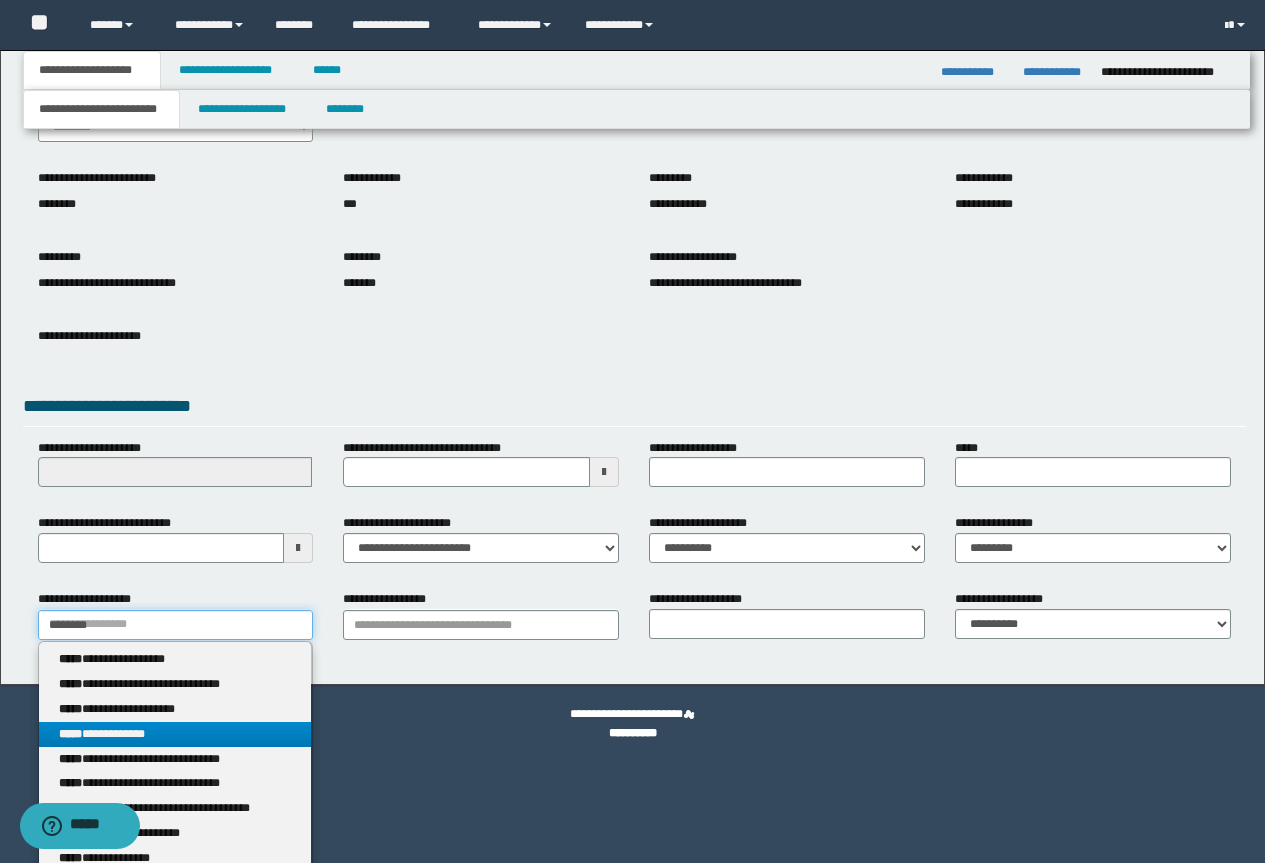 type 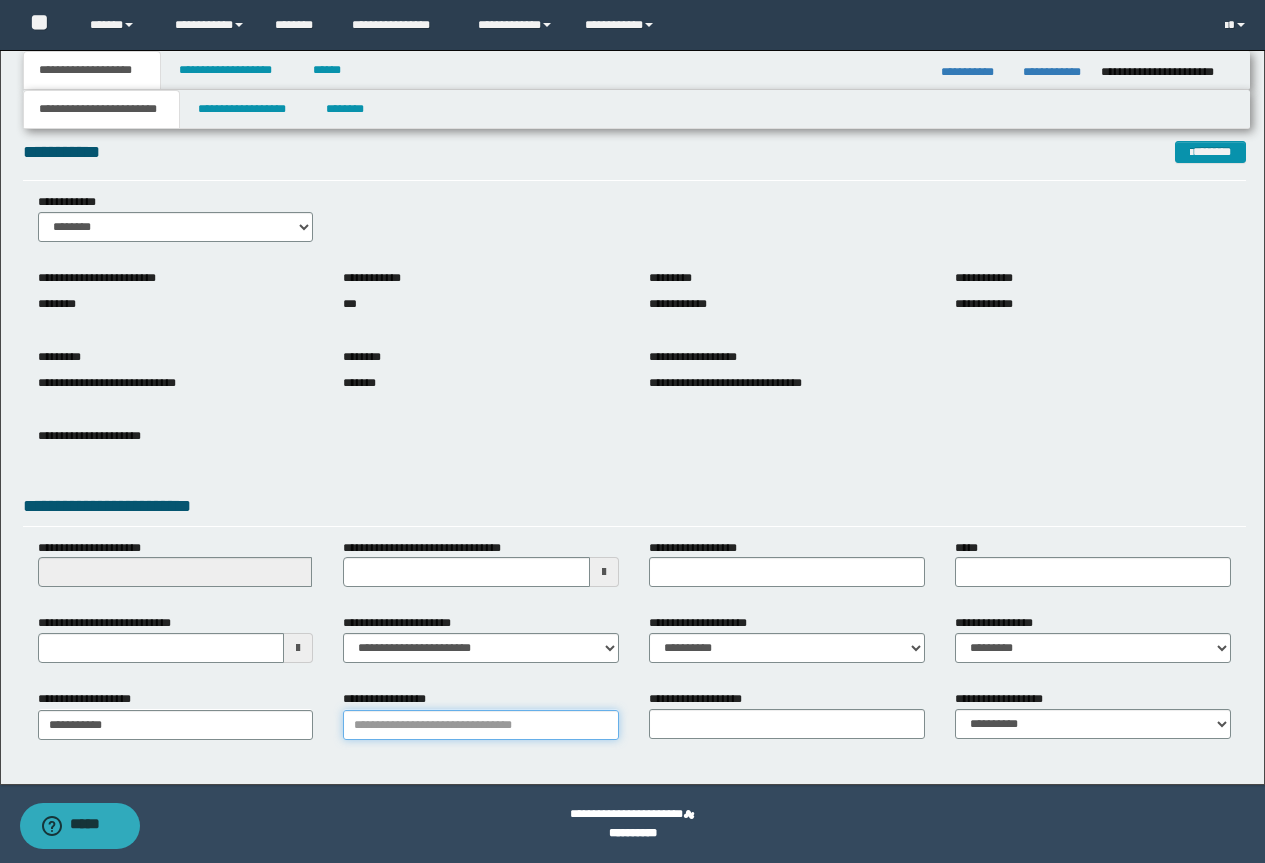 click on "**********" at bounding box center [481, 725] 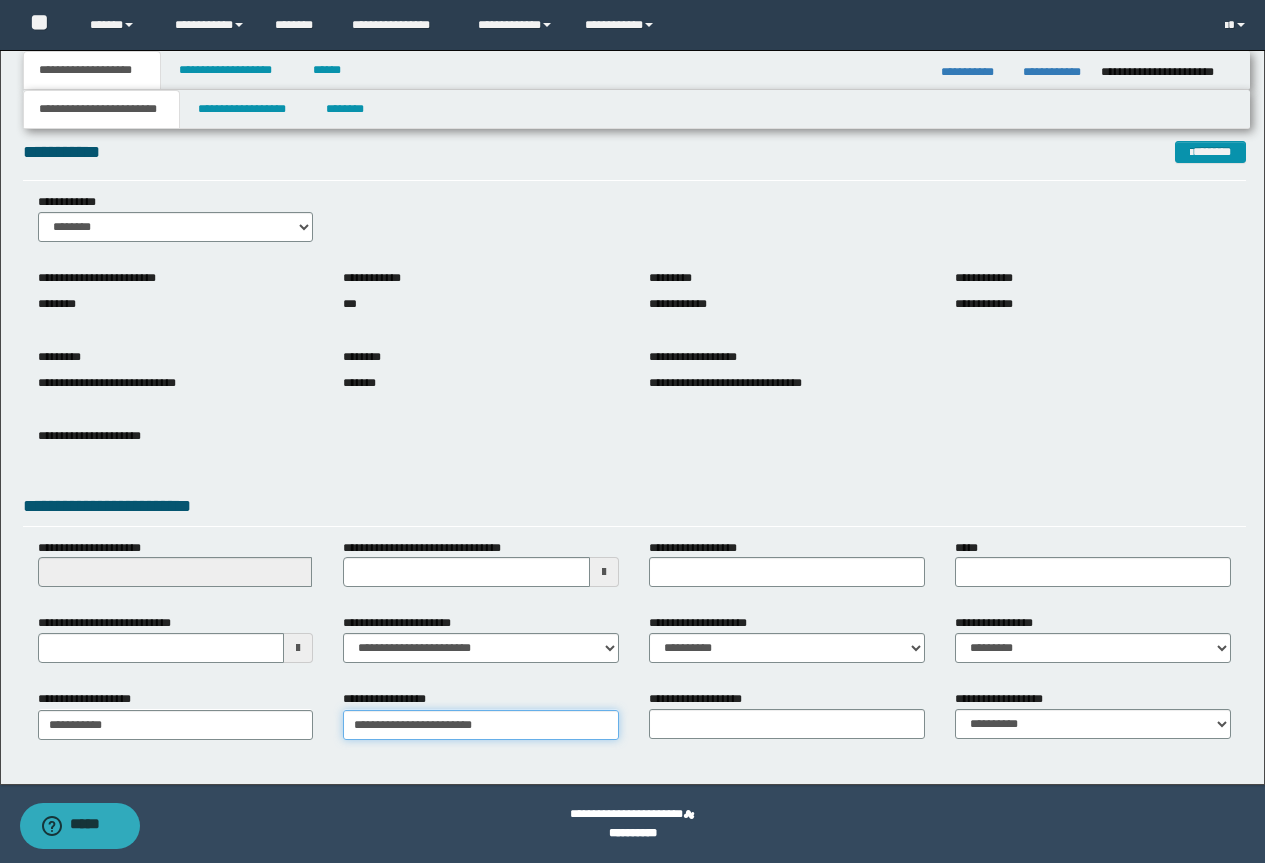 type on "**********" 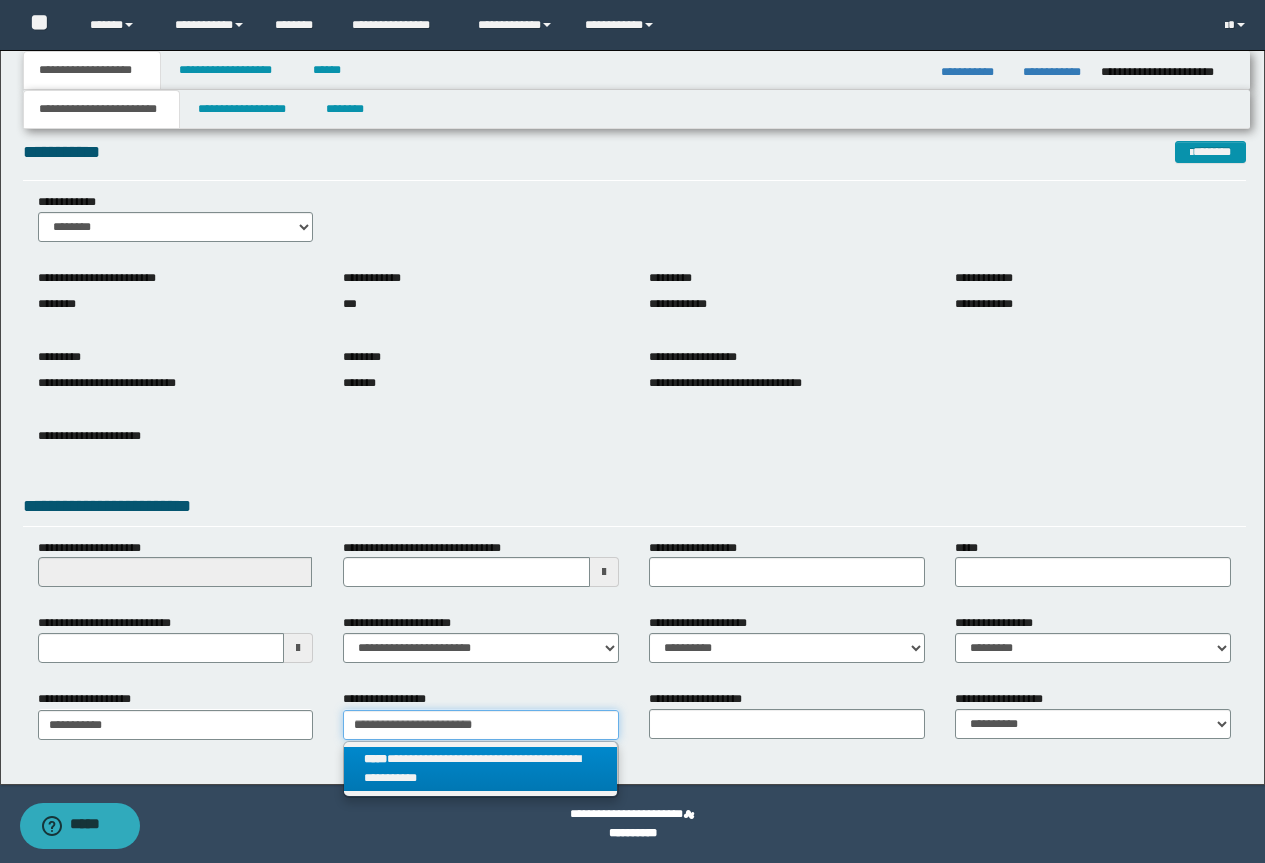 type on "**********" 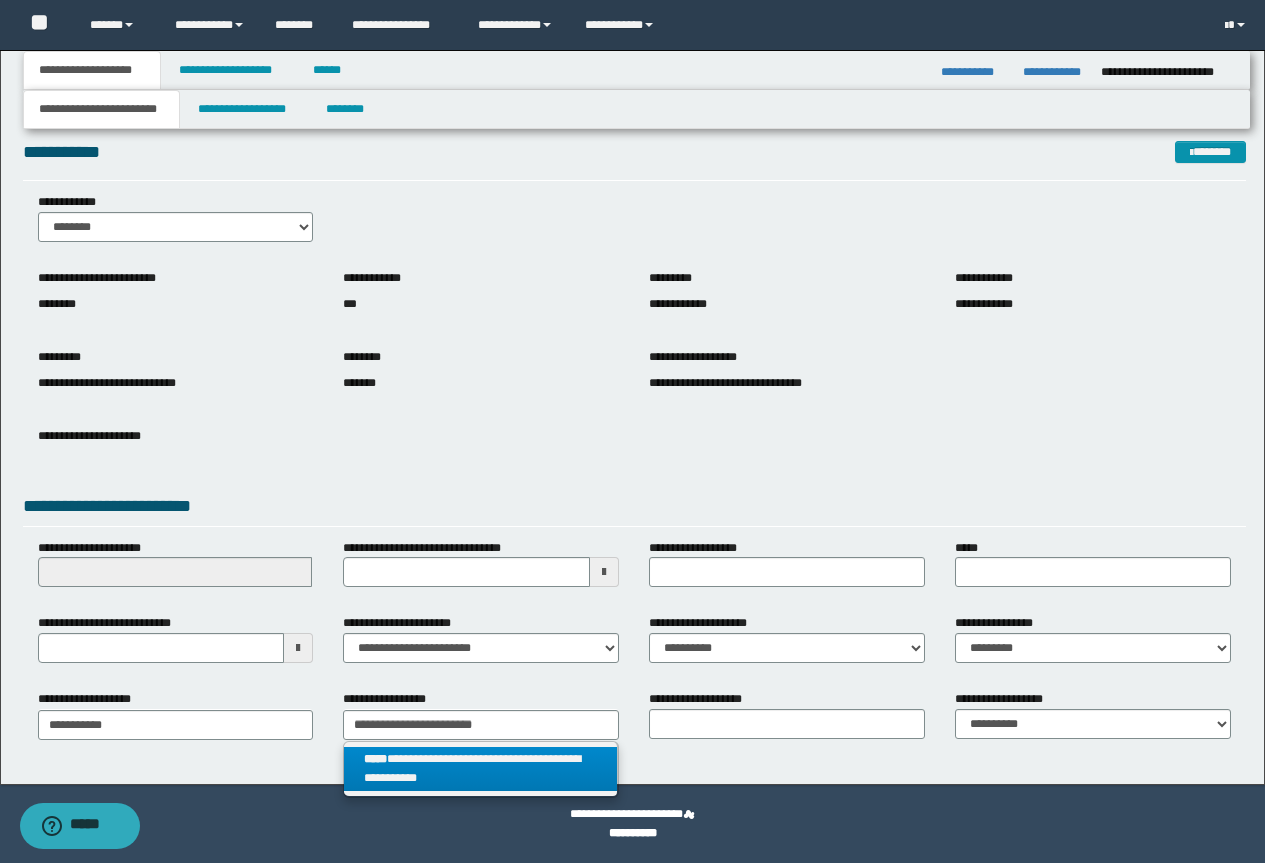 click on "**********" at bounding box center (480, 769) 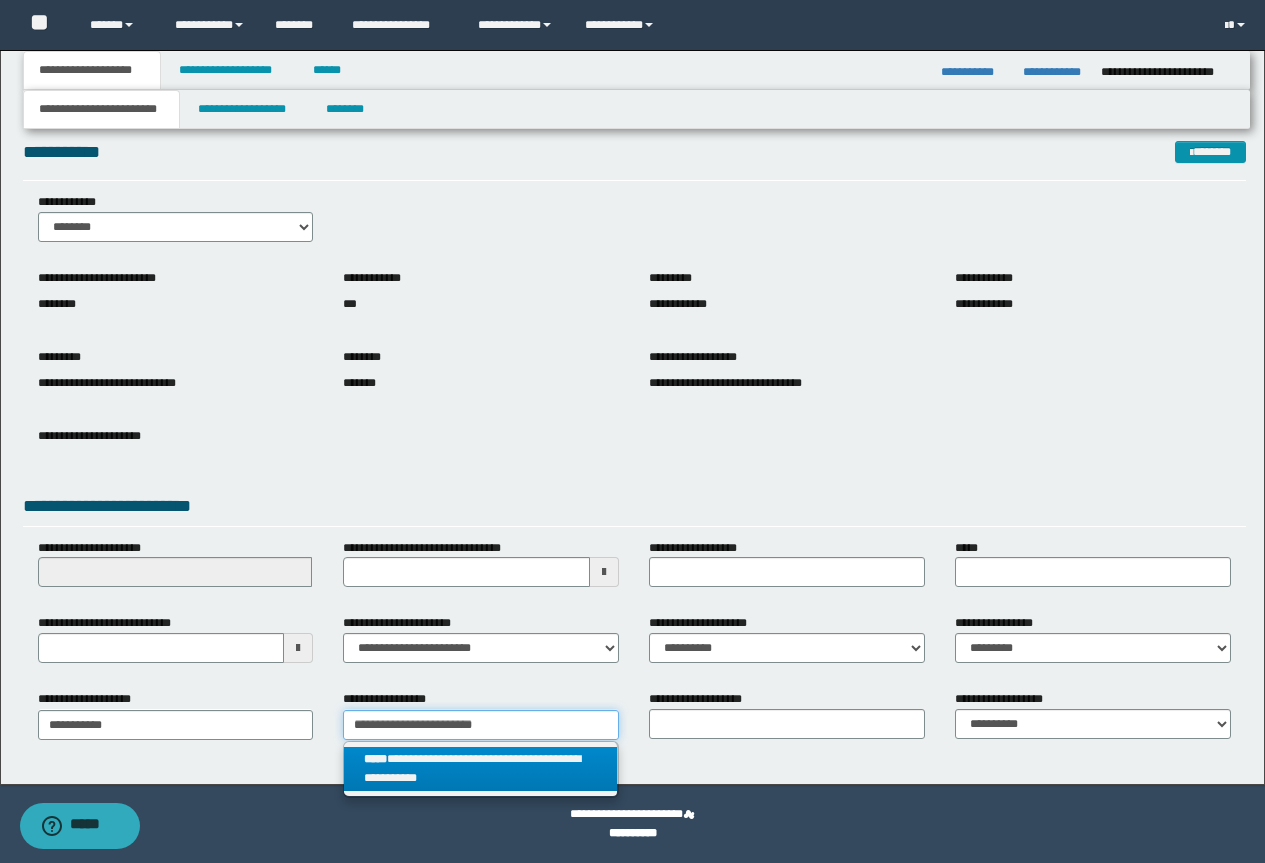 type 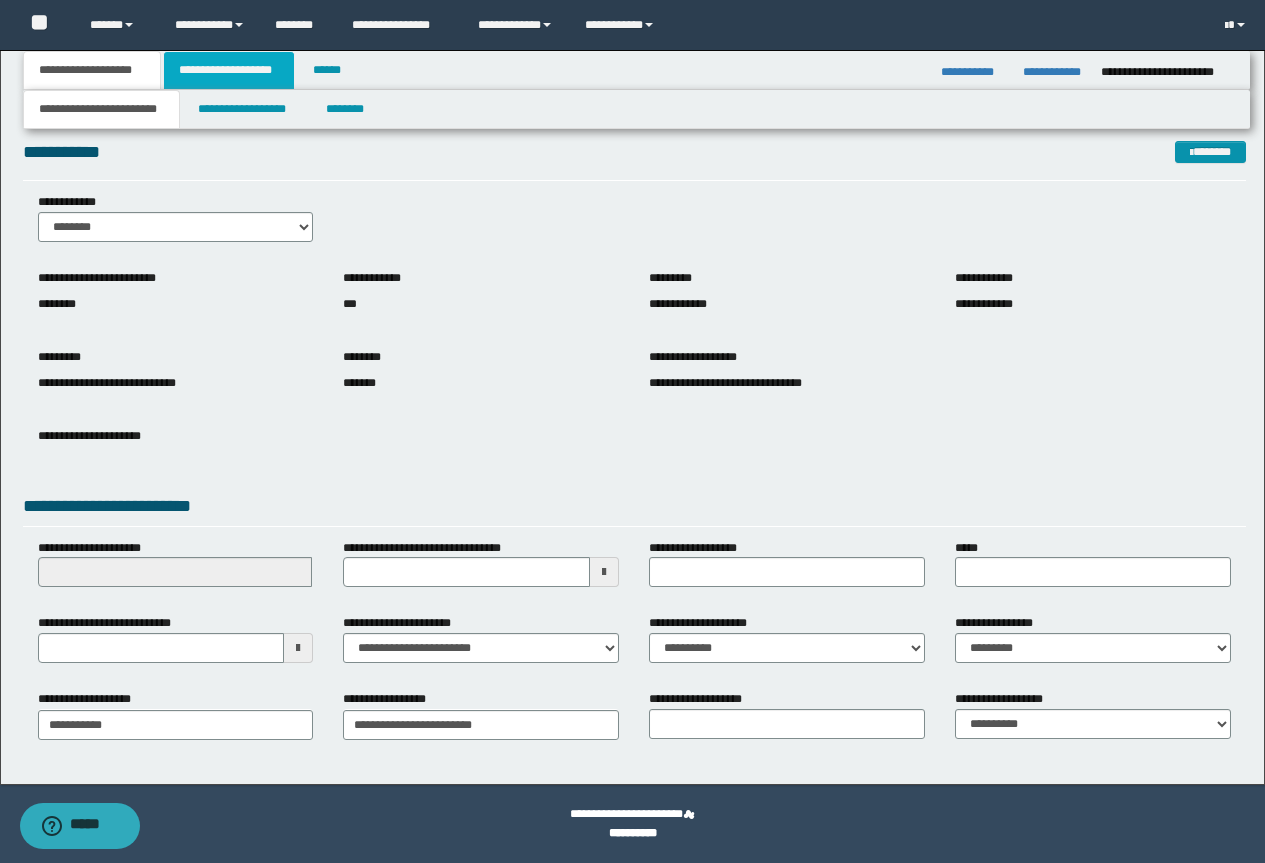 click on "**********" at bounding box center [229, 70] 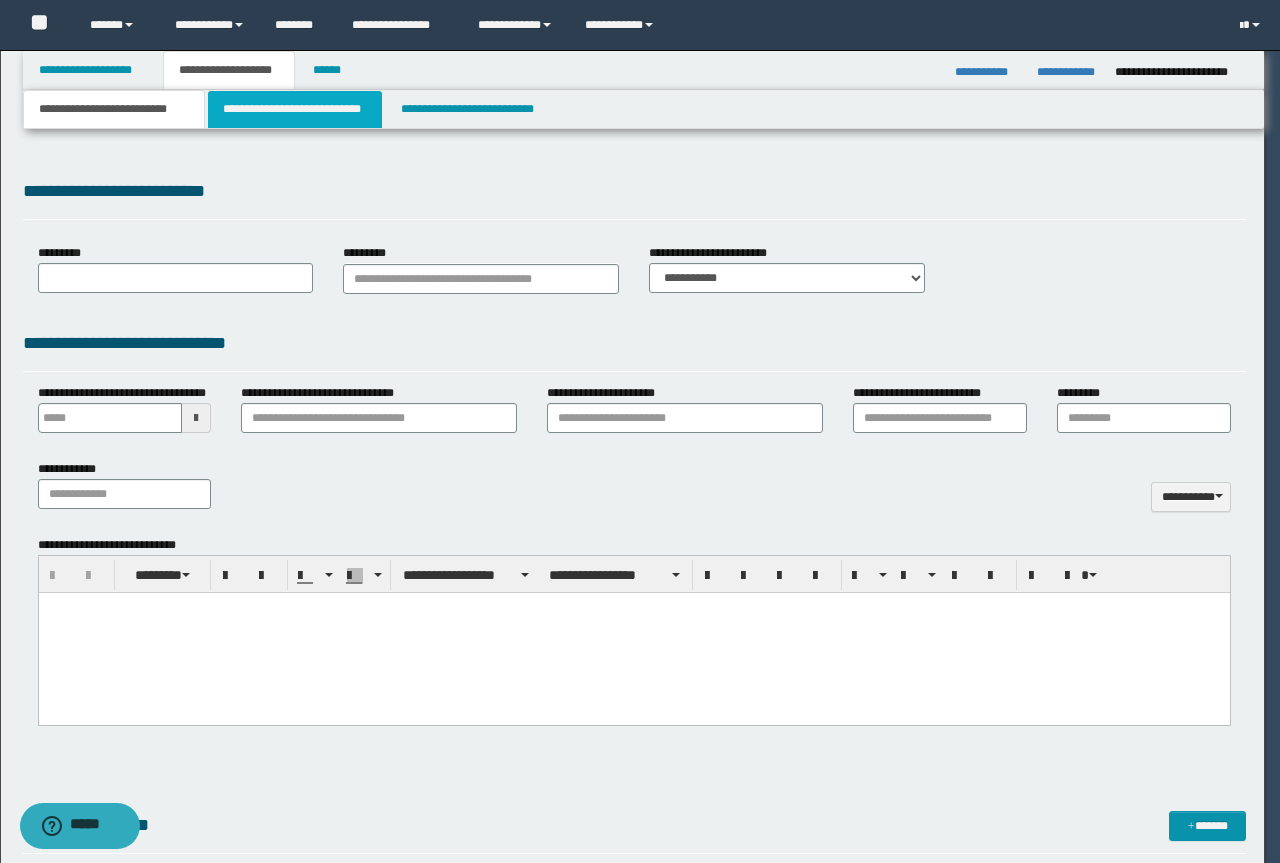 scroll, scrollTop: 0, scrollLeft: 0, axis: both 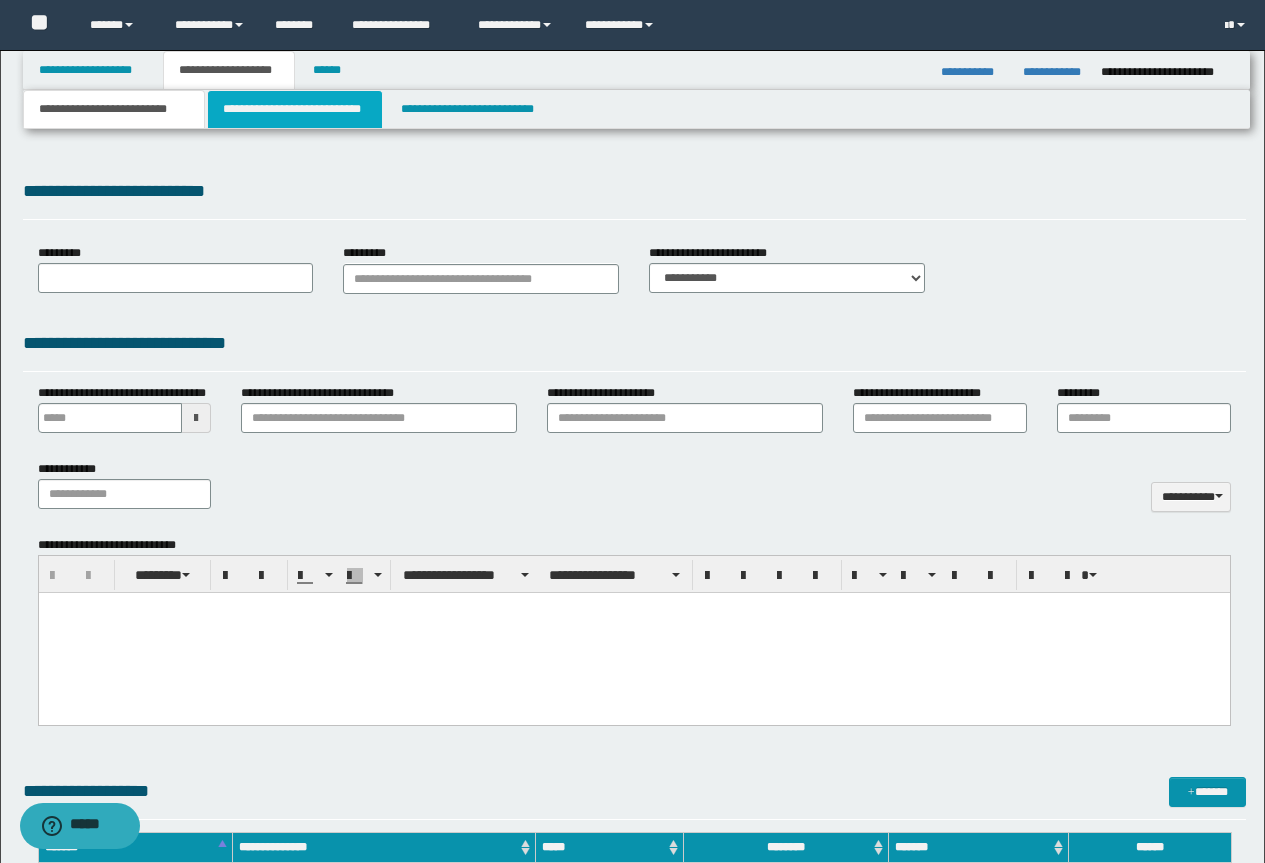 click on "**********" at bounding box center (295, 109) 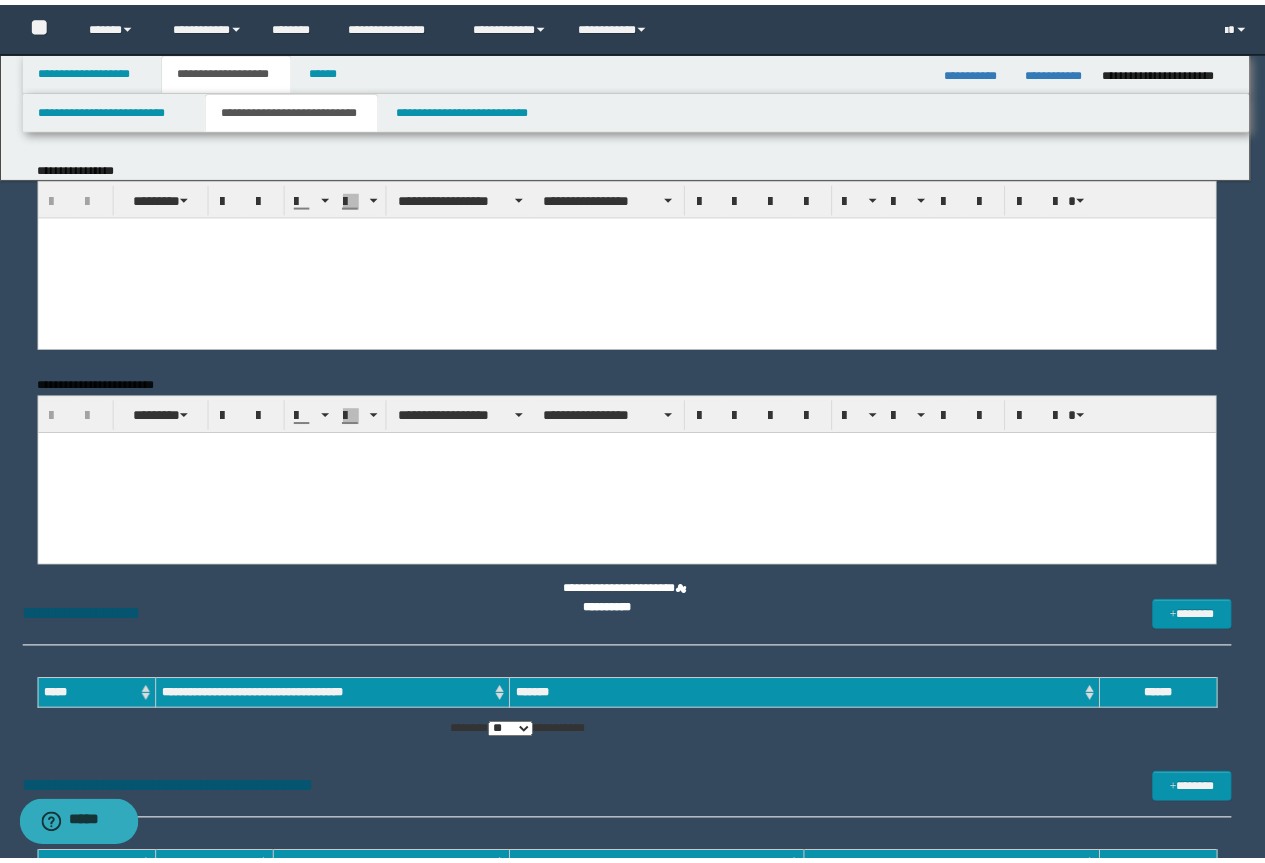 scroll, scrollTop: 0, scrollLeft: 0, axis: both 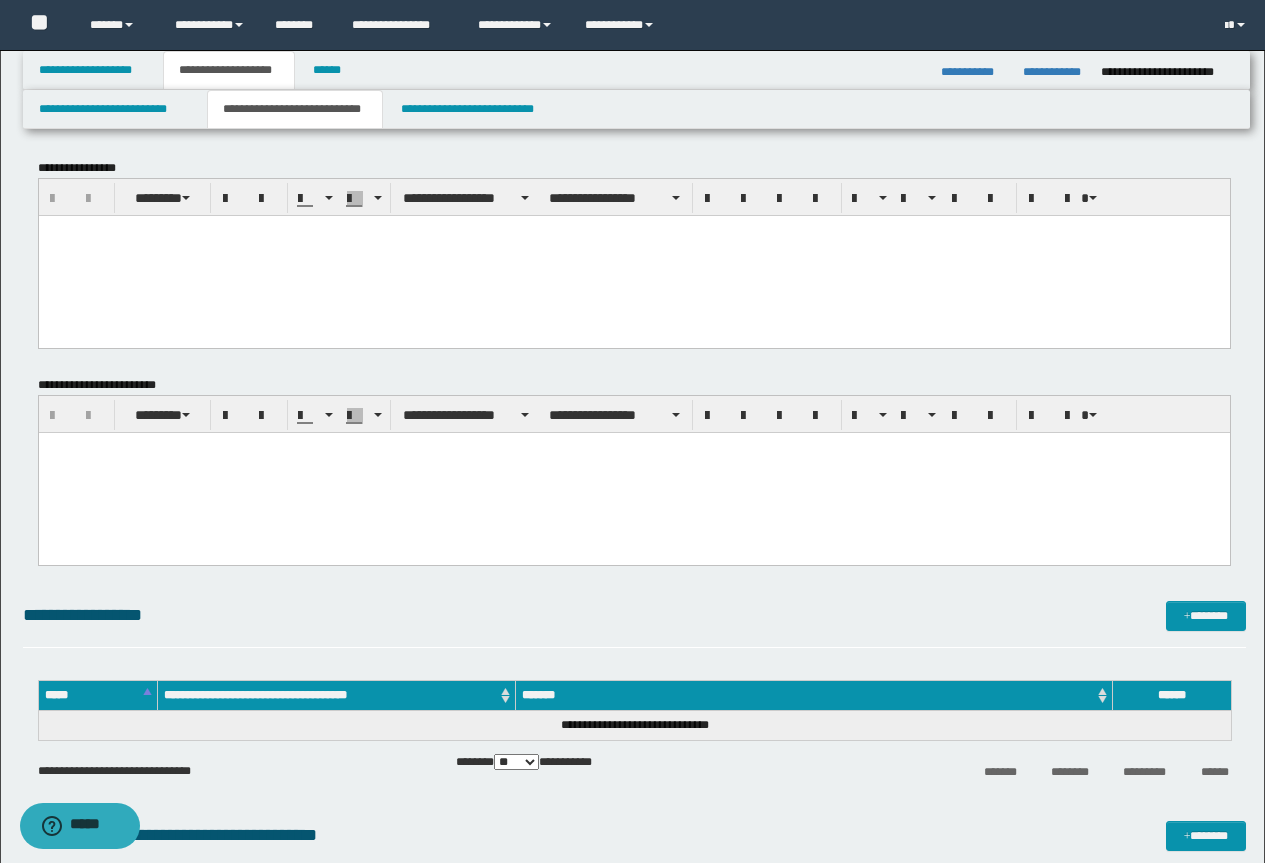 click on "**********" at bounding box center [295, 109] 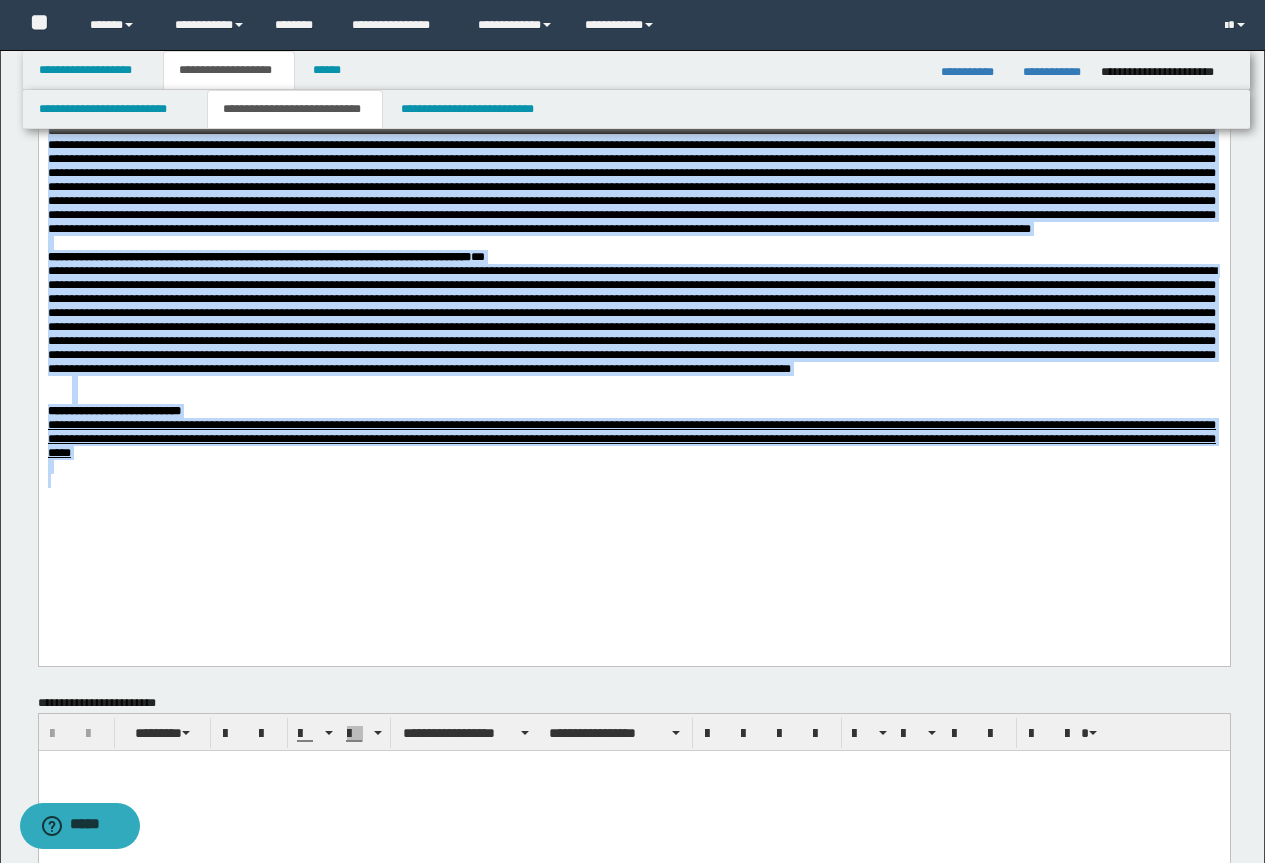 scroll, scrollTop: 500, scrollLeft: 0, axis: vertical 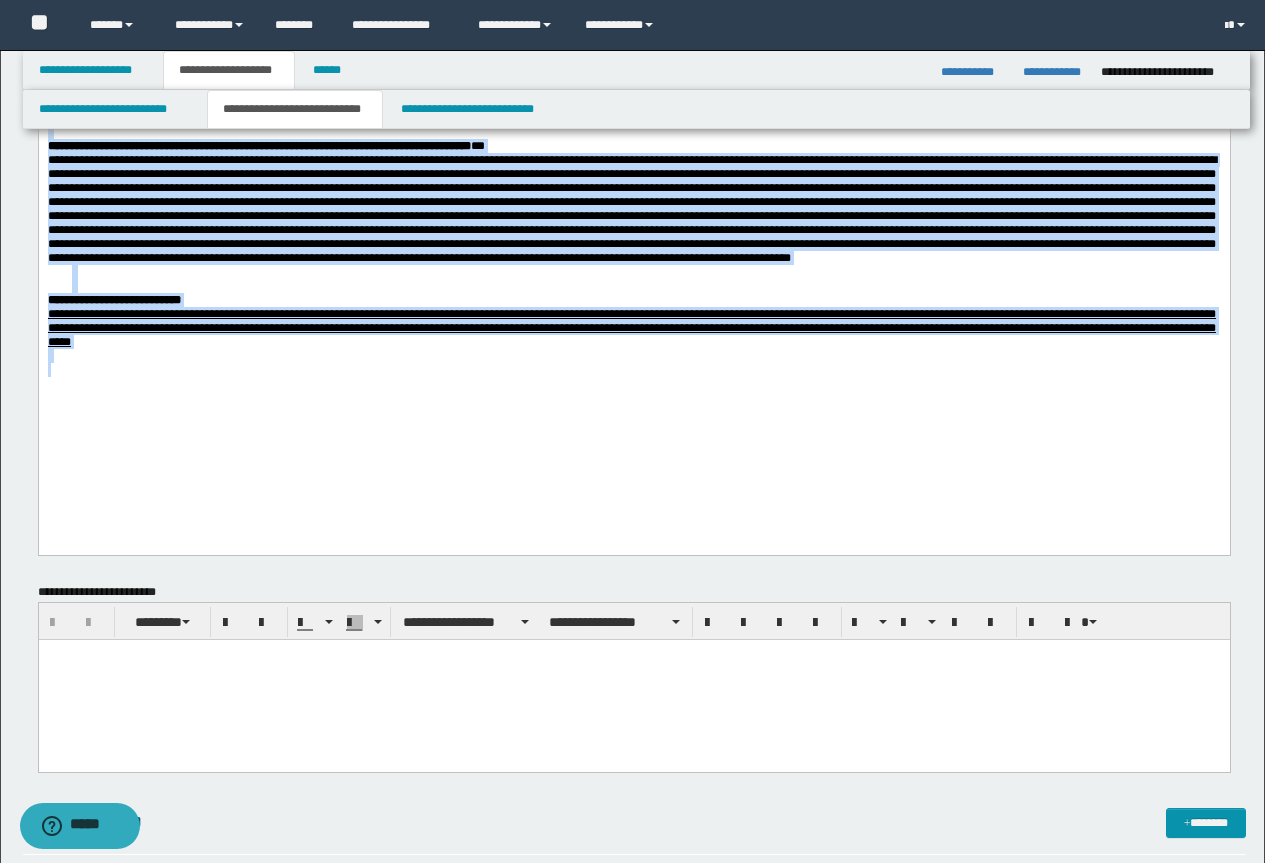 drag, startPoint x: 45, startPoint y: -268, endPoint x: 338, endPoint y: 466, distance: 790.3196 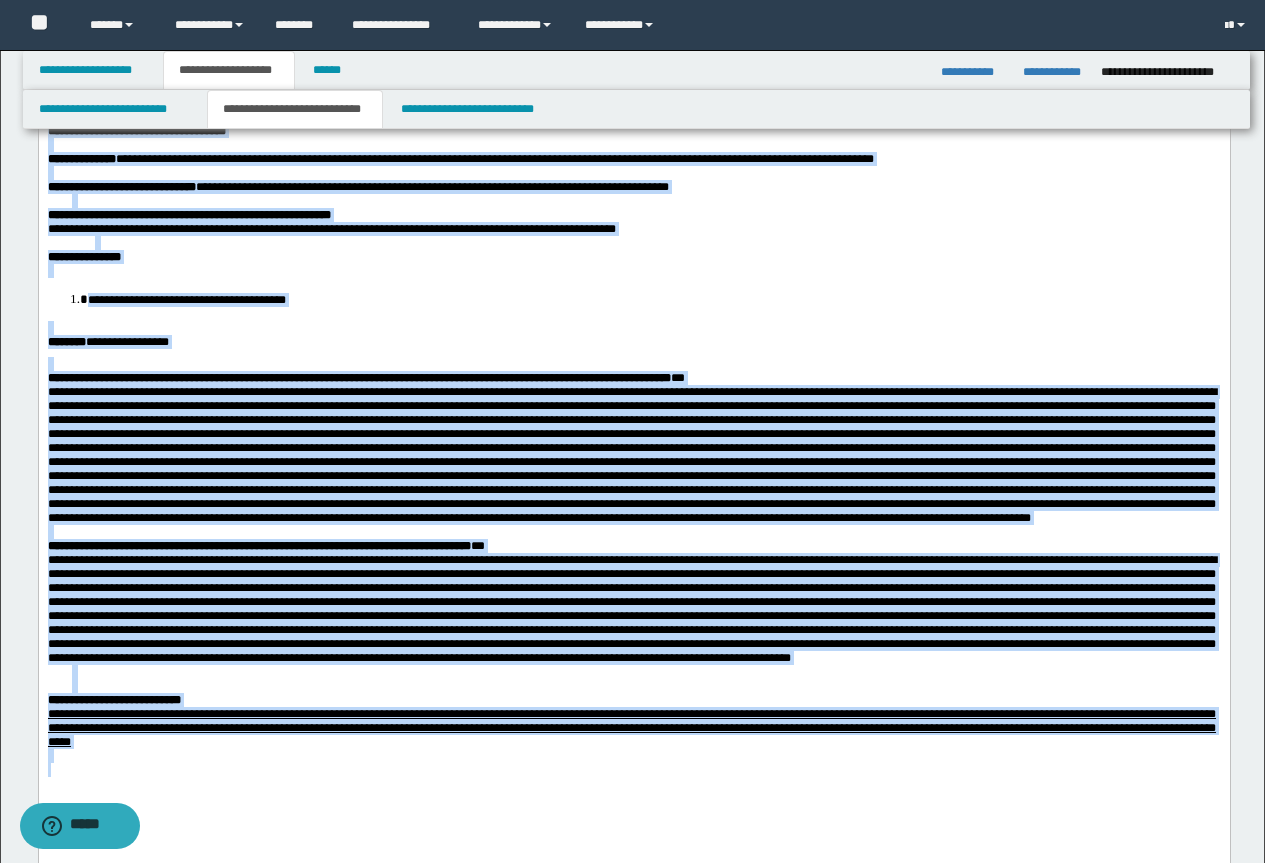 scroll, scrollTop: 0, scrollLeft: 0, axis: both 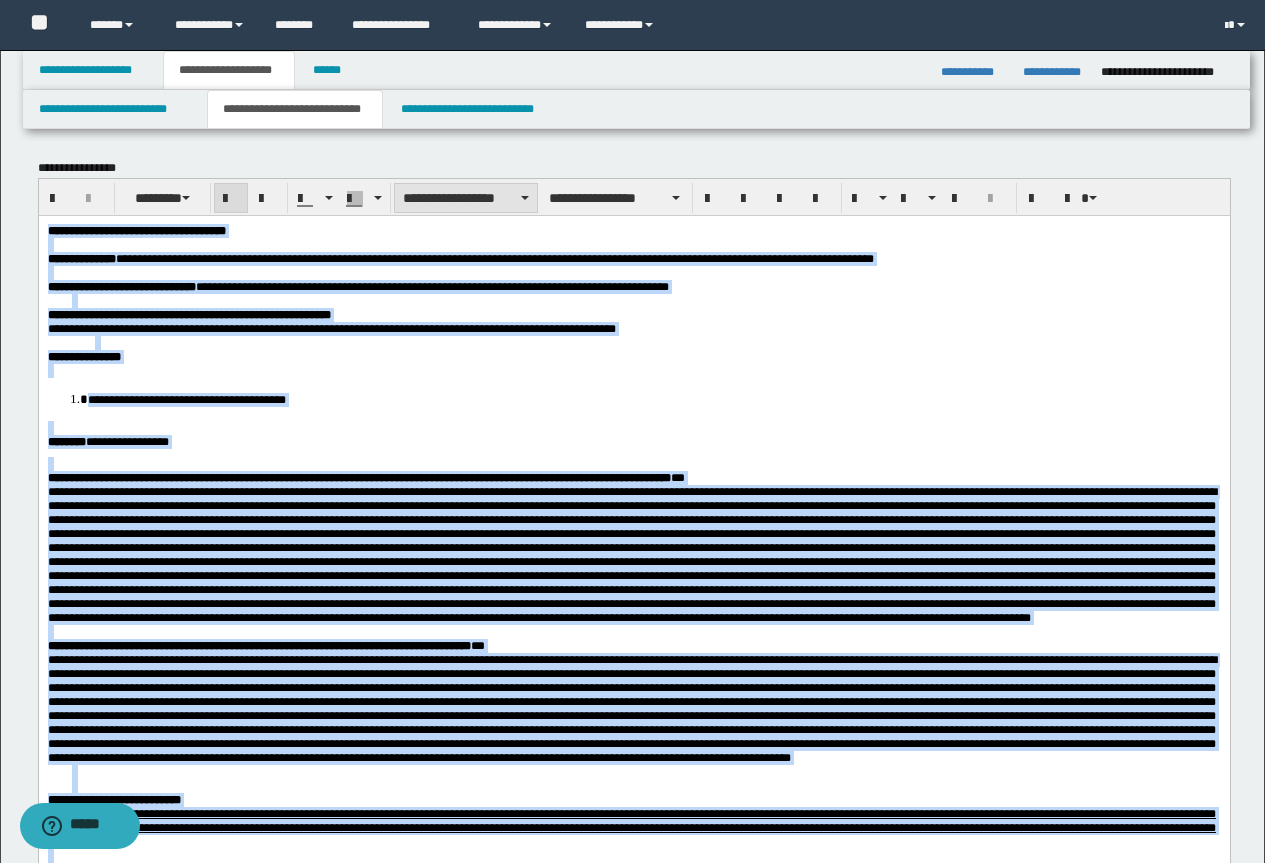 click on "**********" at bounding box center [466, 198] 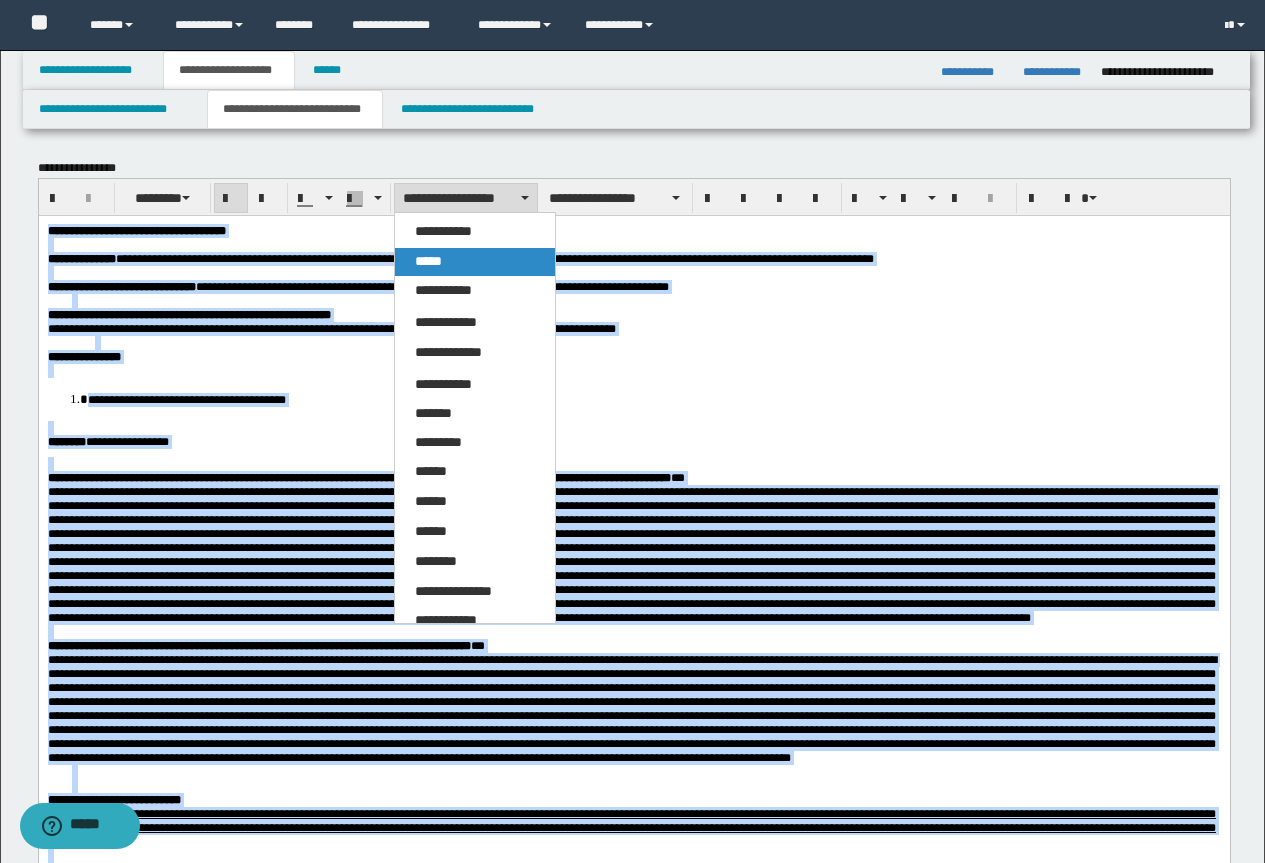 click on "*****" at bounding box center [428, 261] 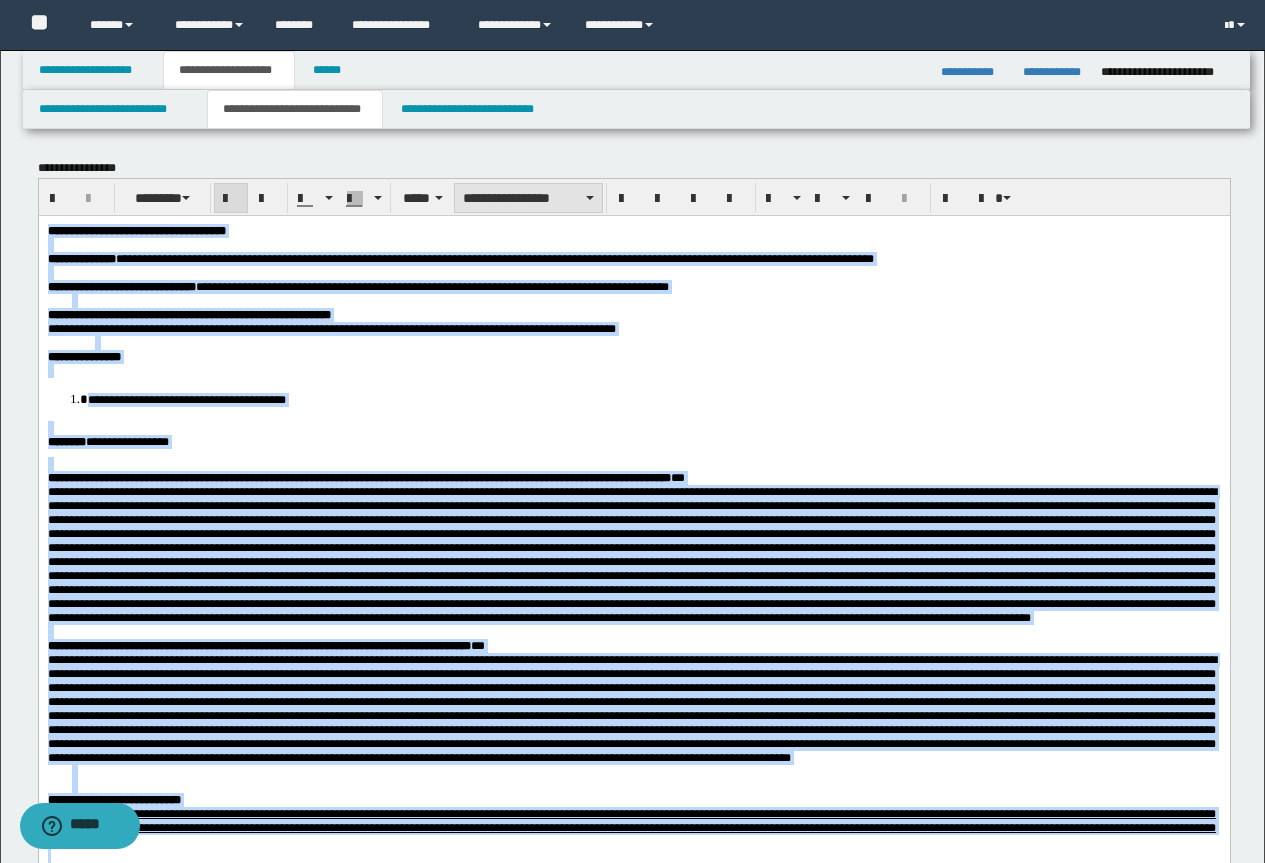 click on "**********" at bounding box center (528, 198) 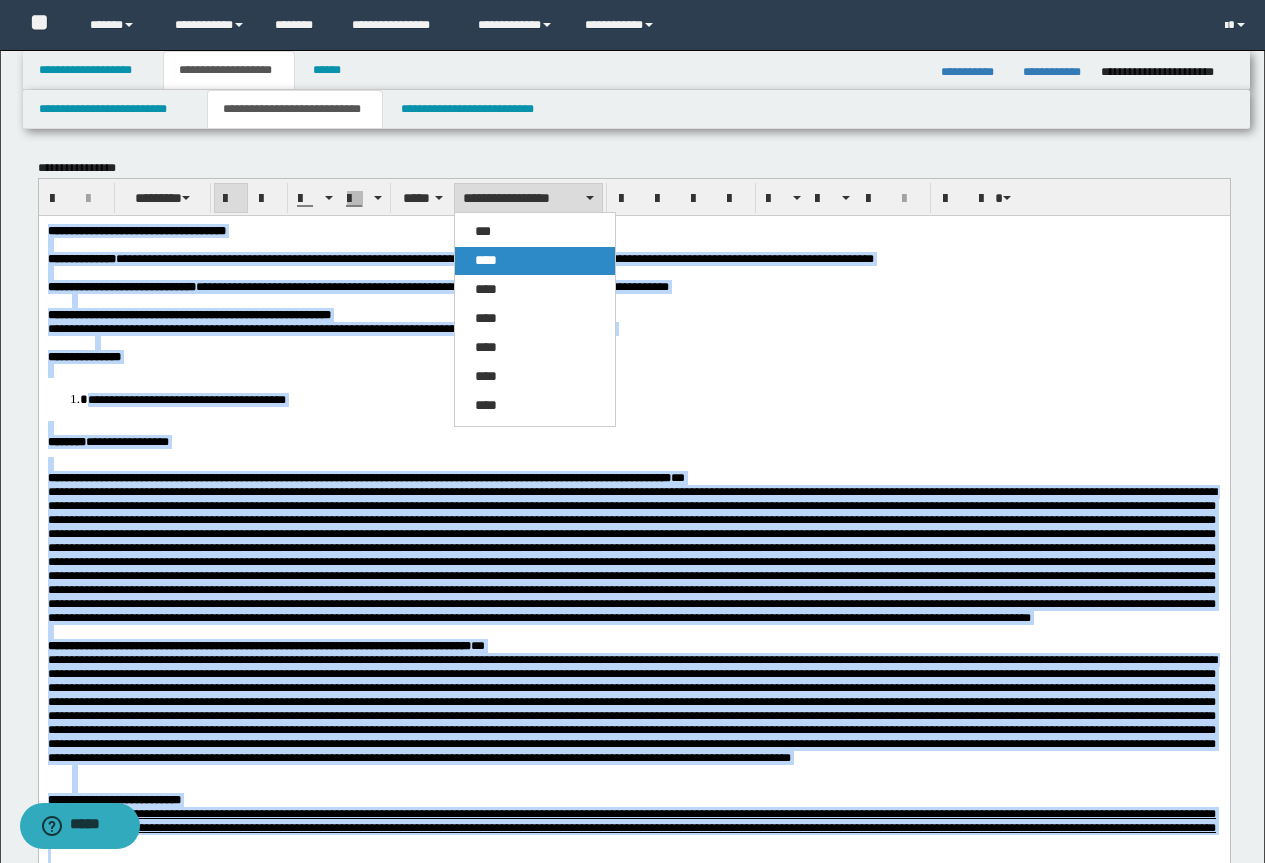 click on "****" at bounding box center (486, 260) 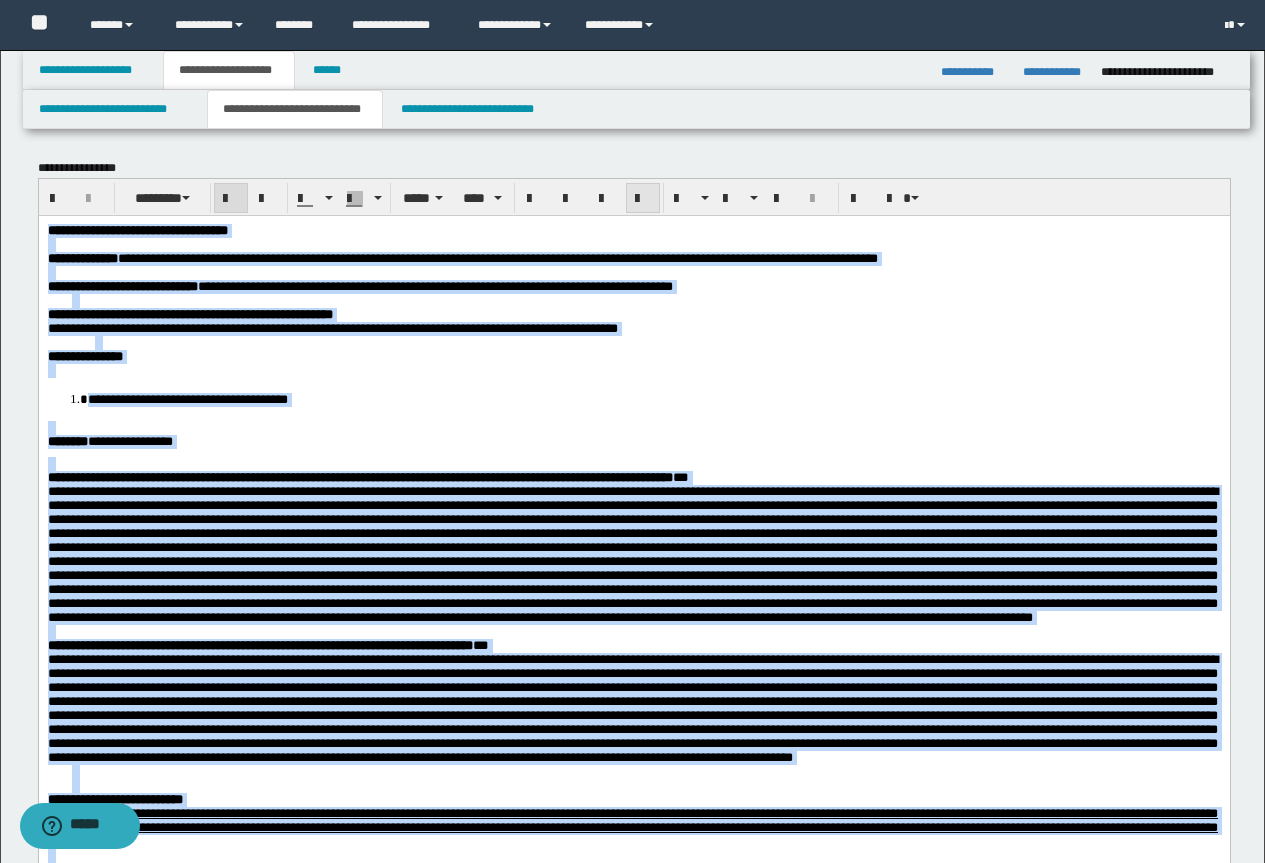 click at bounding box center (643, 199) 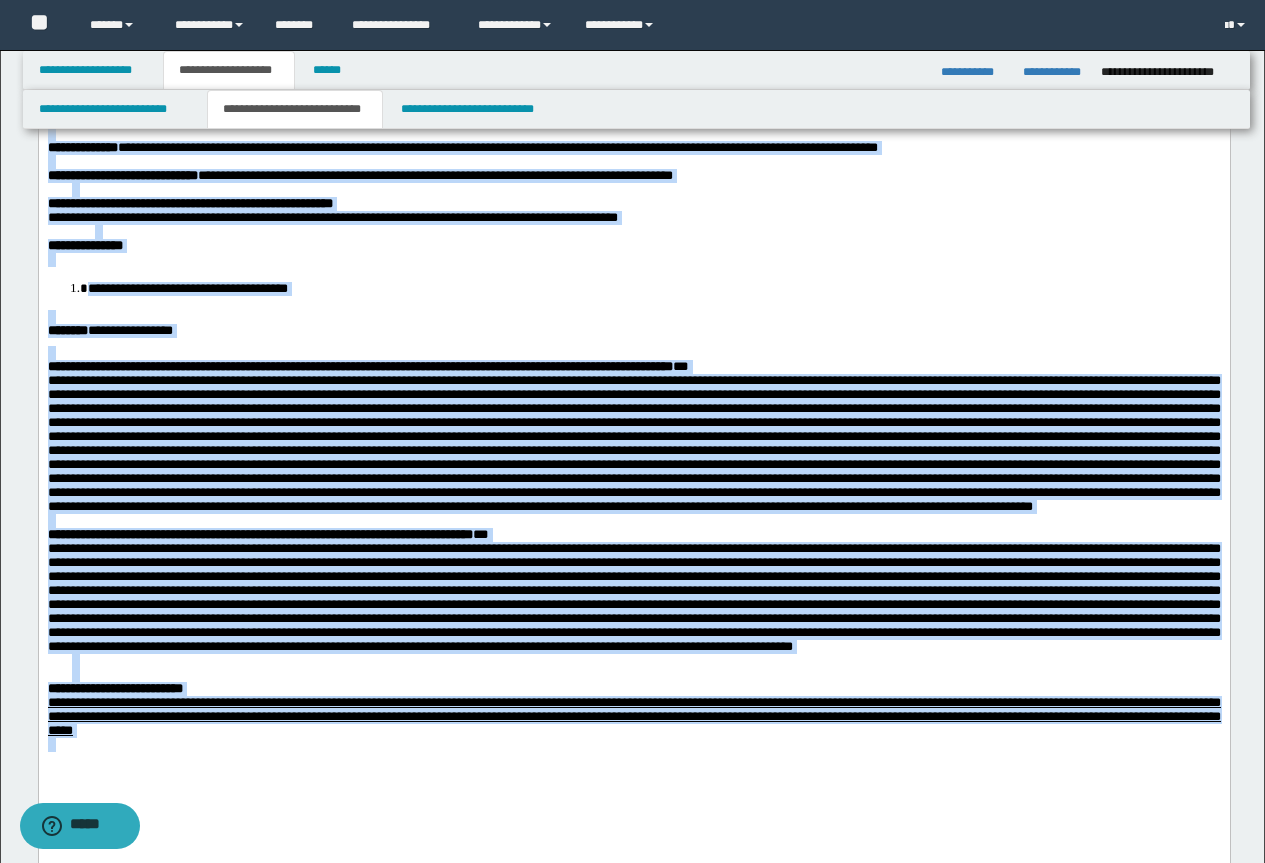 scroll, scrollTop: 700, scrollLeft: 0, axis: vertical 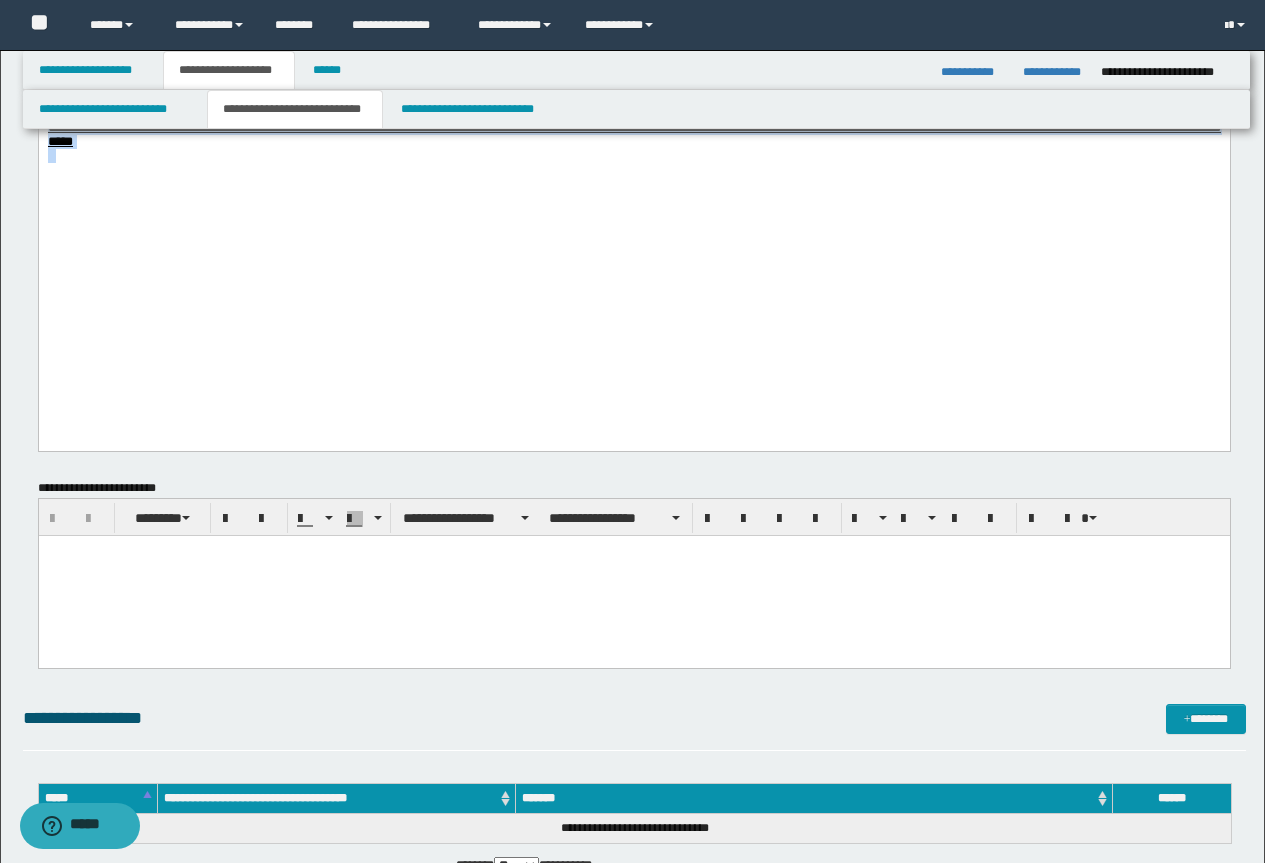 click on "**********" at bounding box center [633, -125] 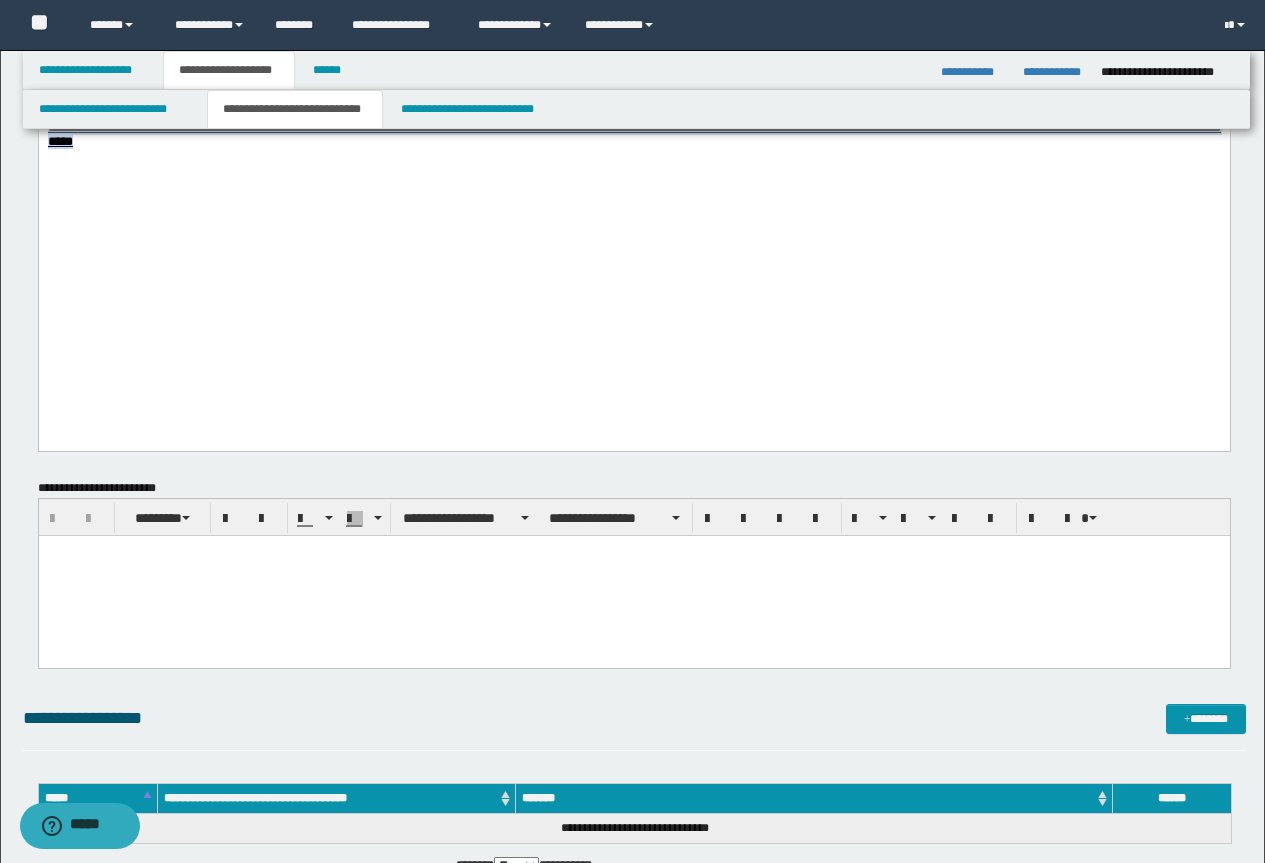 drag, startPoint x: 507, startPoint y: 308, endPoint x: 39, endPoint y: 262, distance: 470.25525 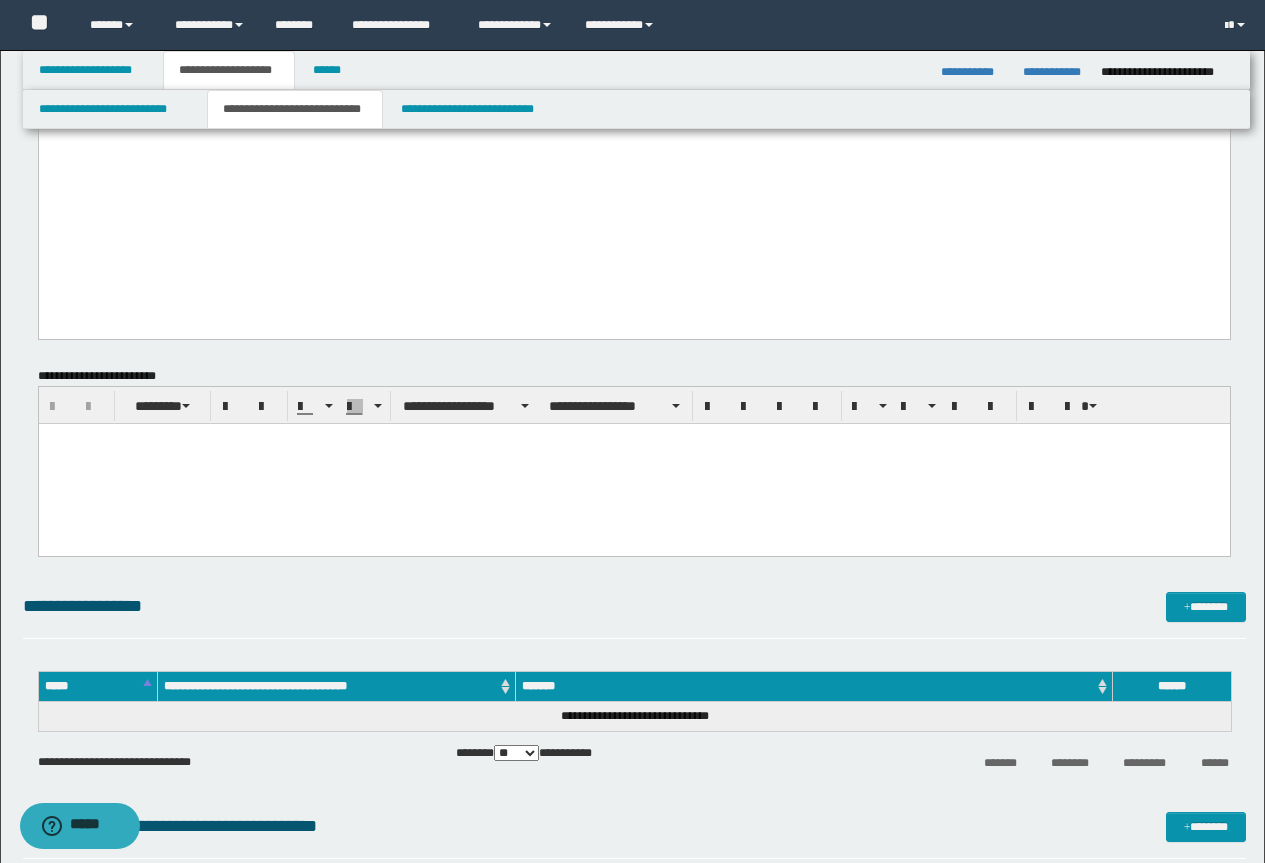 click at bounding box center [633, 463] 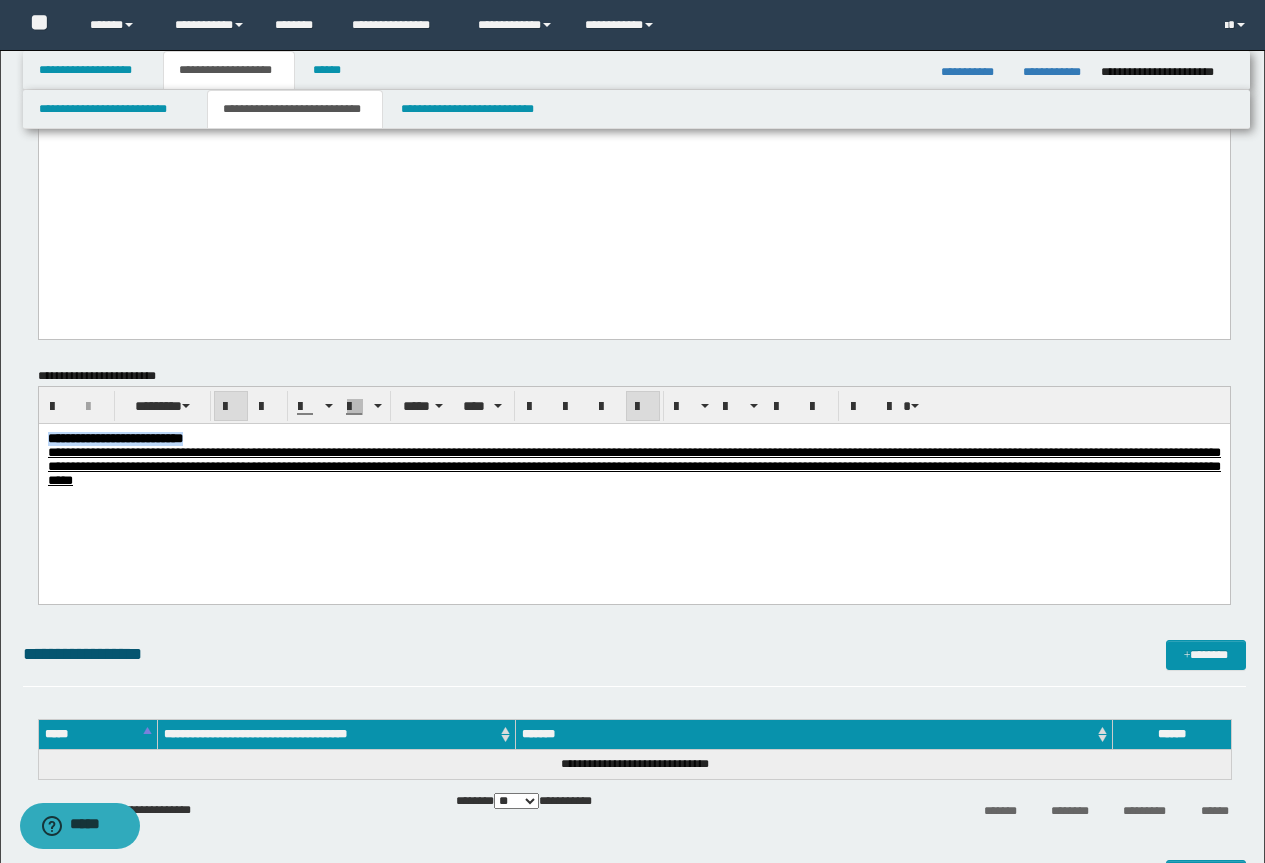 drag, startPoint x: 242, startPoint y: 431, endPoint x: -1, endPoint y: 401, distance: 244.84485 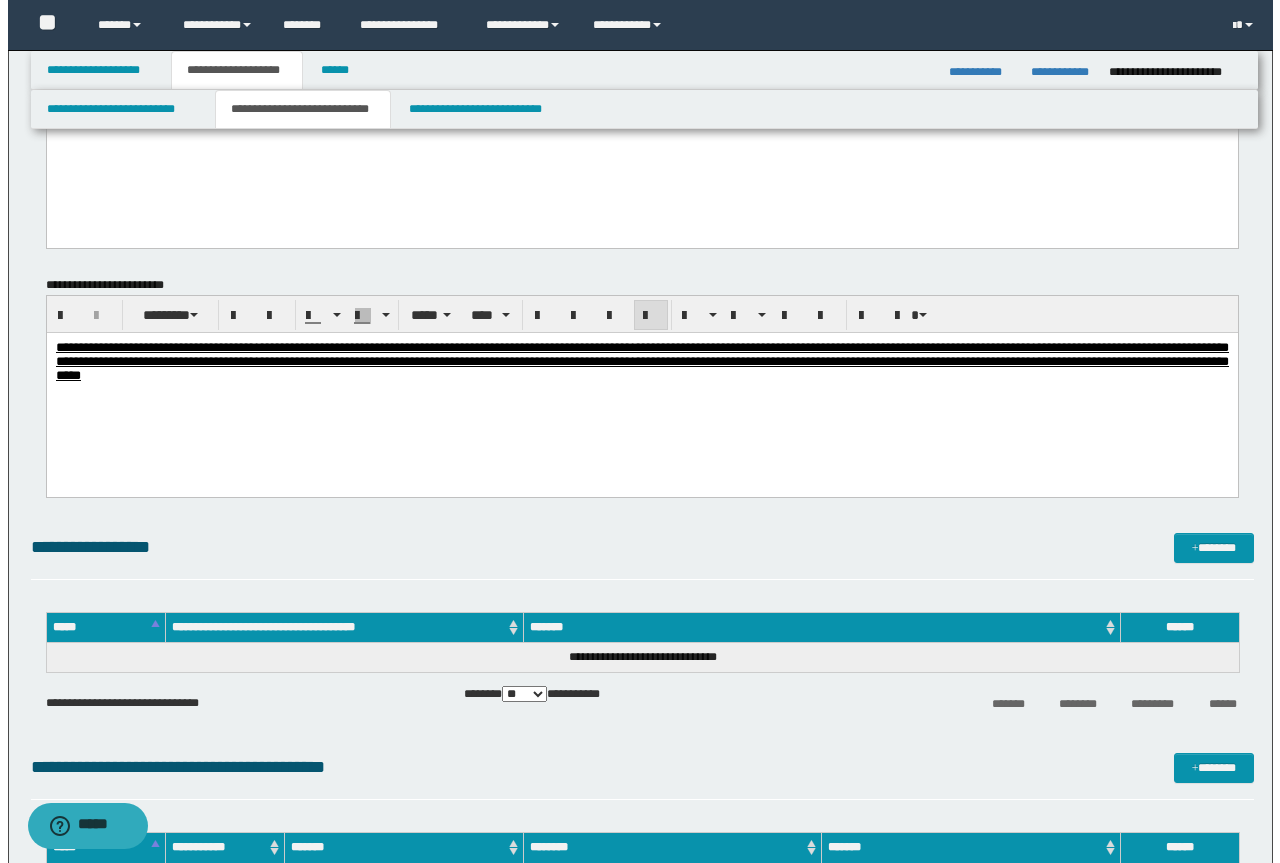 scroll, scrollTop: 800, scrollLeft: 0, axis: vertical 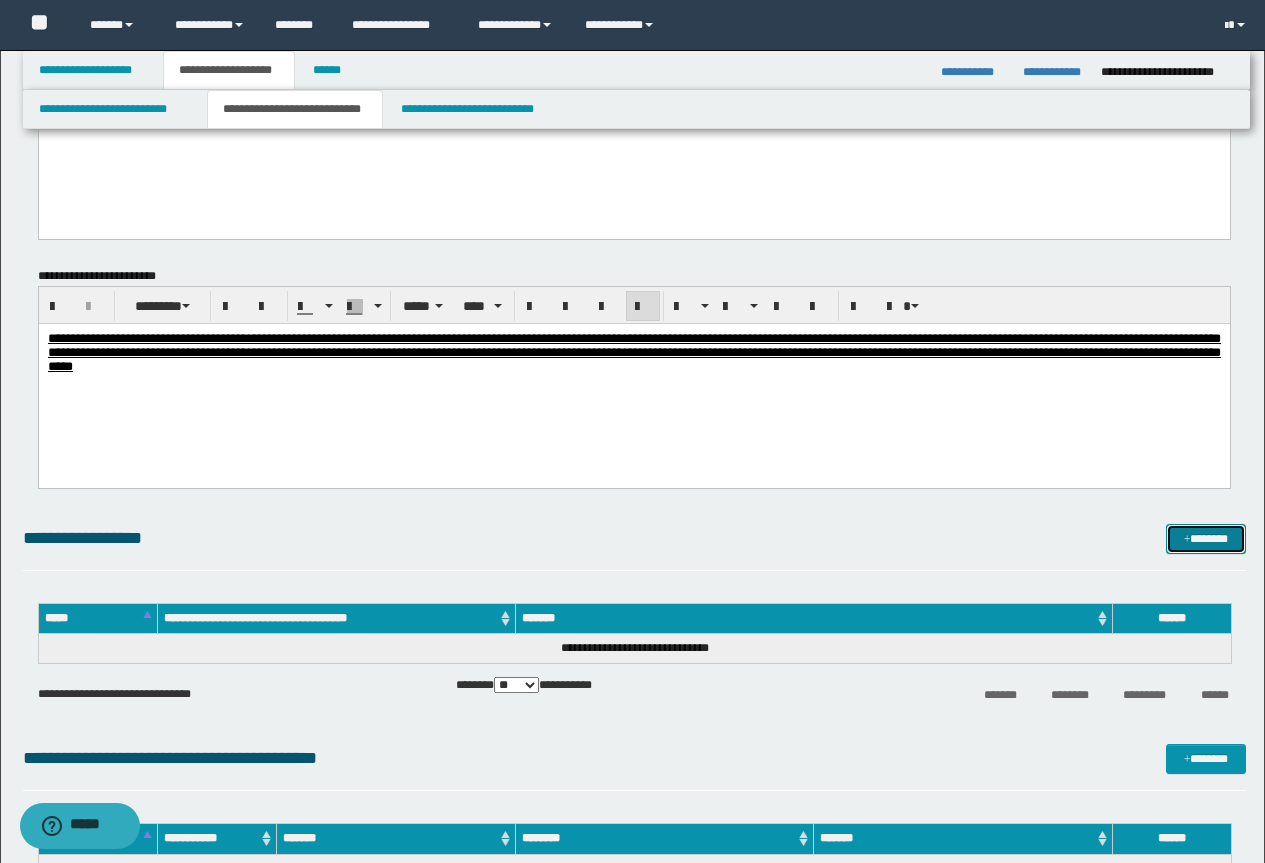 click on "*******" at bounding box center [1206, 539] 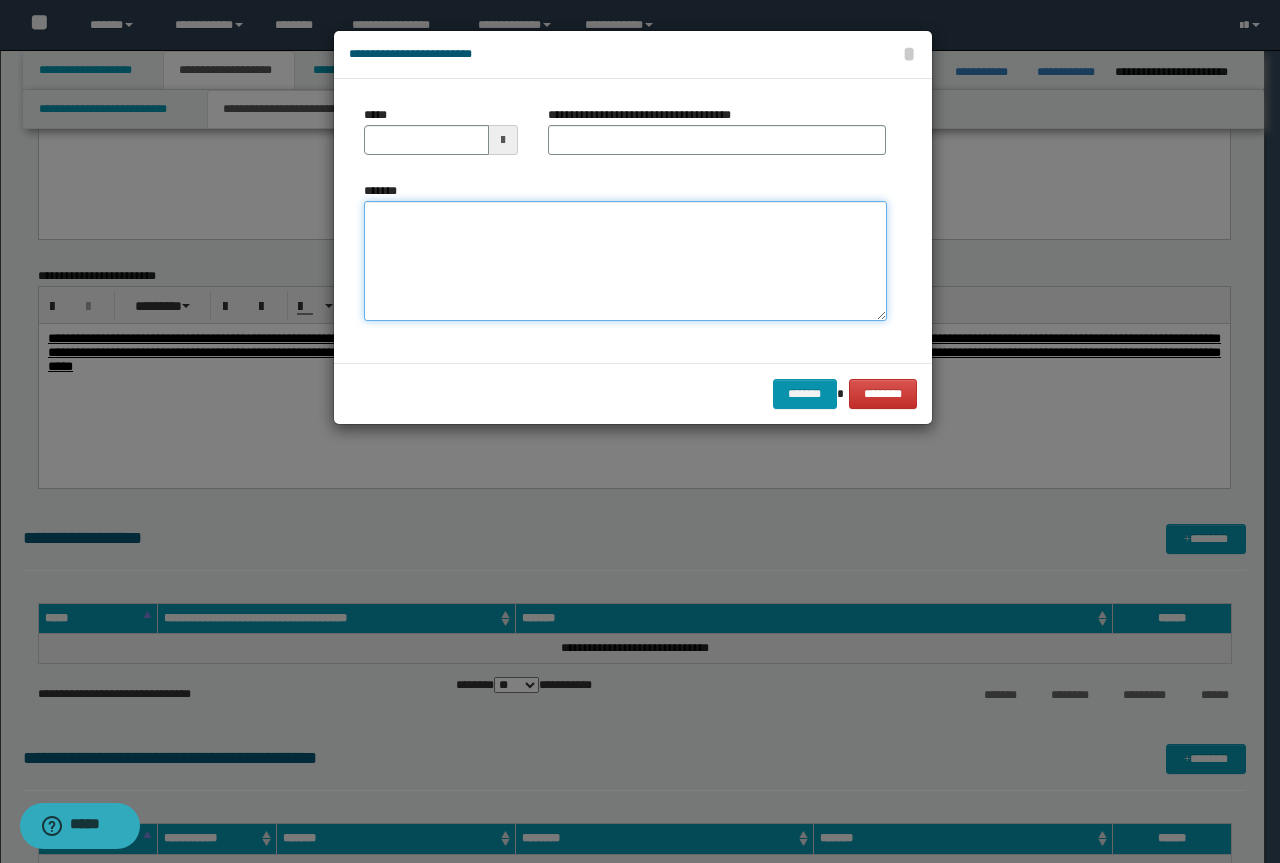 click on "*******" at bounding box center [625, 261] 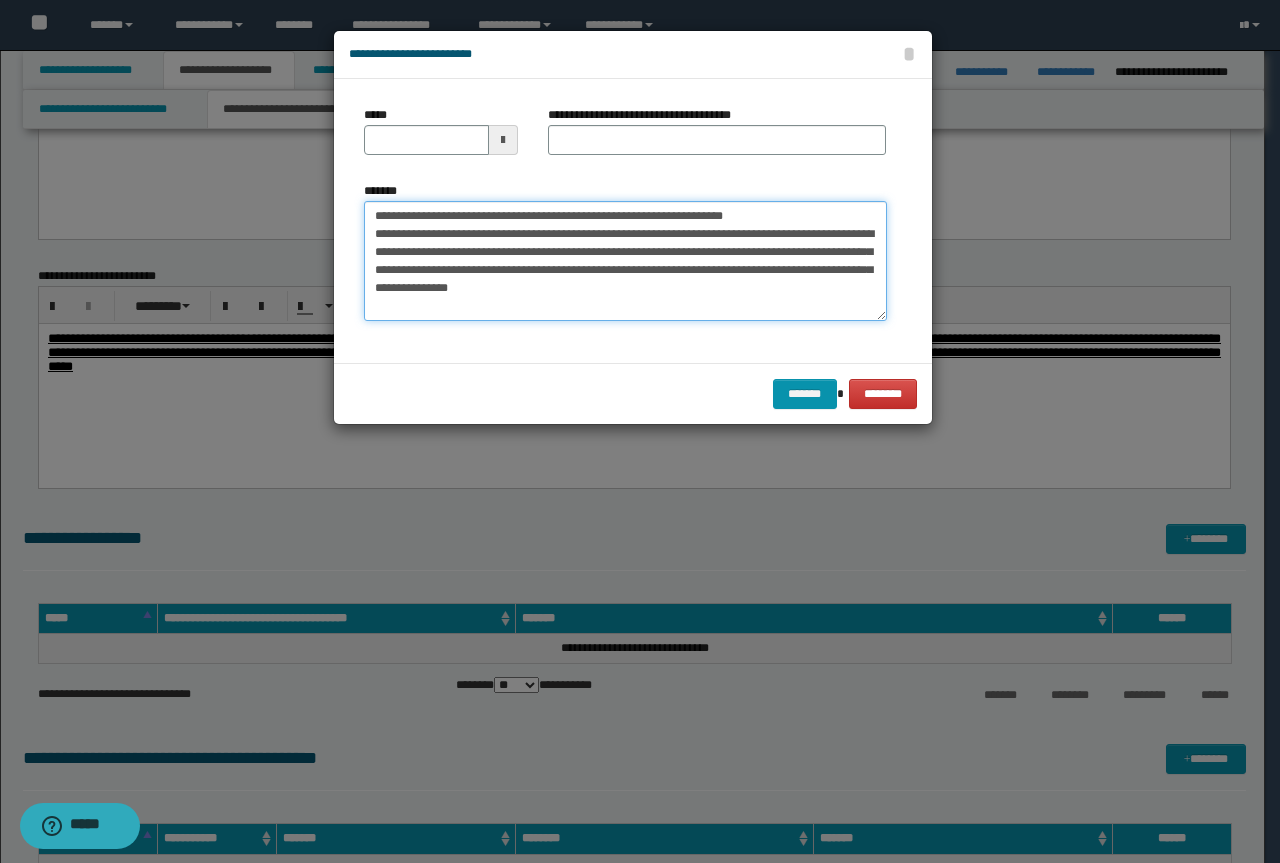 drag, startPoint x: 775, startPoint y: 212, endPoint x: 368, endPoint y: 212, distance: 407 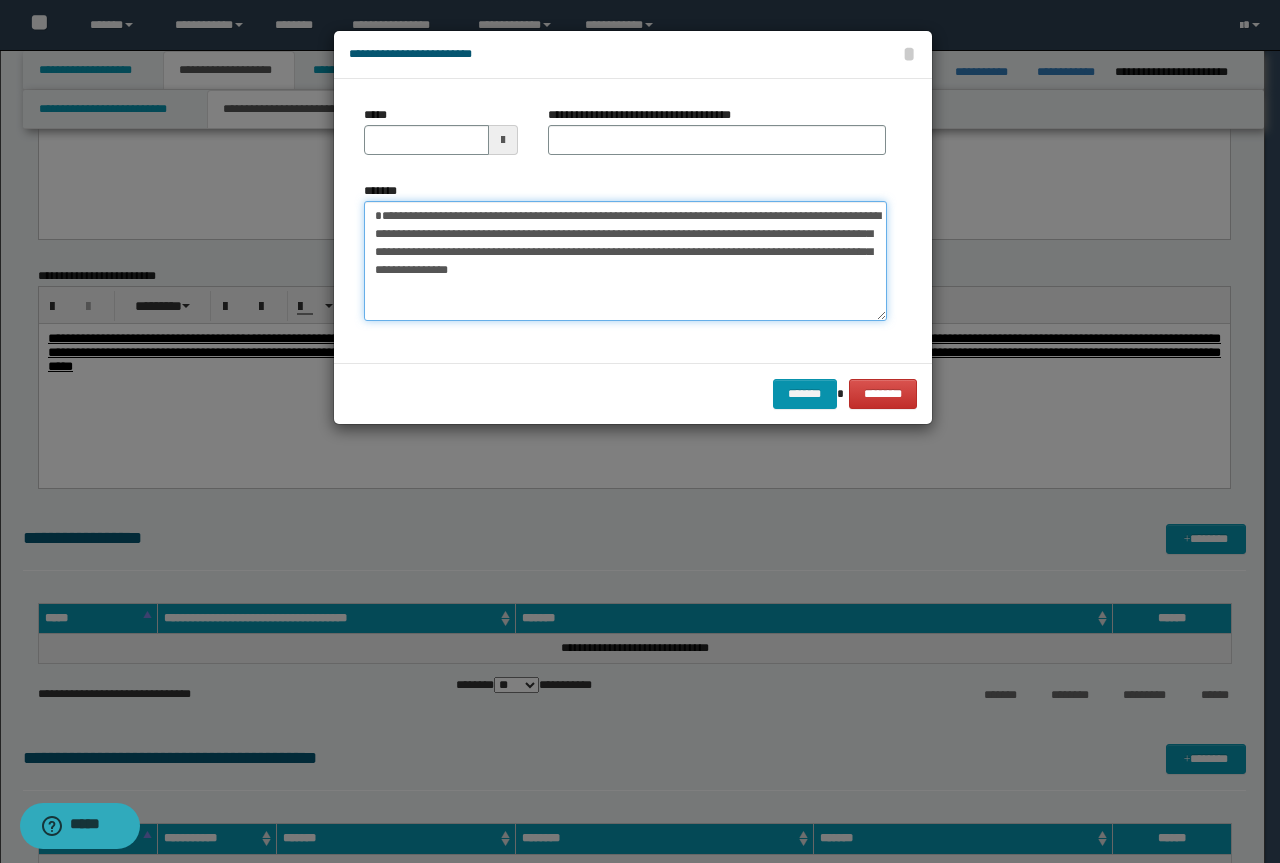 type on "**********" 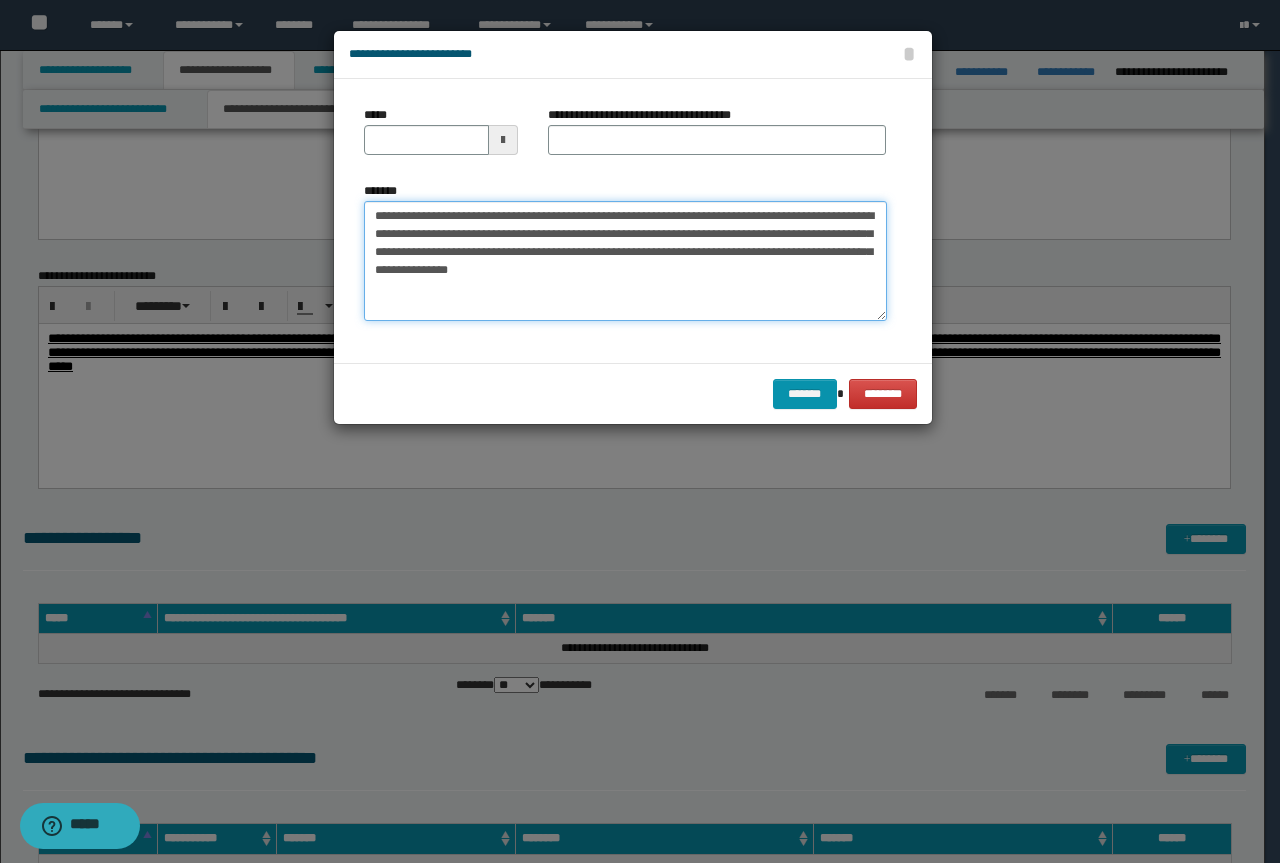 type 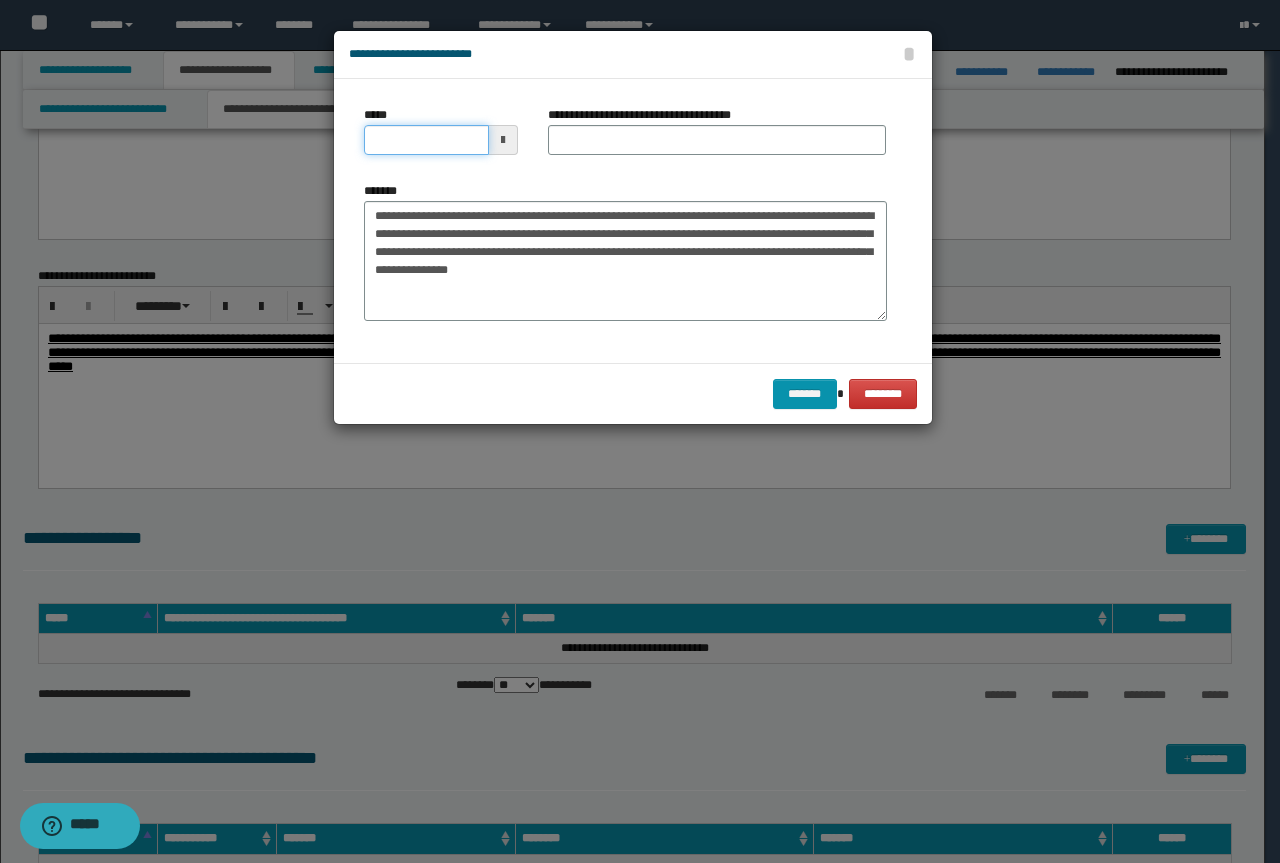 click on "*****" at bounding box center [426, 140] 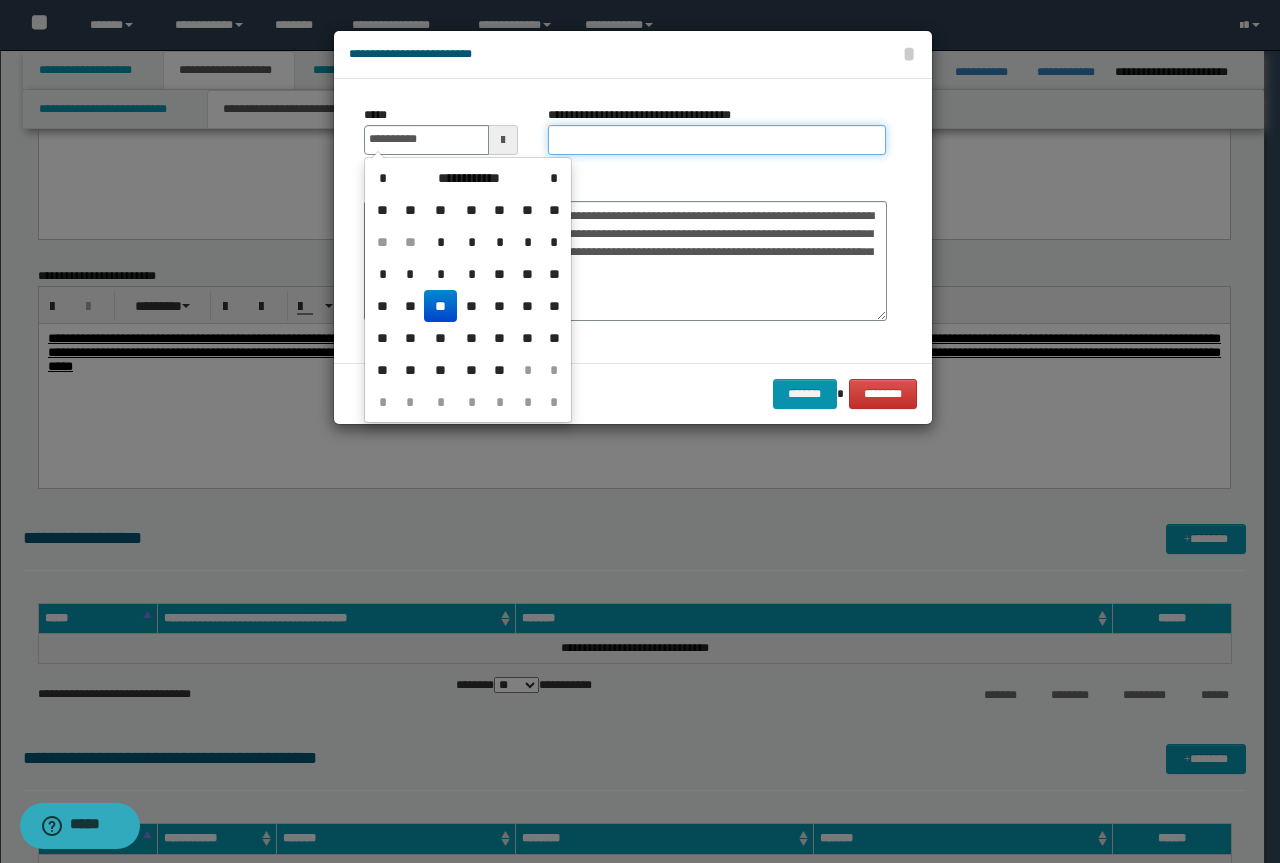 type on "**********" 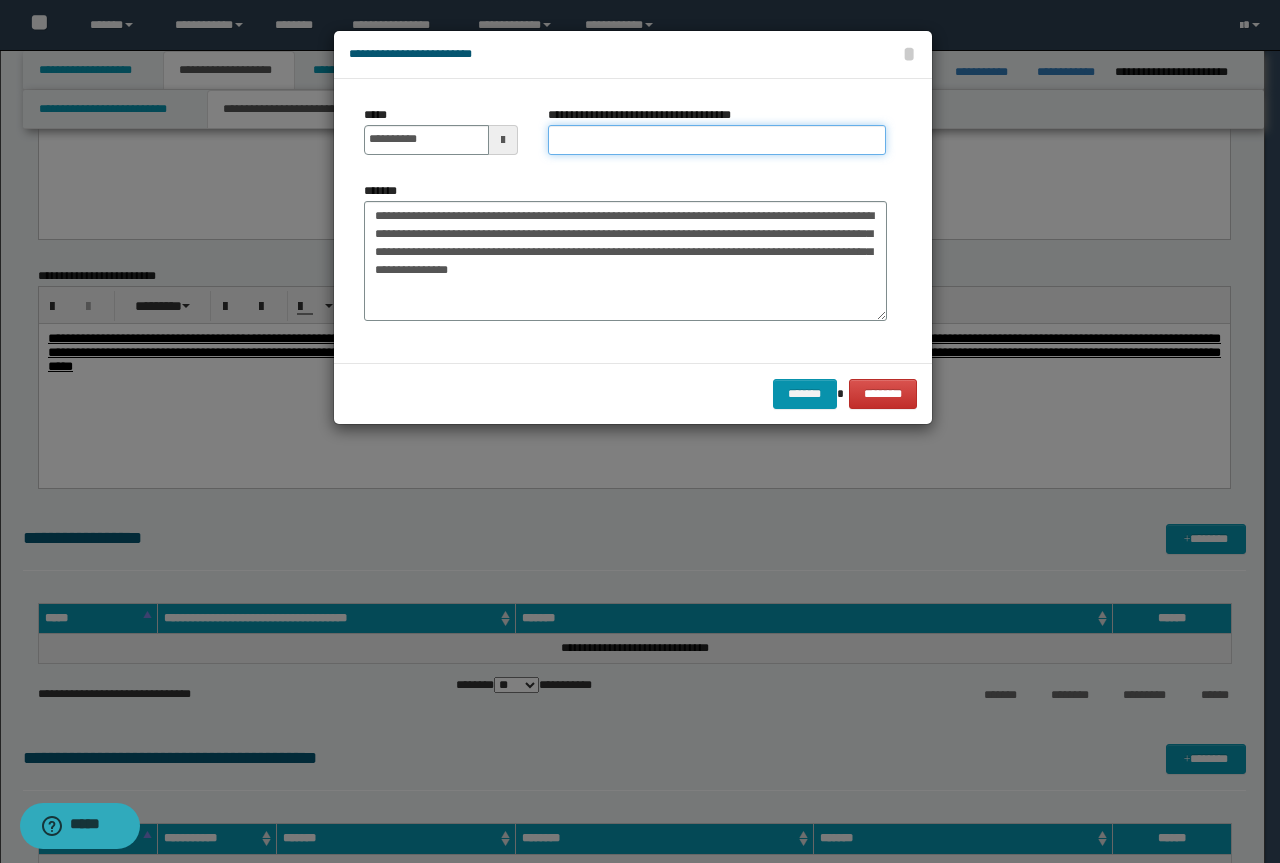 click on "**********" at bounding box center (717, 140) 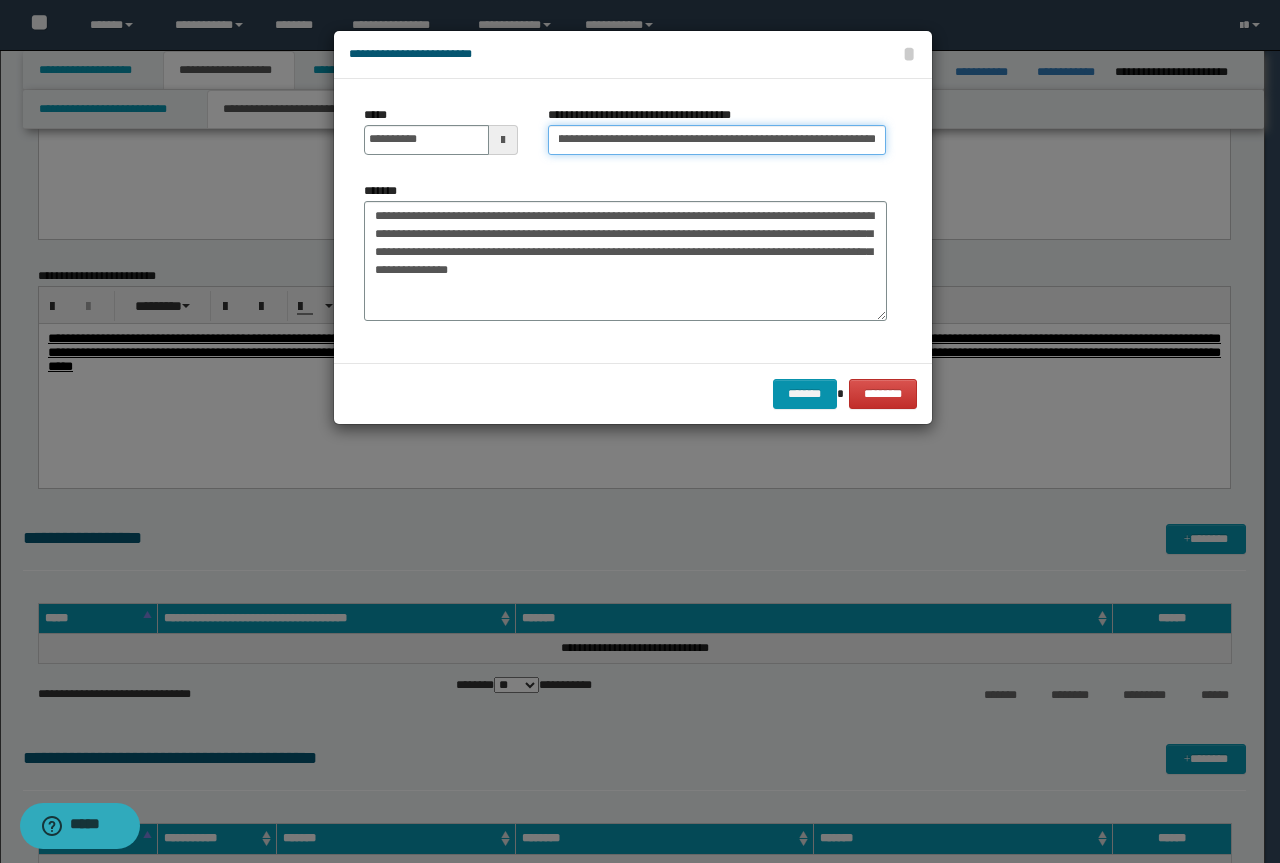 scroll, scrollTop: 0, scrollLeft: 0, axis: both 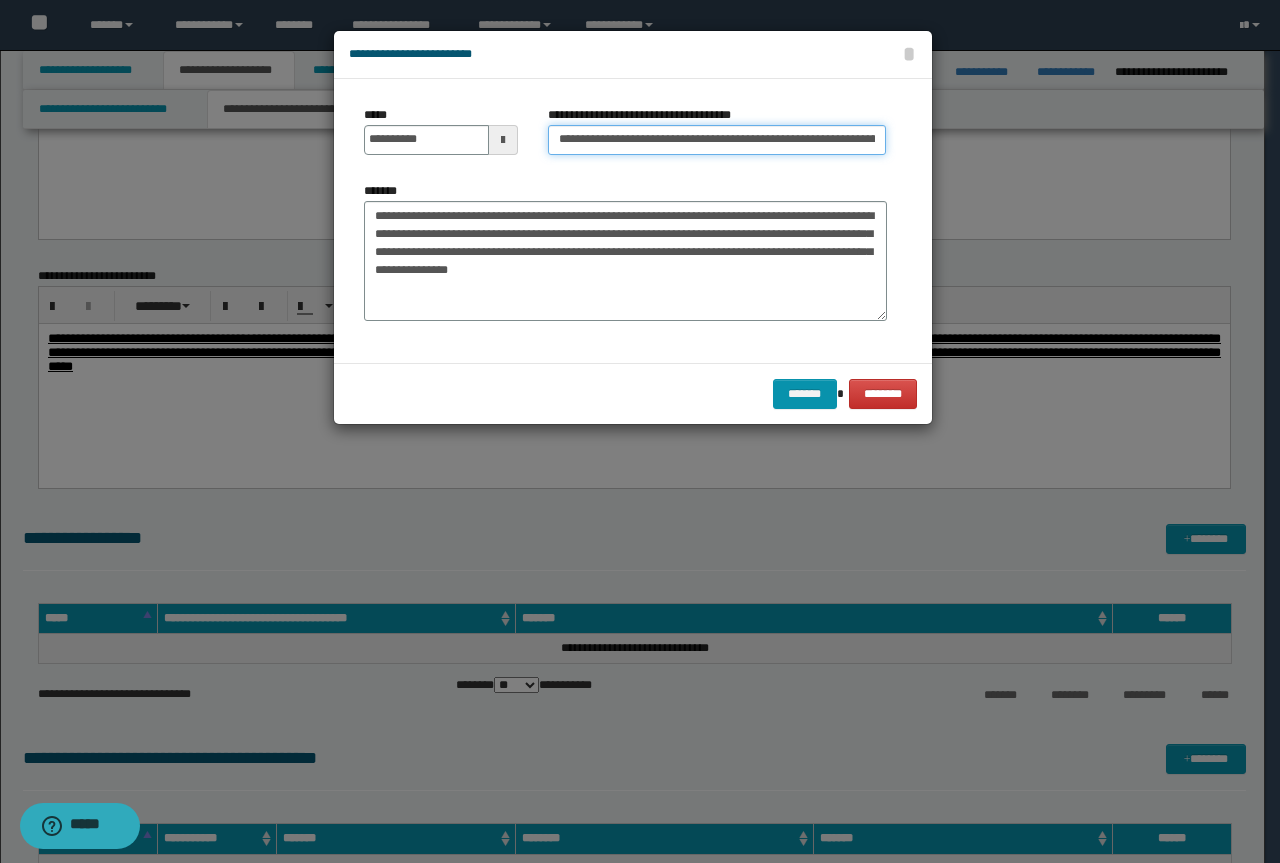 drag, startPoint x: 625, startPoint y: 142, endPoint x: 289, endPoint y: 138, distance: 336.0238 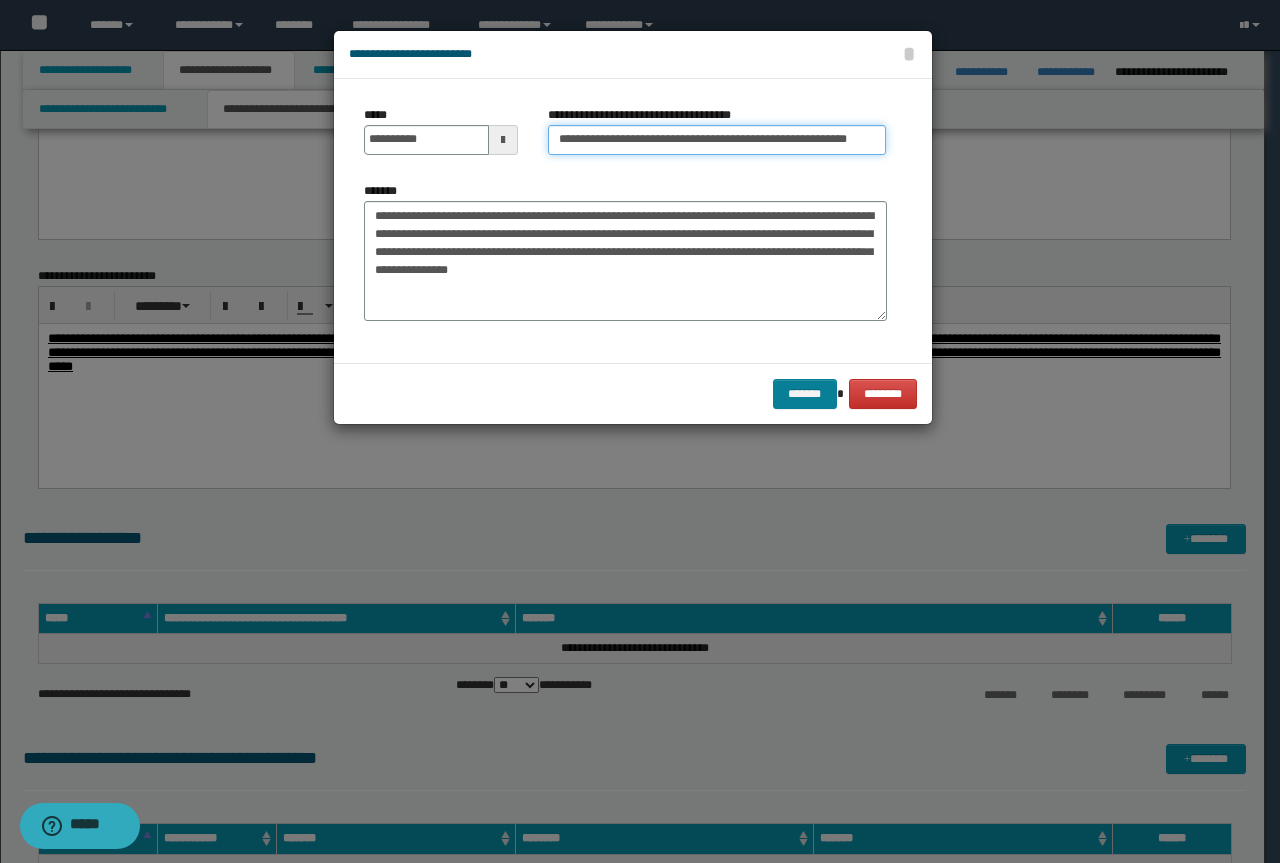 type on "**********" 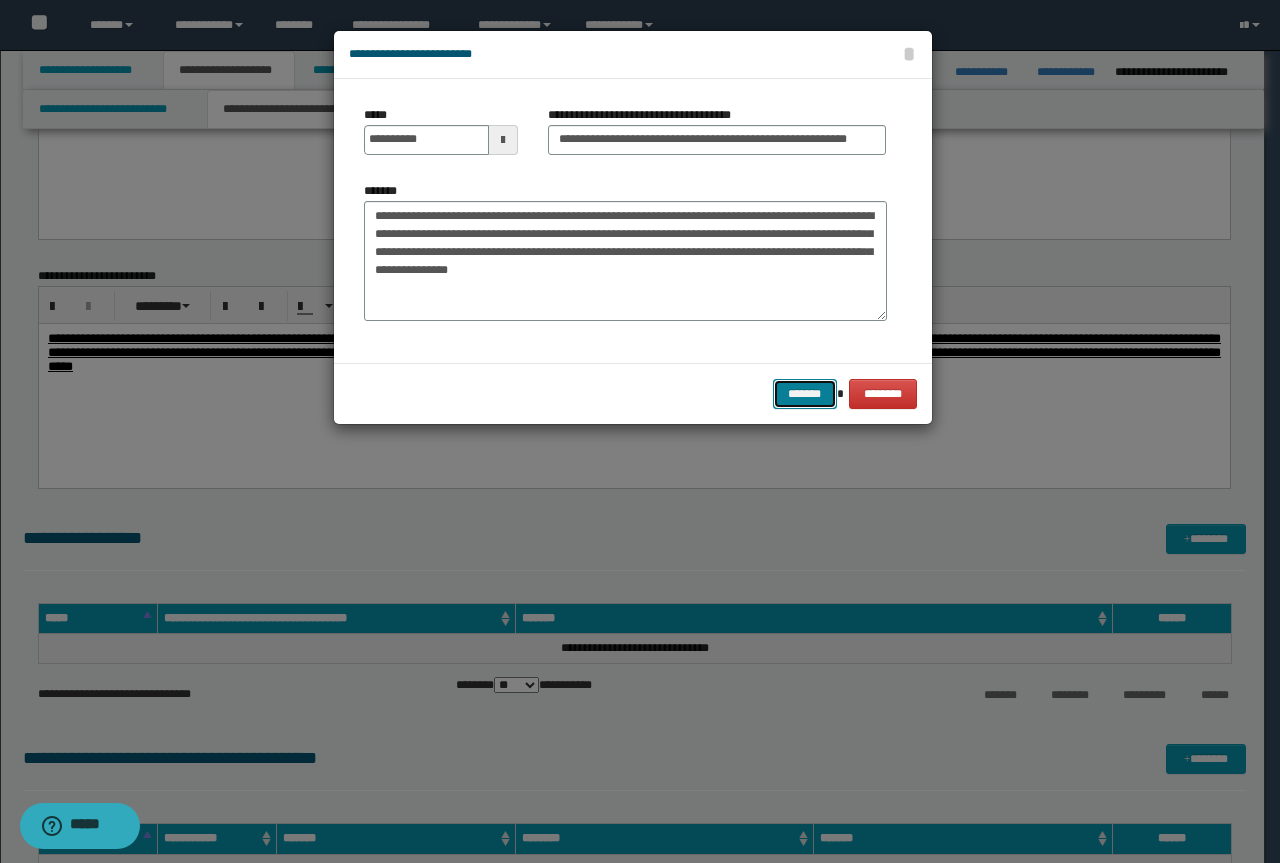click on "*******" at bounding box center (805, 394) 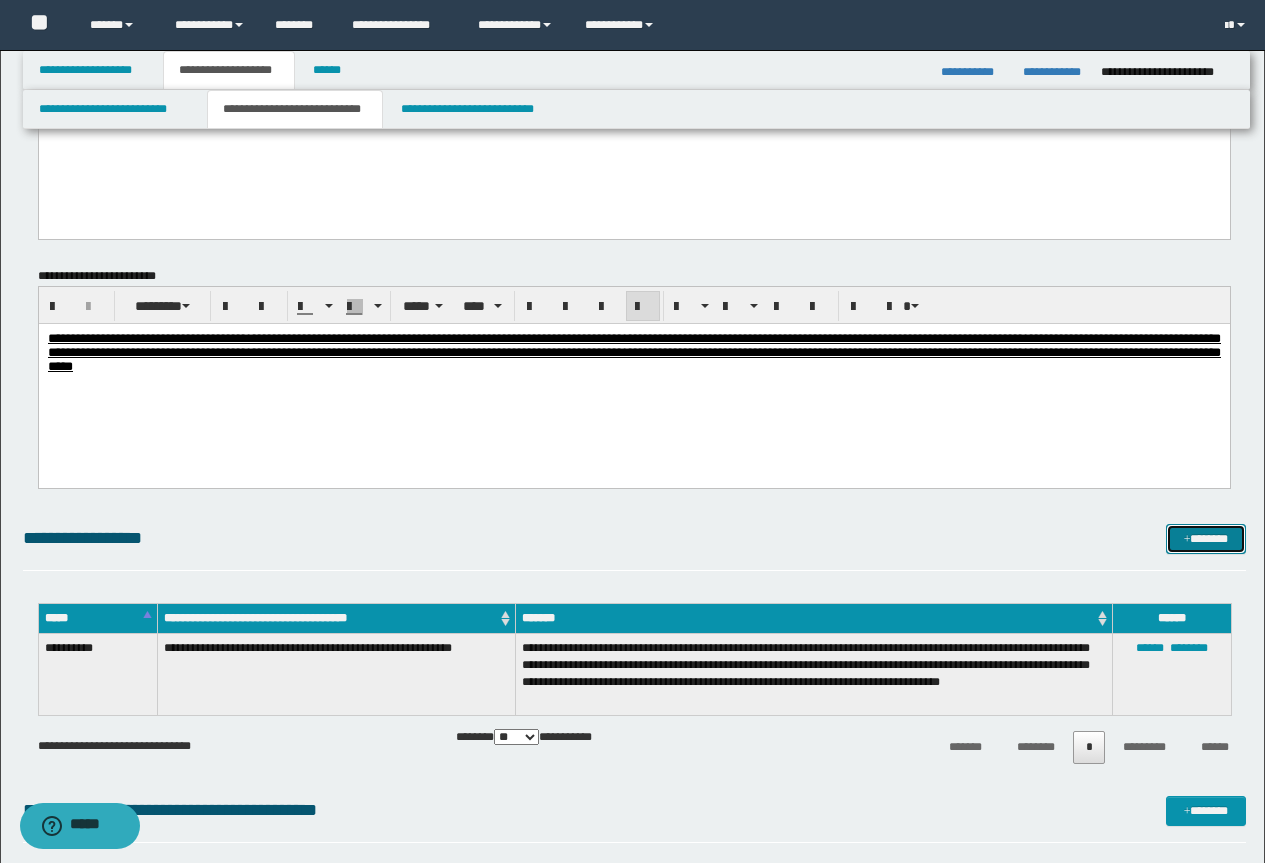 click on "*******" at bounding box center (1206, 539) 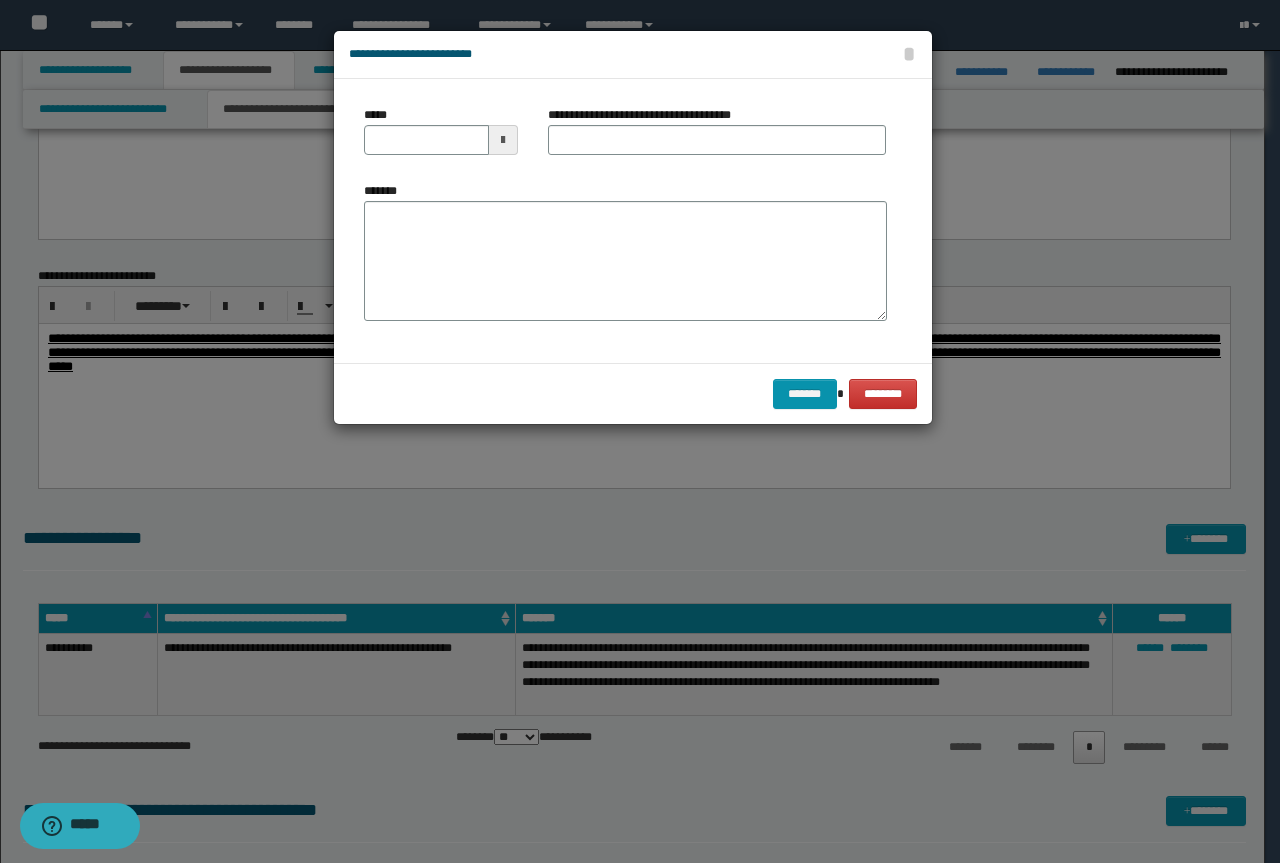 click on "**********" at bounding box center [717, 138] 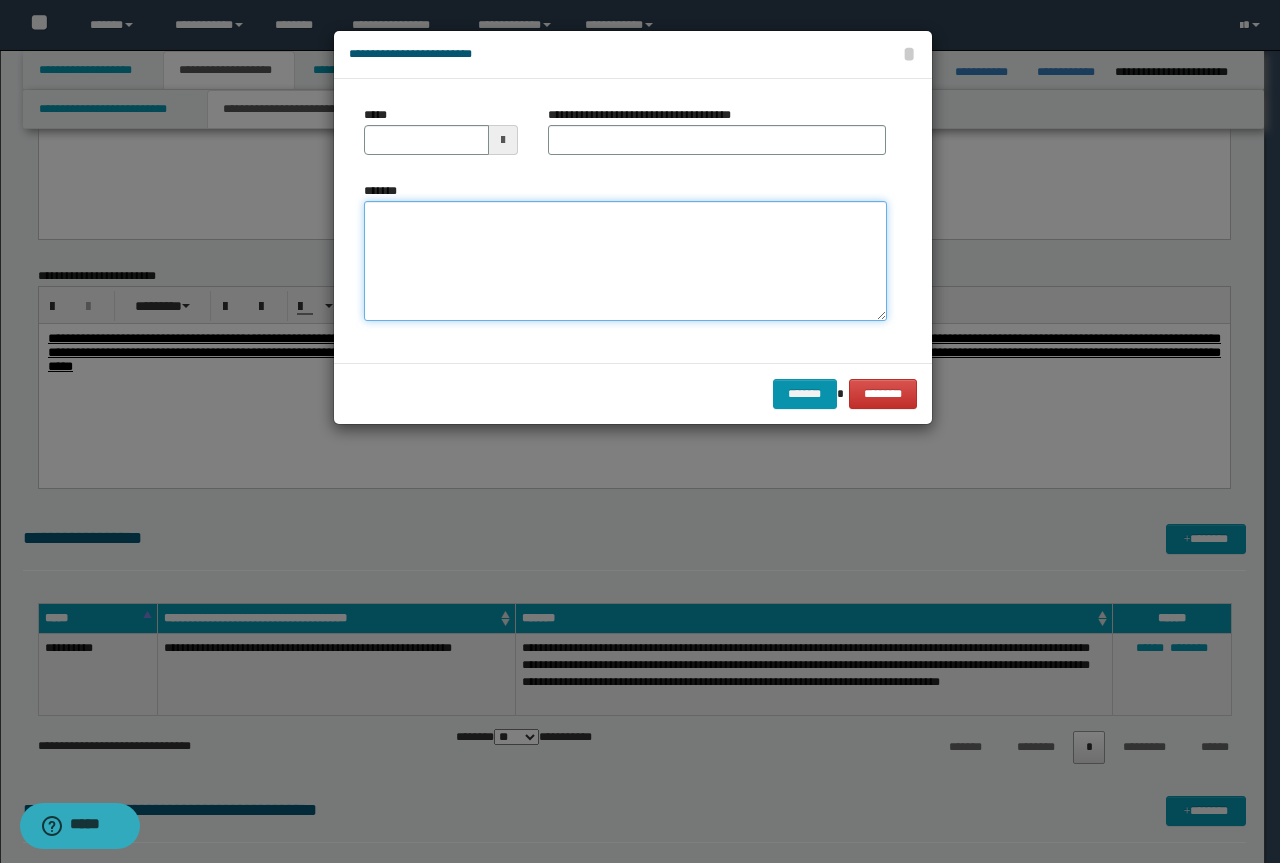 click on "*******" at bounding box center (625, 261) 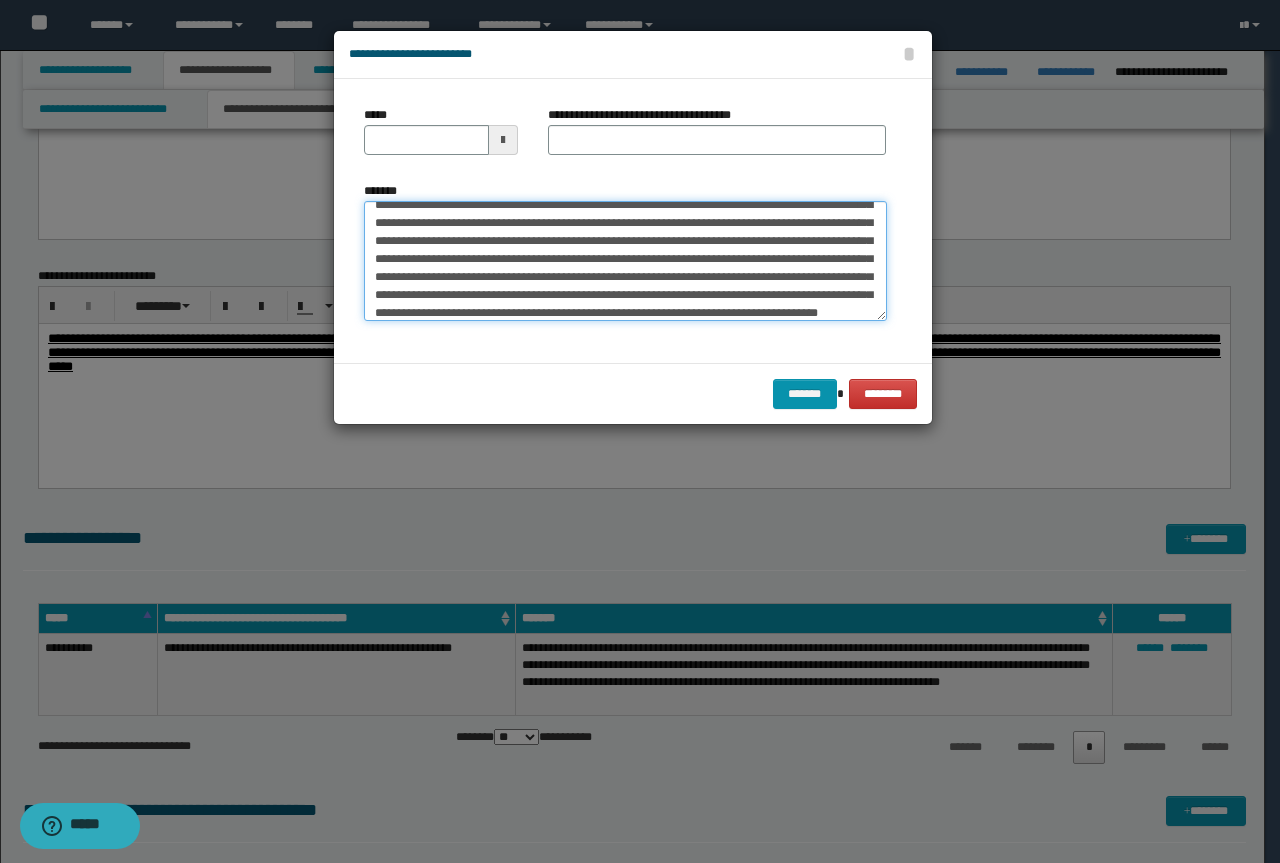 scroll, scrollTop: 0, scrollLeft: 0, axis: both 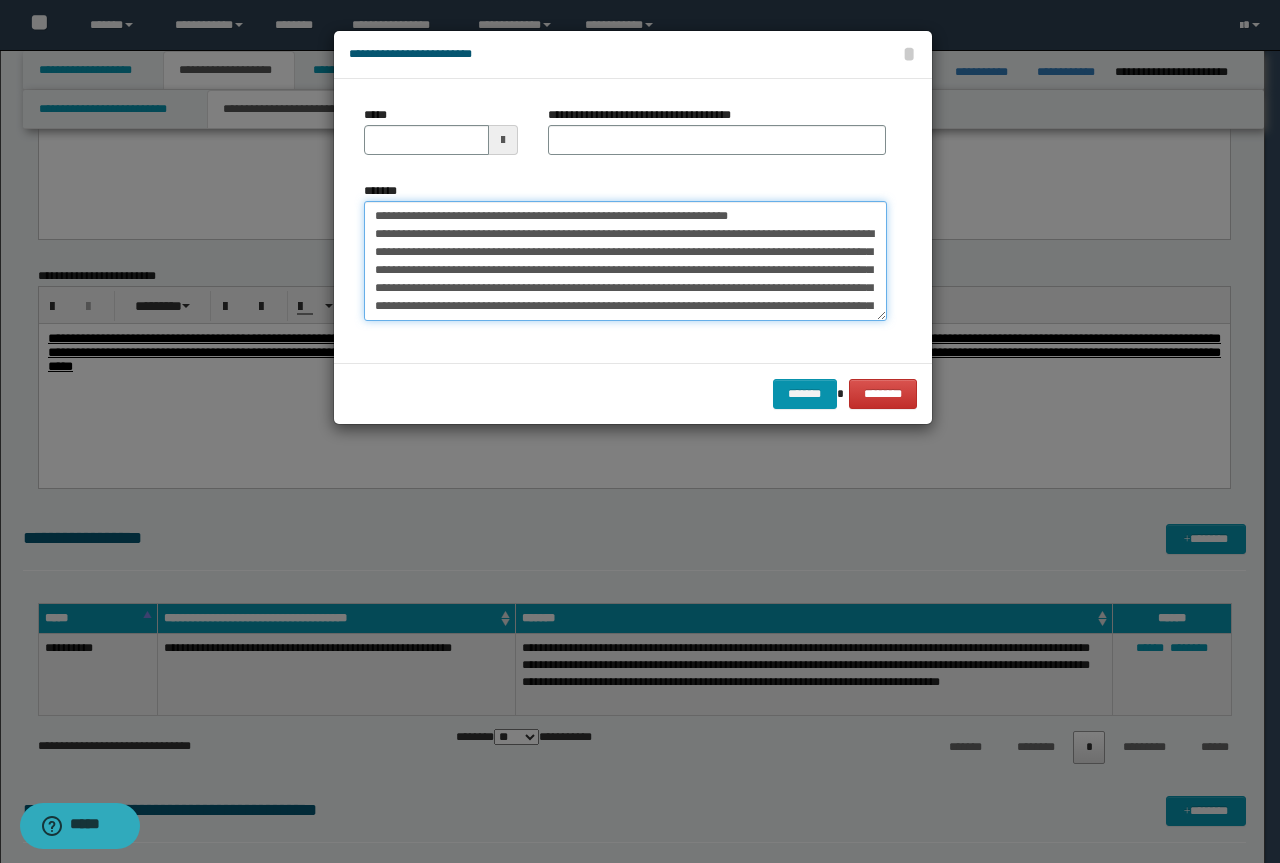 drag, startPoint x: 785, startPoint y: 216, endPoint x: 253, endPoint y: 214, distance: 532.0038 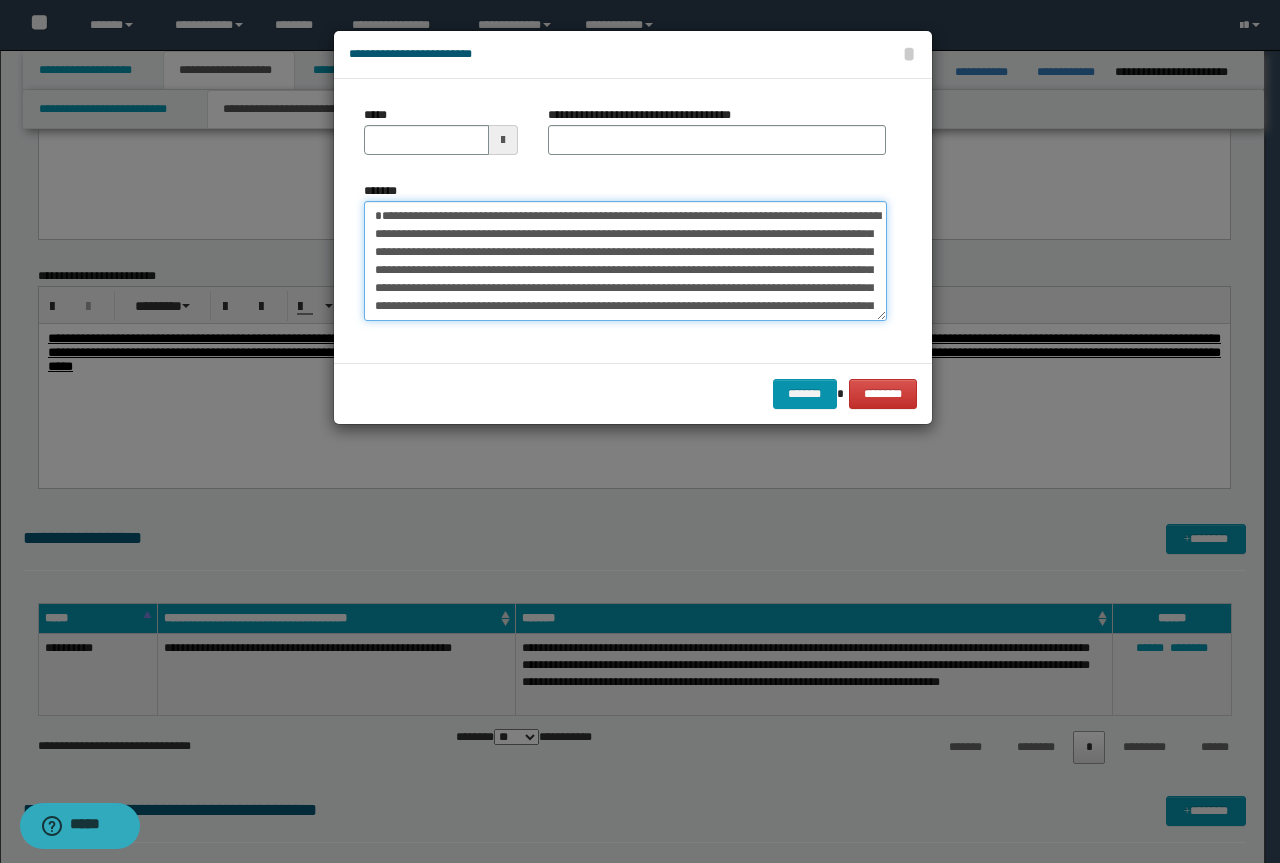 type on "**********" 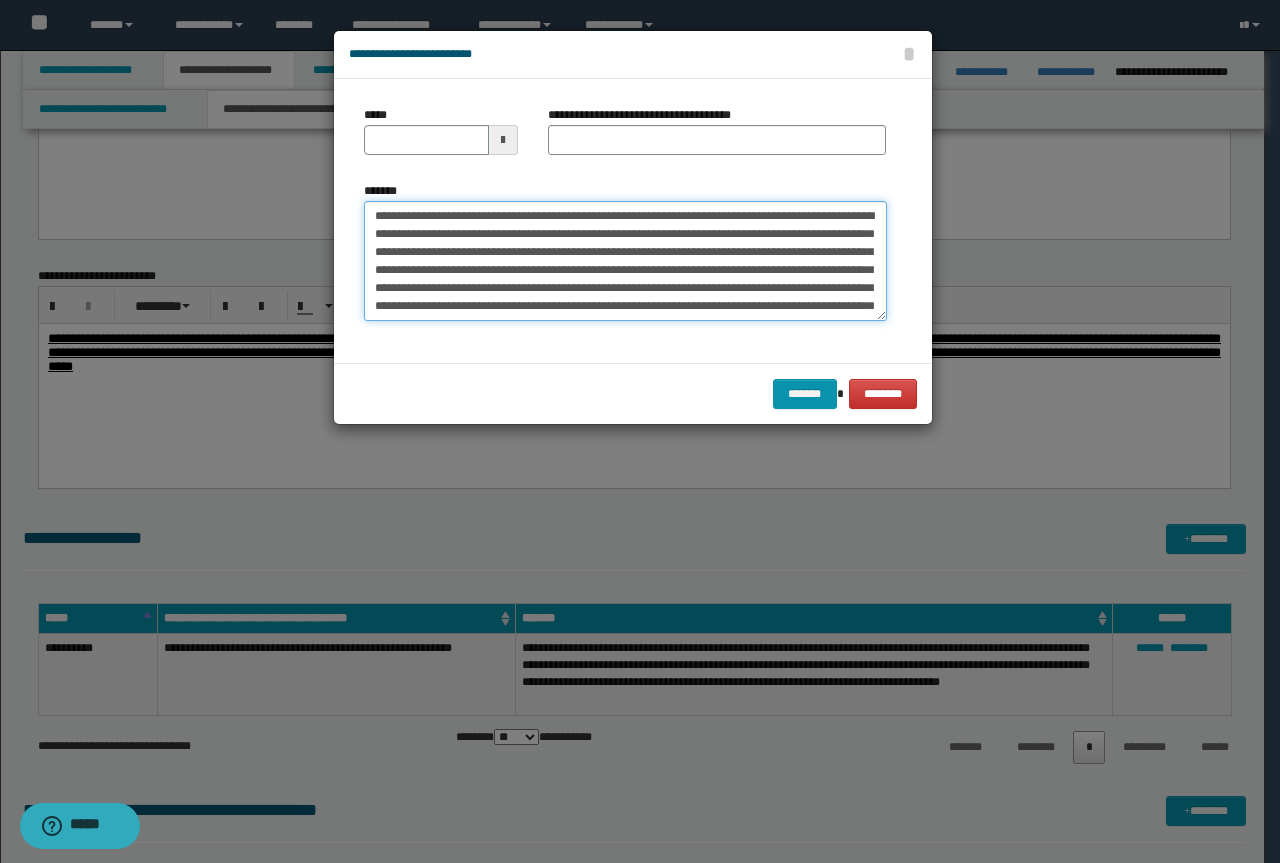 type 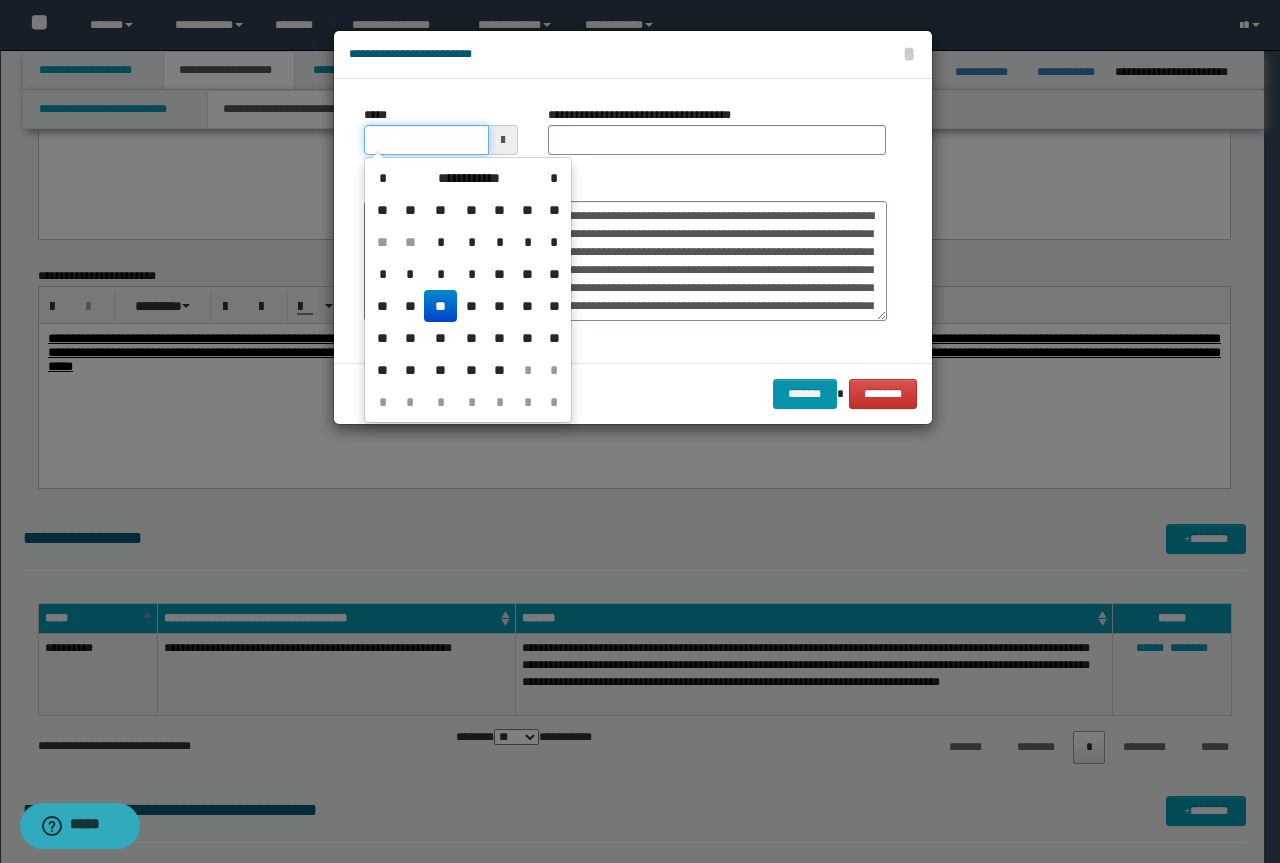 click on "*****" at bounding box center (426, 140) 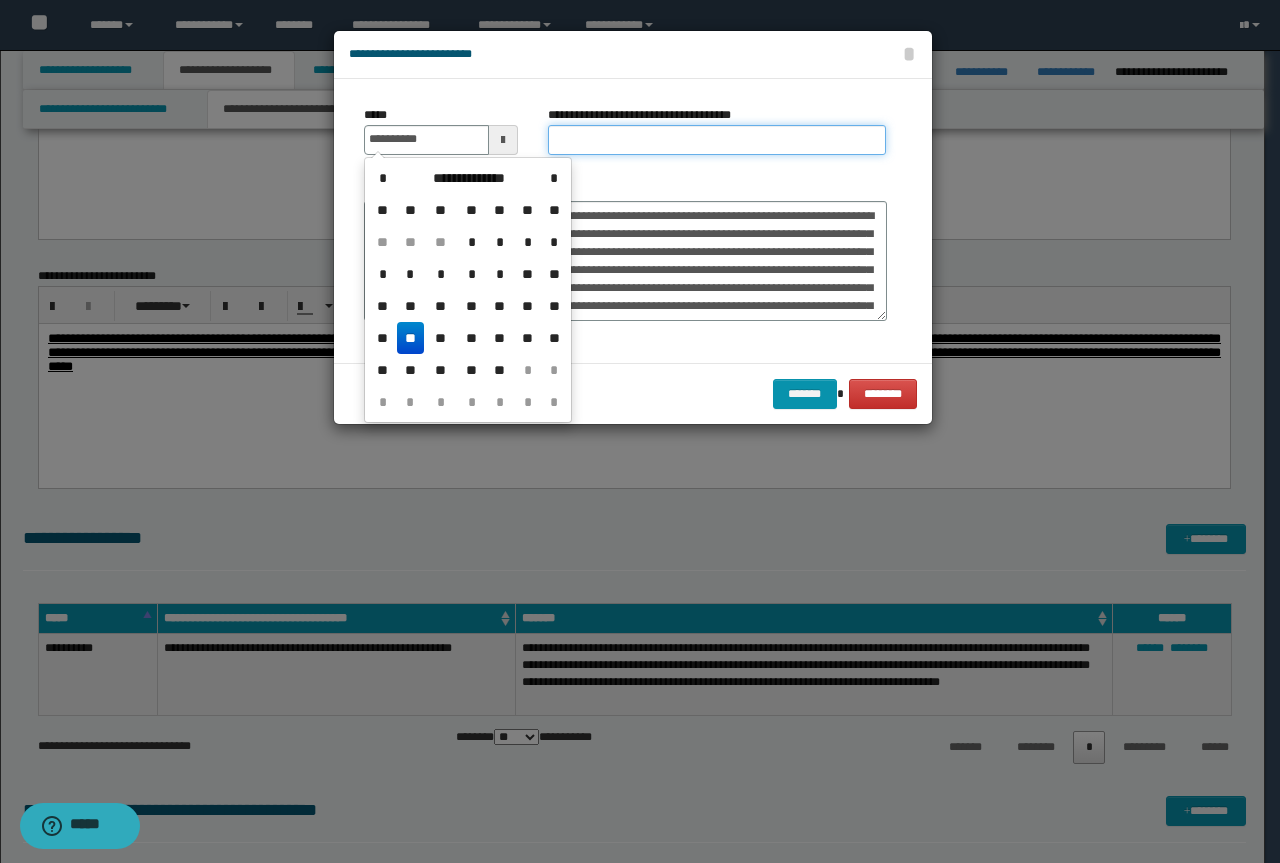 type on "**********" 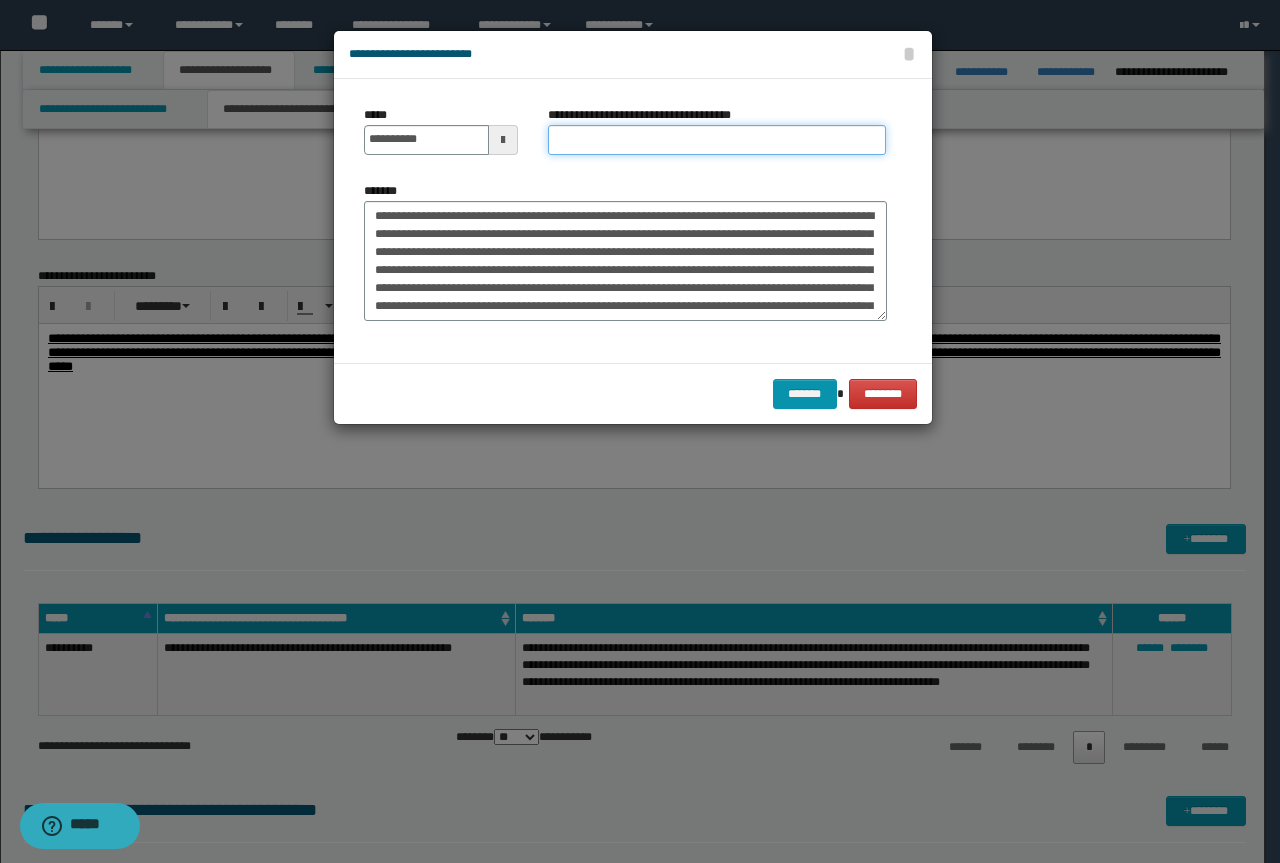 click on "**********" at bounding box center [717, 140] 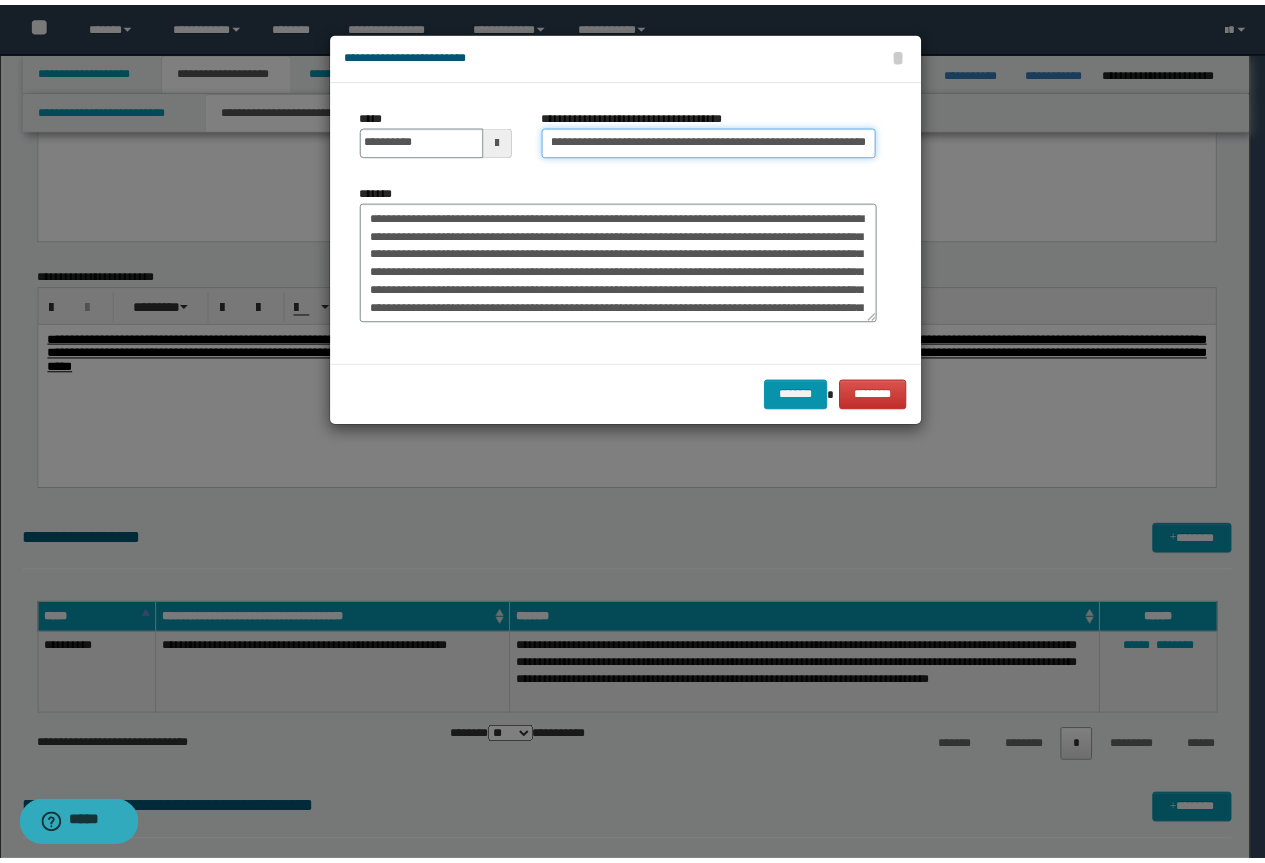 scroll, scrollTop: 0, scrollLeft: 0, axis: both 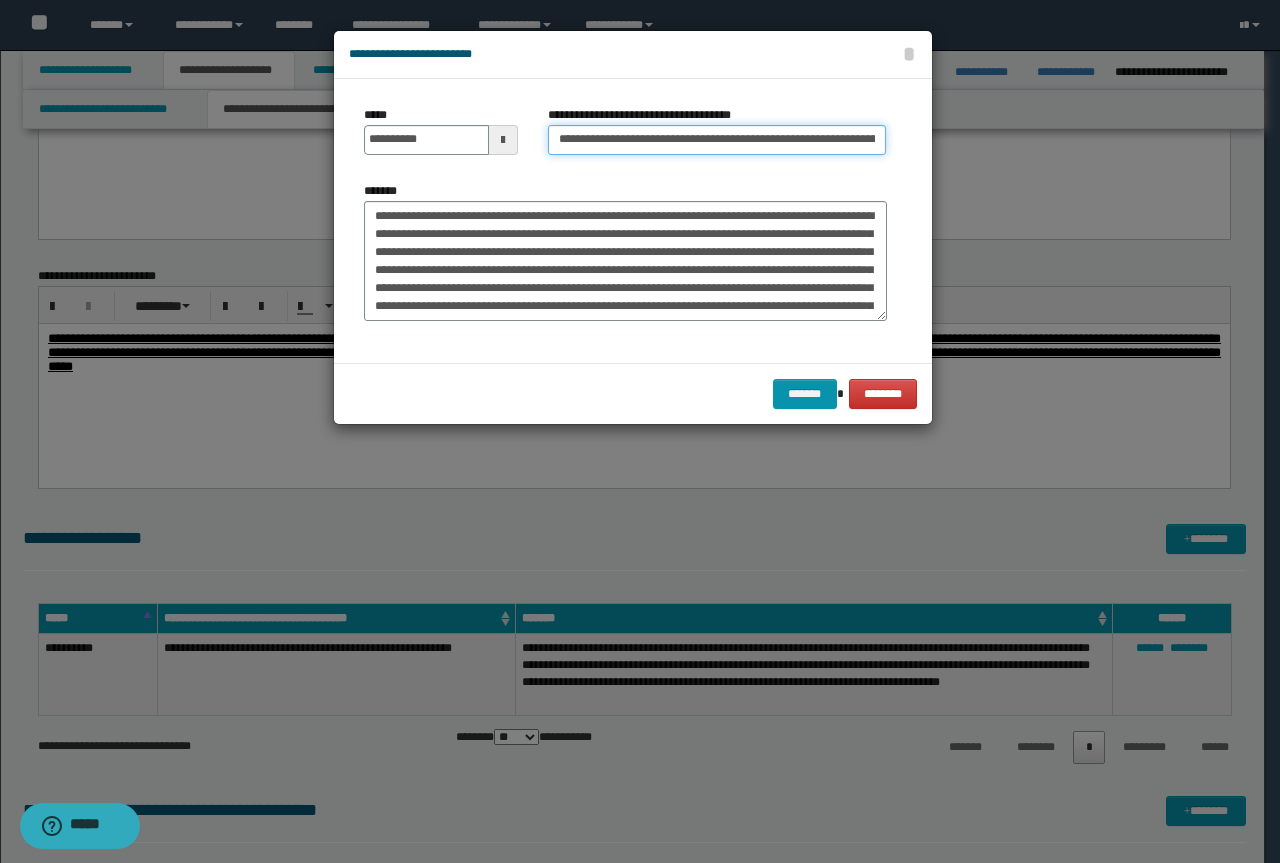 drag, startPoint x: 630, startPoint y: 137, endPoint x: 165, endPoint y: 152, distance: 465.24188 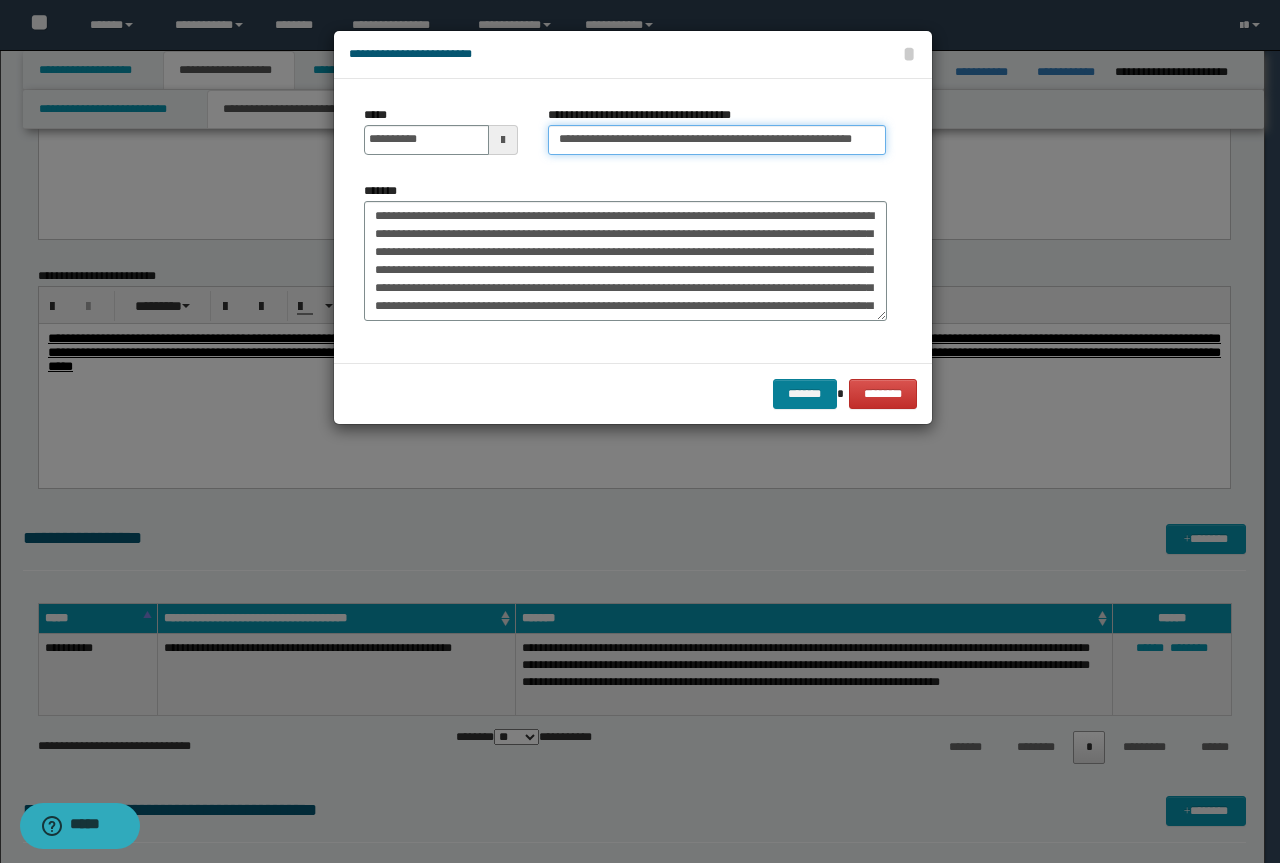 type on "**********" 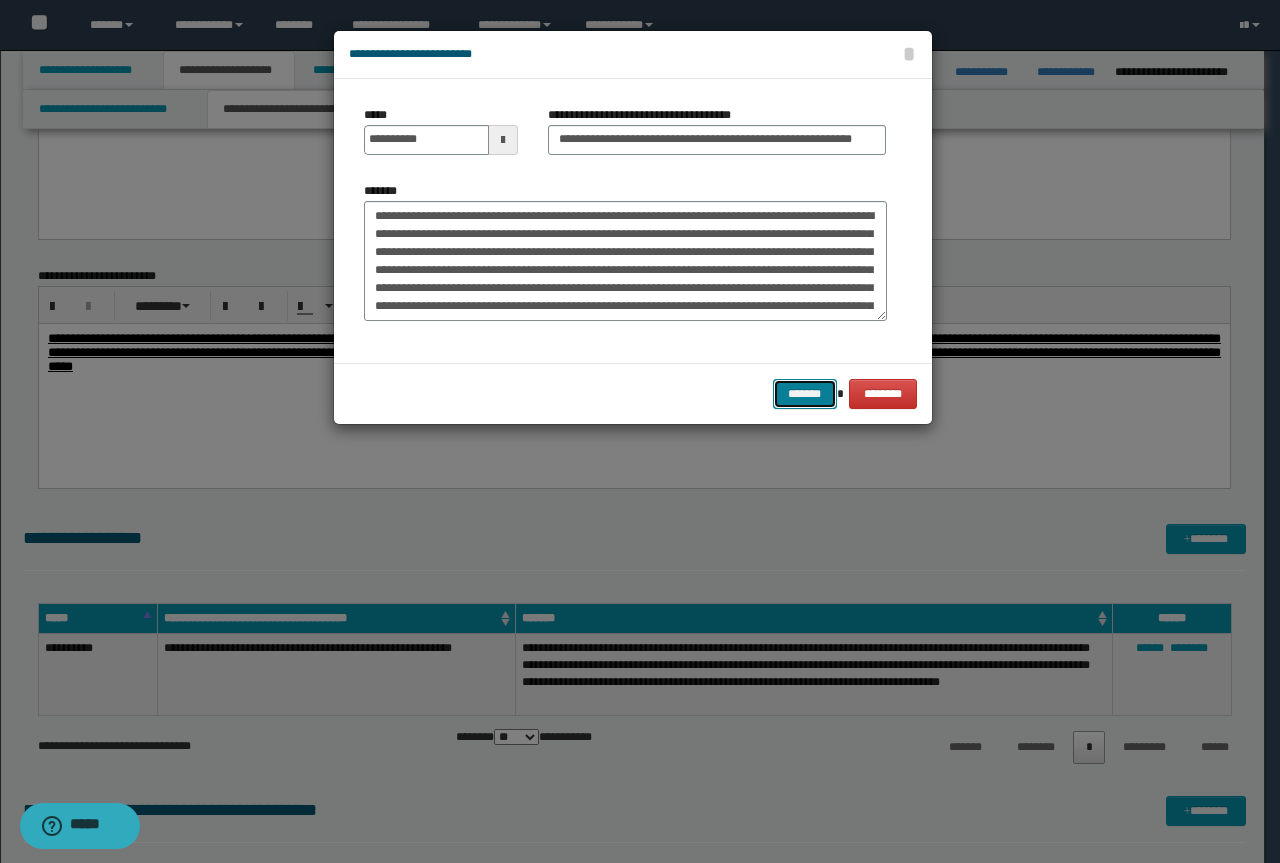 click on "*******" at bounding box center (805, 394) 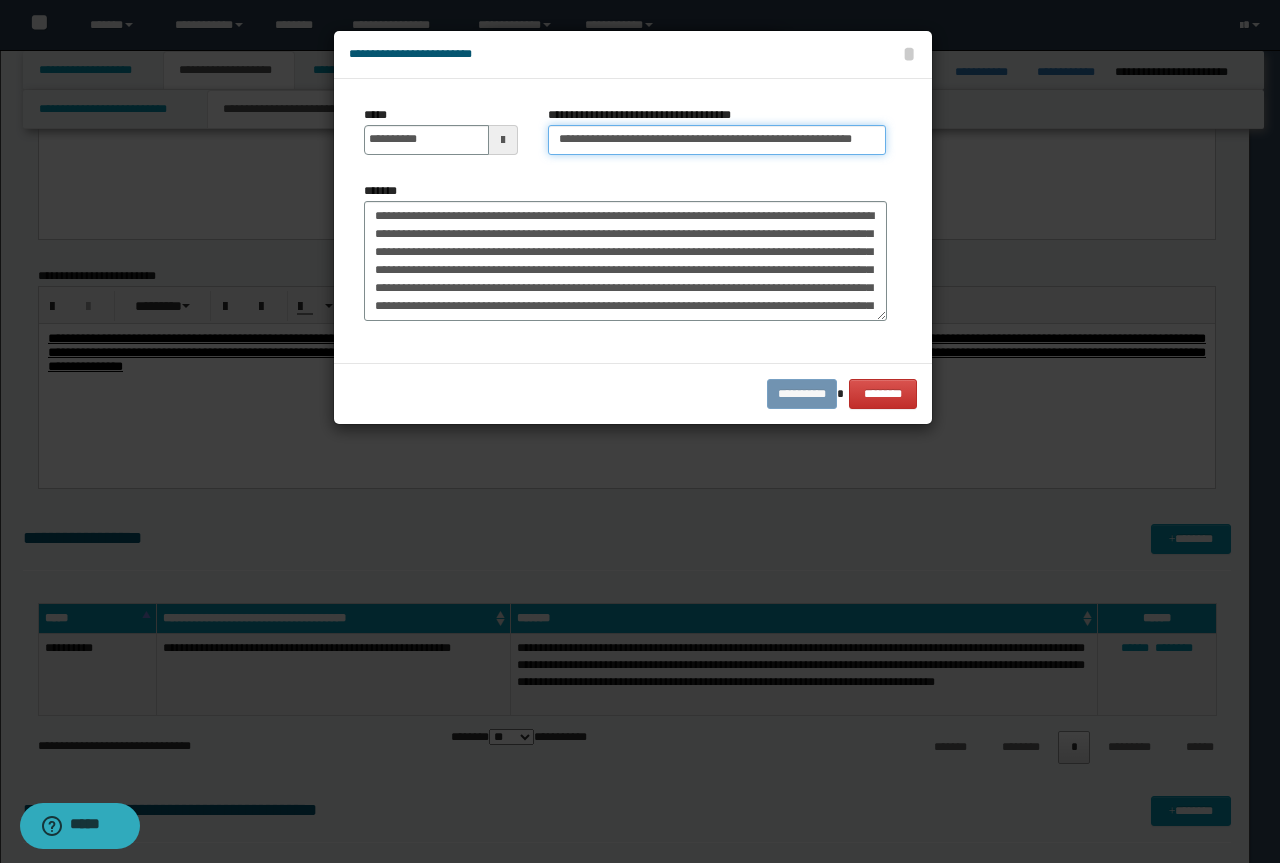 click on "**********" at bounding box center (717, 140) 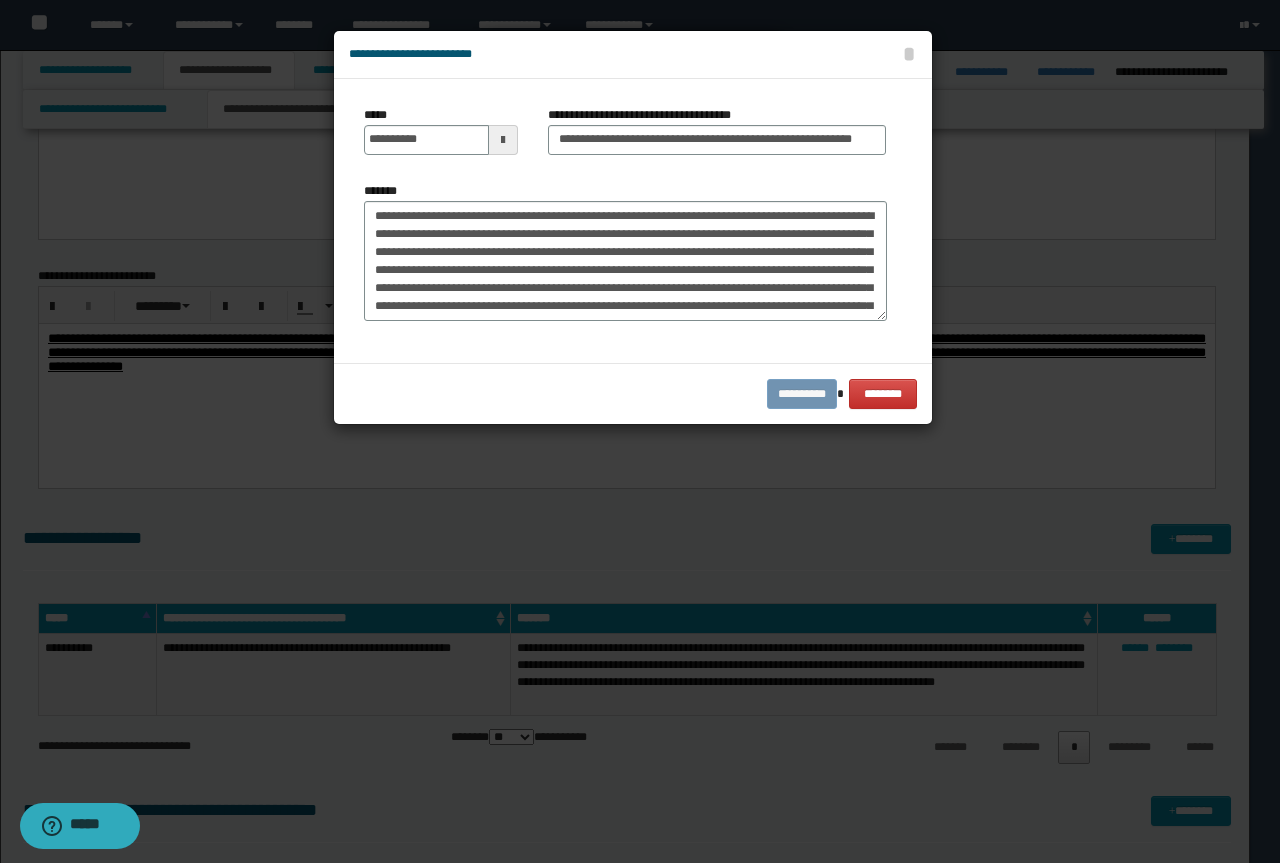 click on "**********" at bounding box center [633, 393] 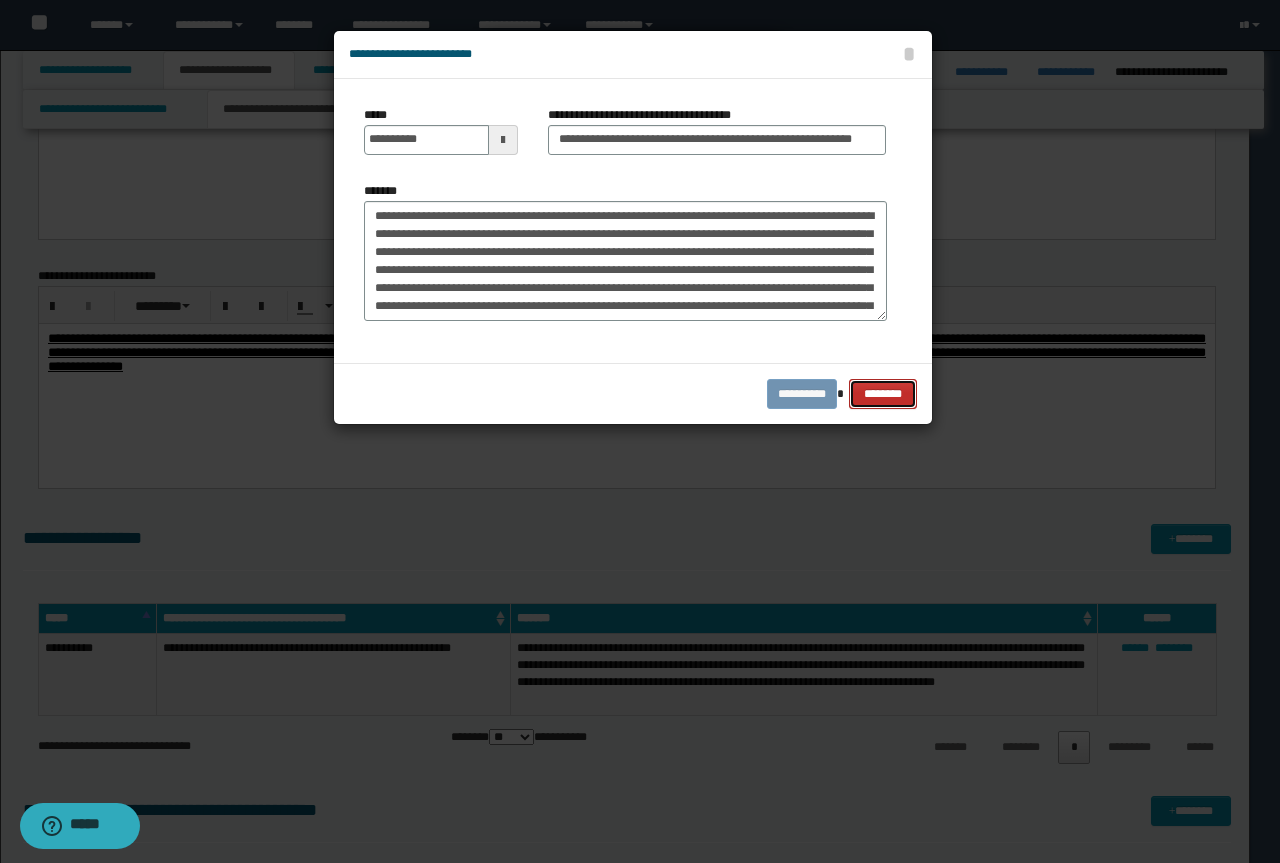 click on "********" at bounding box center (882, 394) 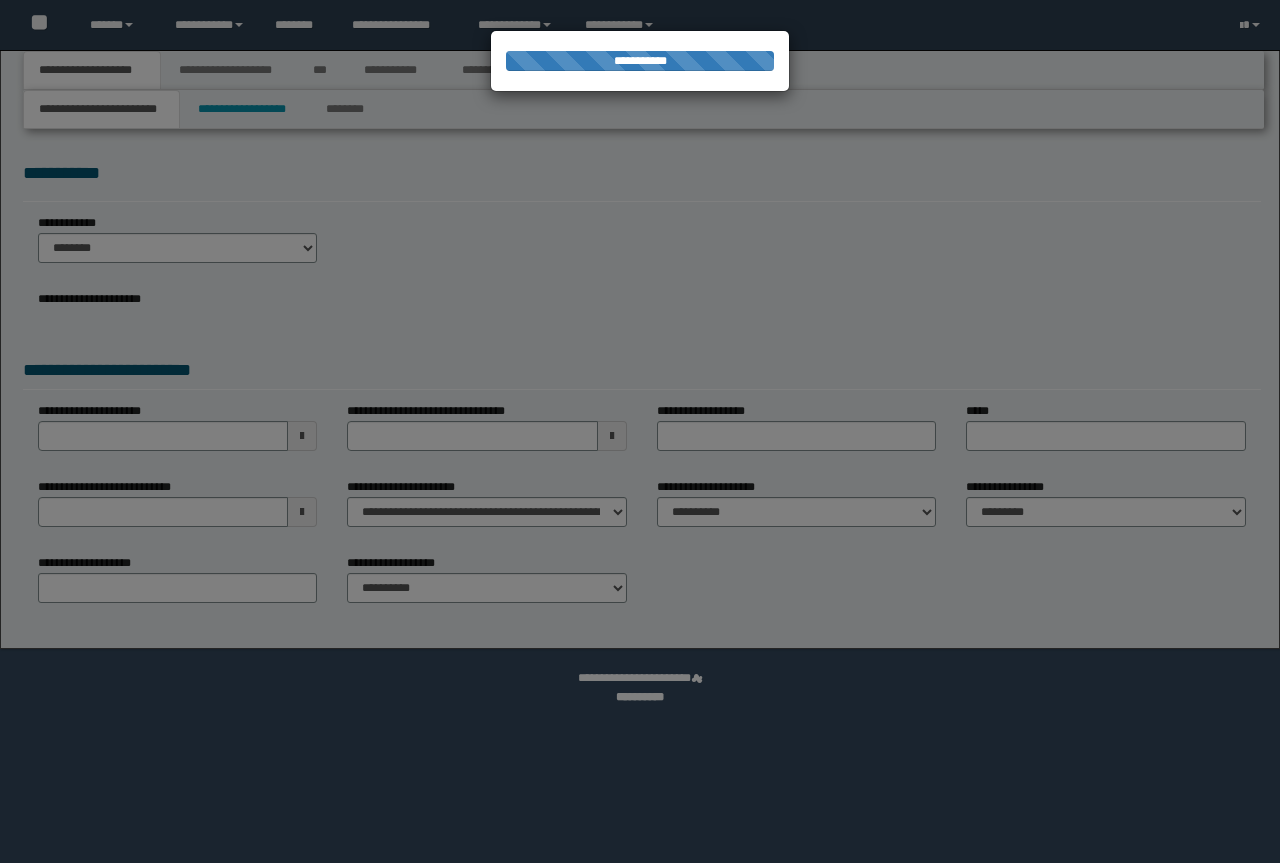 scroll, scrollTop: 0, scrollLeft: 0, axis: both 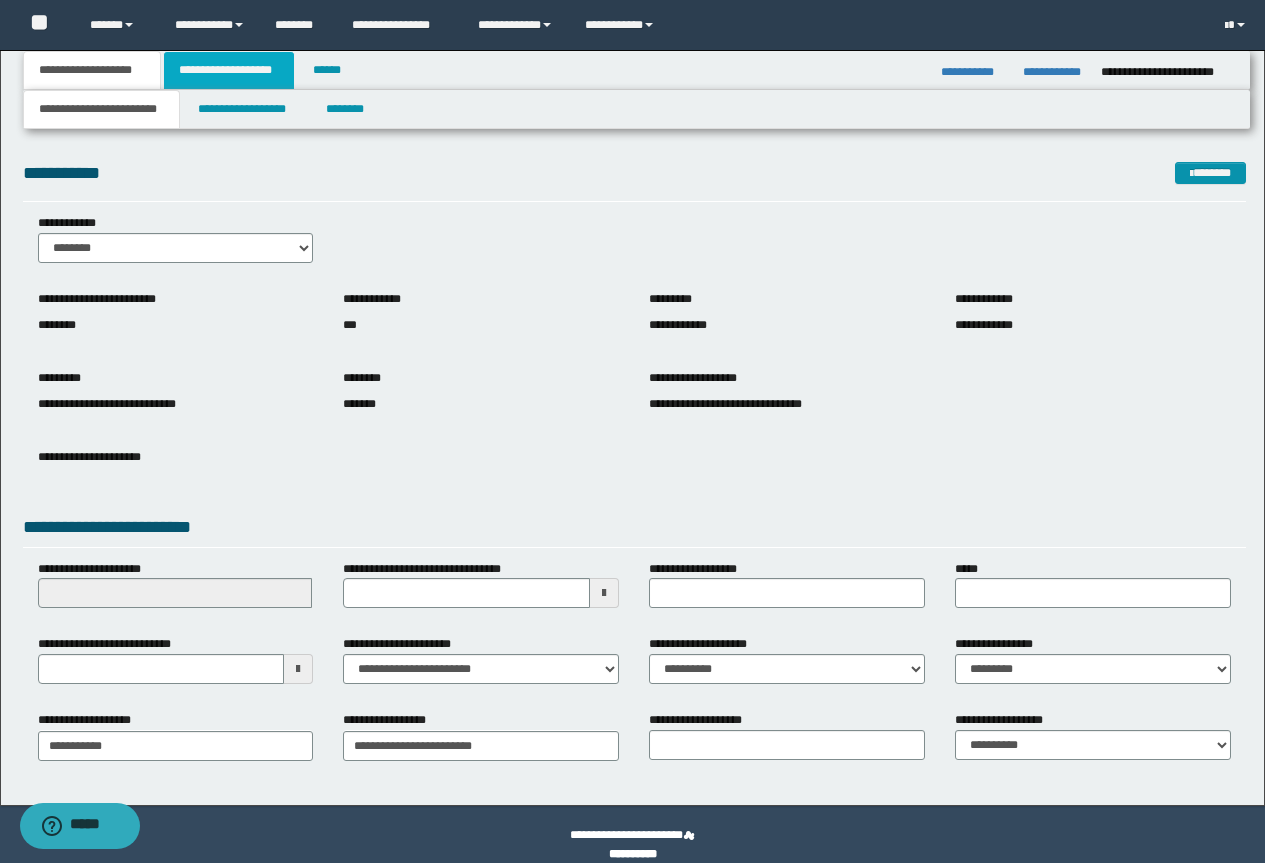 click on "**********" at bounding box center [229, 70] 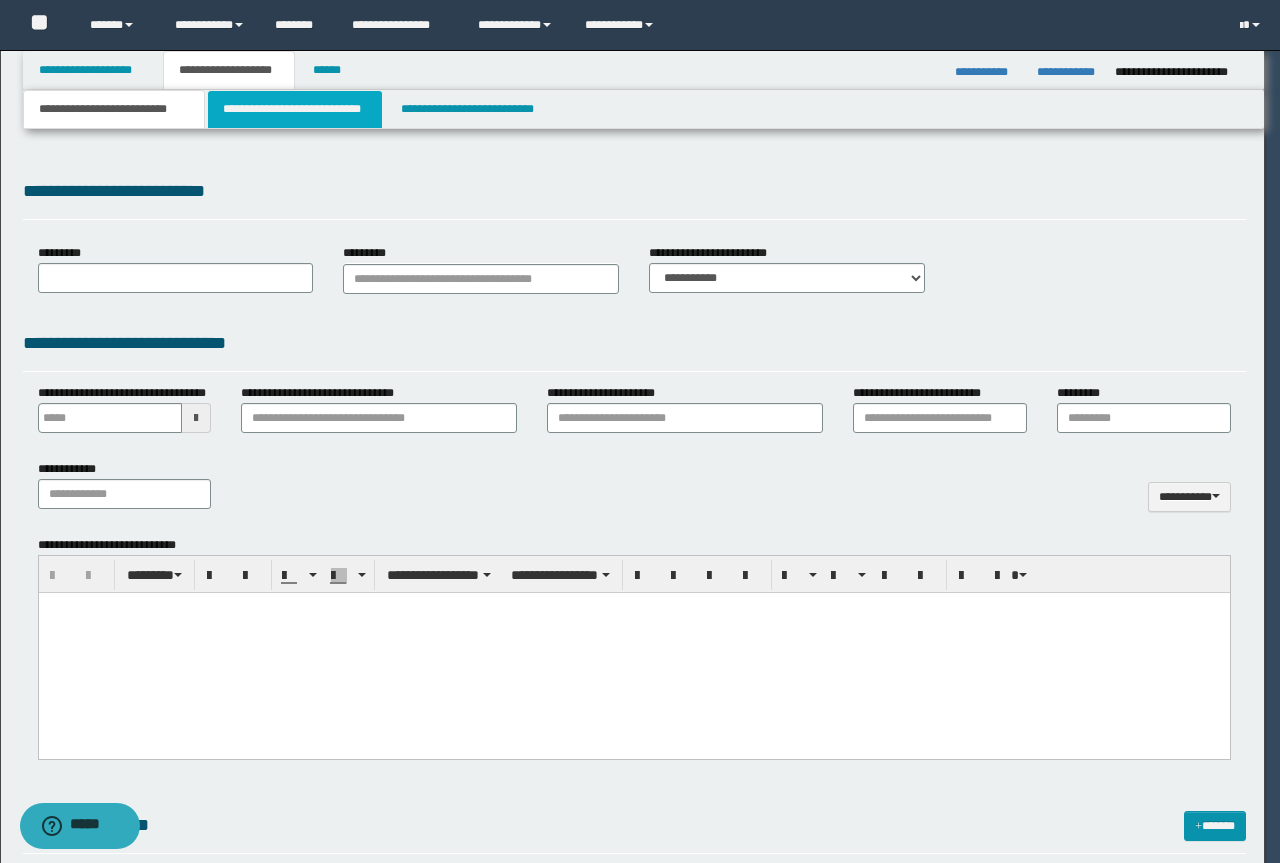 type 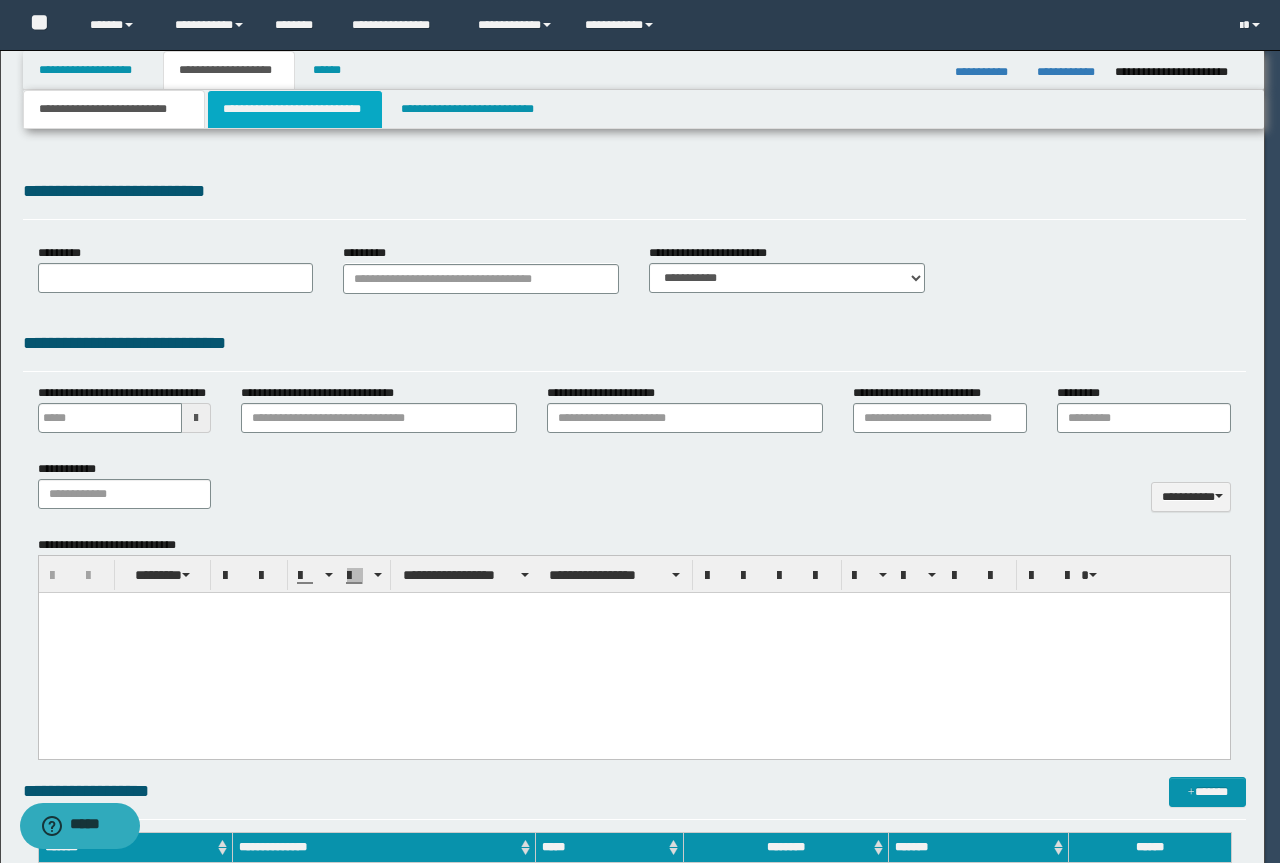 scroll, scrollTop: 0, scrollLeft: 0, axis: both 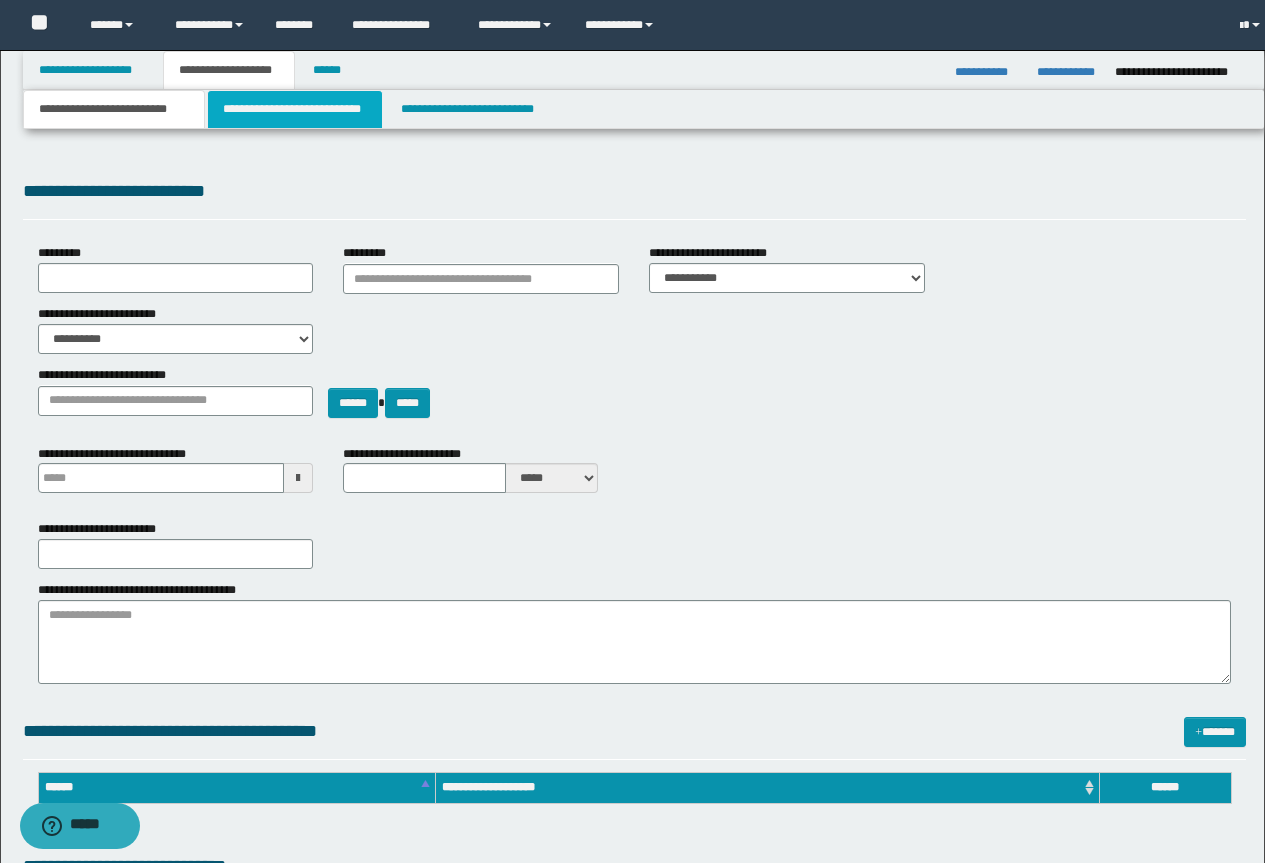 click on "**********" at bounding box center [295, 109] 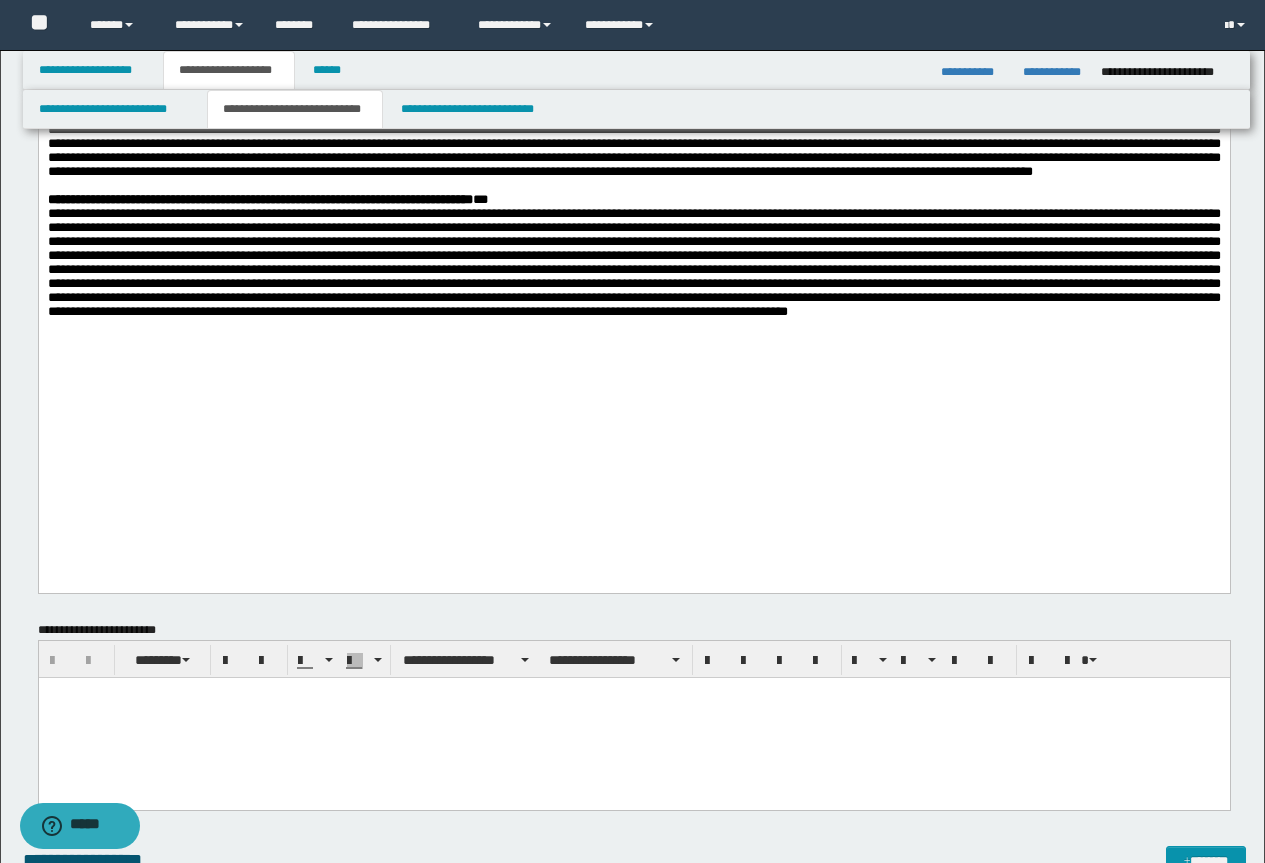 scroll, scrollTop: 500, scrollLeft: 0, axis: vertical 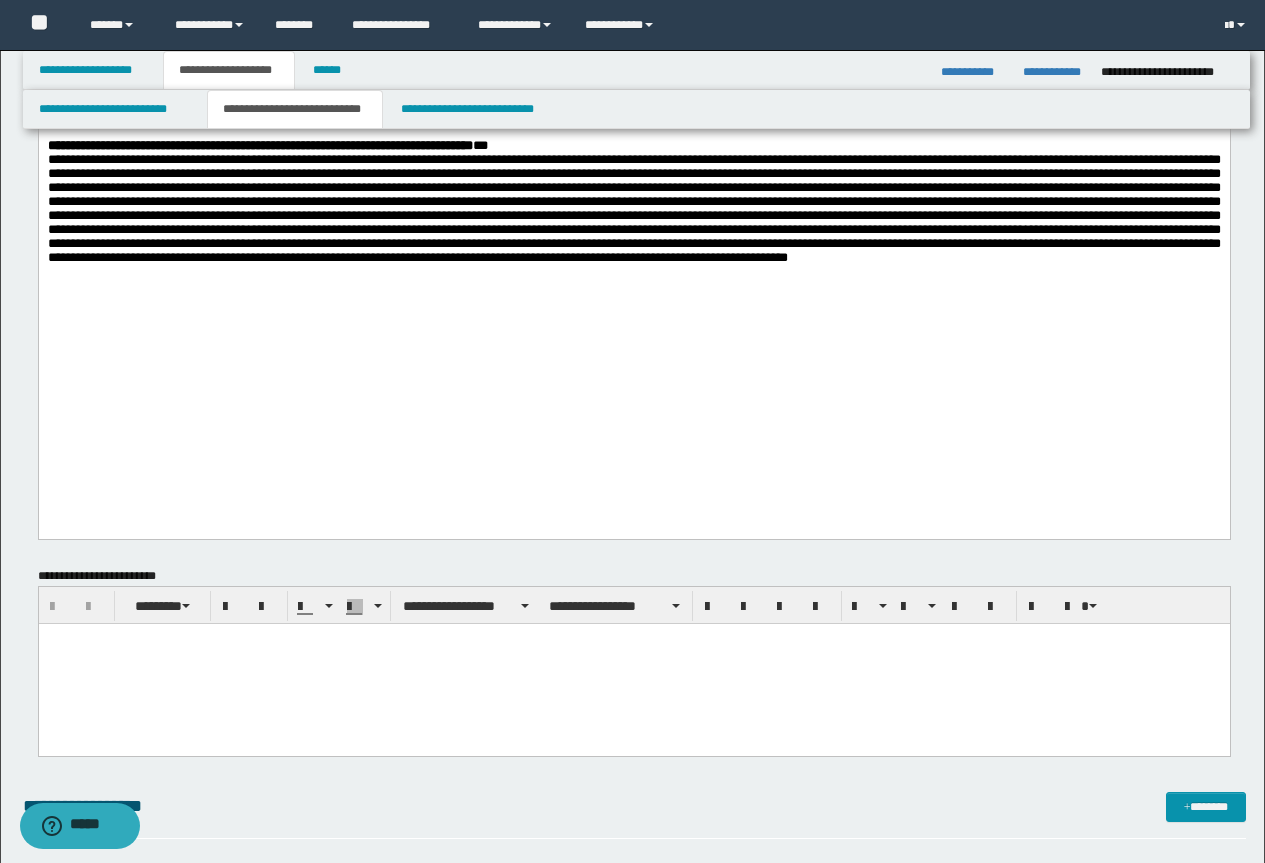 click at bounding box center (633, 663) 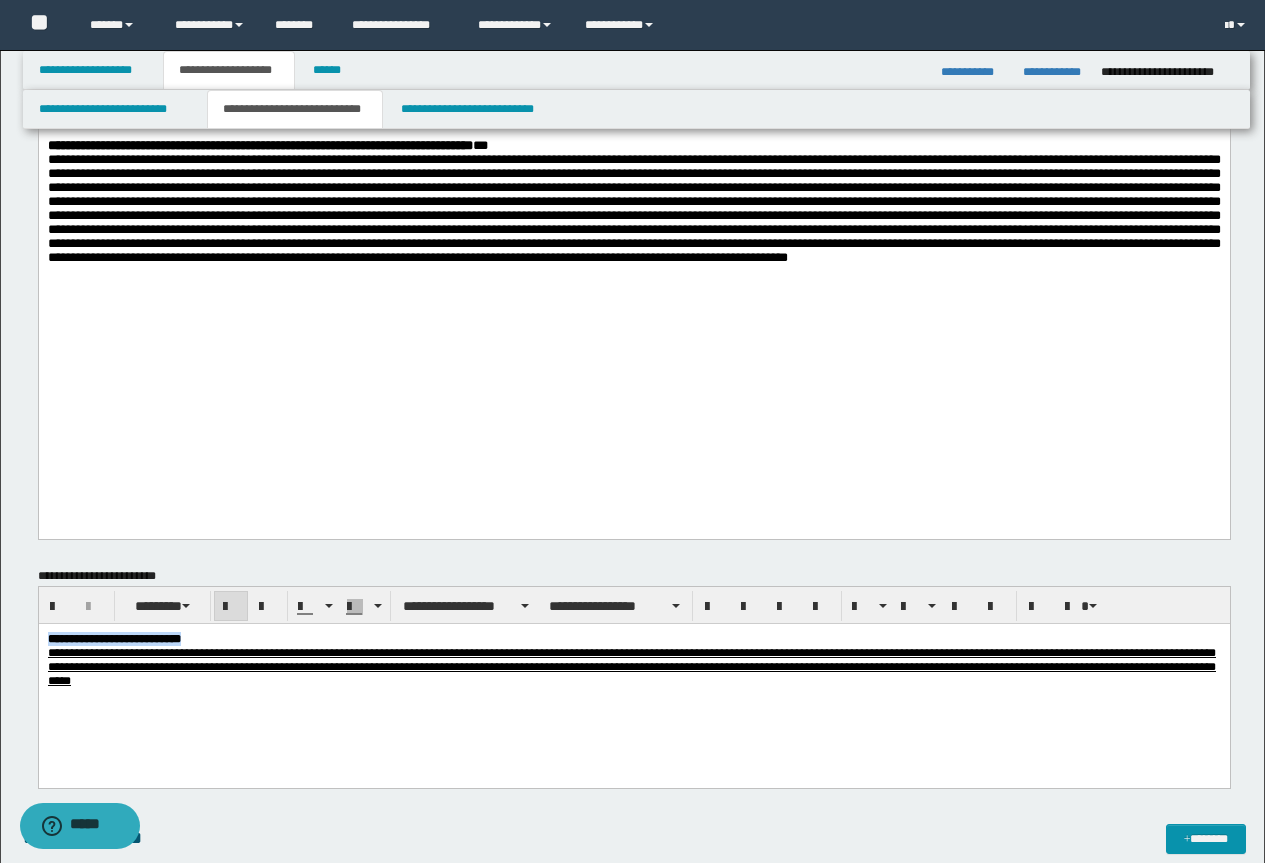 drag, startPoint x: 232, startPoint y: 633, endPoint x: 26, endPoint y: 607, distance: 207.6343 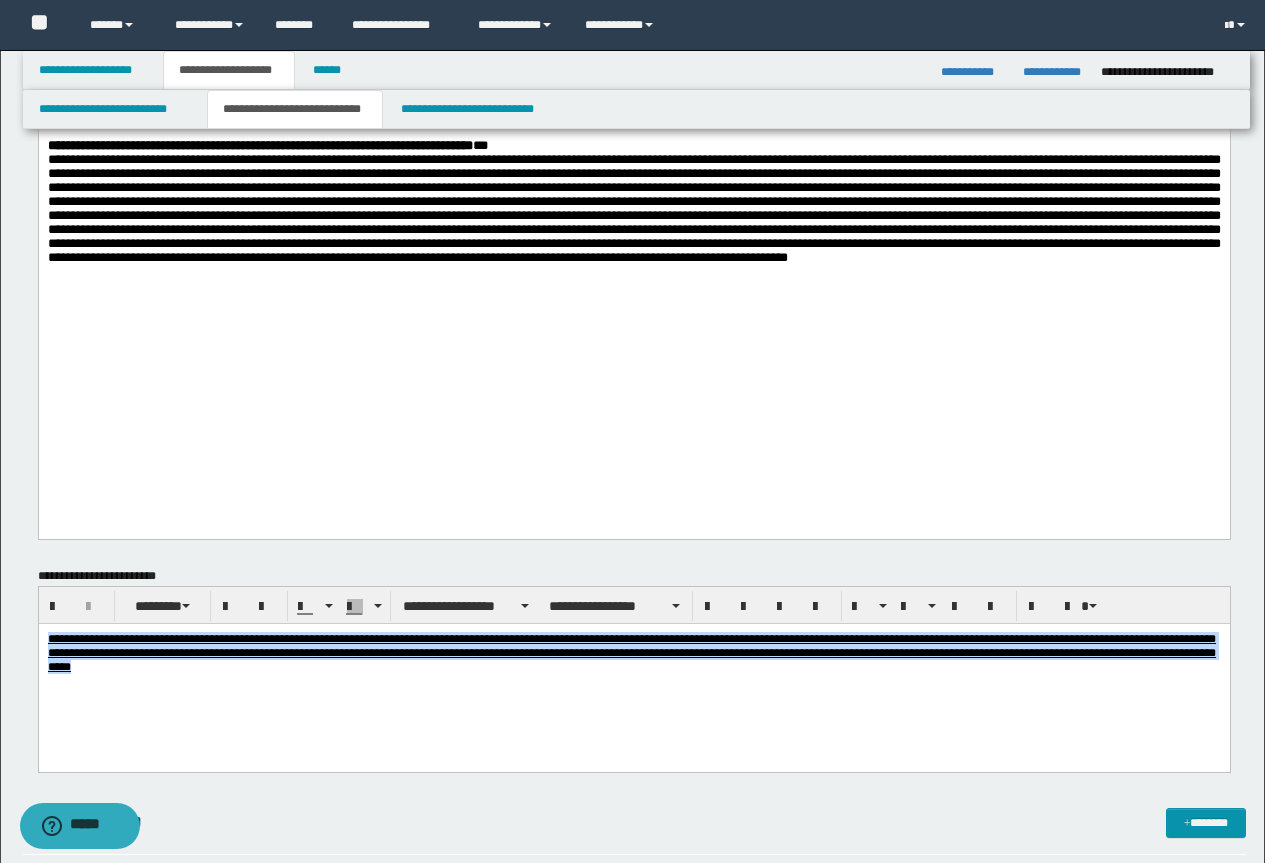 drag, startPoint x: 1156, startPoint y: 671, endPoint x: 11, endPoint y: 615, distance: 1146.3687 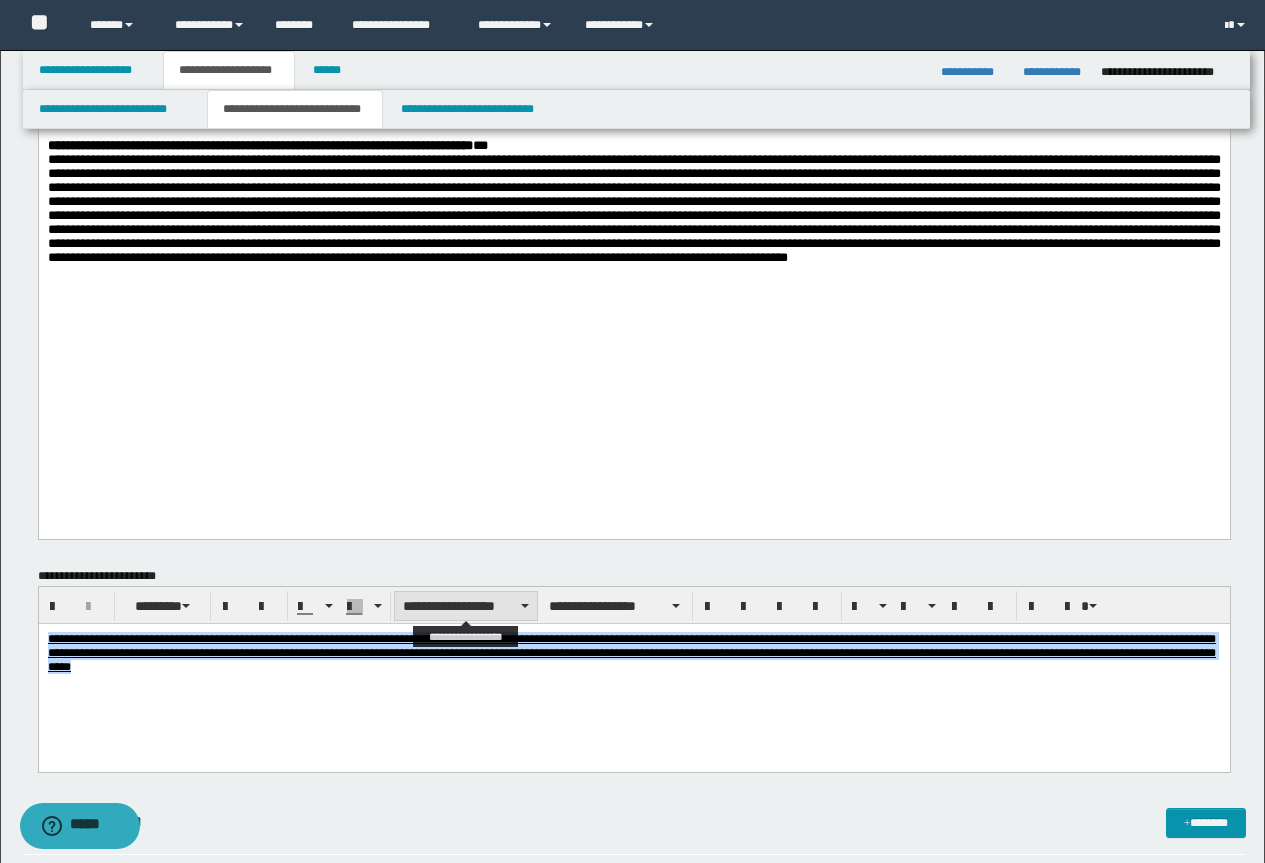 click on "**********" at bounding box center (466, 606) 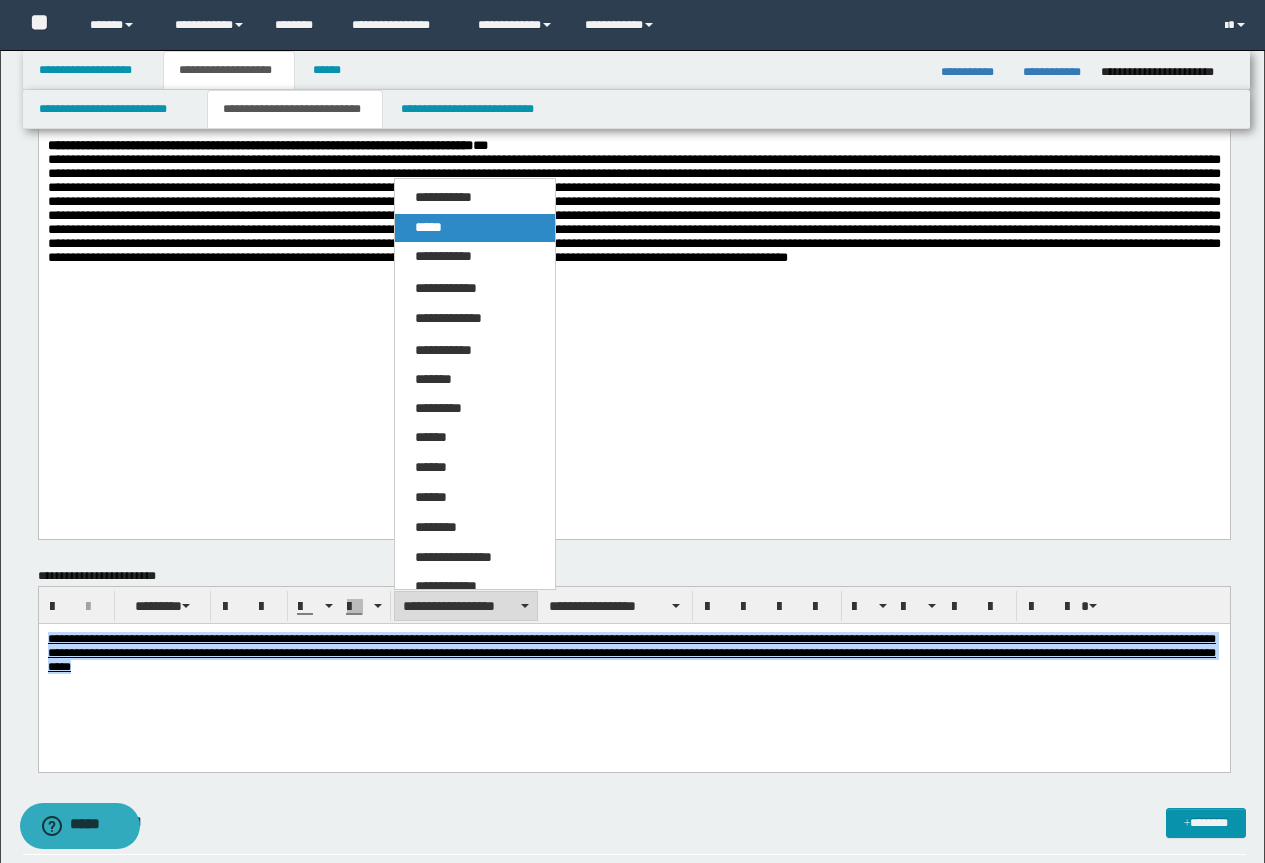 click on "*****" at bounding box center [428, 227] 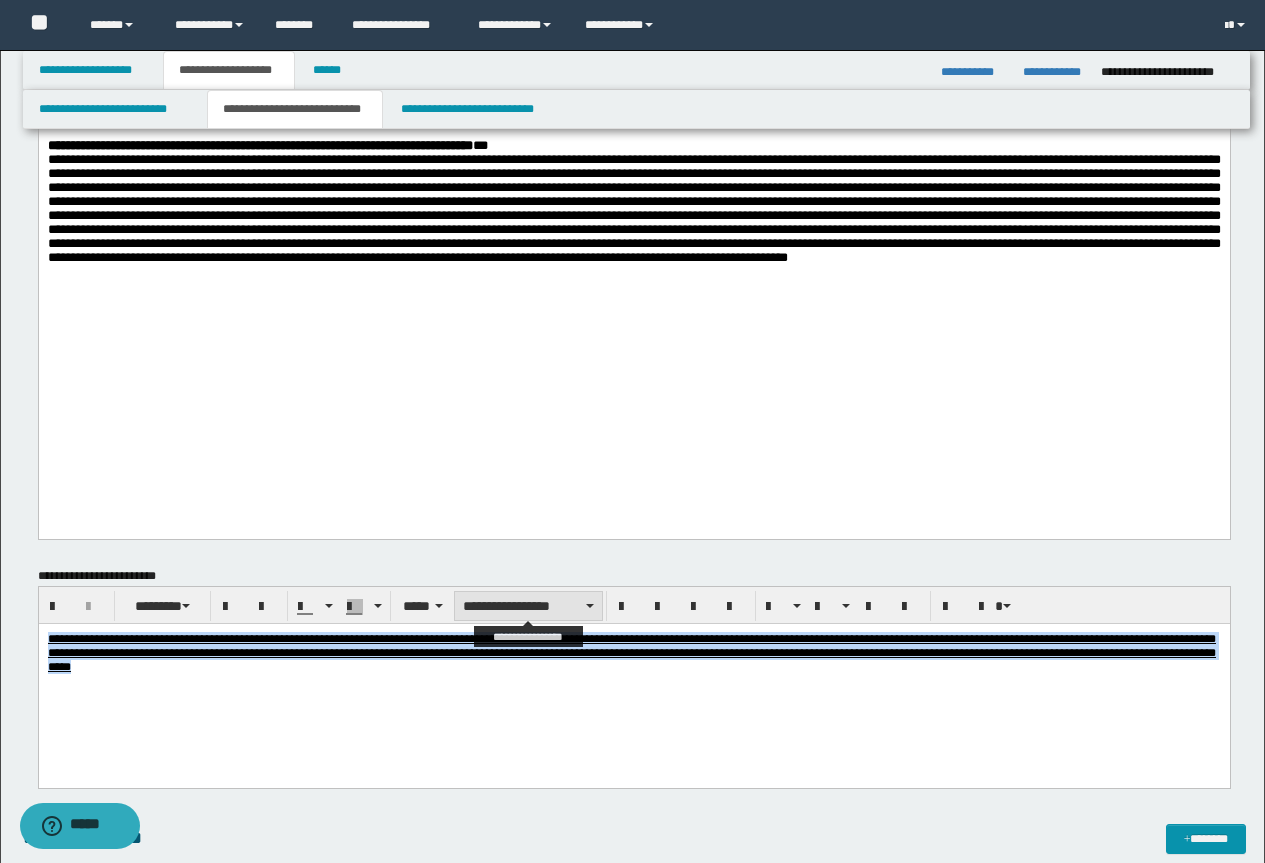 click on "**********" at bounding box center [528, 606] 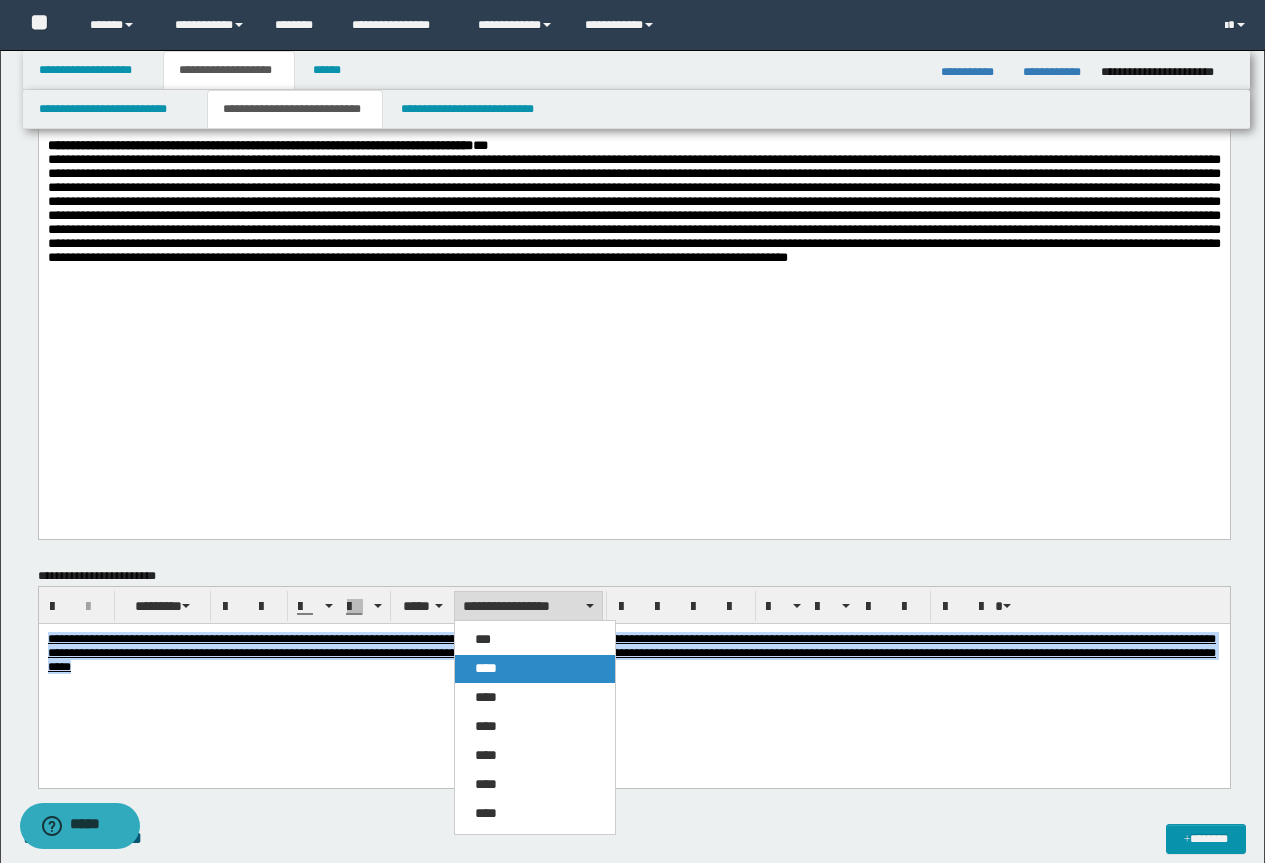 drag, startPoint x: 498, startPoint y: 676, endPoint x: 461, endPoint y: 52, distance: 625.096 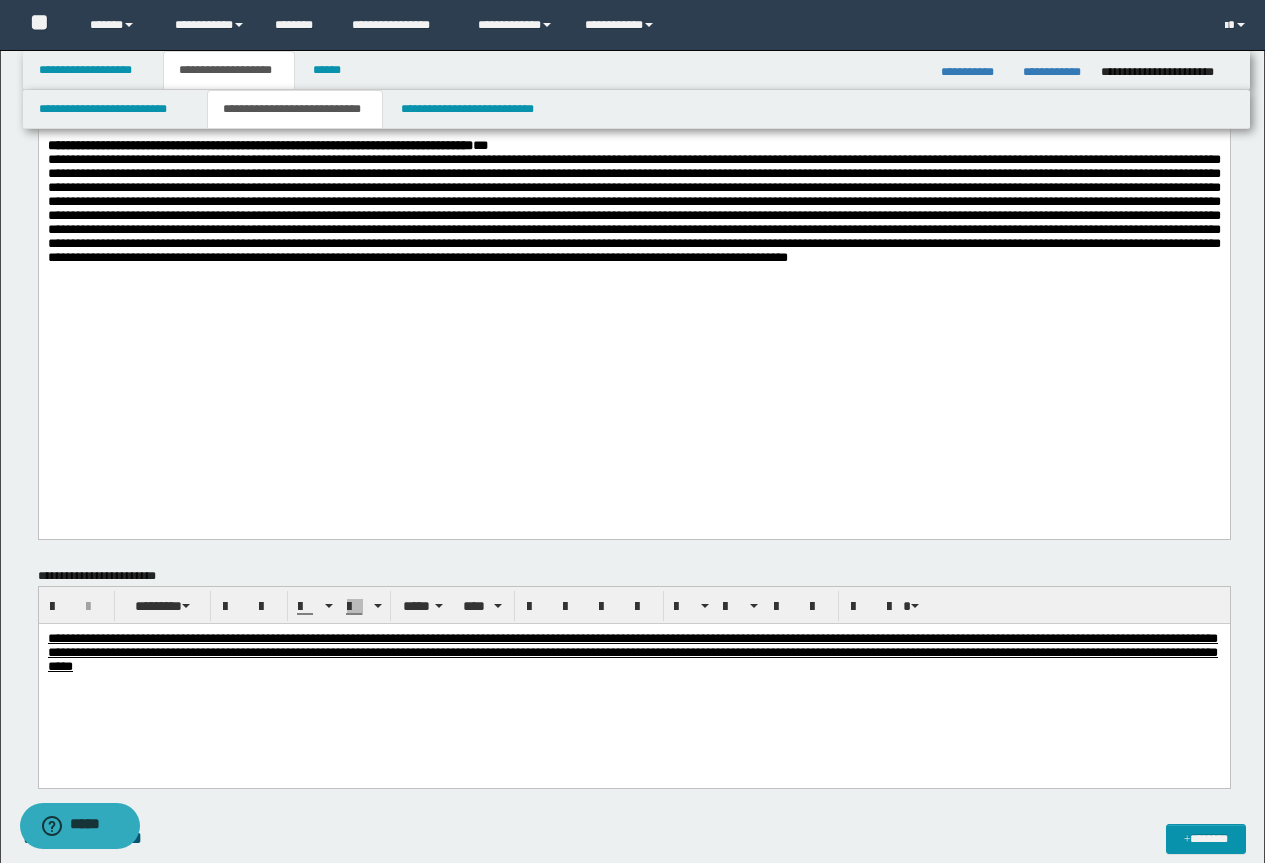 click on "********     ***** ****" at bounding box center (634, 605) 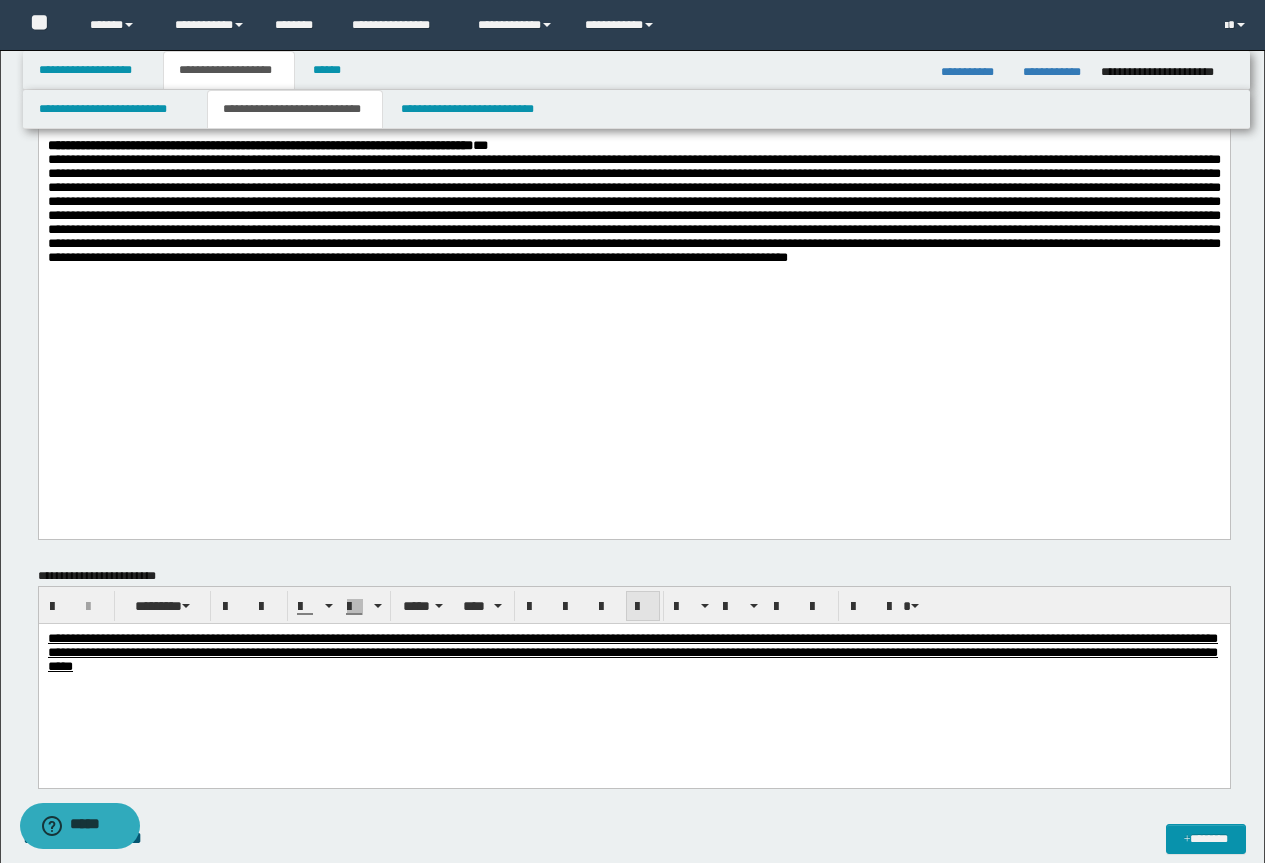 click at bounding box center [643, 607] 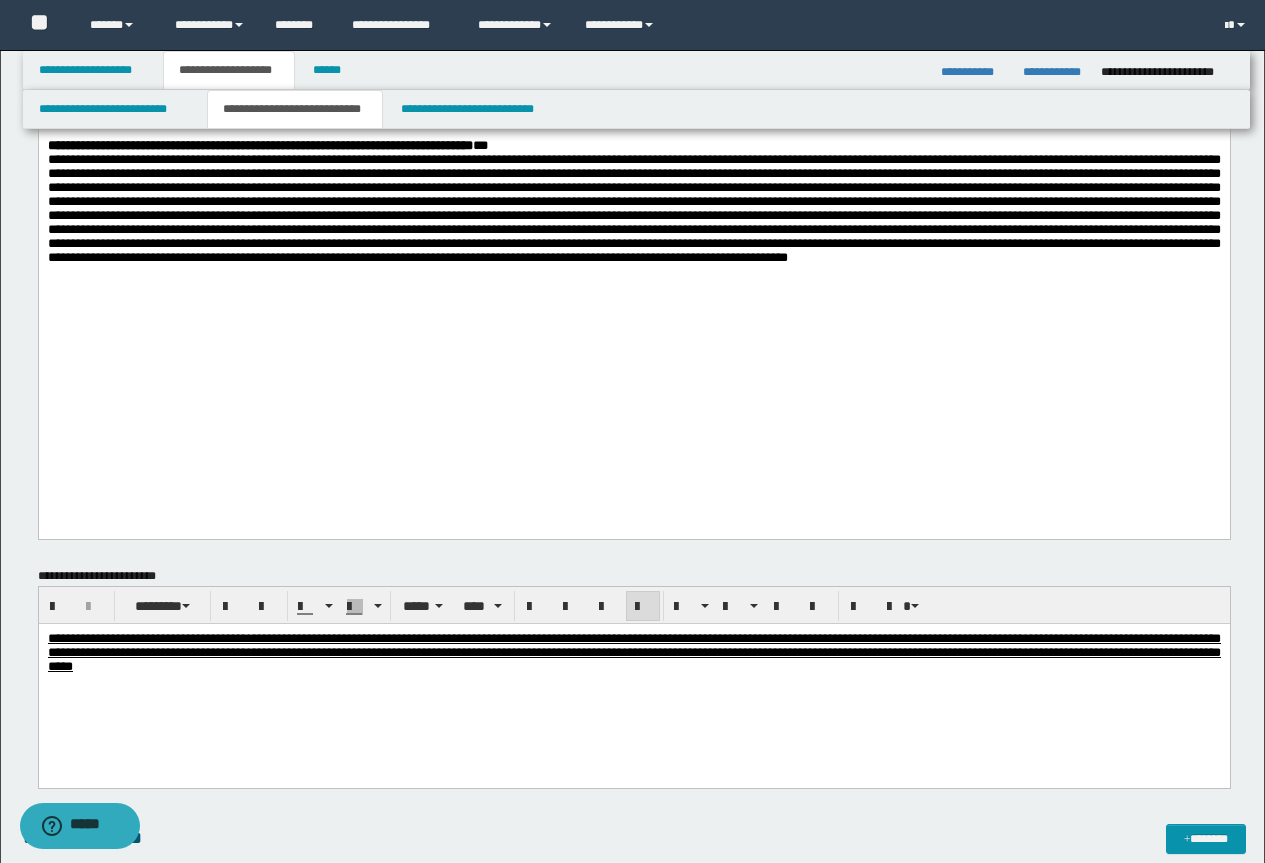 click at bounding box center (643, 607) 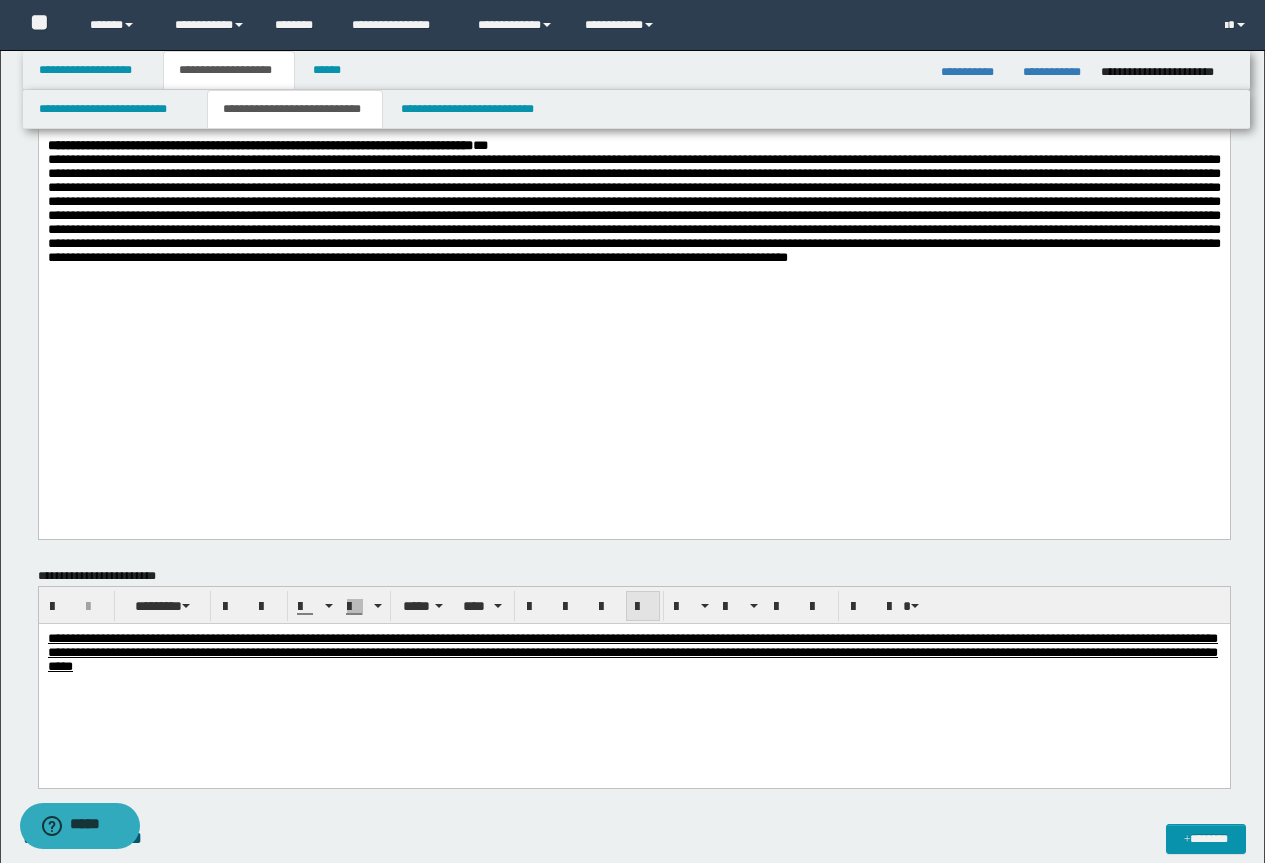 click at bounding box center [643, 607] 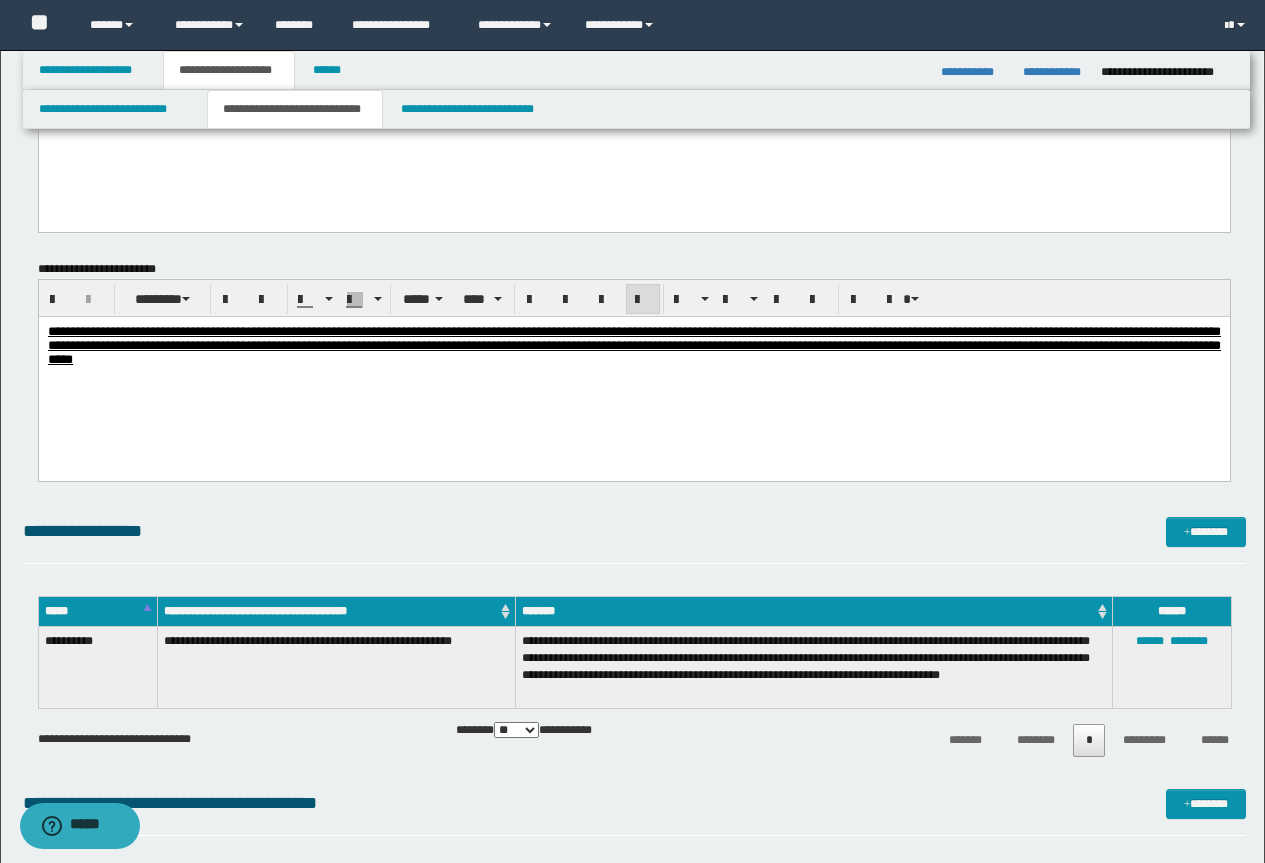 scroll, scrollTop: 900, scrollLeft: 0, axis: vertical 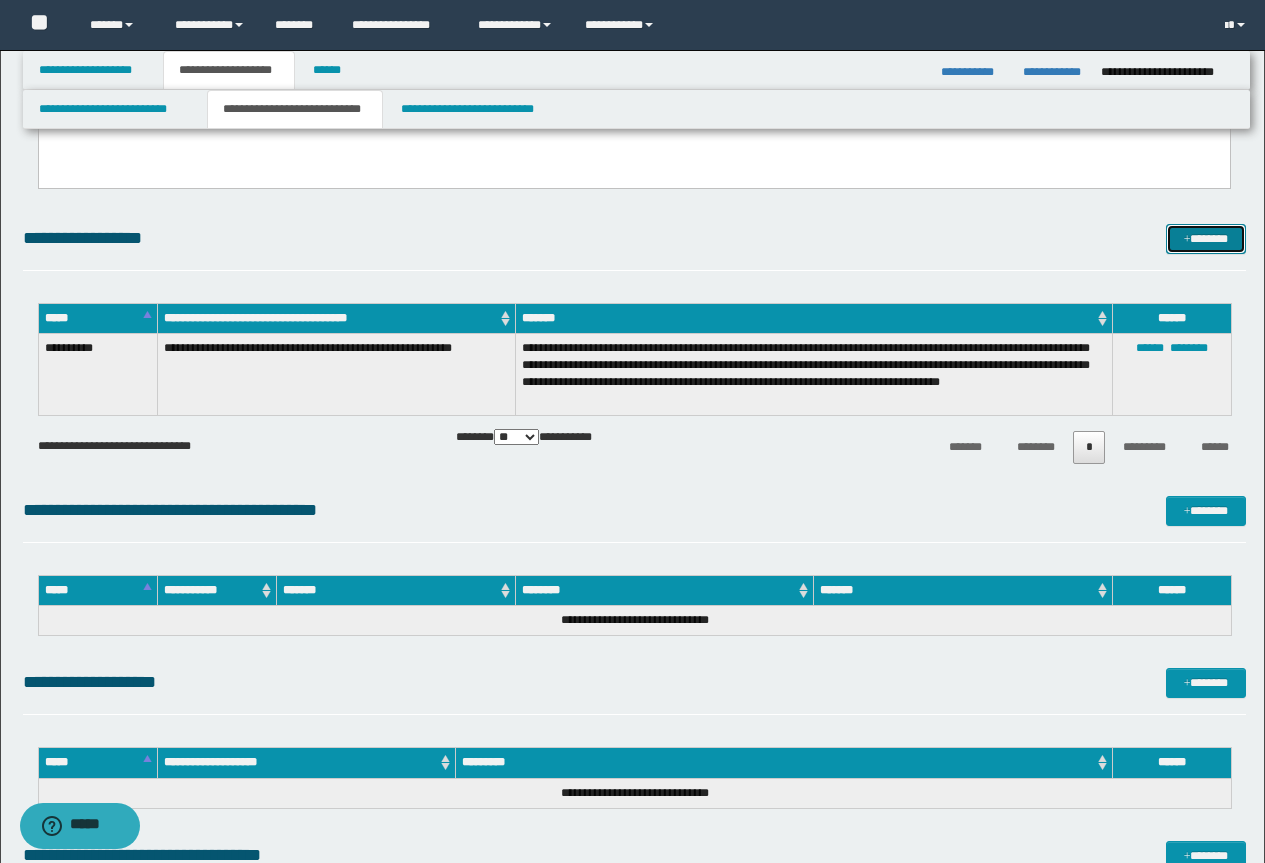 click on "*******" at bounding box center (1206, 239) 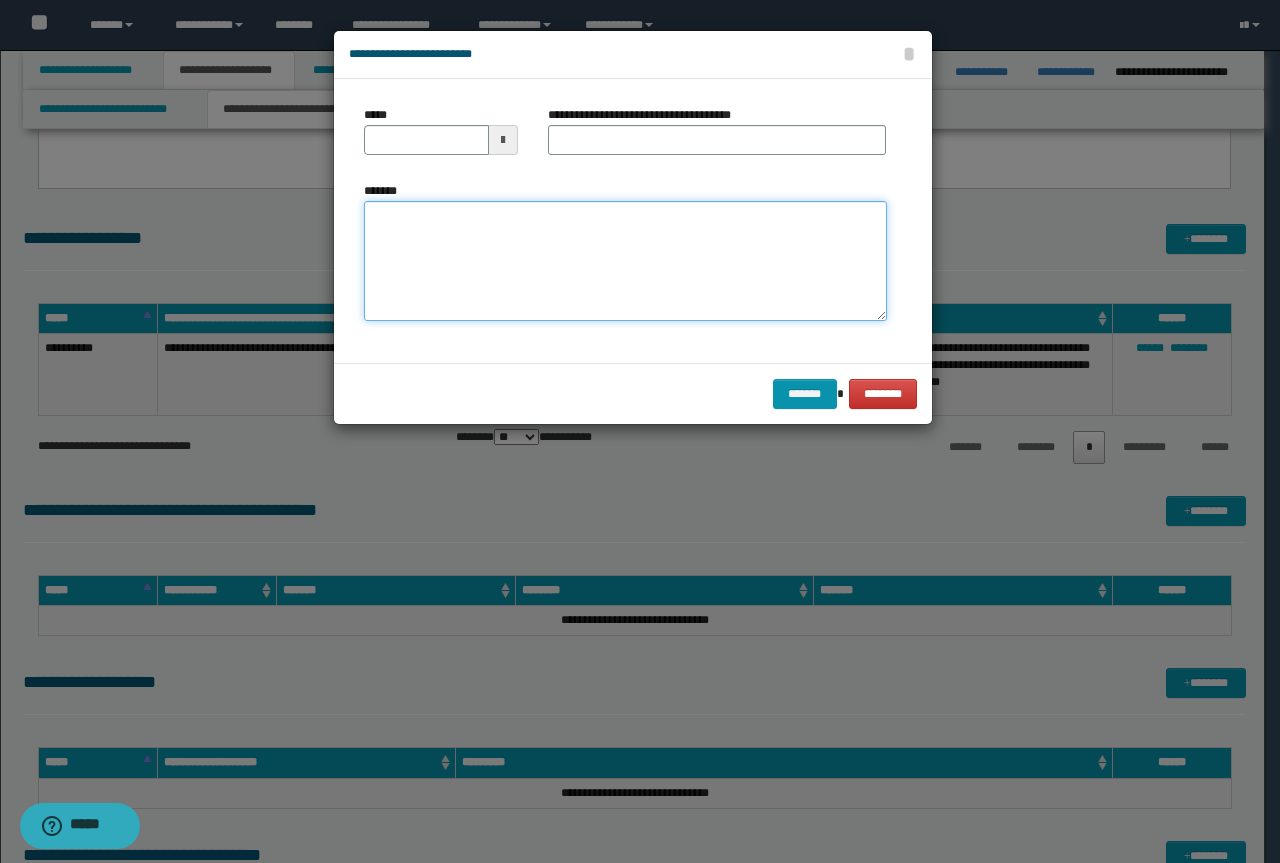 click on "*******" at bounding box center [625, 261] 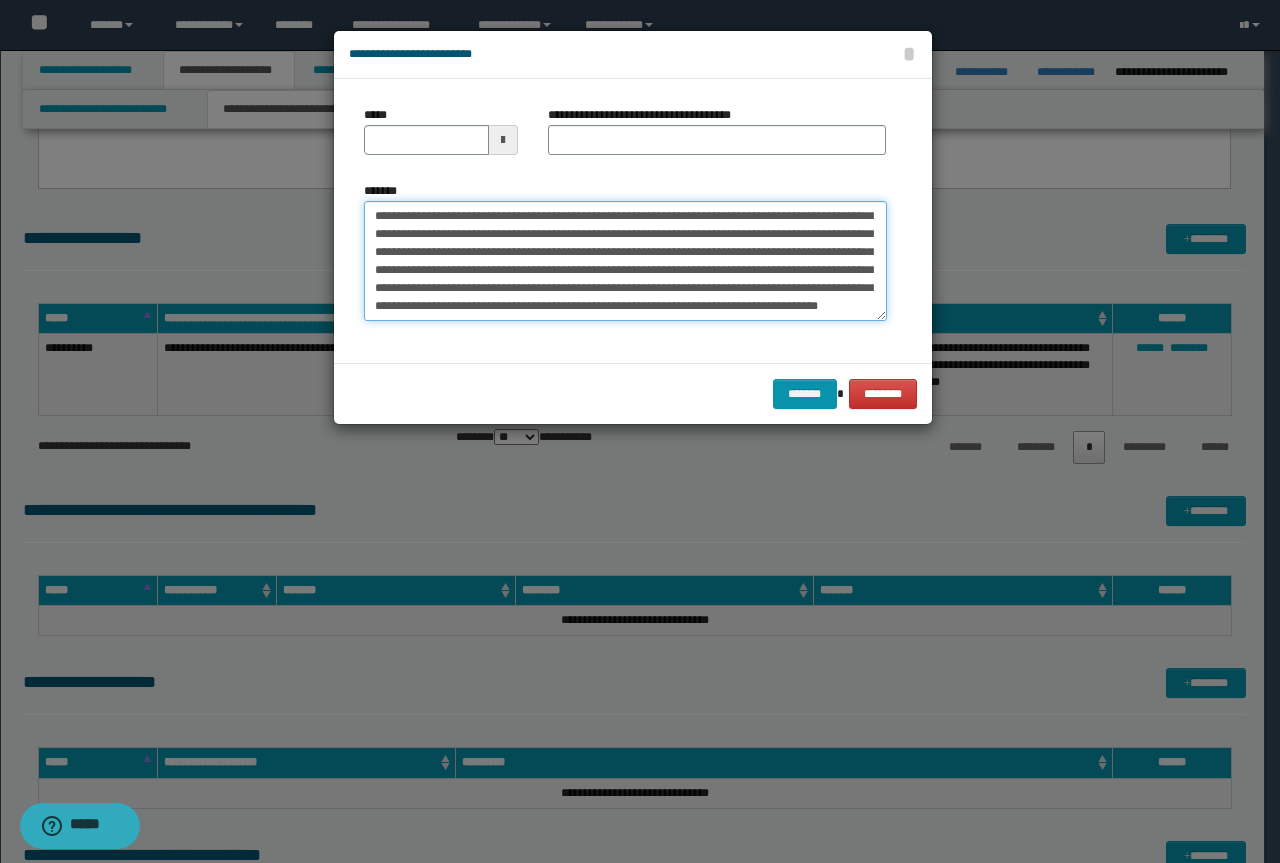 scroll, scrollTop: 0, scrollLeft: 0, axis: both 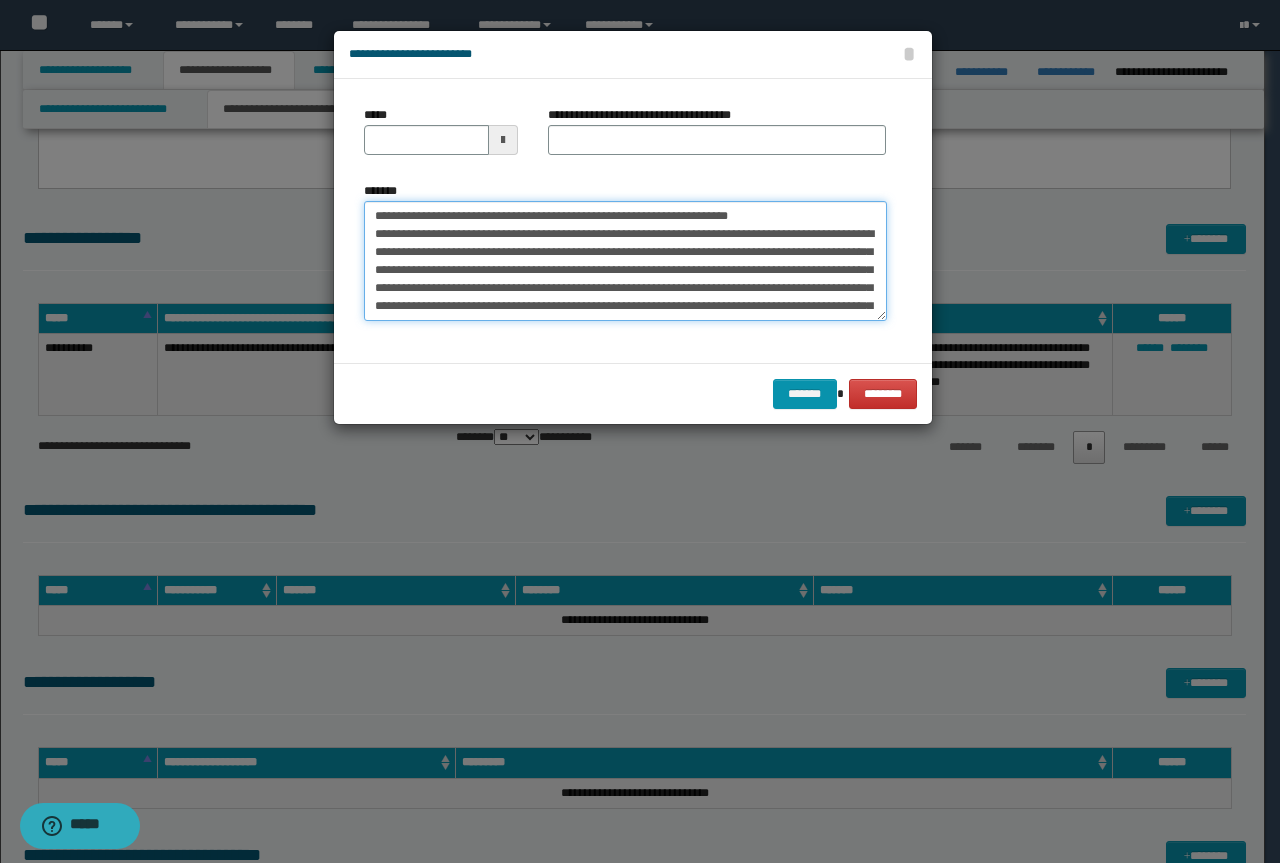 drag, startPoint x: 780, startPoint y: 212, endPoint x: 347, endPoint y: 195, distance: 433.3336 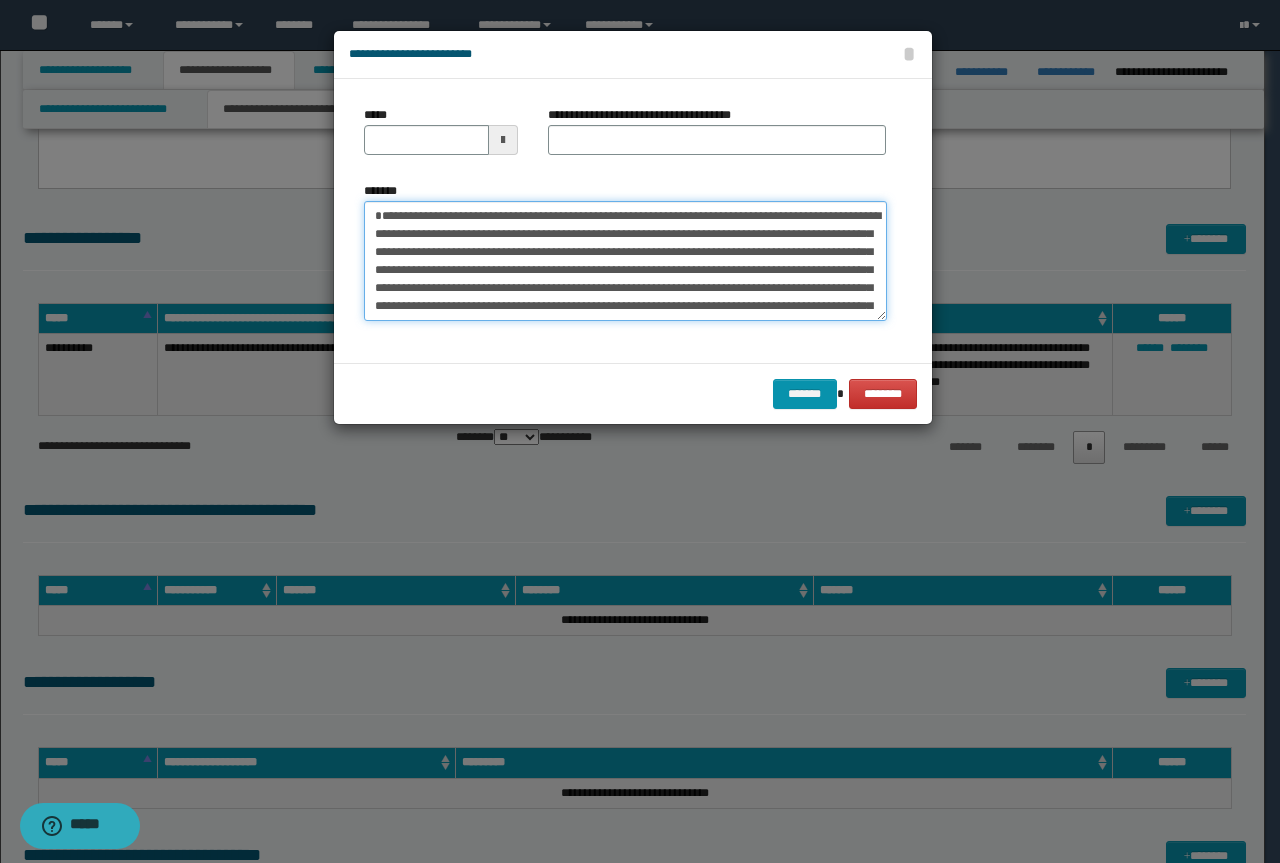 type on "**********" 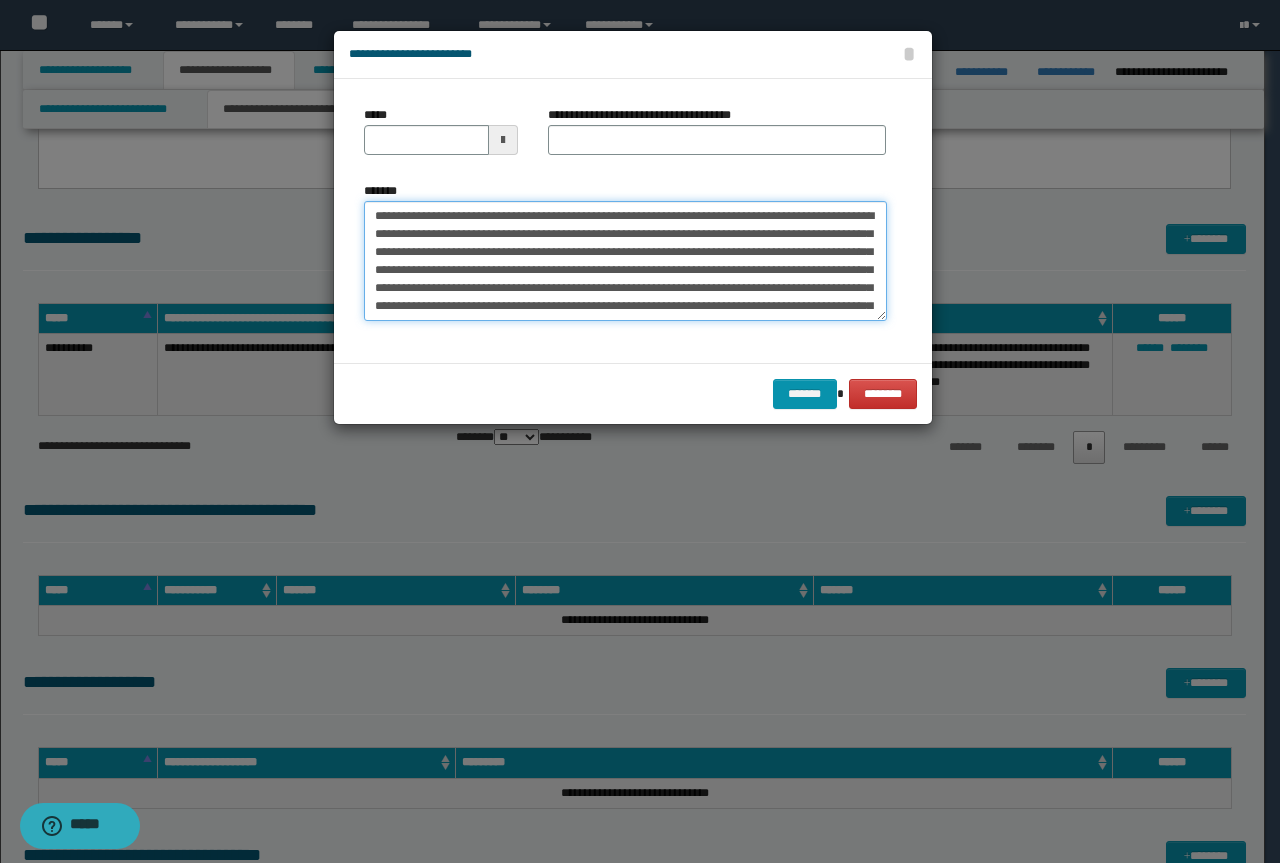 type 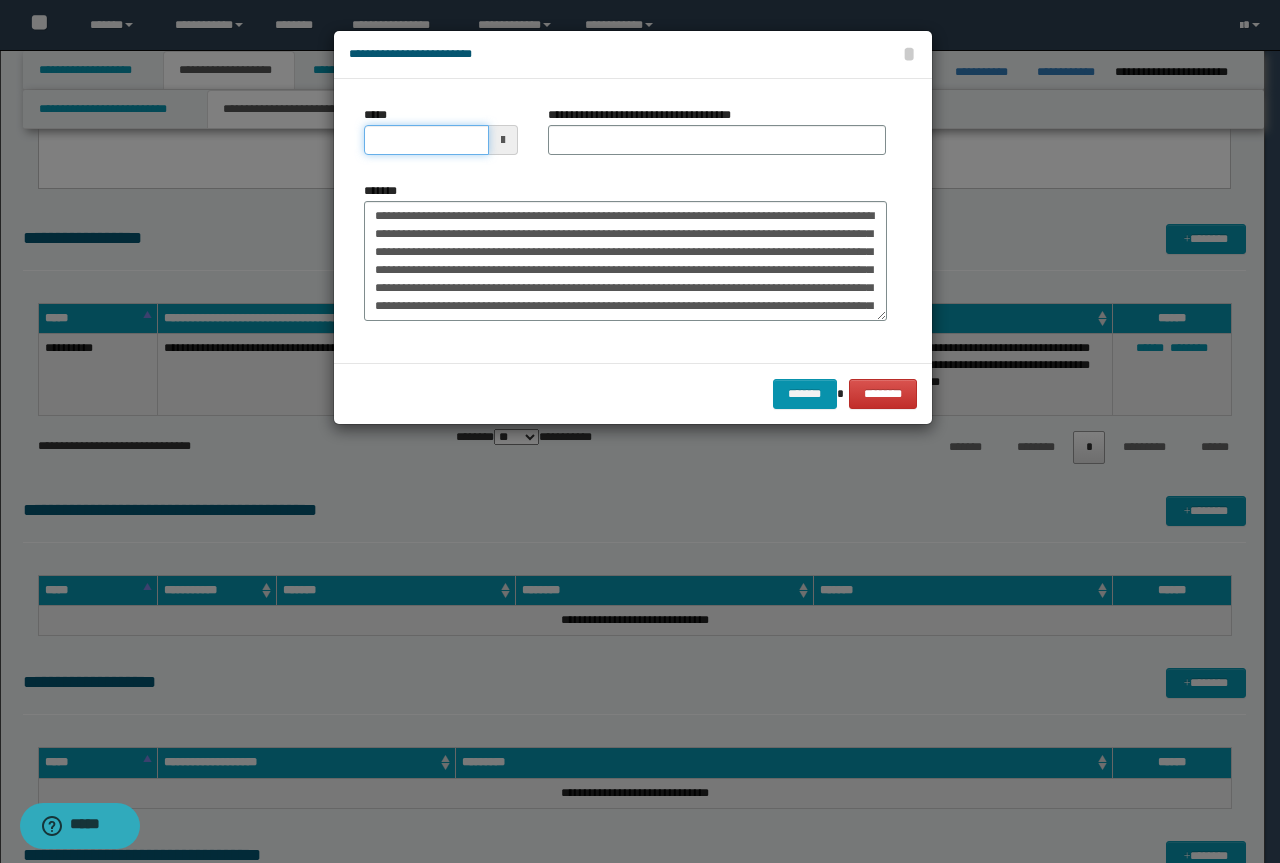 click on "*****" at bounding box center (426, 140) 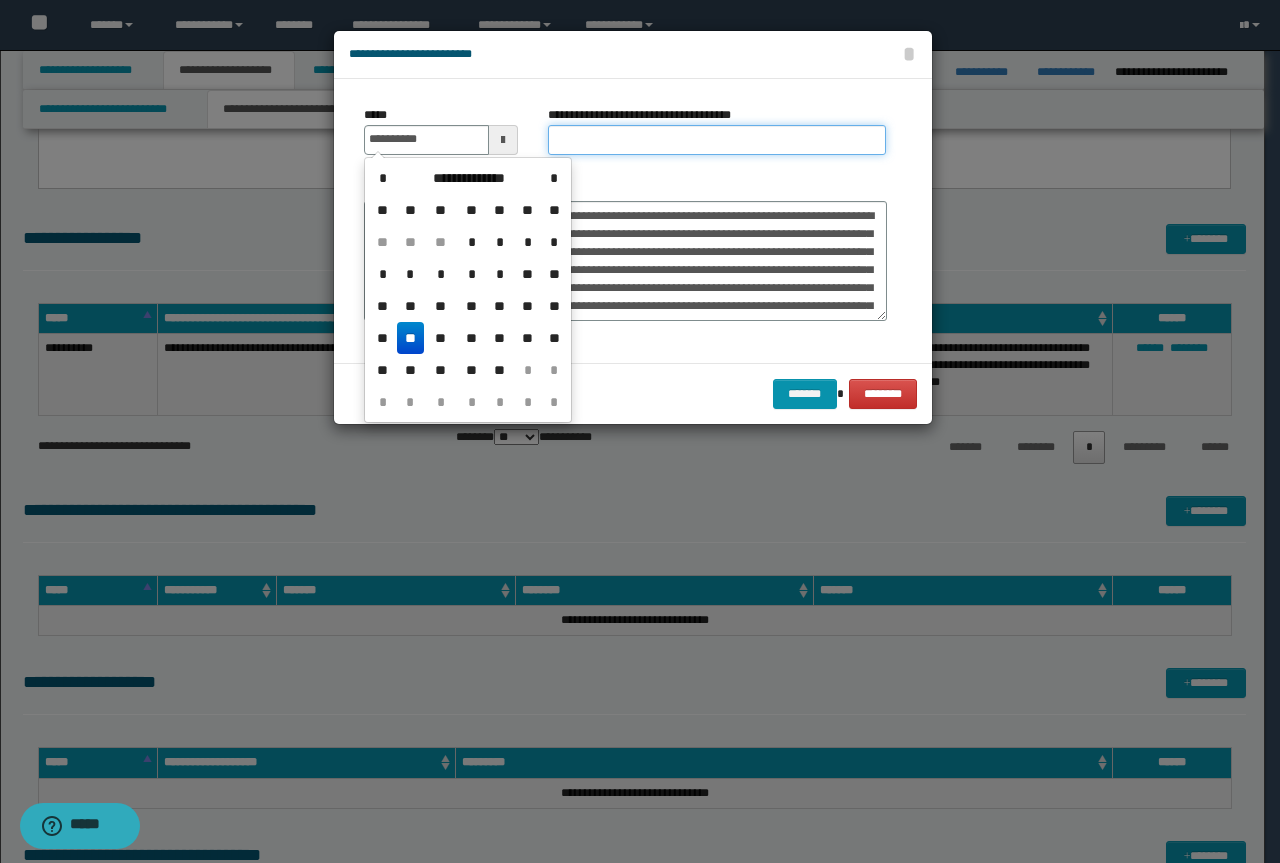 type on "**********" 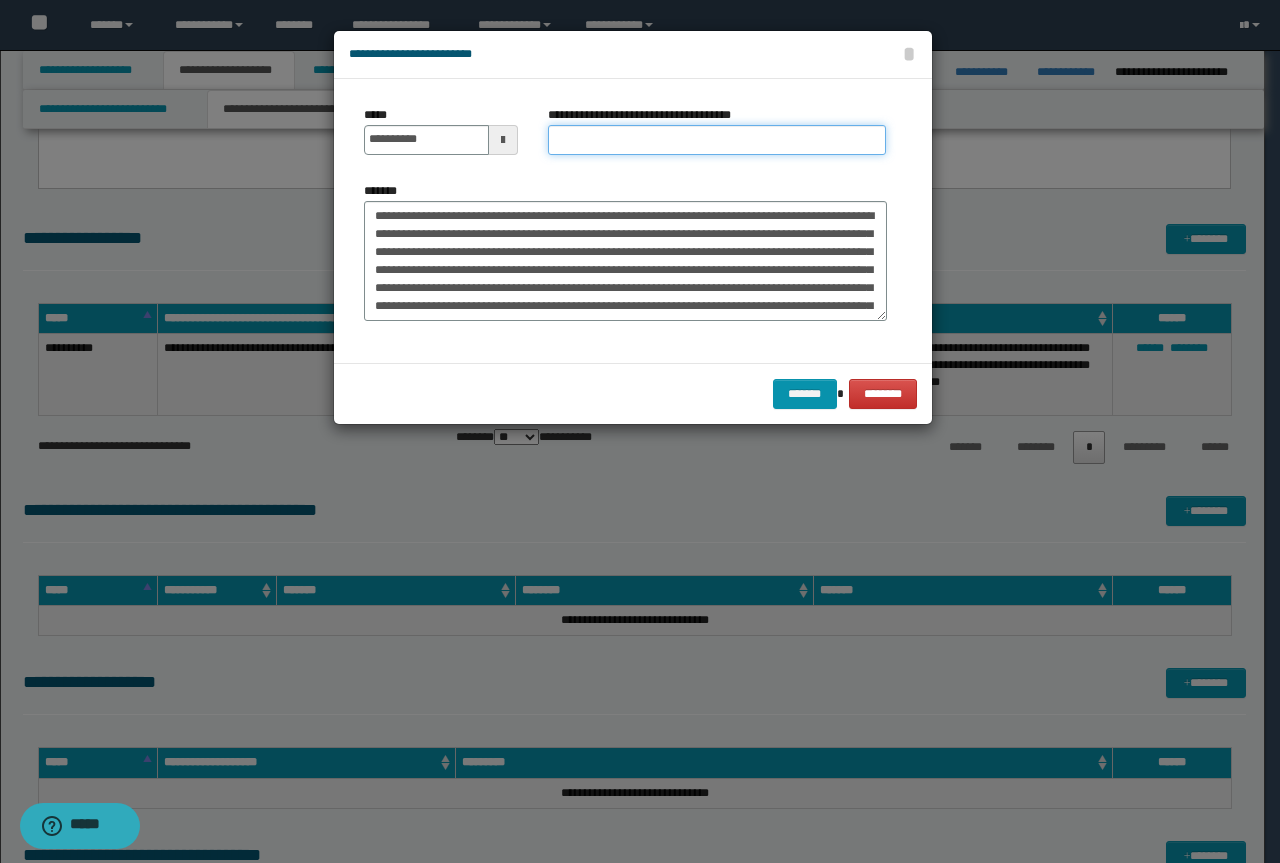 paste on "**********" 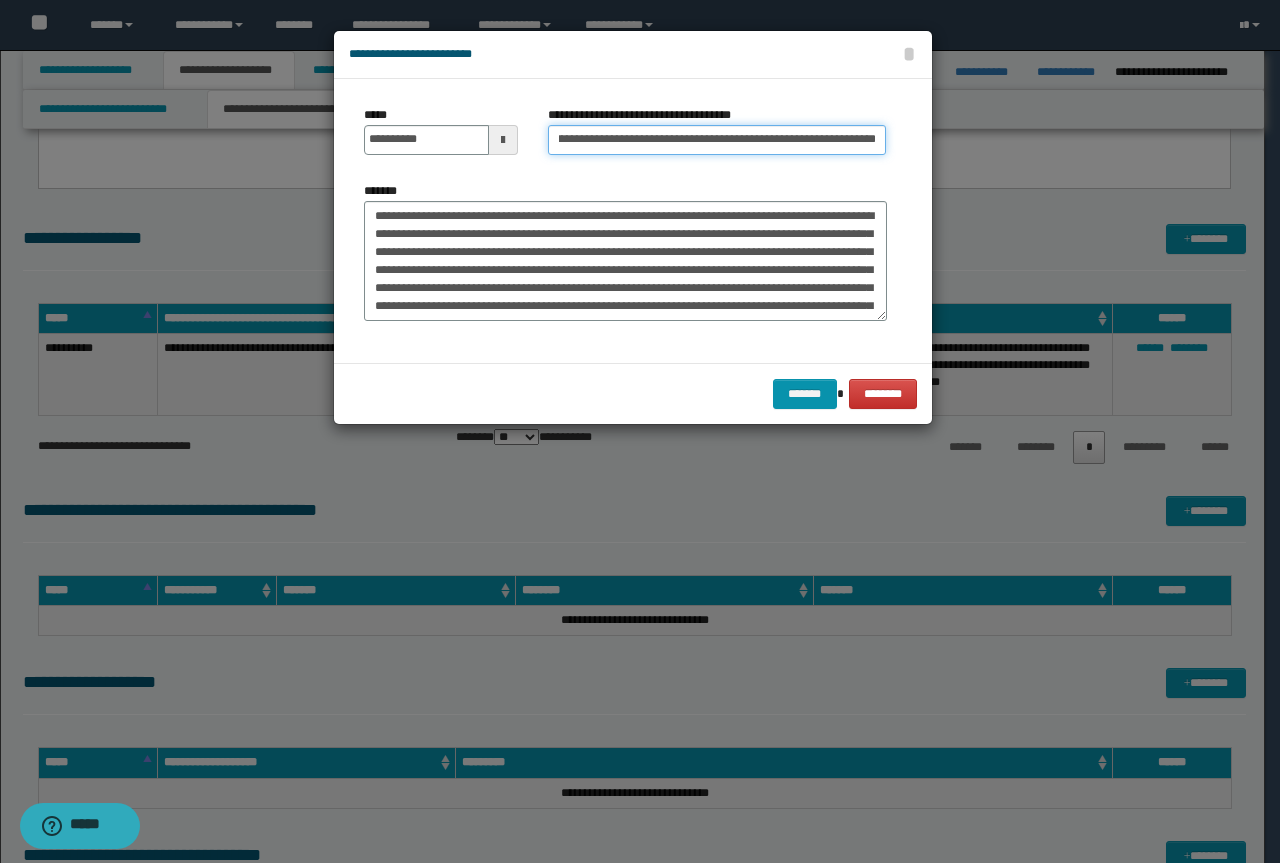 scroll, scrollTop: 0, scrollLeft: 0, axis: both 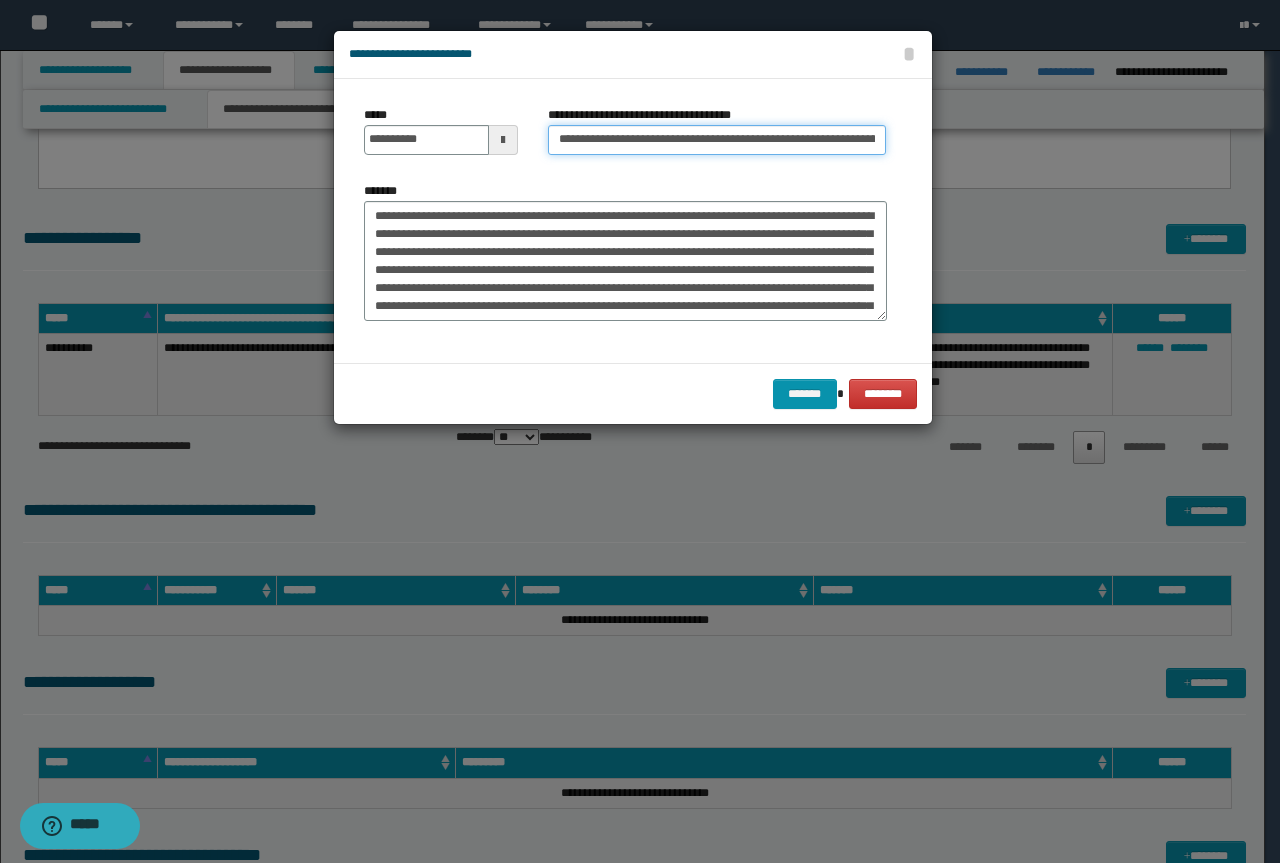 drag, startPoint x: 628, startPoint y: 133, endPoint x: 205, endPoint y: 111, distance: 423.57172 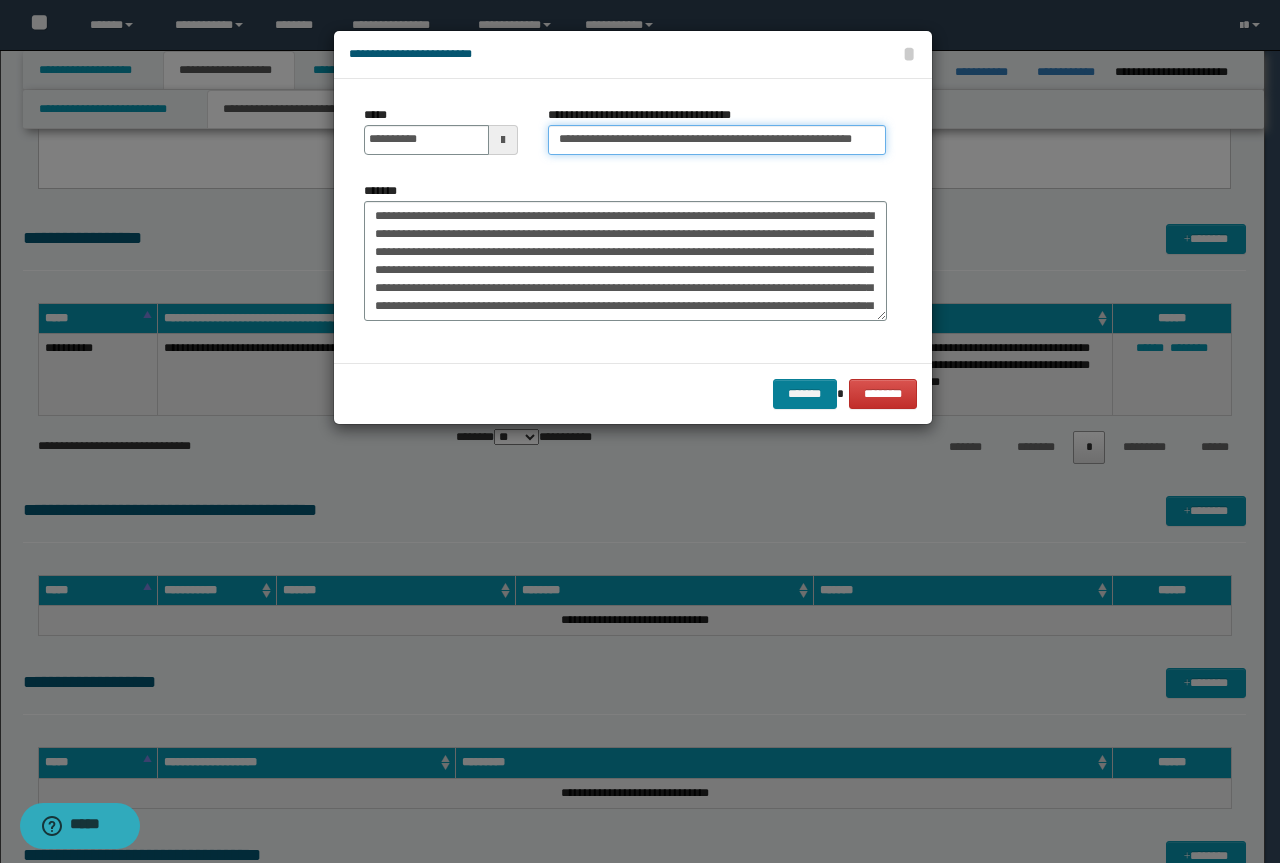 type on "**********" 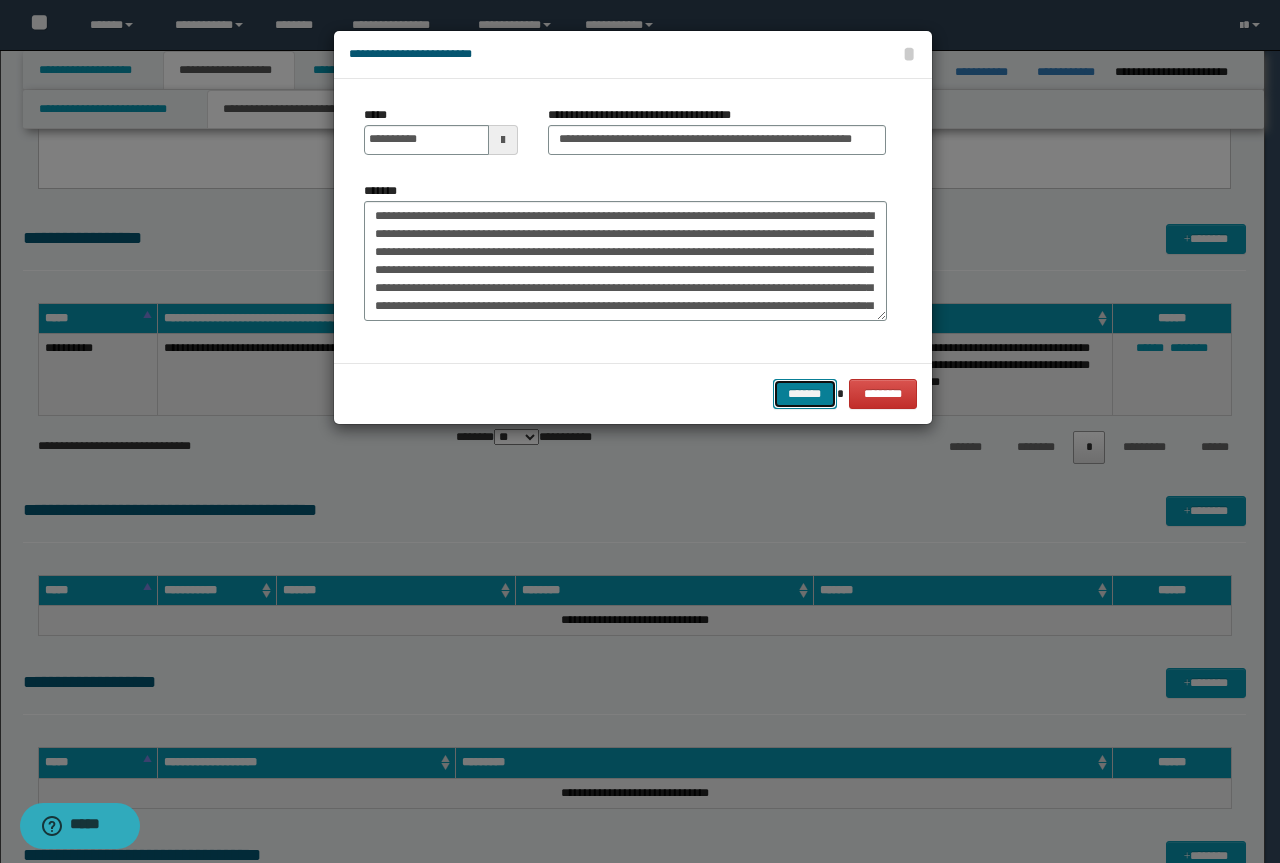 click on "*******" at bounding box center [805, 394] 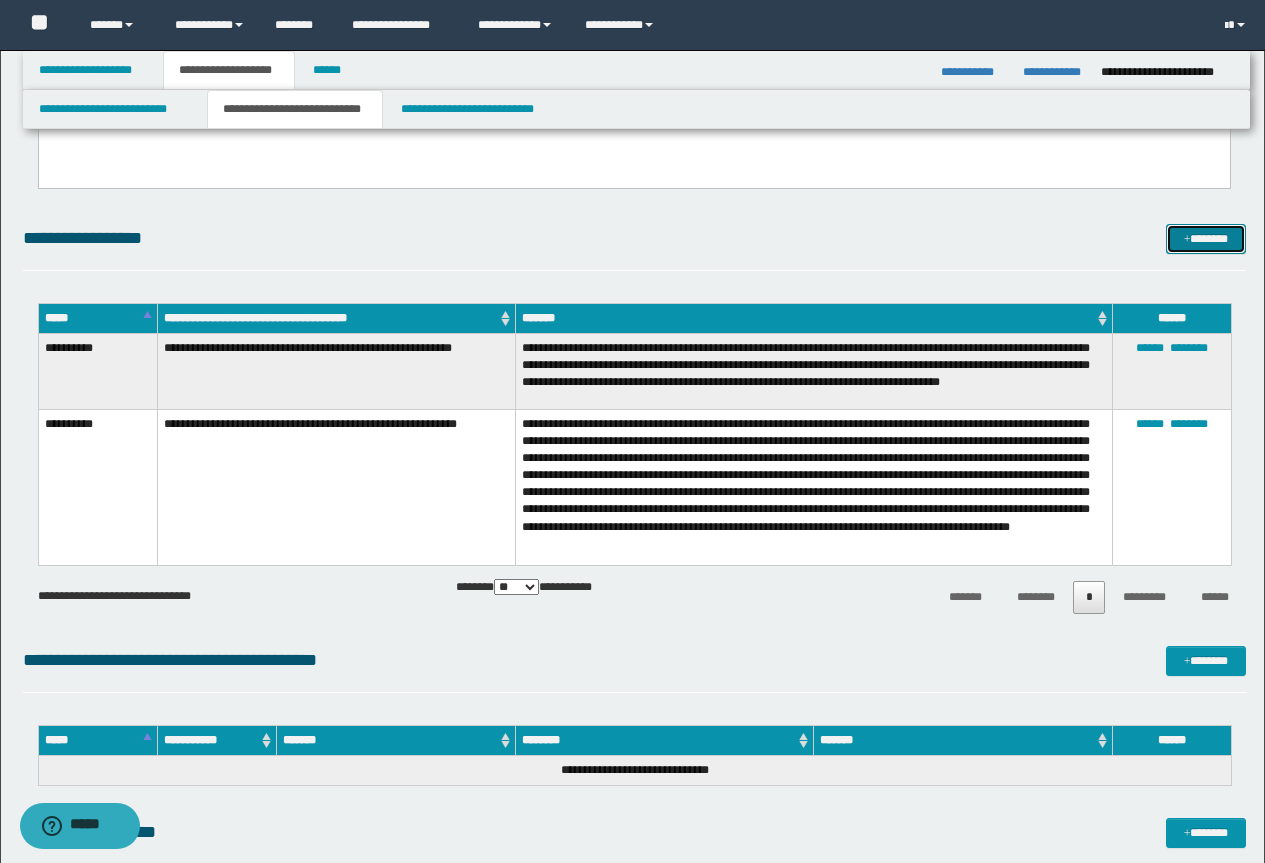 drag, startPoint x: 1221, startPoint y: 239, endPoint x: 1083, endPoint y: 261, distance: 139.74261 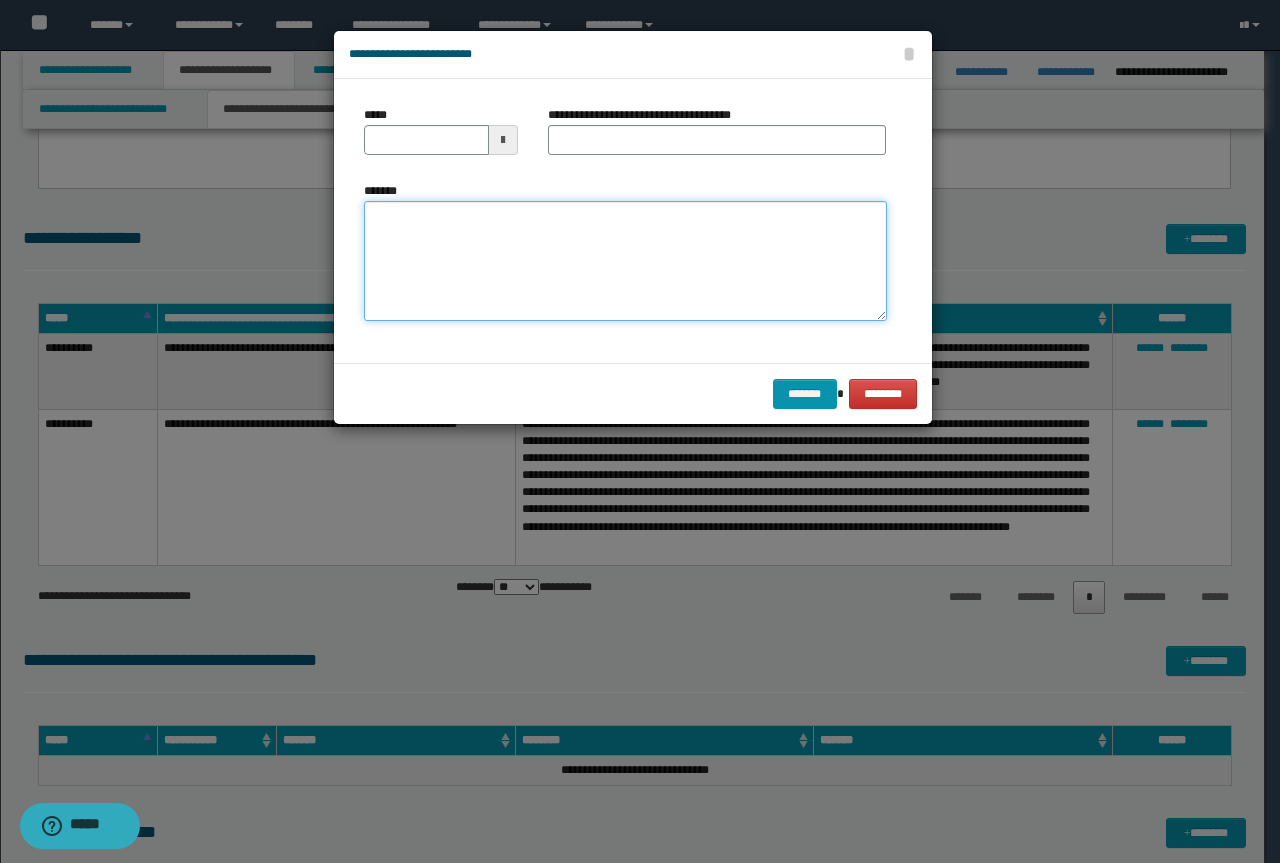 click on "*******" at bounding box center [625, 261] 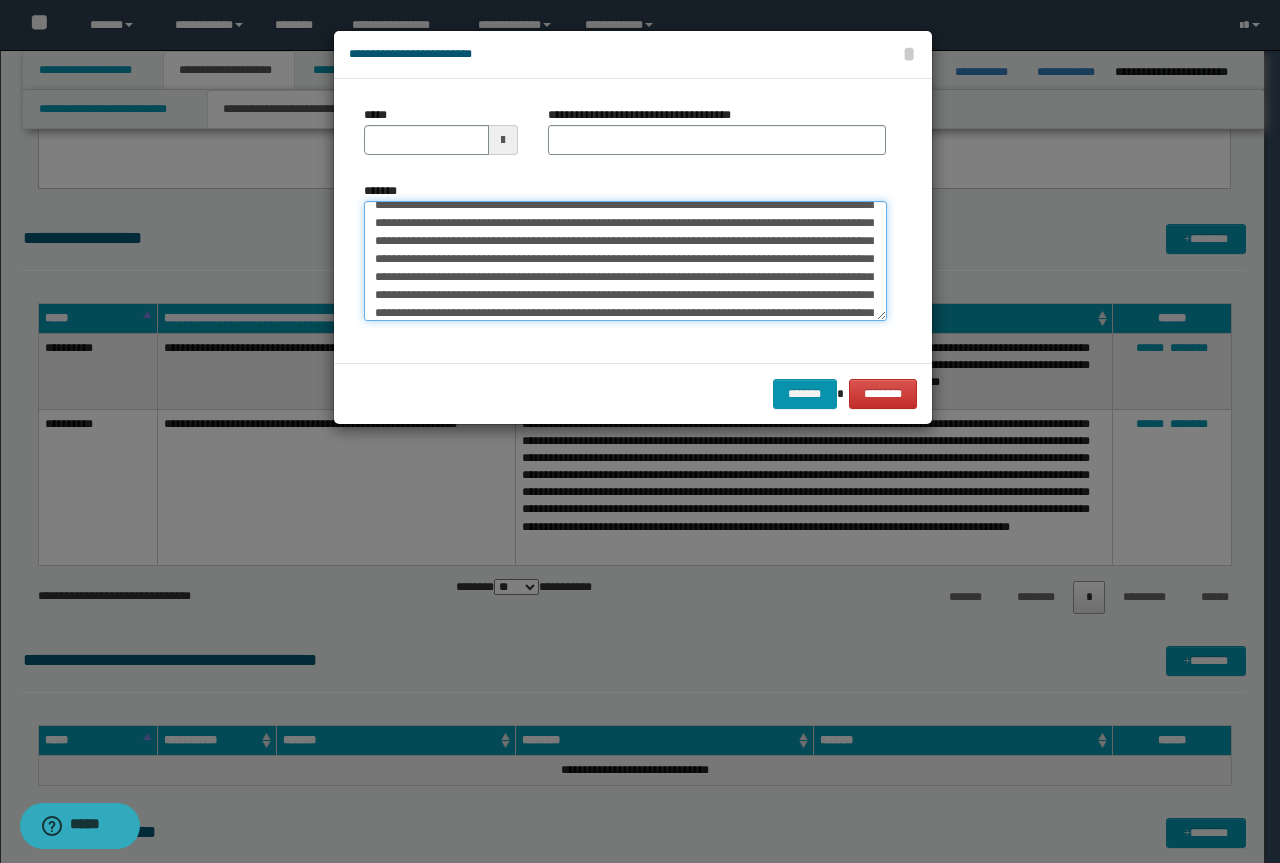 scroll, scrollTop: 0, scrollLeft: 0, axis: both 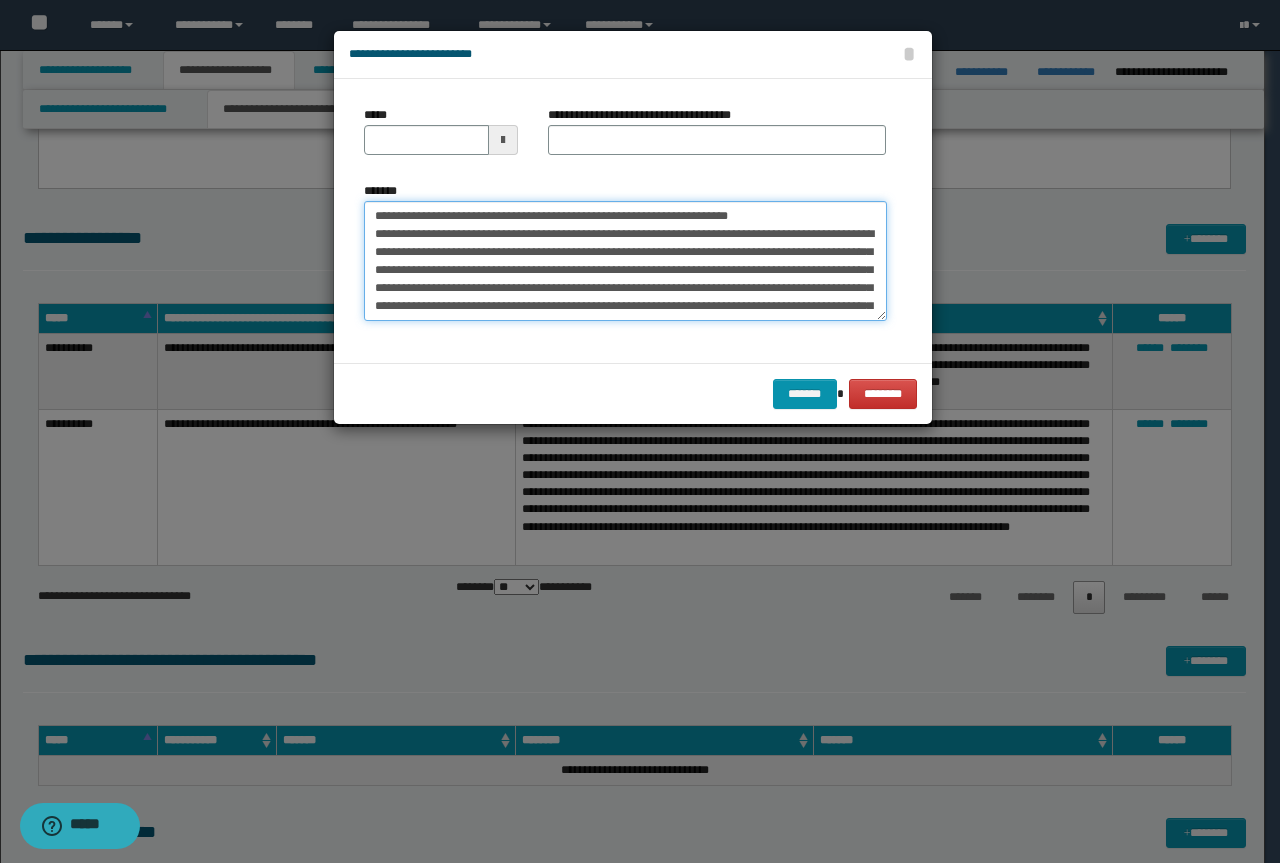 drag, startPoint x: 761, startPoint y: 218, endPoint x: 353, endPoint y: 216, distance: 408.0049 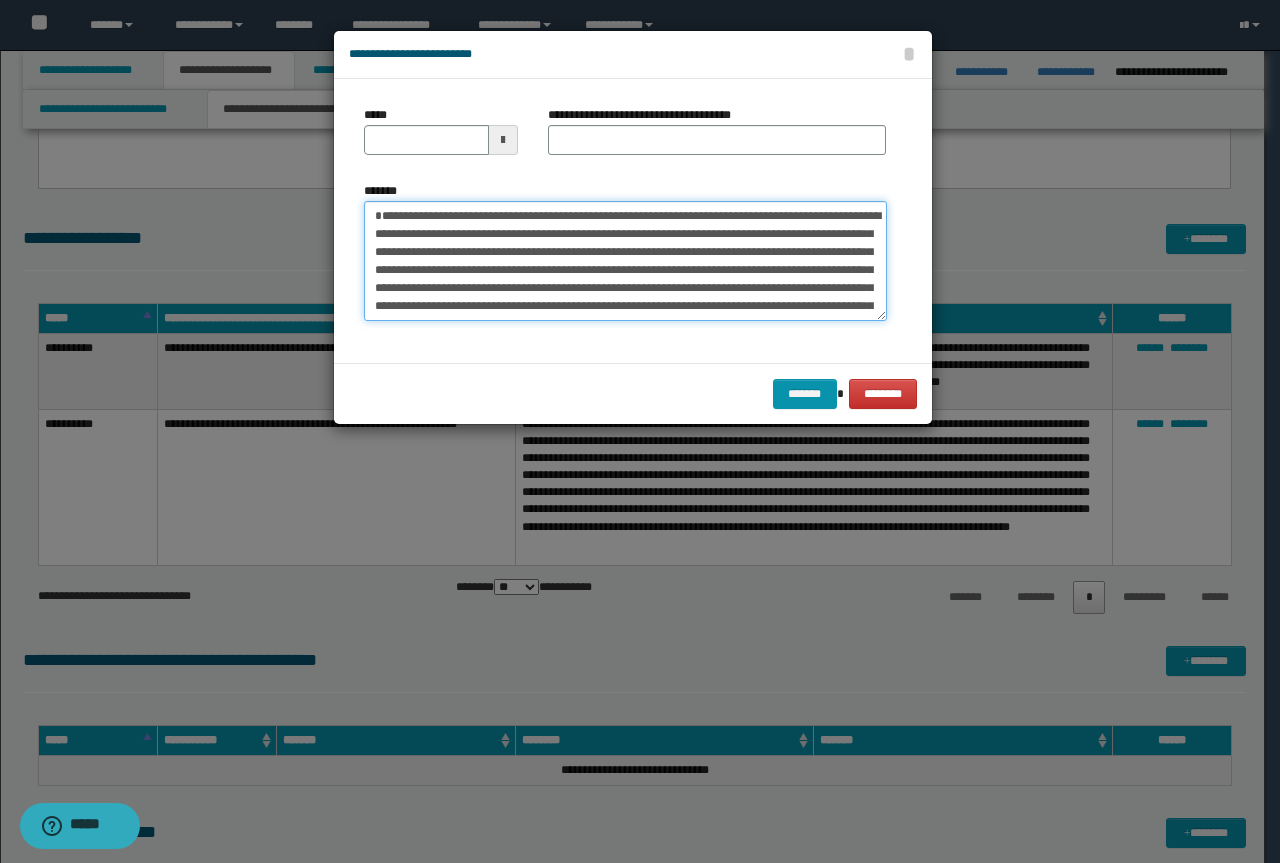 type on "**********" 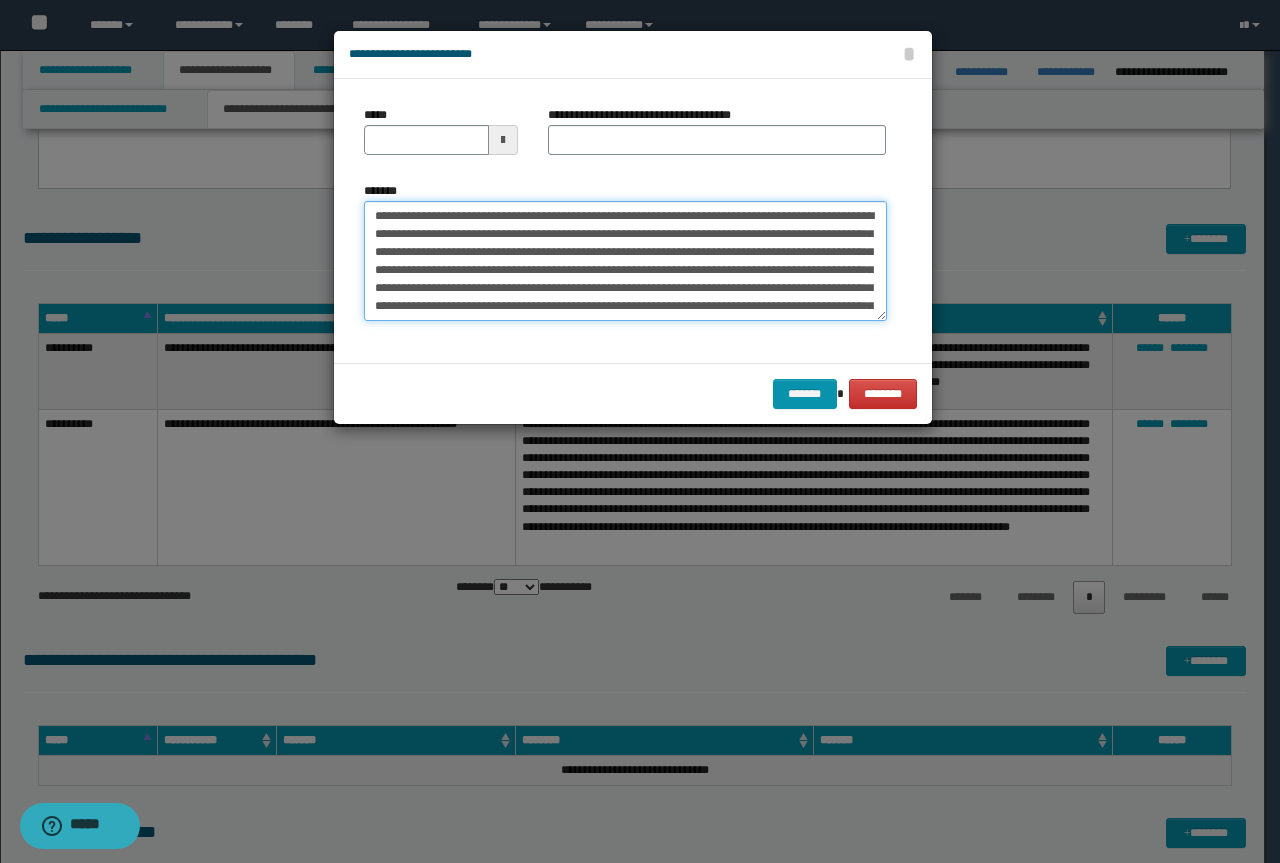 type 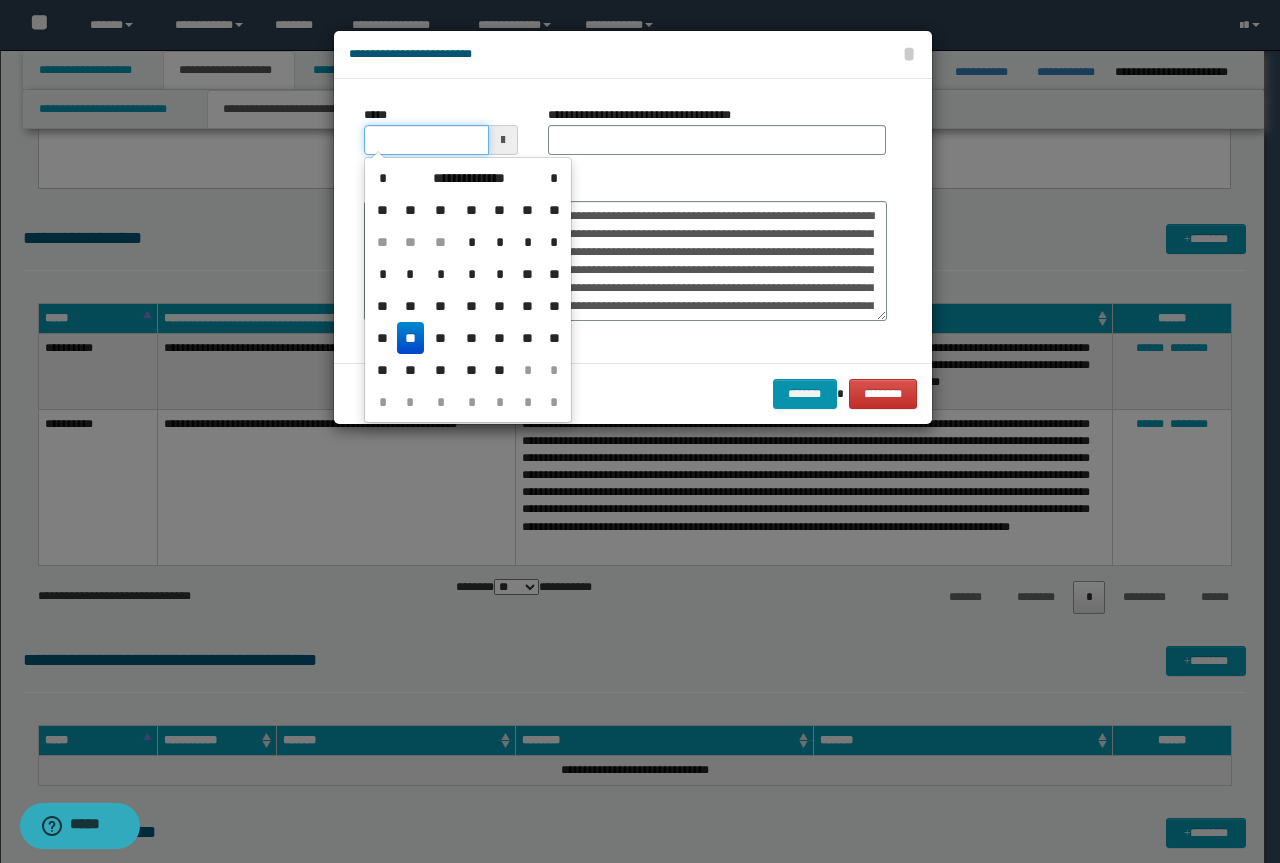 click on "*****" at bounding box center (426, 140) 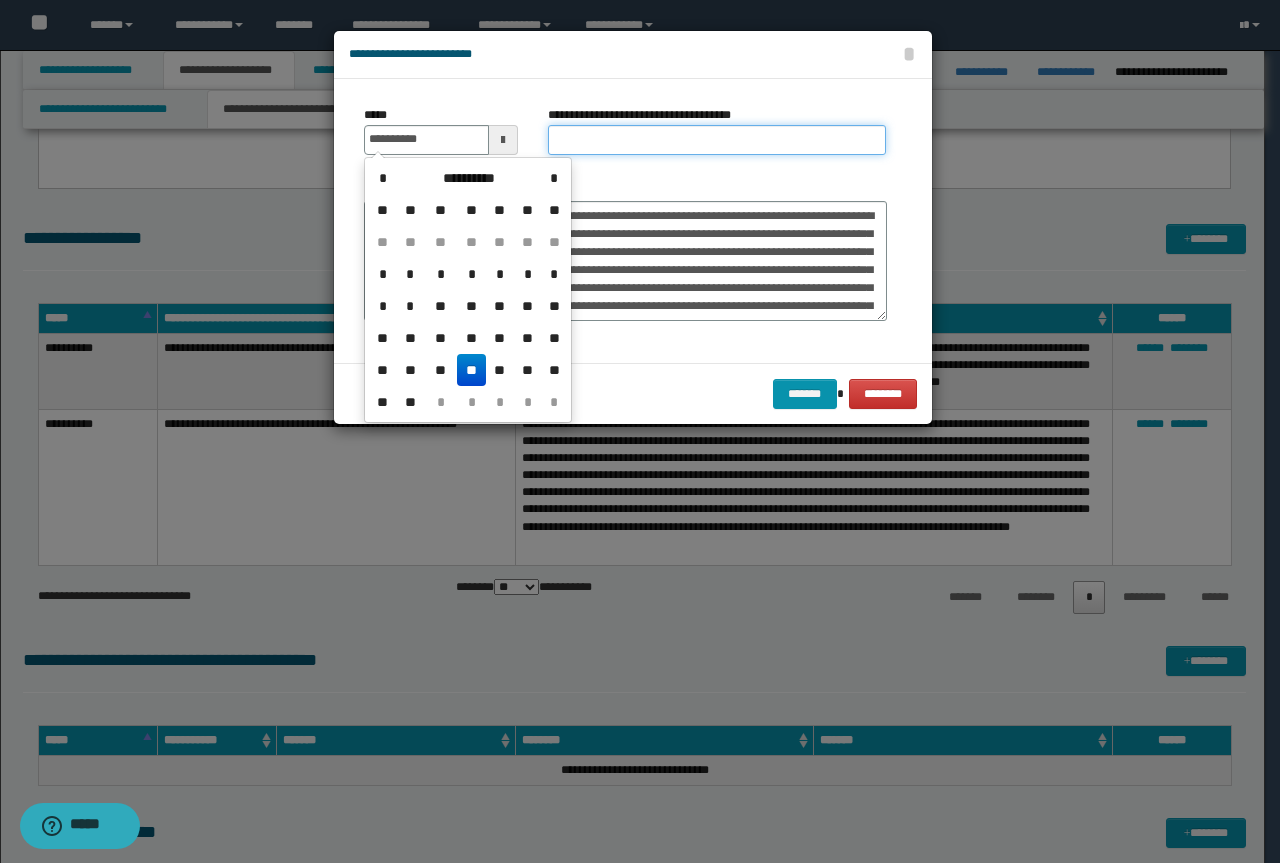 type on "**********" 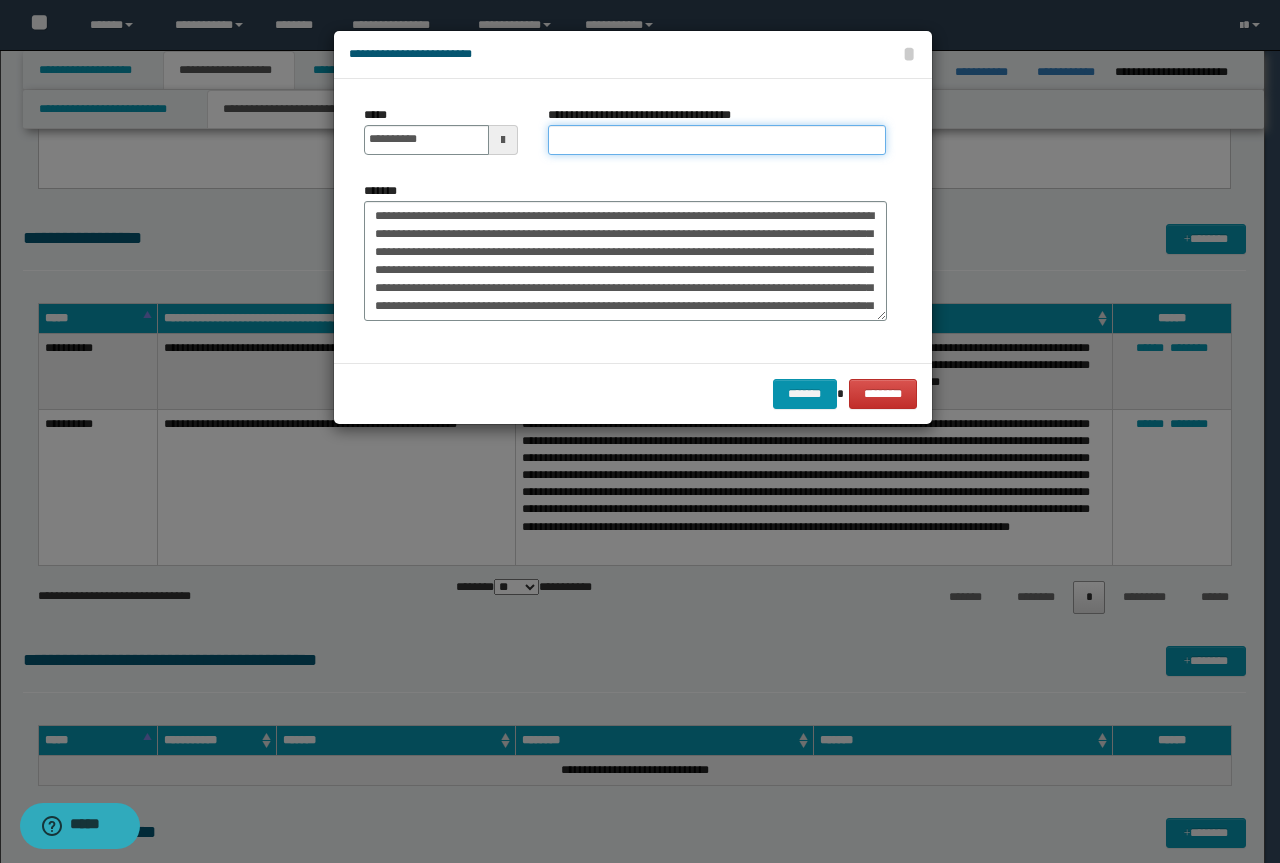 paste on "**********" 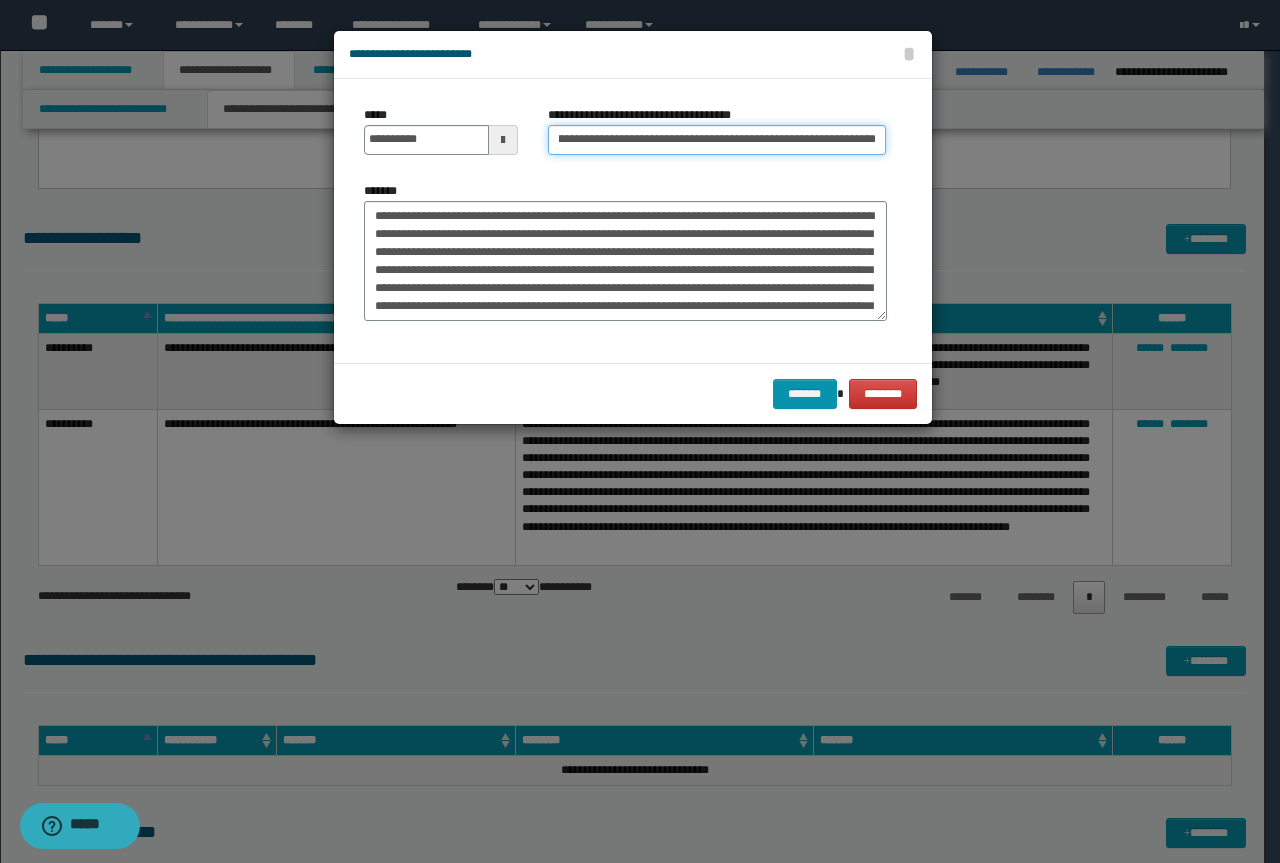 scroll, scrollTop: 0, scrollLeft: 0, axis: both 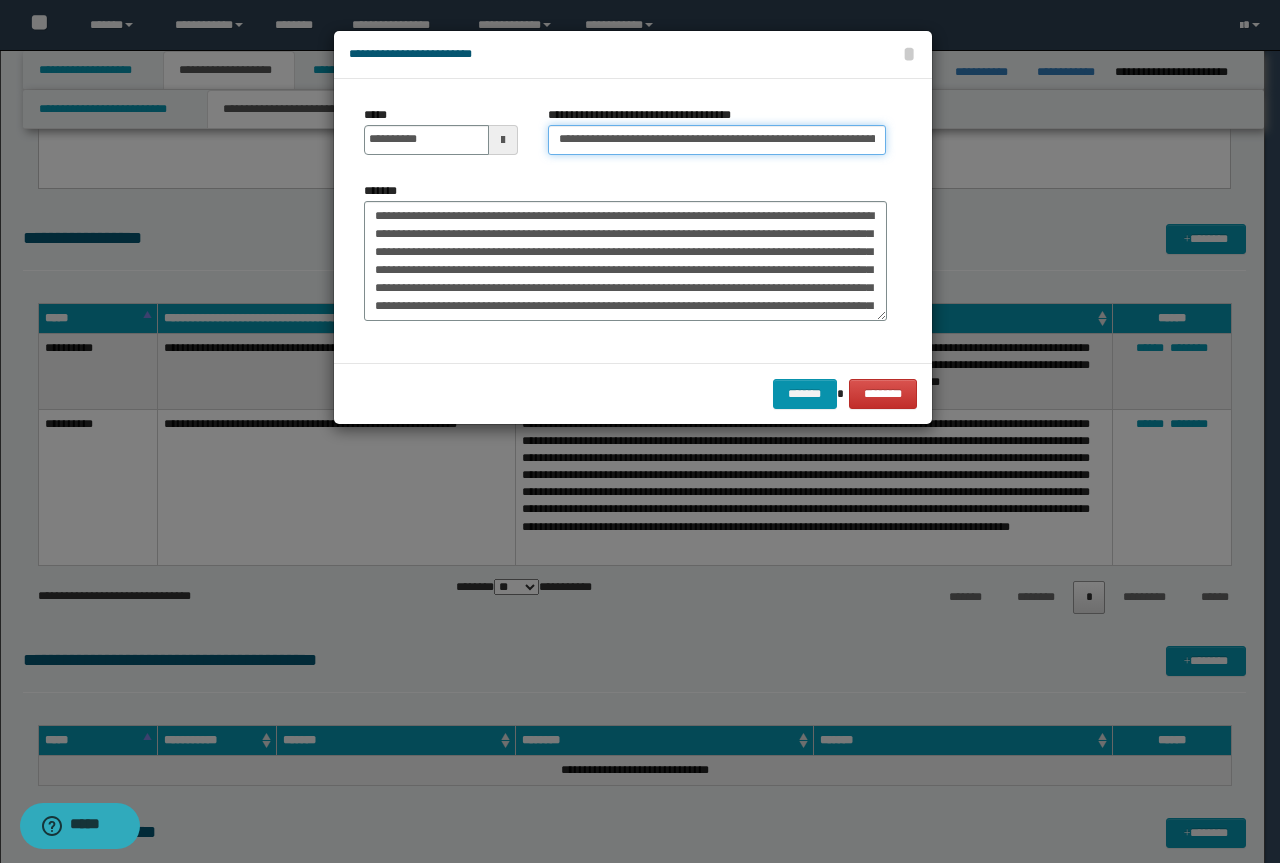 drag, startPoint x: 628, startPoint y: 138, endPoint x: 315, endPoint y: 93, distance: 316.2183 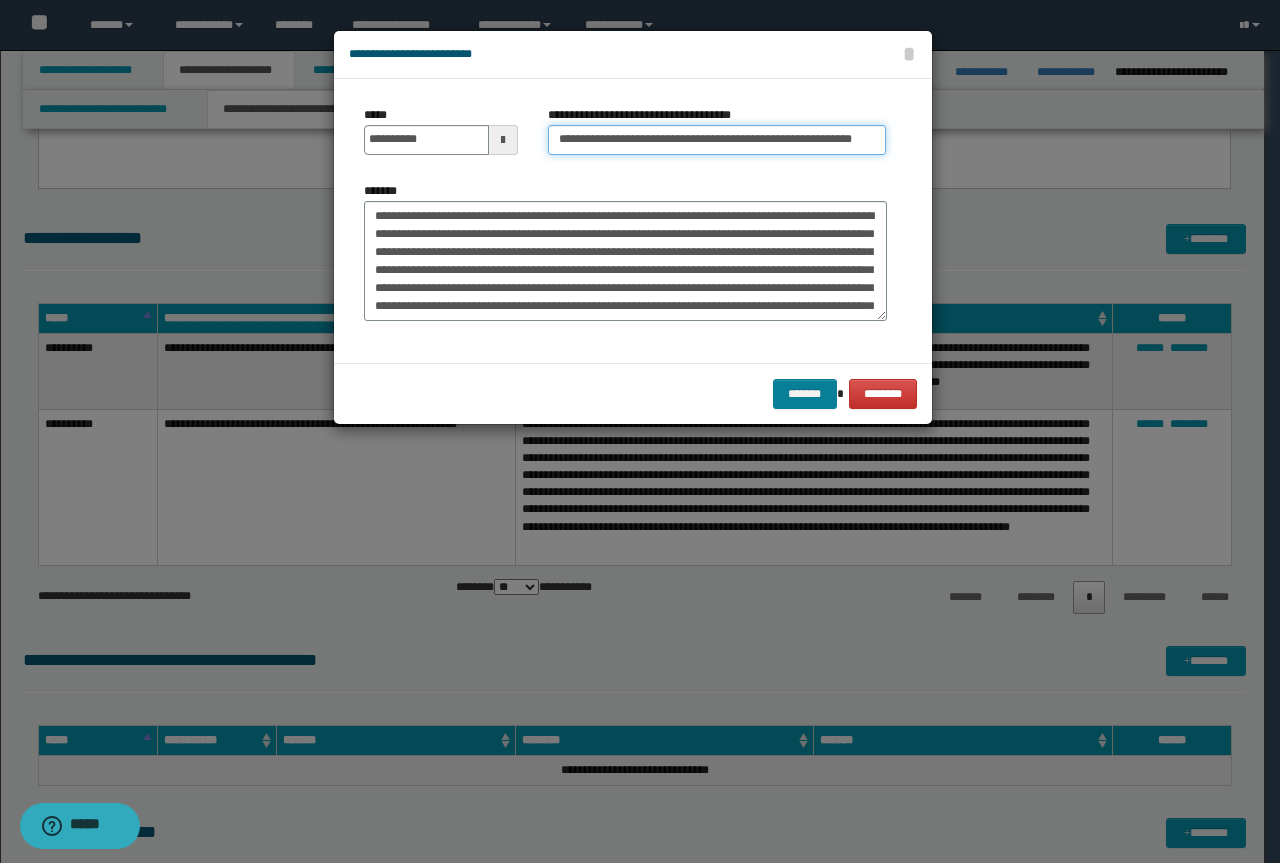 type on "**********" 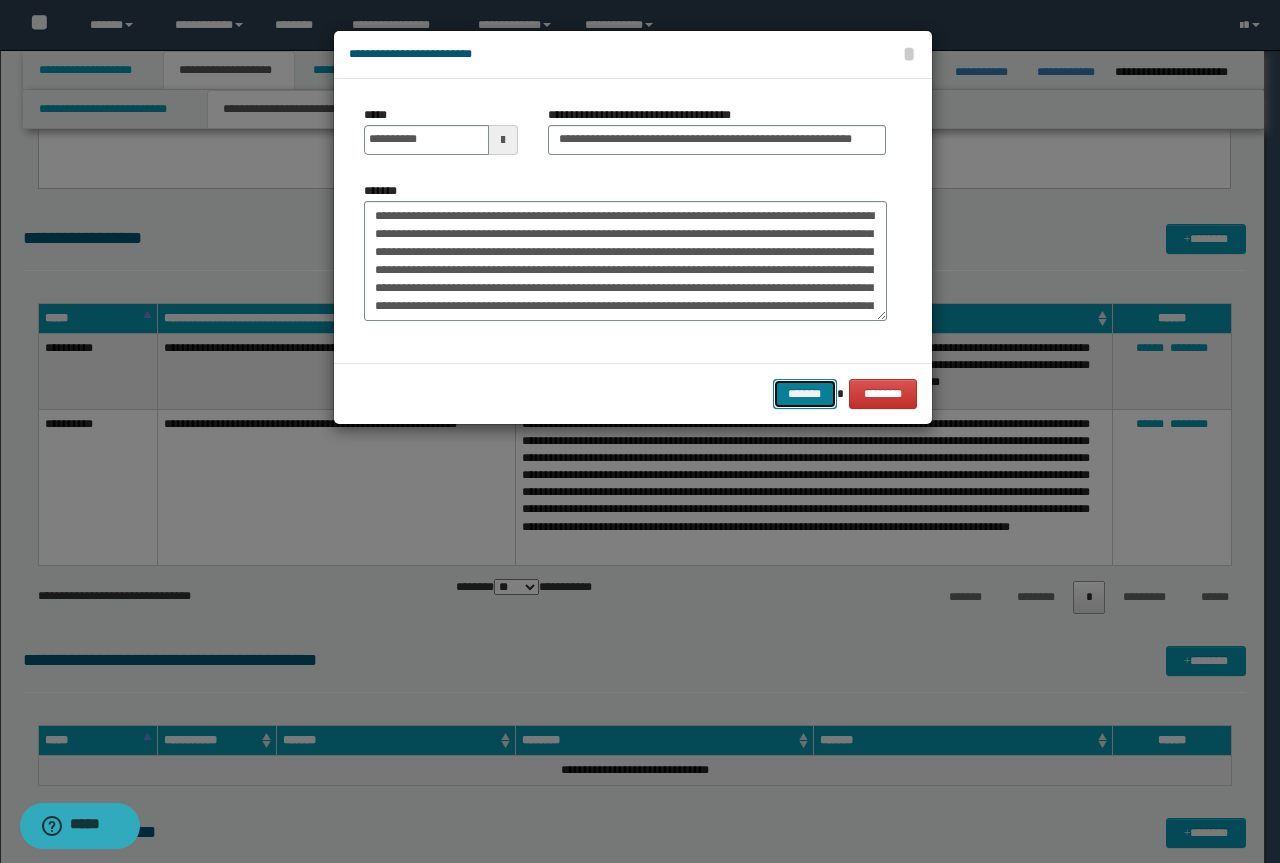 click on "*******" at bounding box center (805, 394) 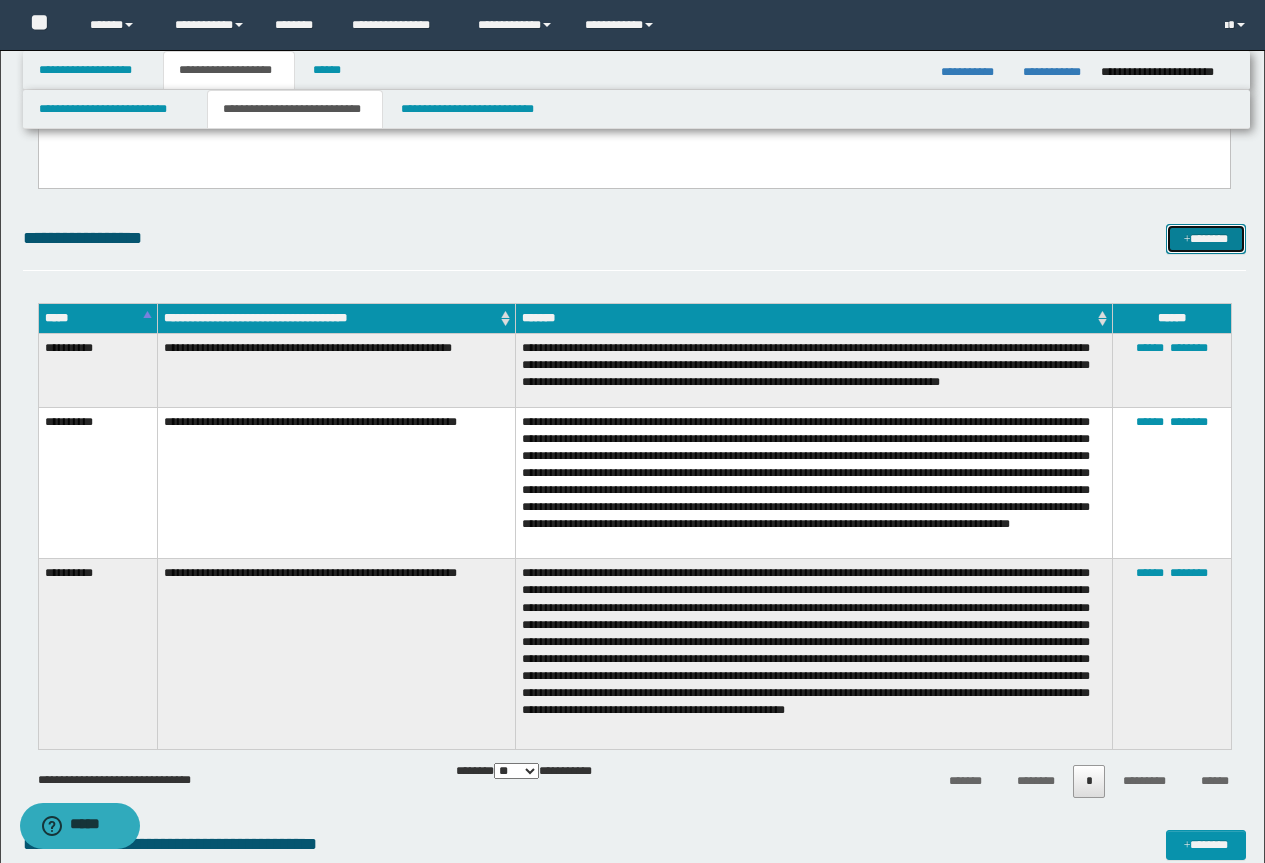 click on "*******" at bounding box center (1206, 239) 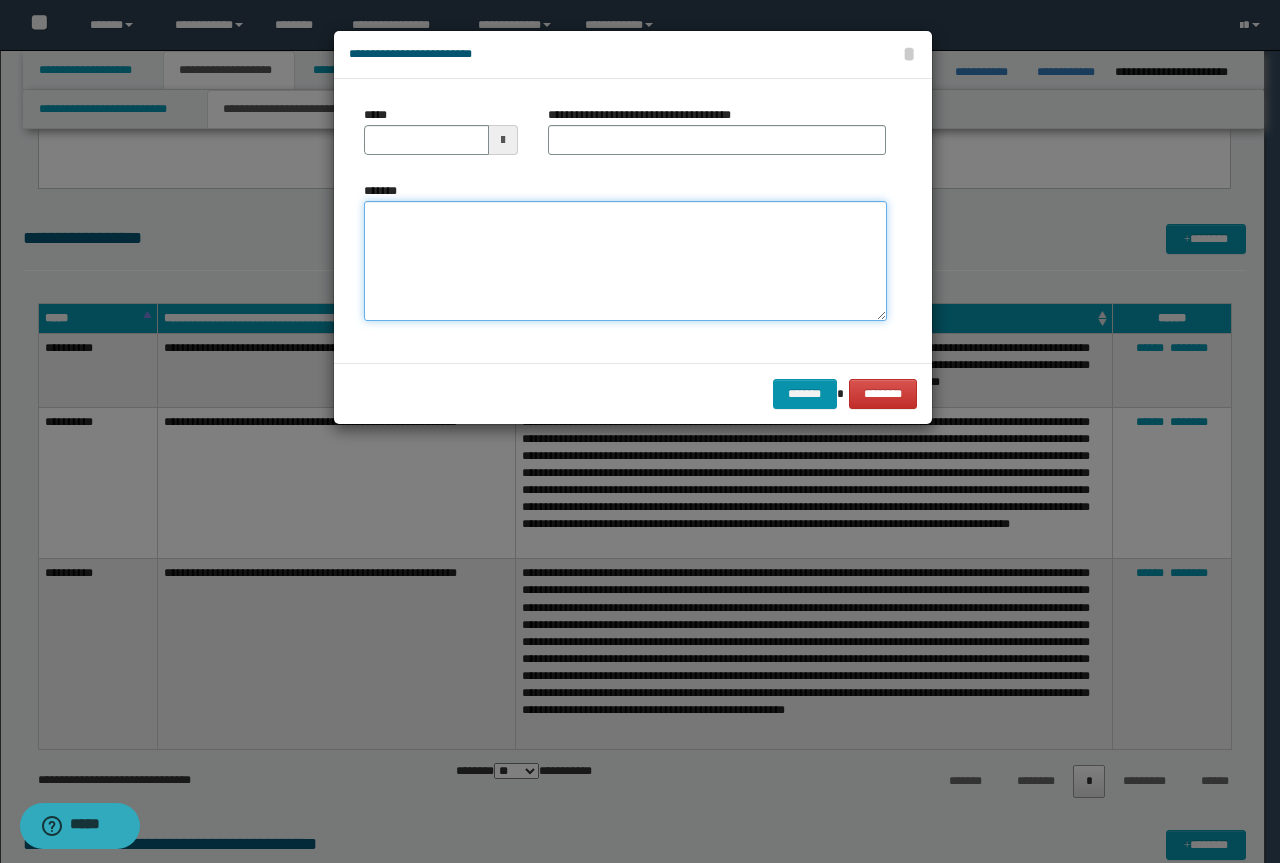 click on "*******" at bounding box center [625, 261] 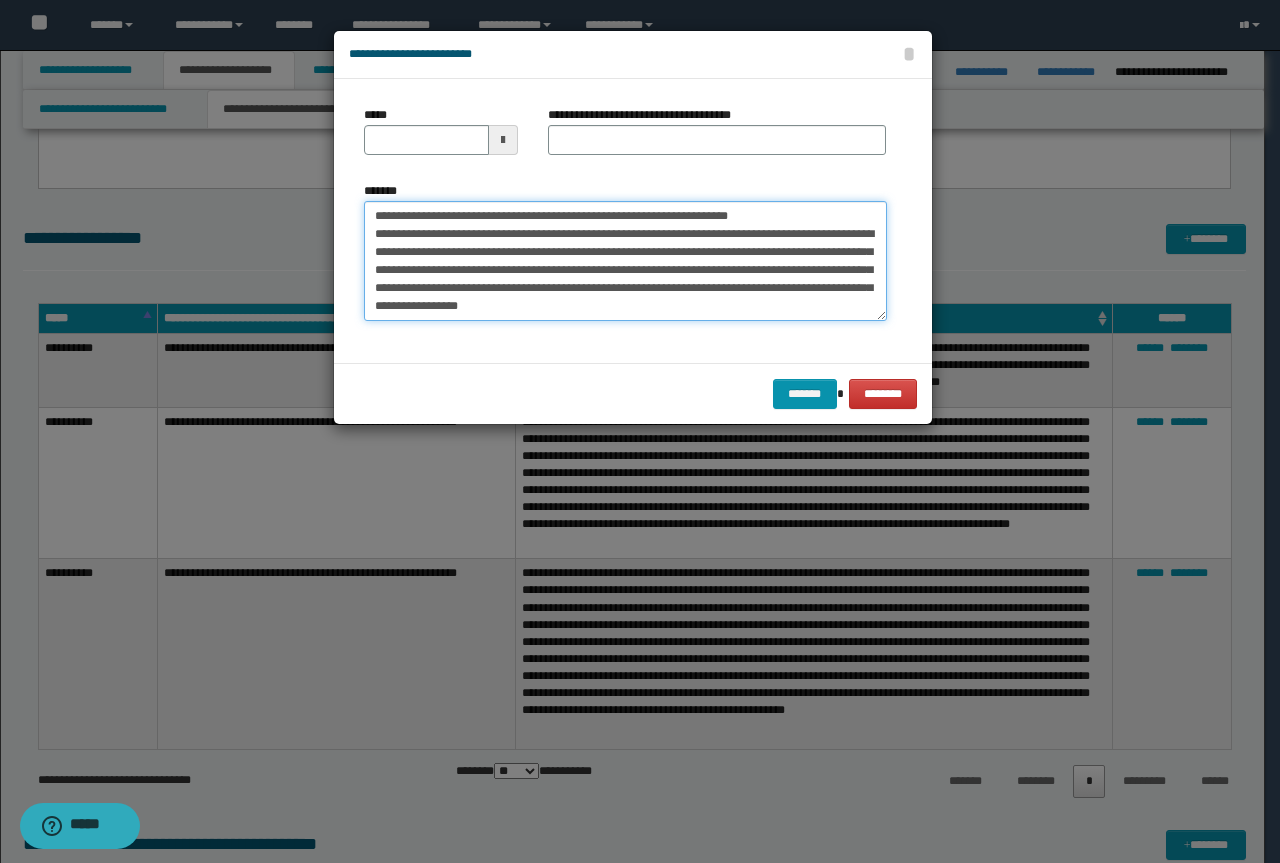 scroll, scrollTop: 0, scrollLeft: 0, axis: both 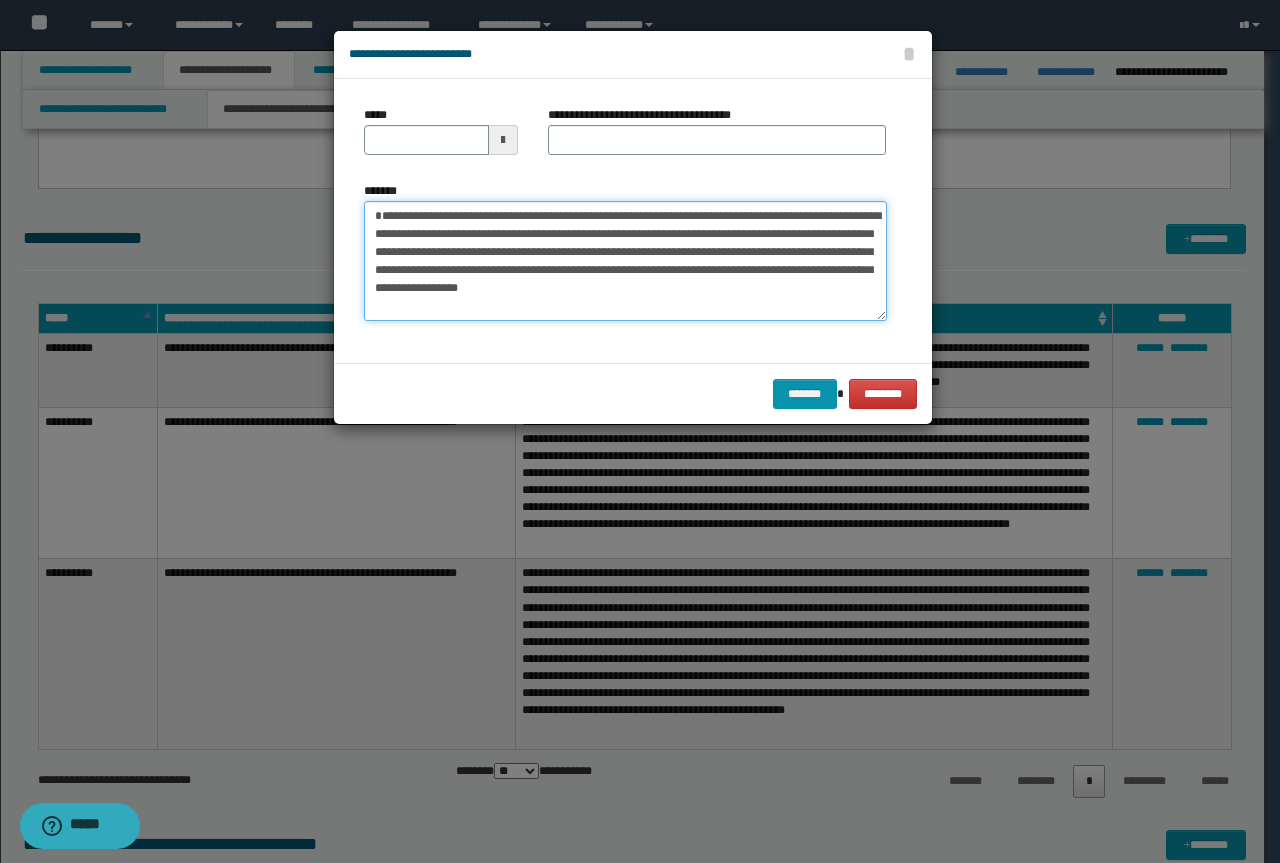 type on "**********" 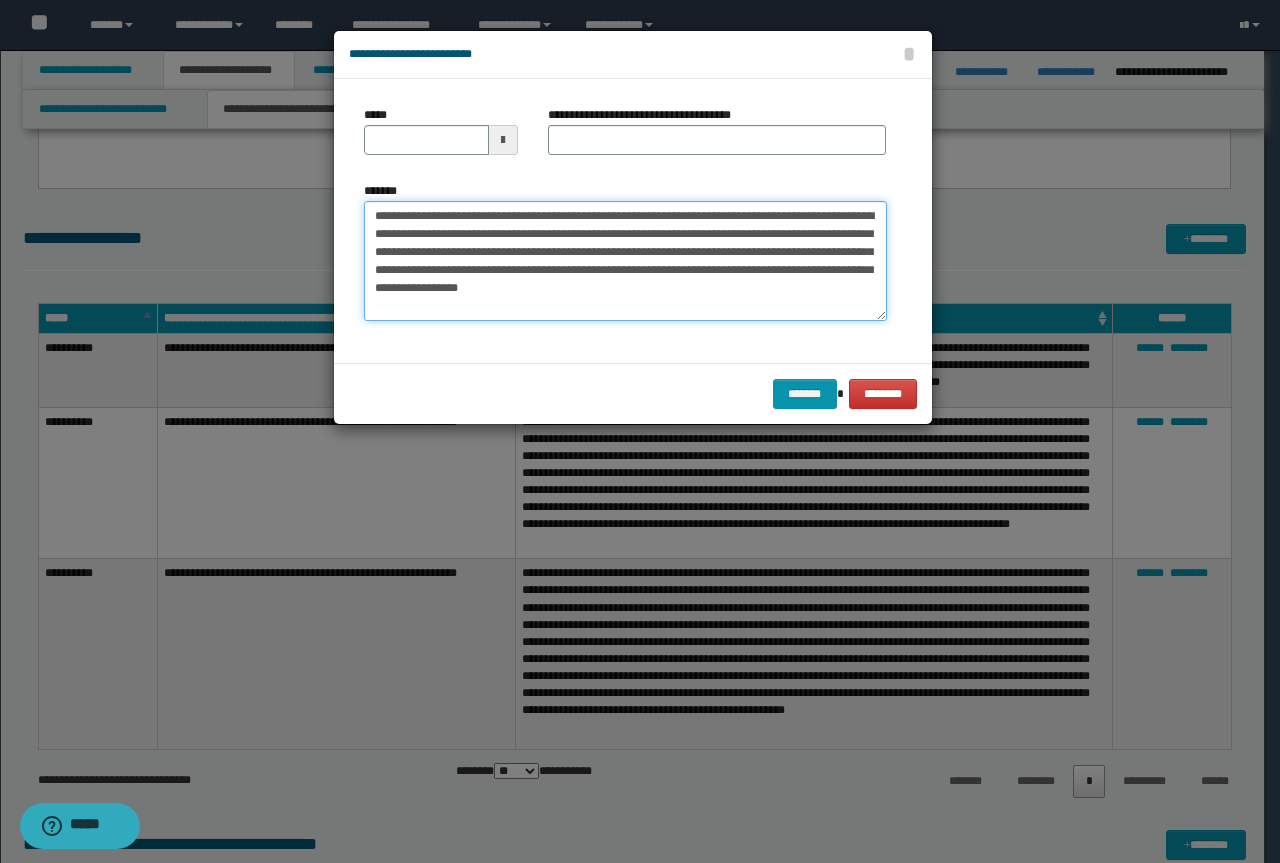 type 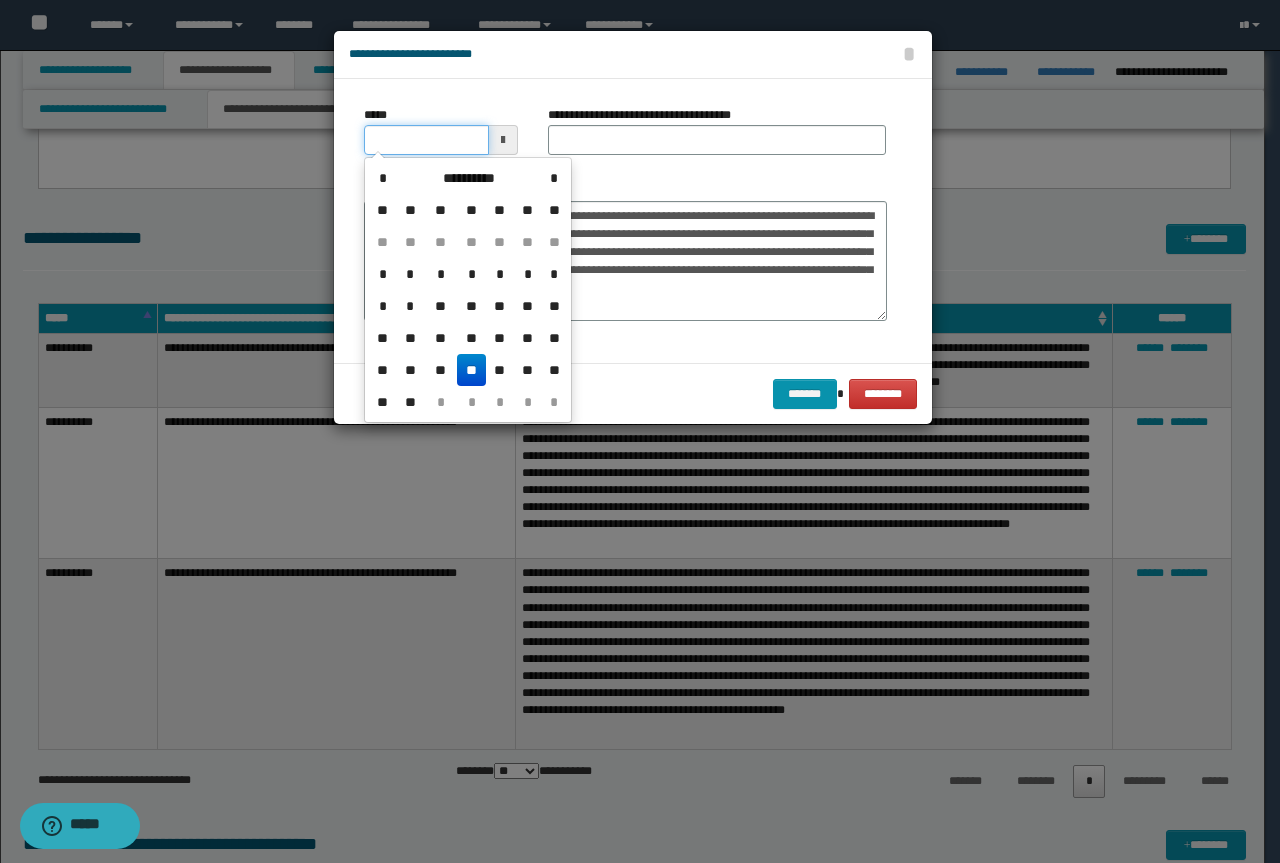 click on "*****" at bounding box center [426, 140] 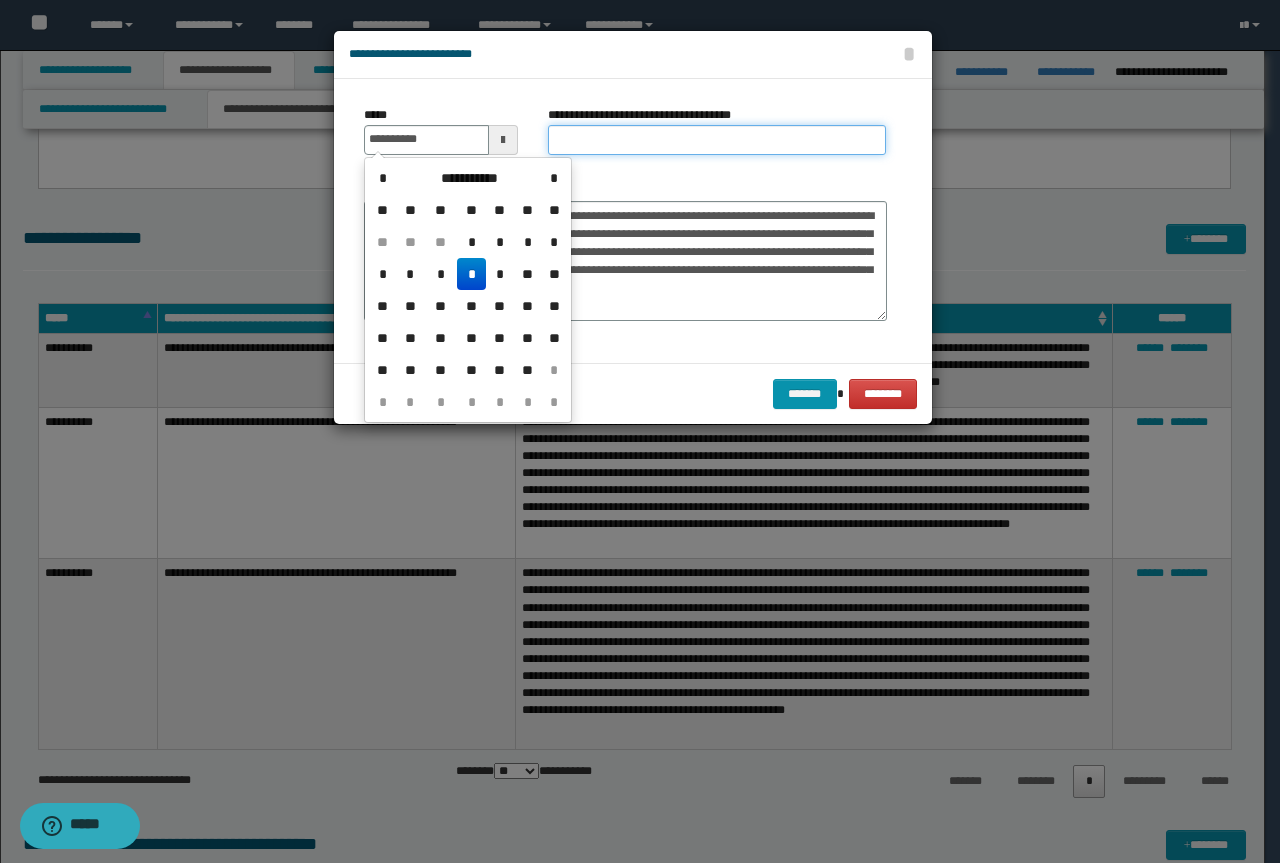 type on "**********" 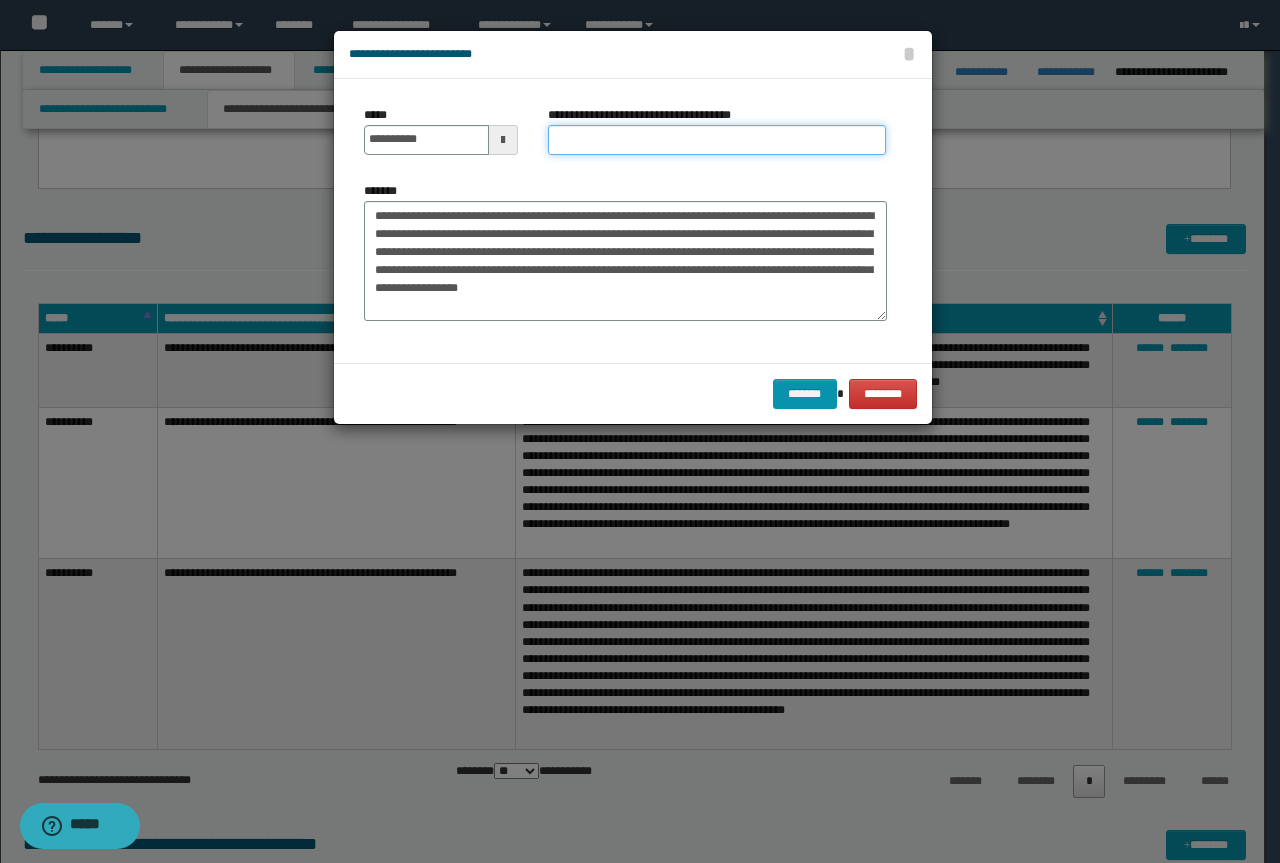 paste on "**********" 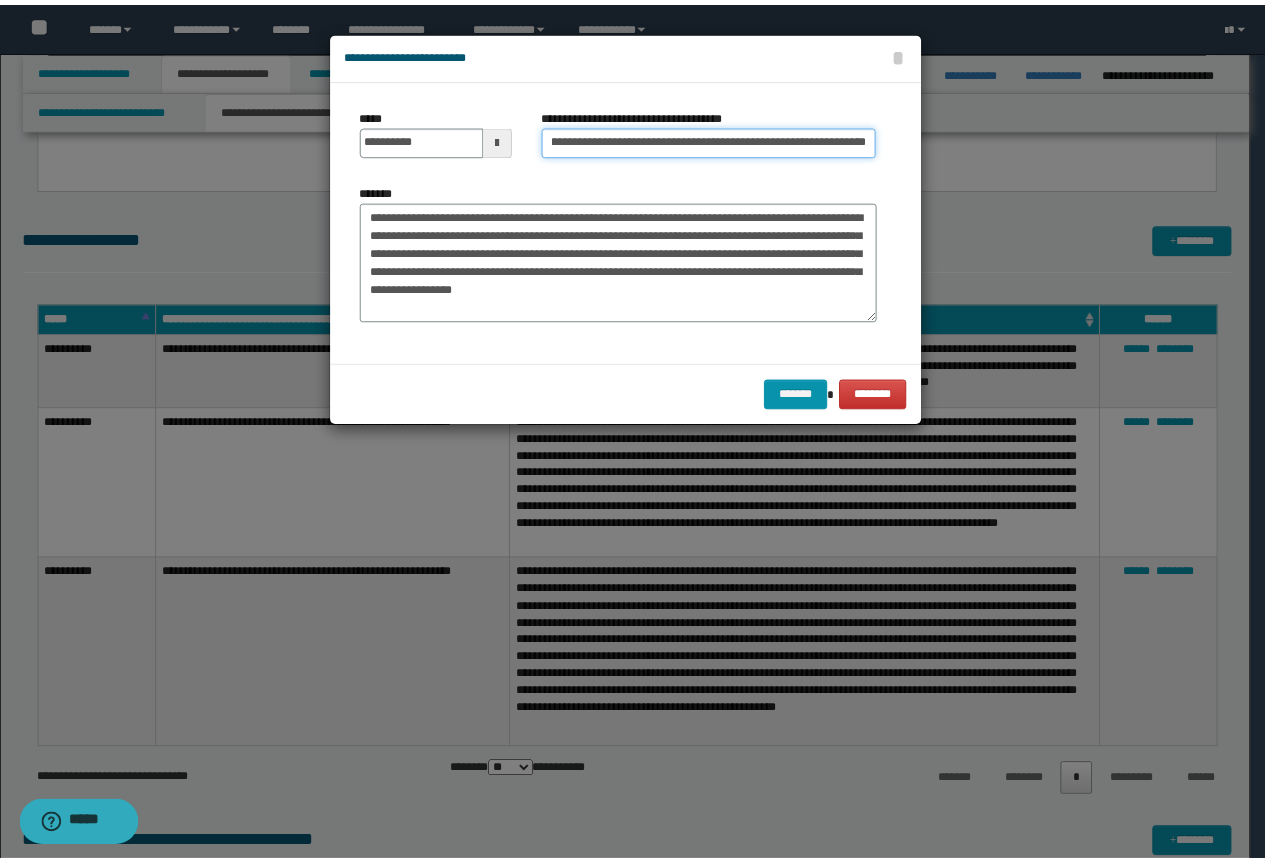 scroll, scrollTop: 0, scrollLeft: 0, axis: both 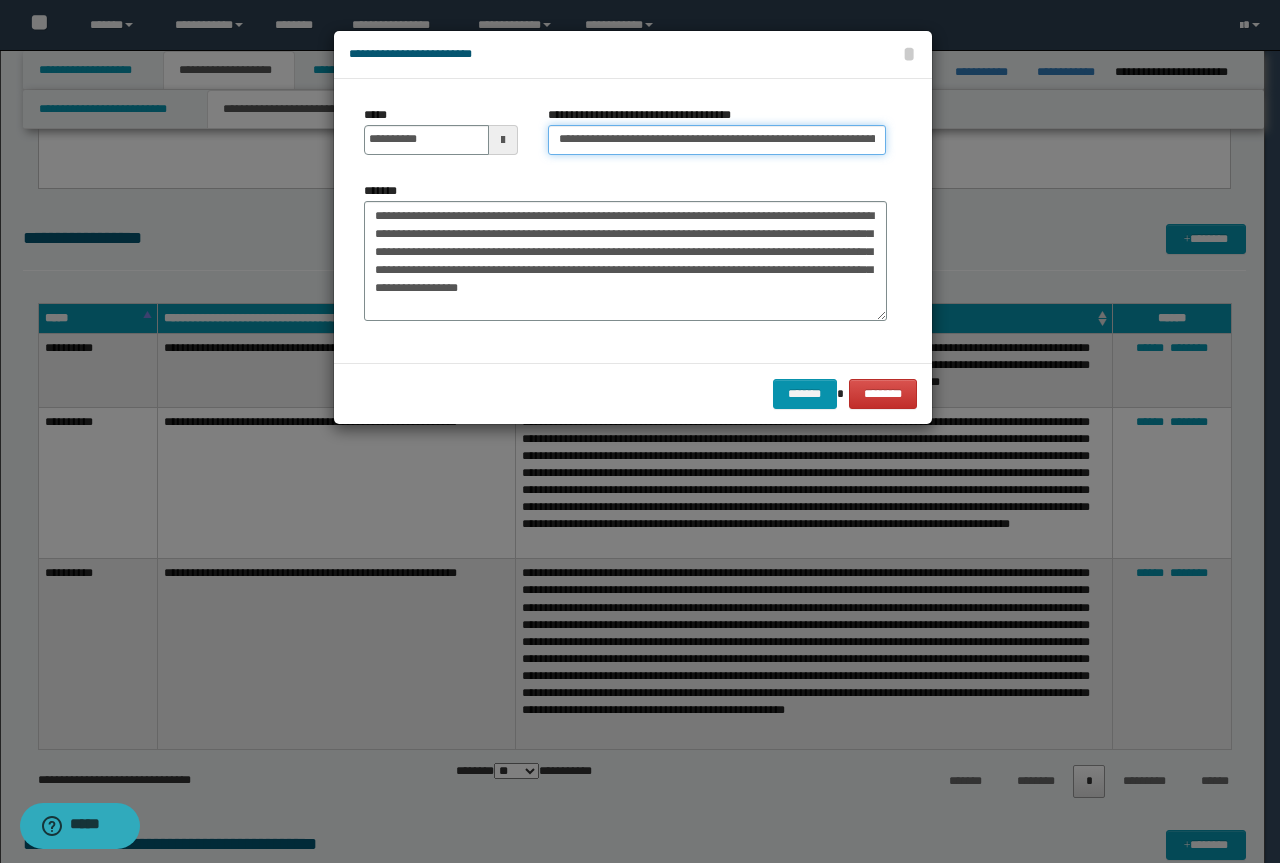 drag, startPoint x: 627, startPoint y: 137, endPoint x: 0, endPoint y: 73, distance: 630.2579 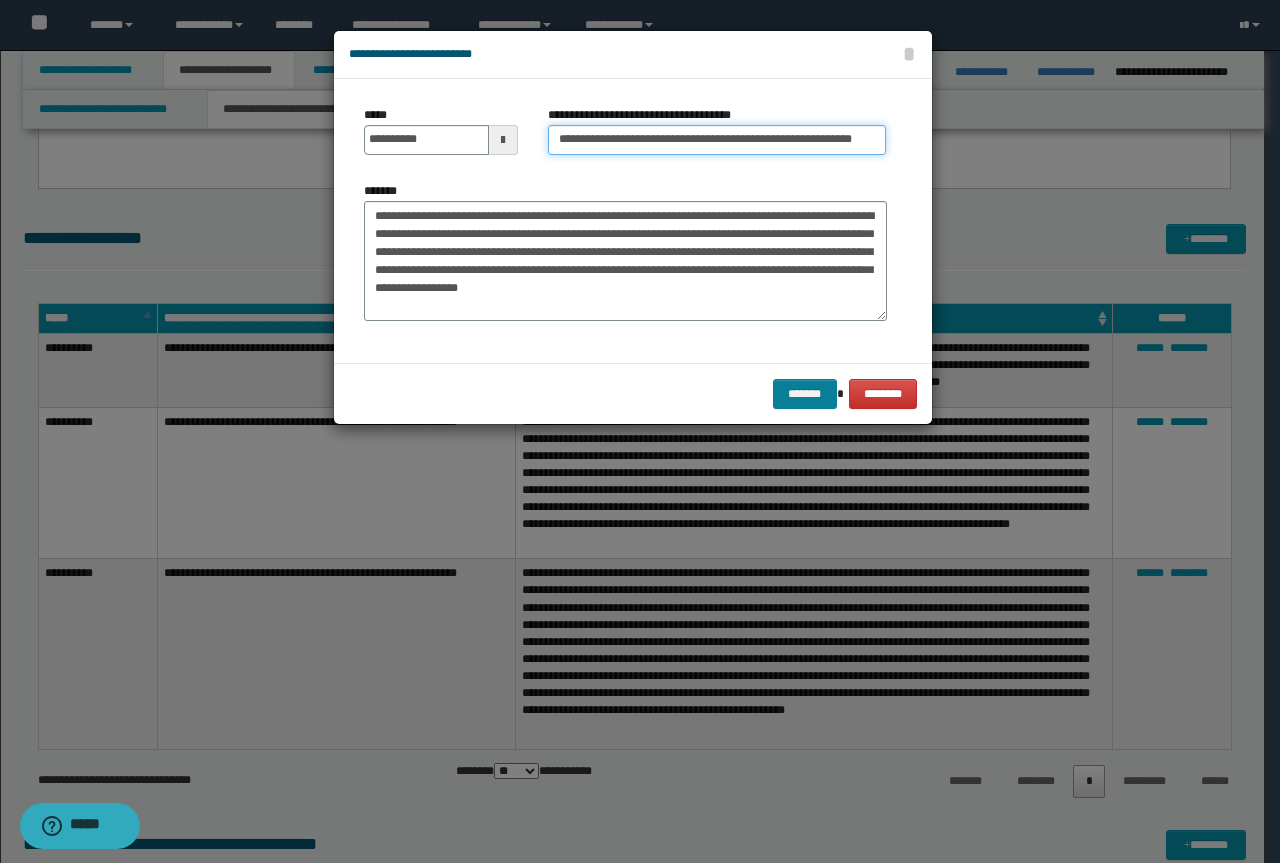 type on "**********" 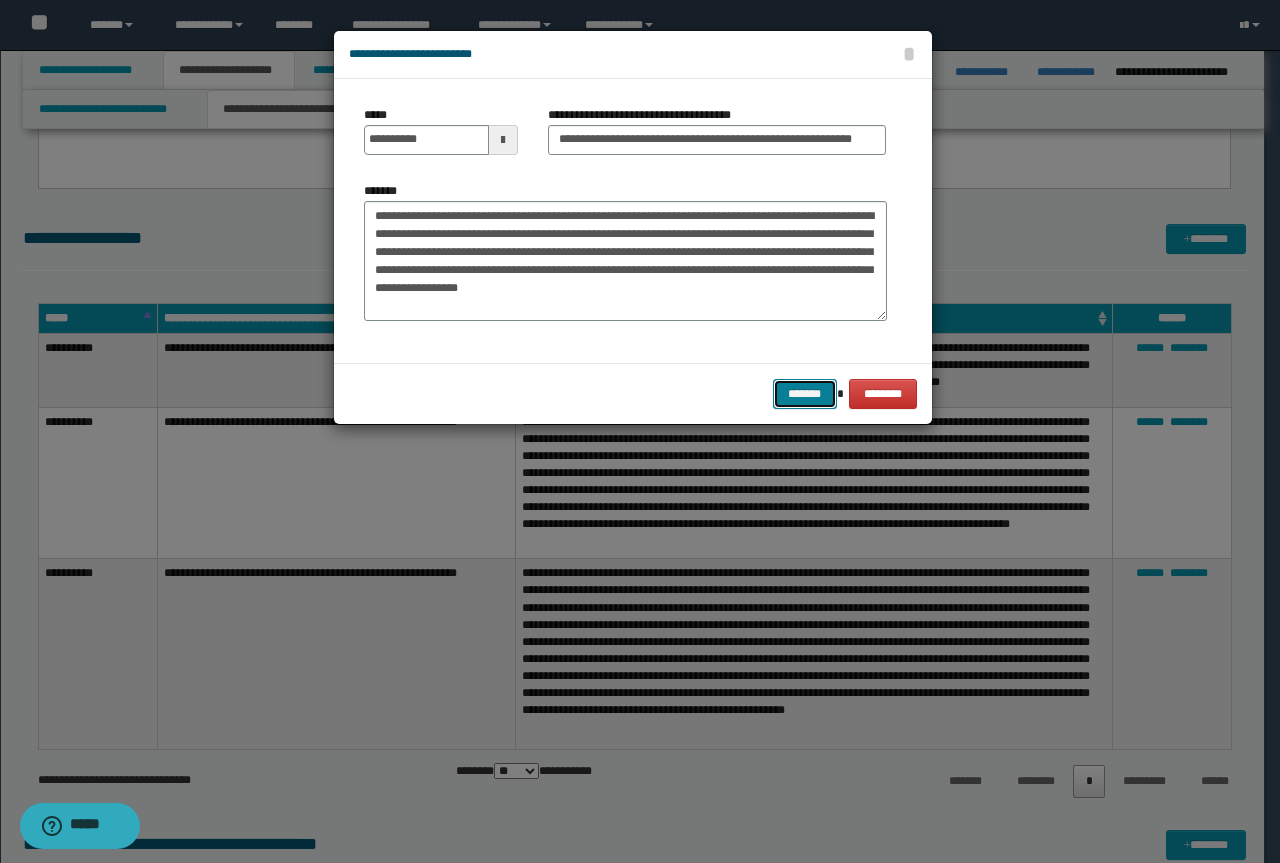 click on "*******" at bounding box center [805, 394] 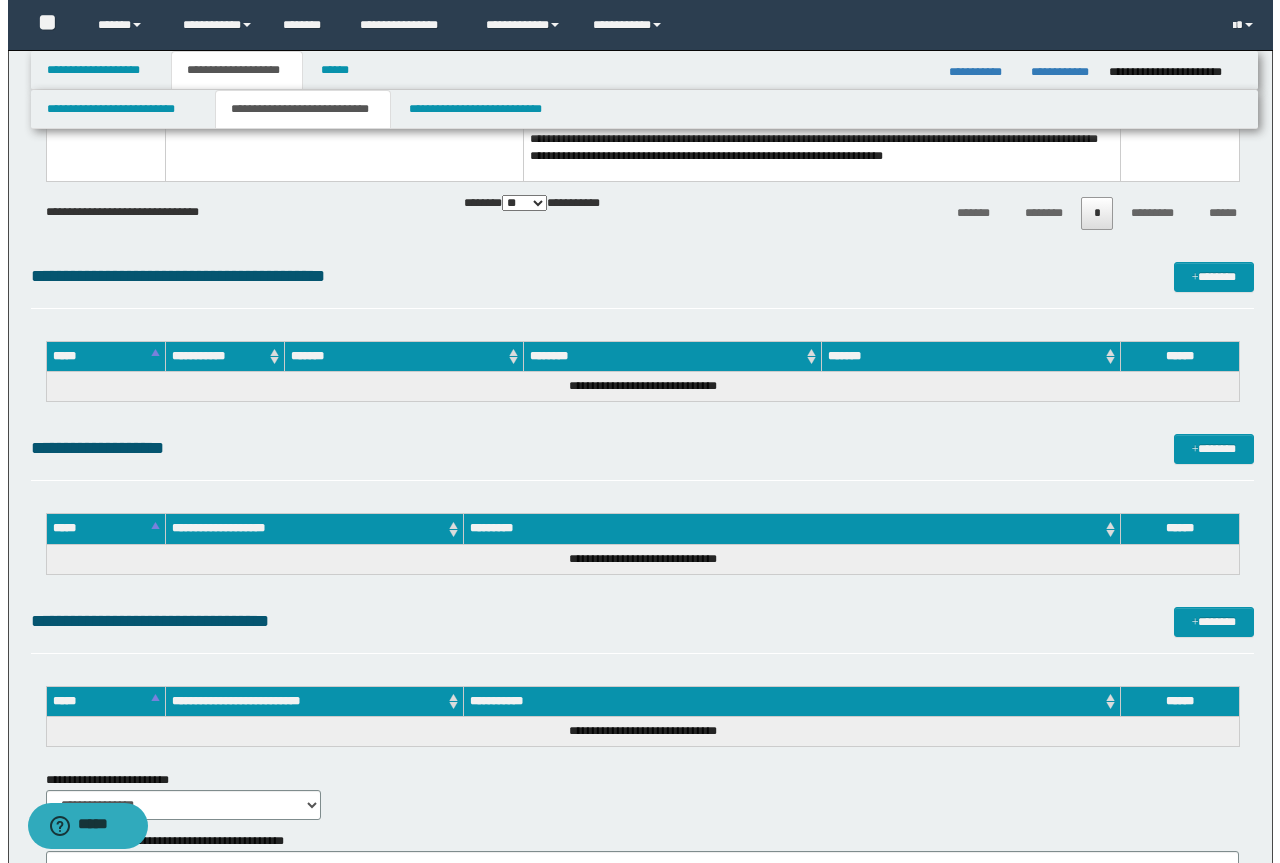 scroll, scrollTop: 1800, scrollLeft: 0, axis: vertical 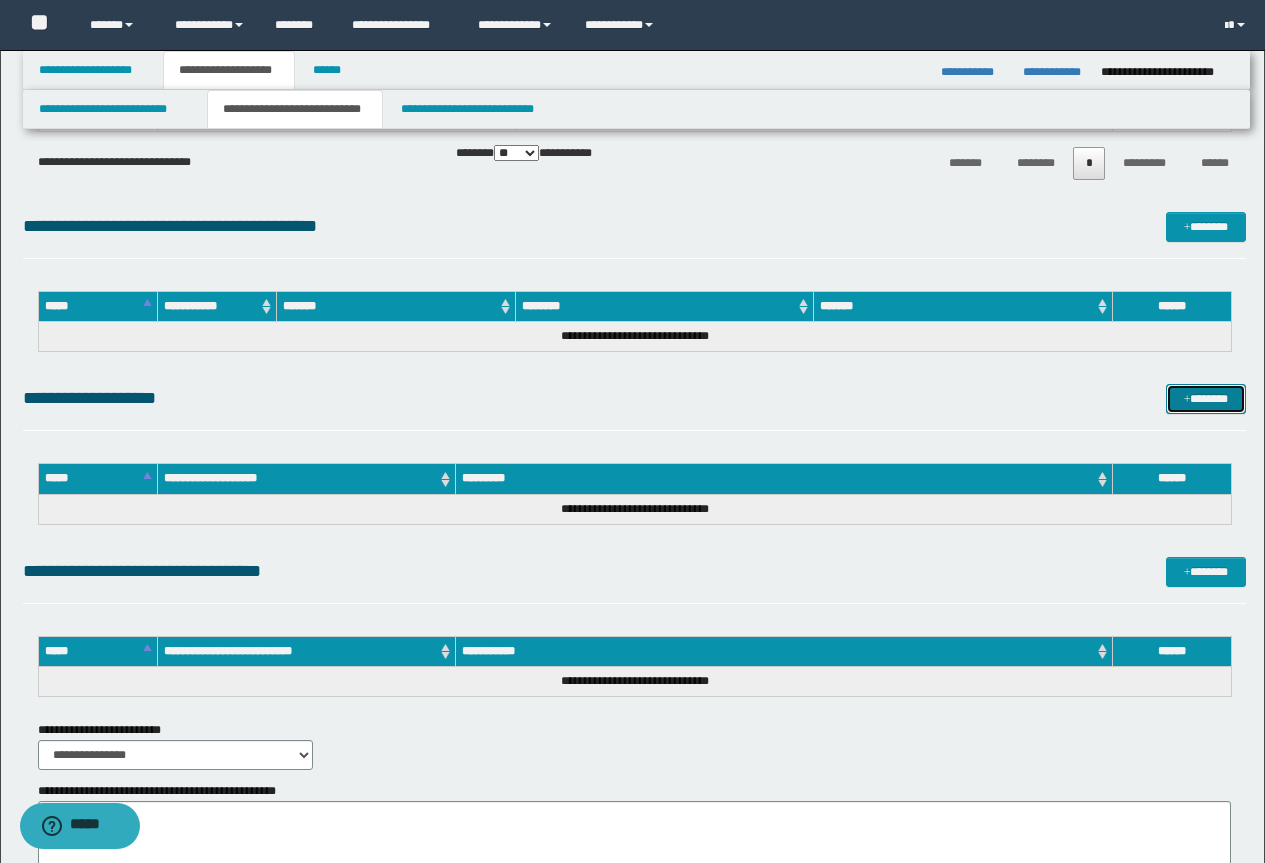 click on "*******" at bounding box center (1206, 399) 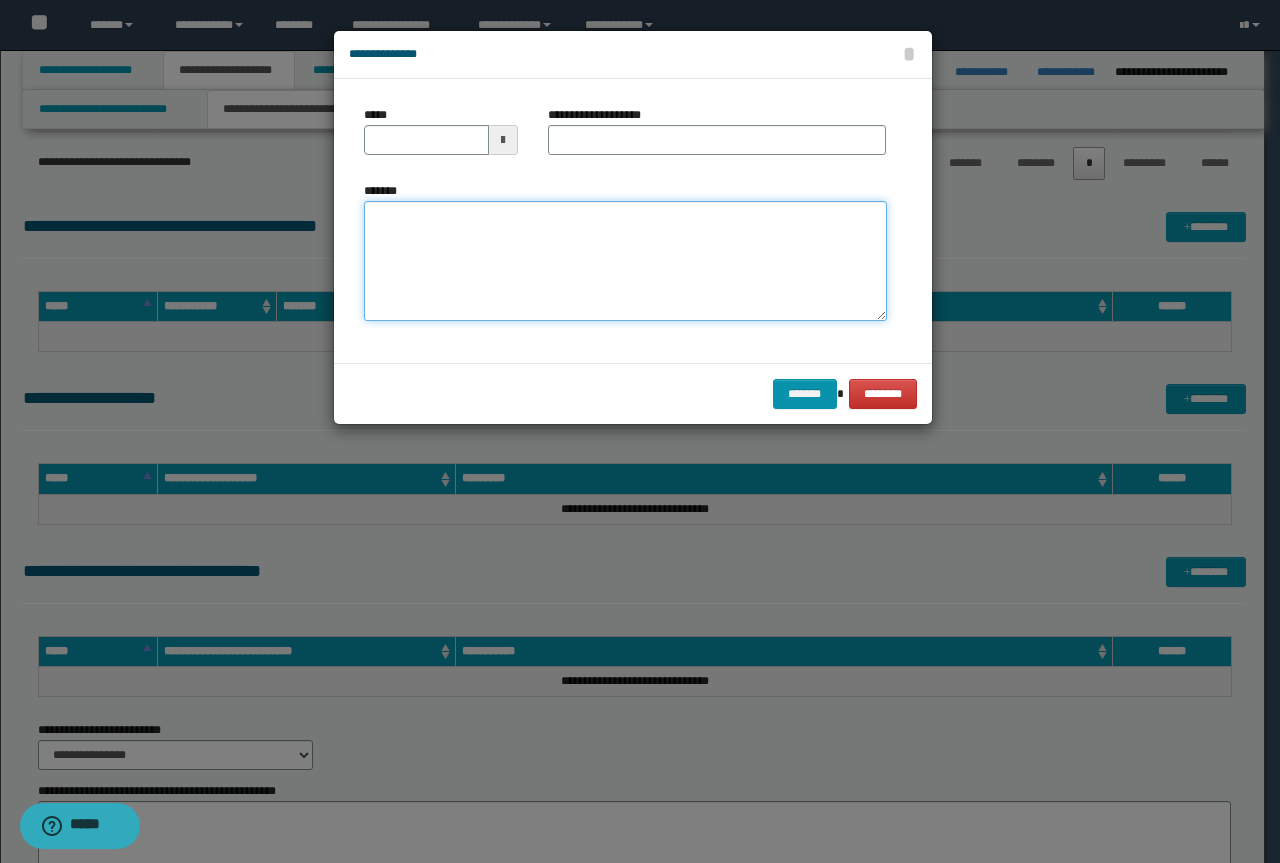click on "*******" at bounding box center [625, 261] 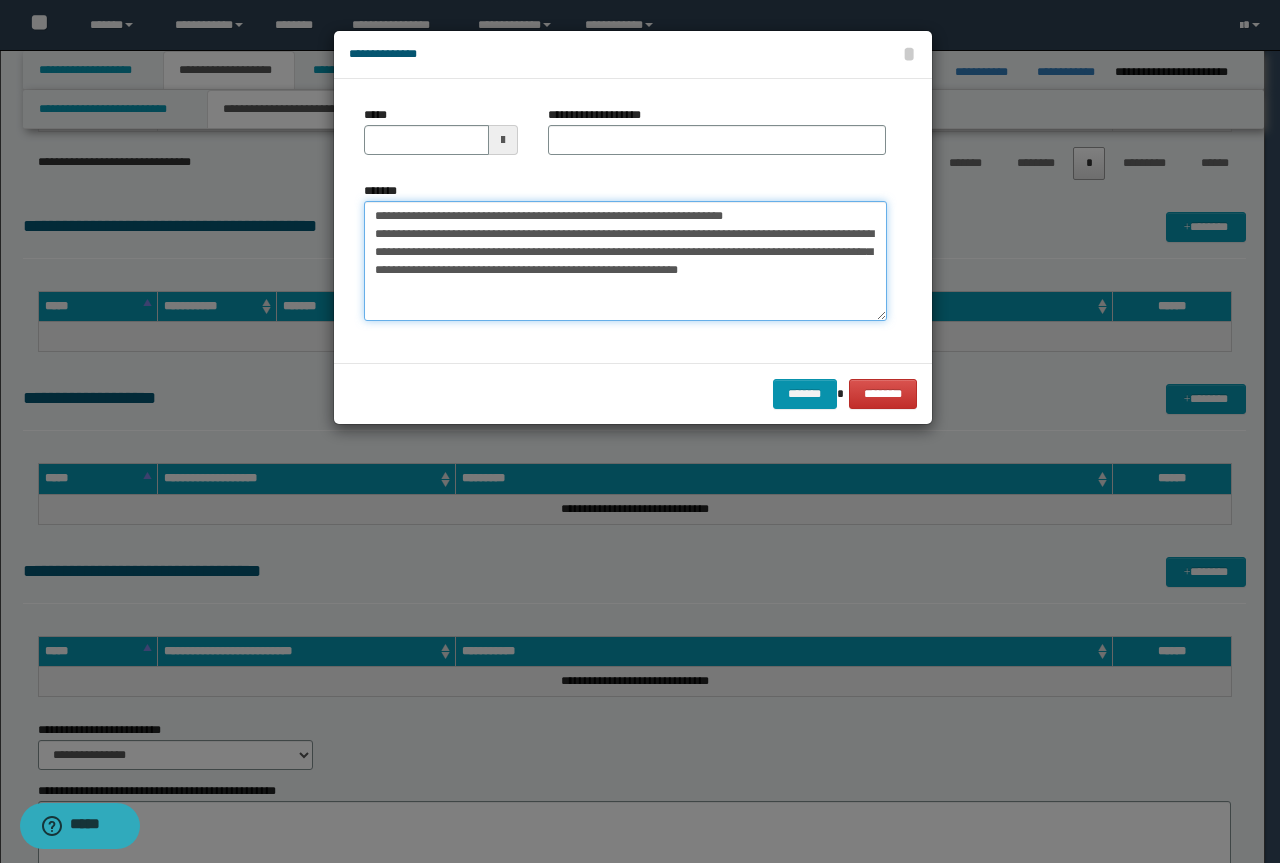 drag, startPoint x: 764, startPoint y: 219, endPoint x: 371, endPoint y: 218, distance: 393.00128 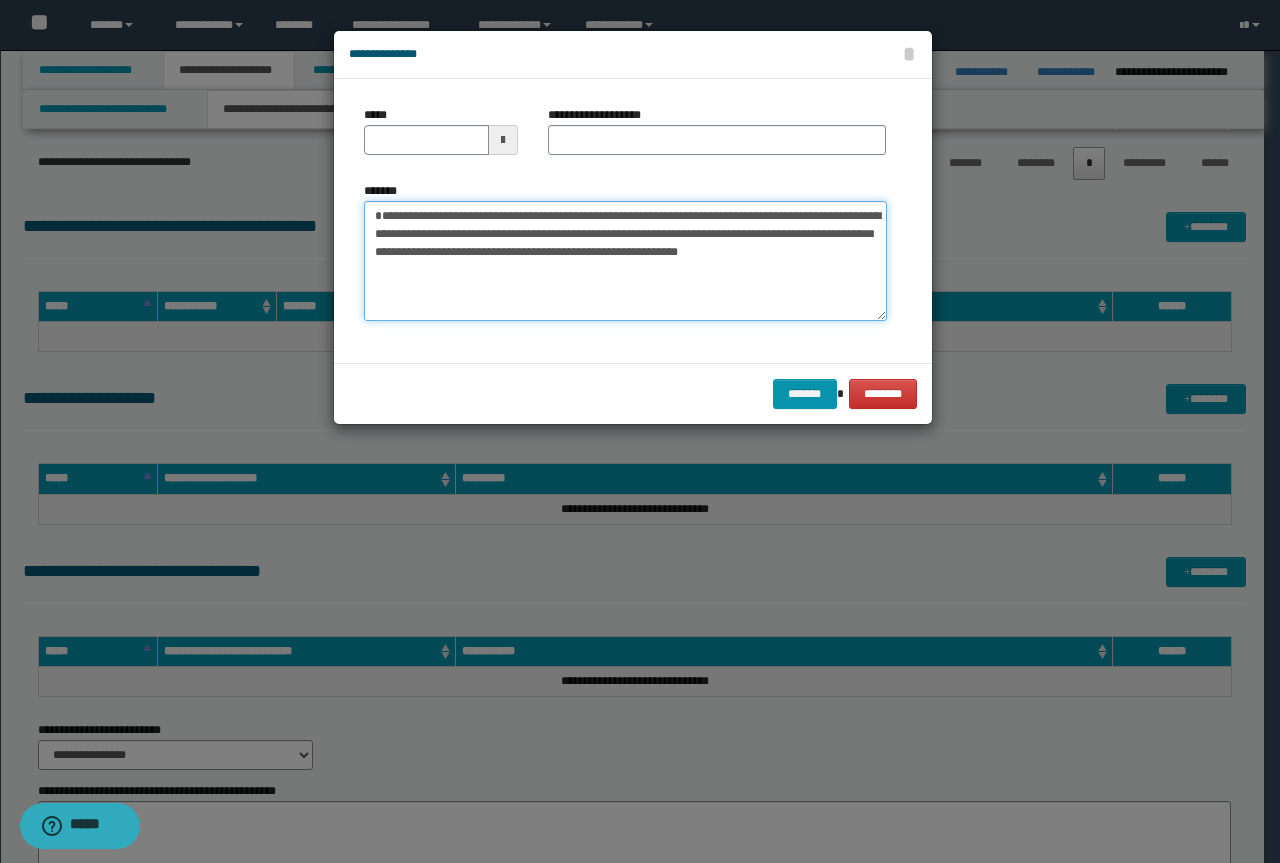 type on "**********" 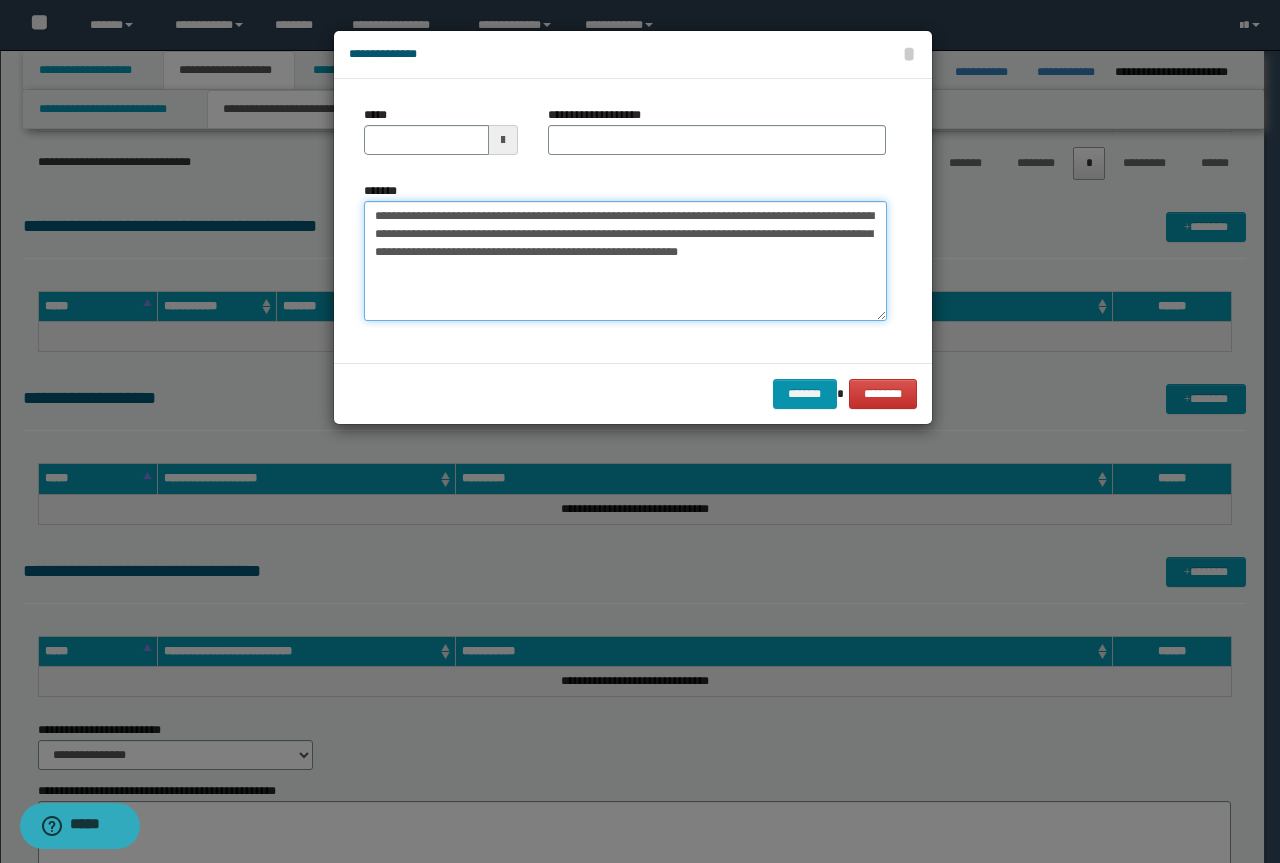 type 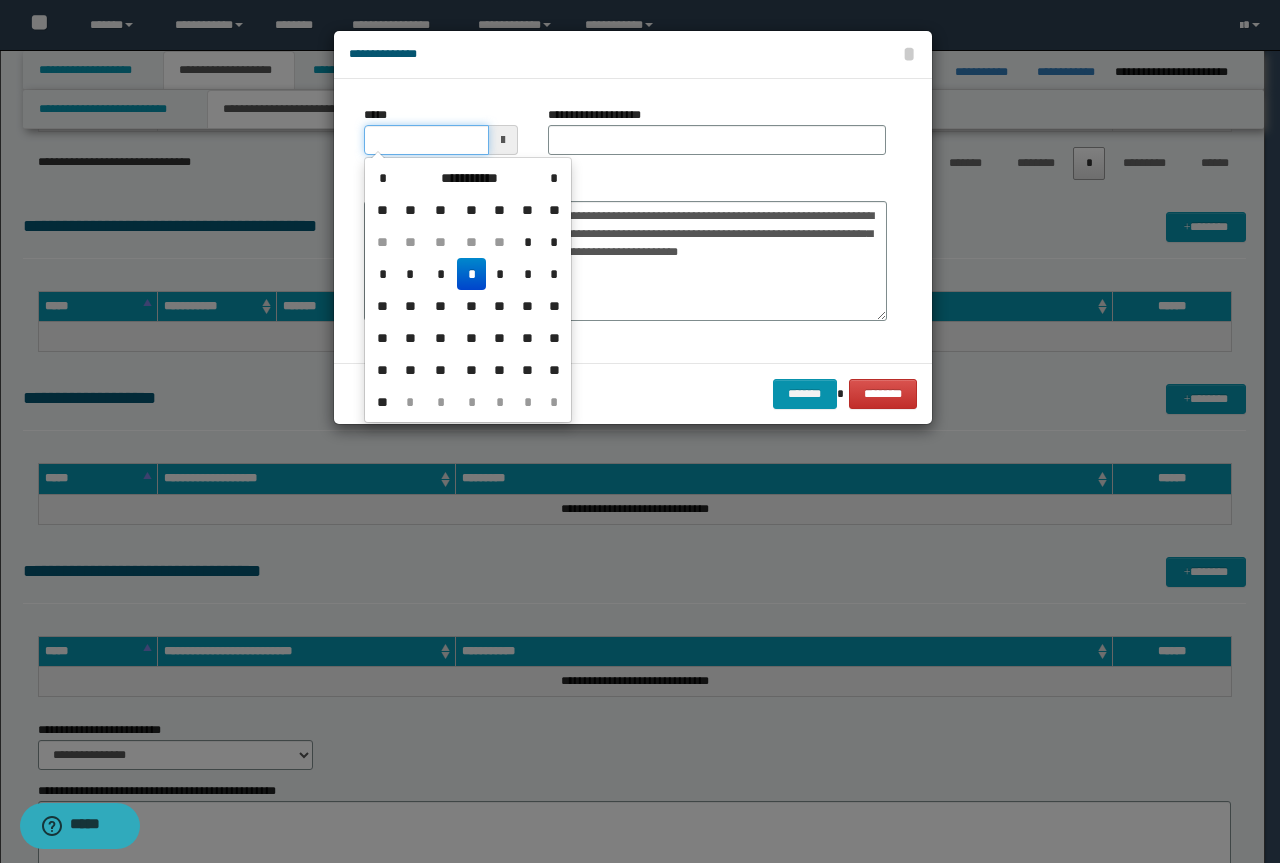 click on "*****" at bounding box center [426, 140] 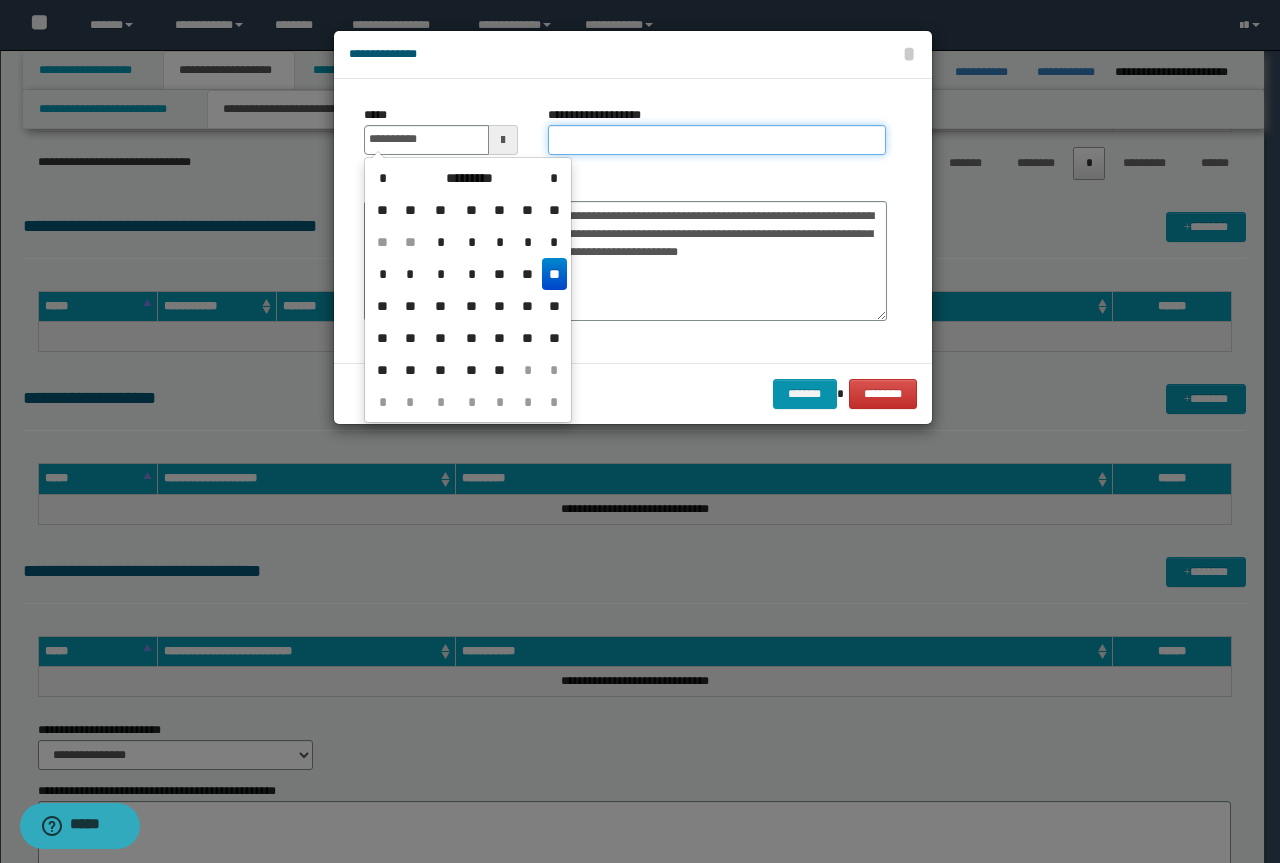 type on "**********" 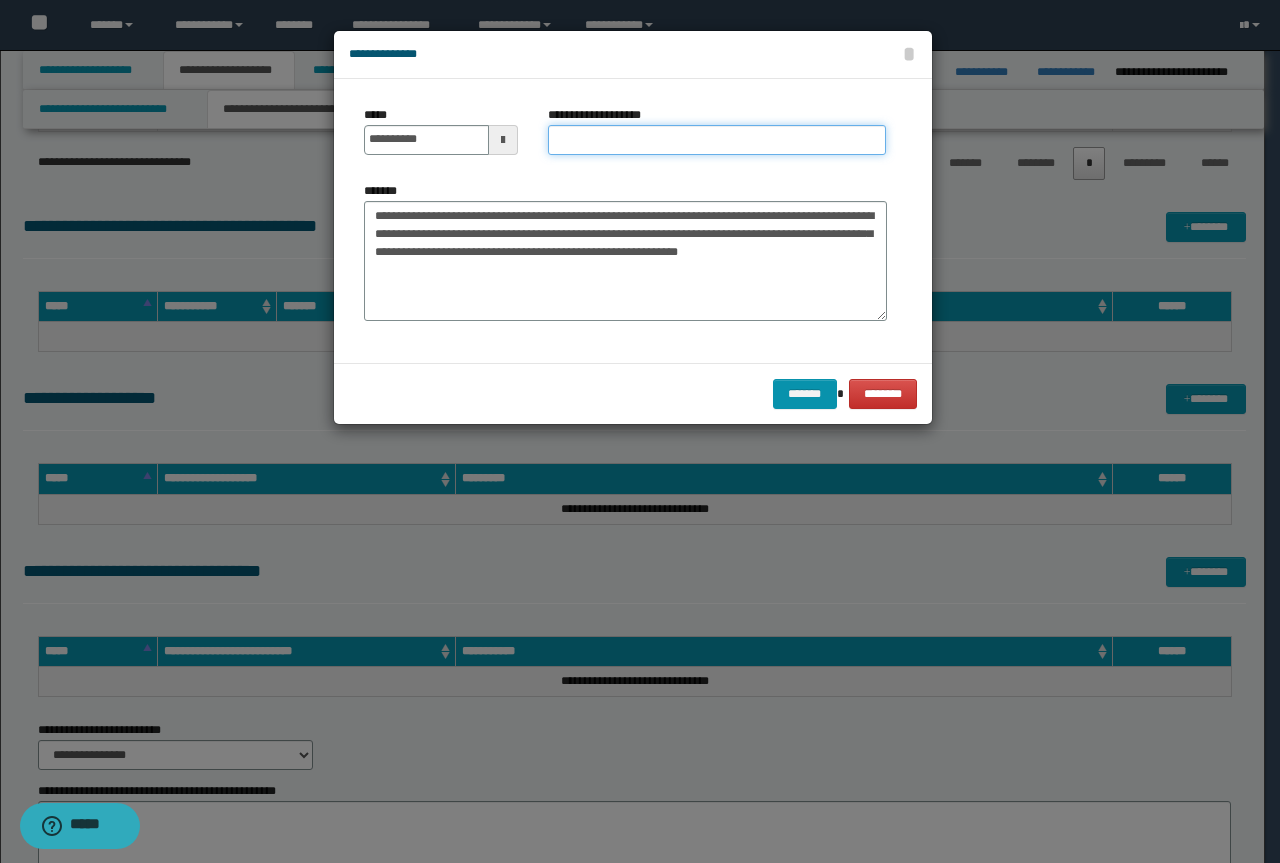 click on "**********" at bounding box center (717, 140) 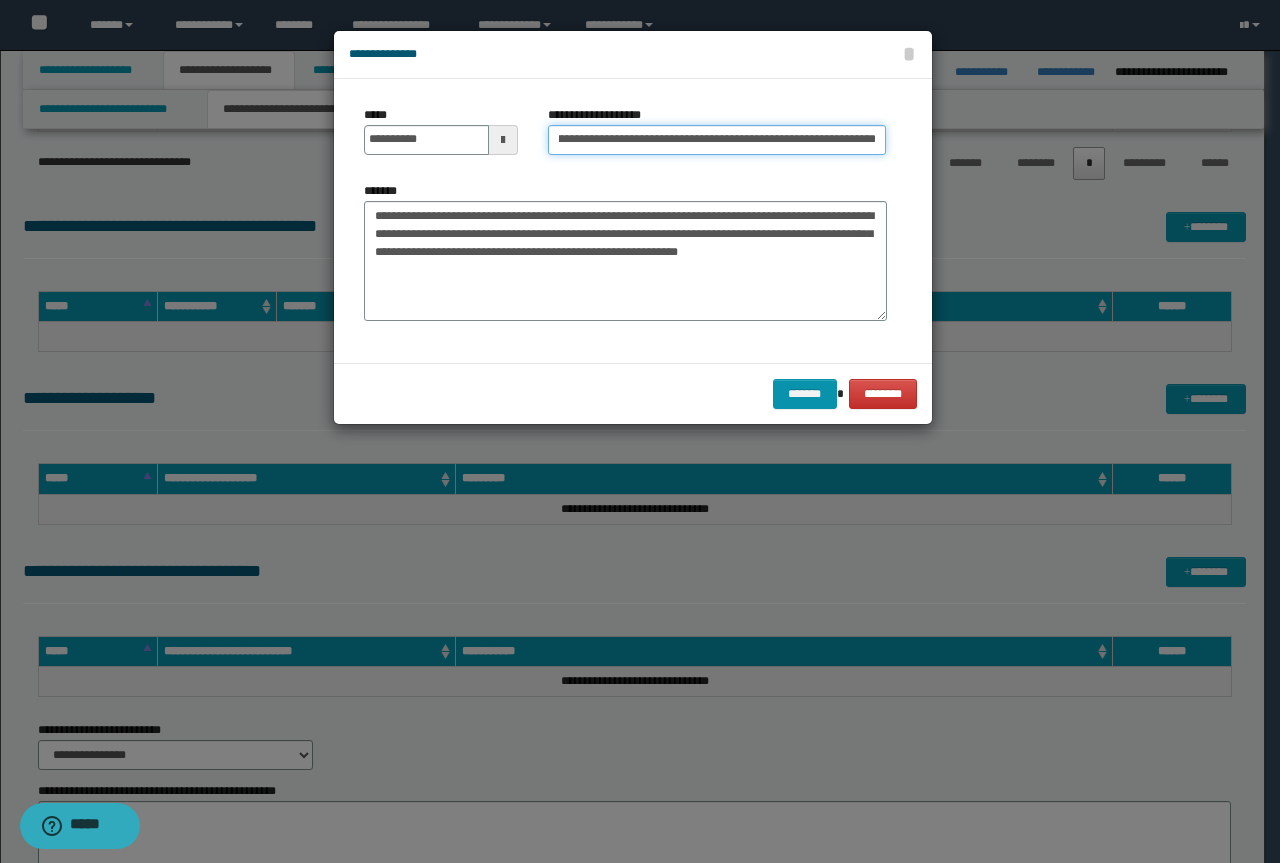 scroll, scrollTop: 0, scrollLeft: 0, axis: both 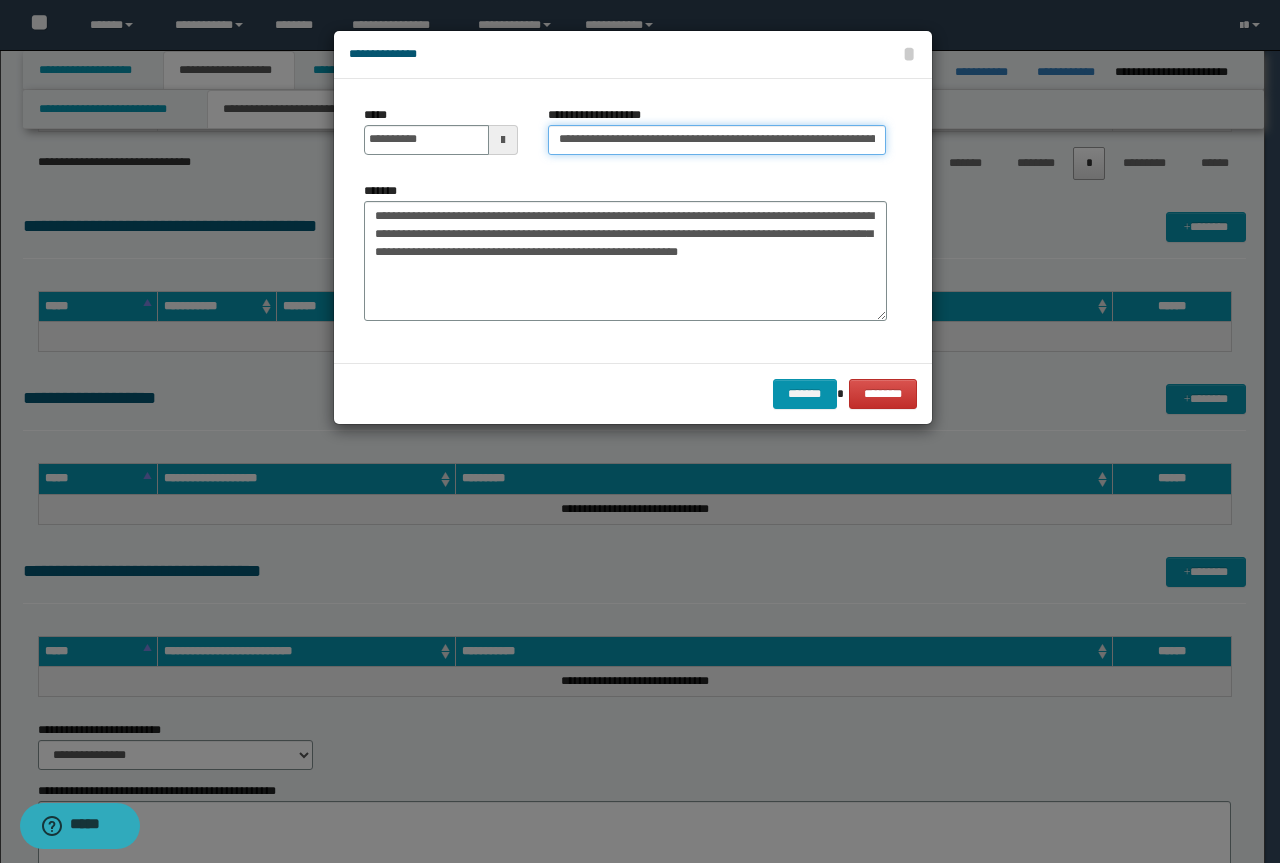 drag, startPoint x: 626, startPoint y: 131, endPoint x: 198, endPoint y: 106, distance: 428.72952 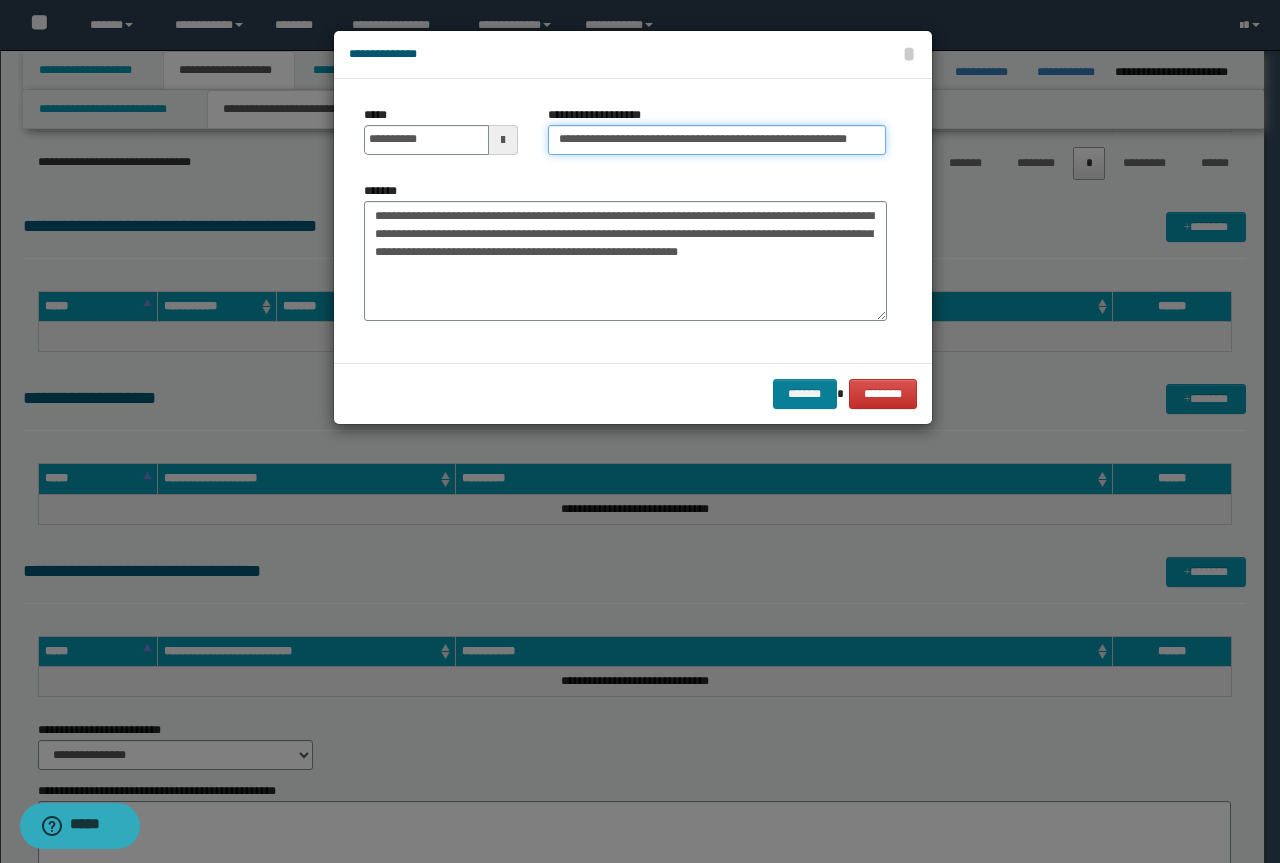 type on "**********" 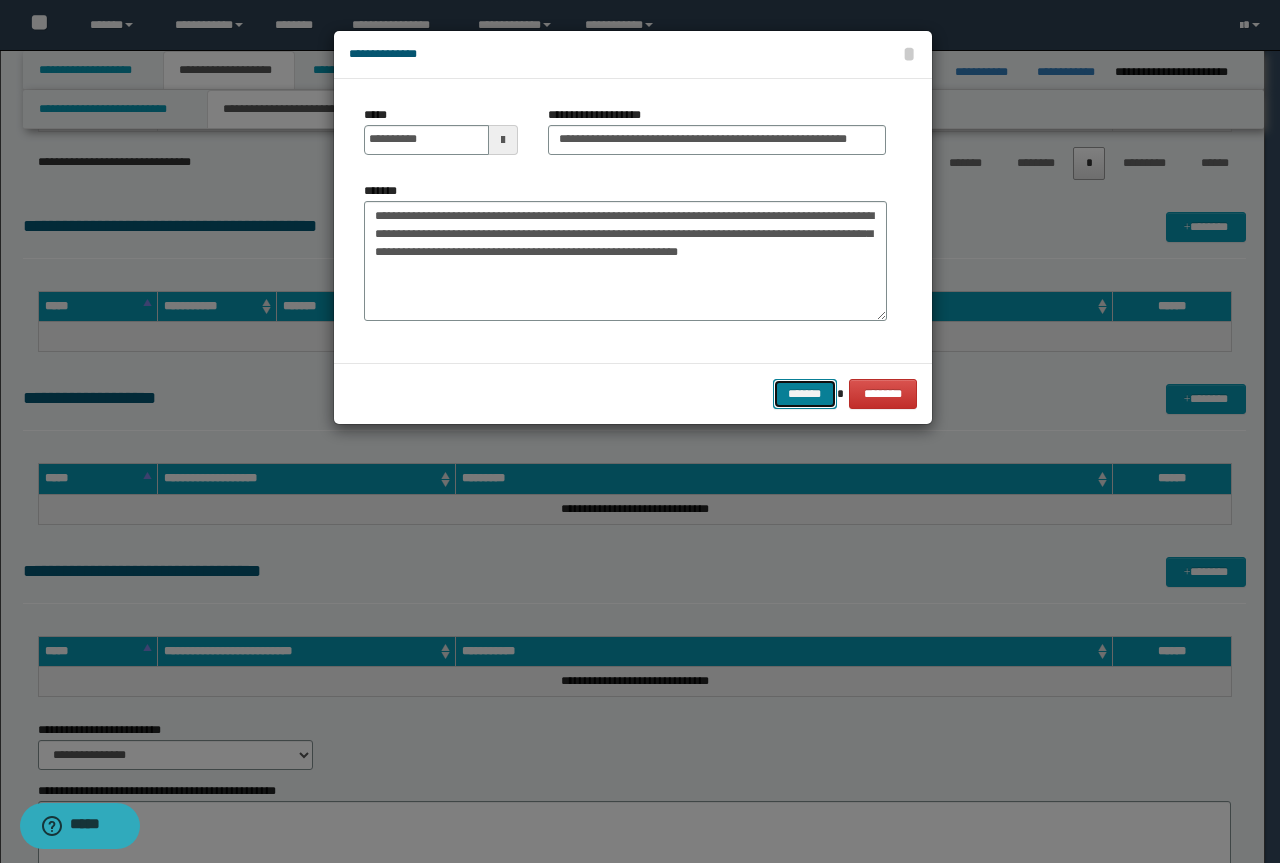 click on "*******" at bounding box center (805, 394) 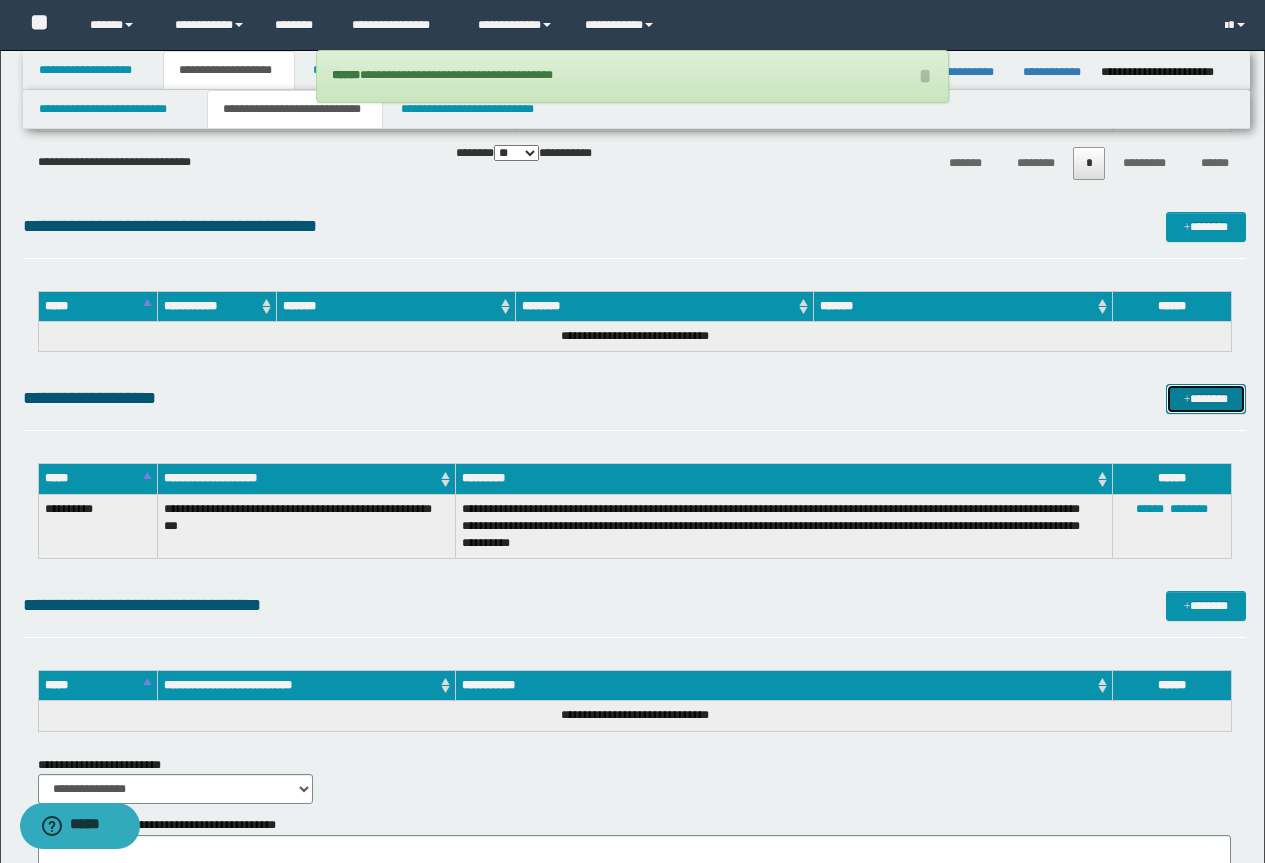 click on "*******" at bounding box center (1206, 399) 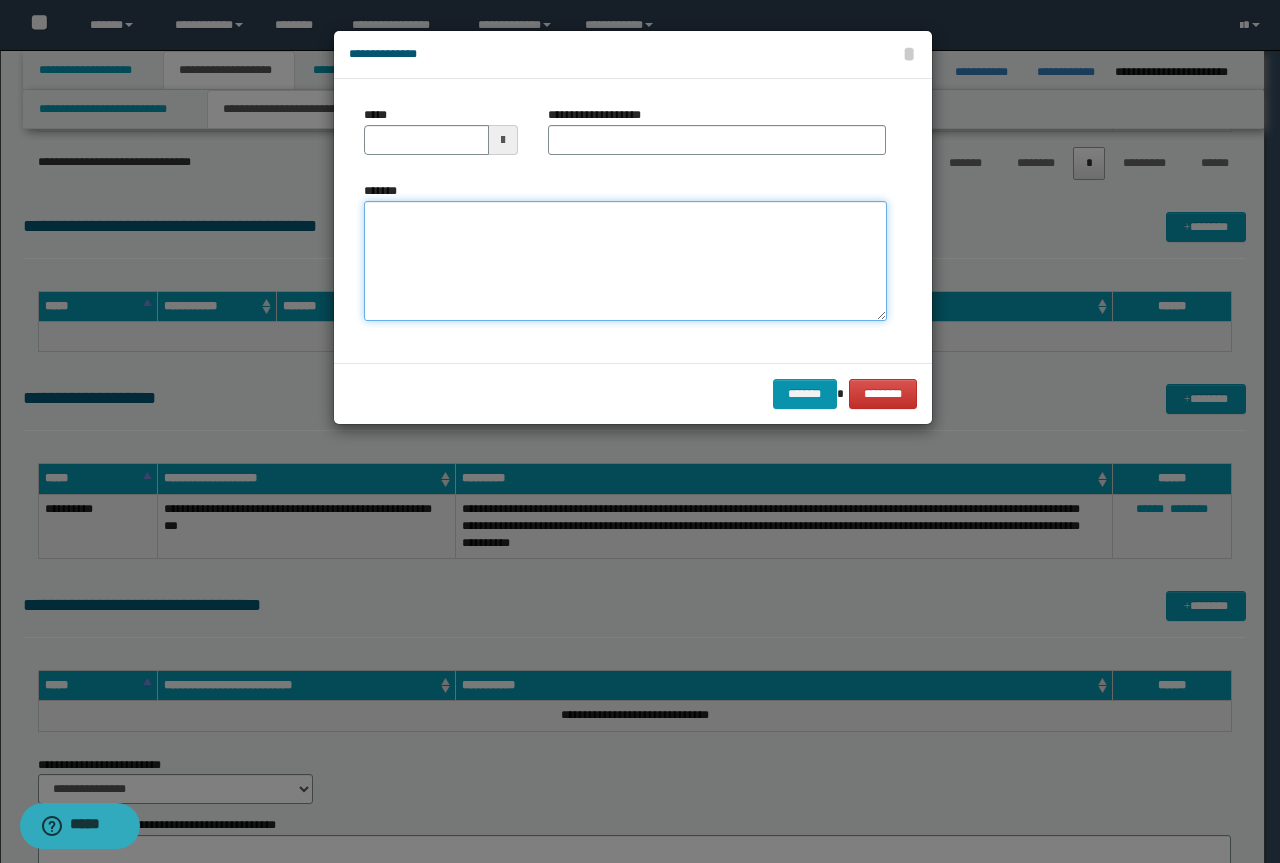 click on "*******" at bounding box center [625, 261] 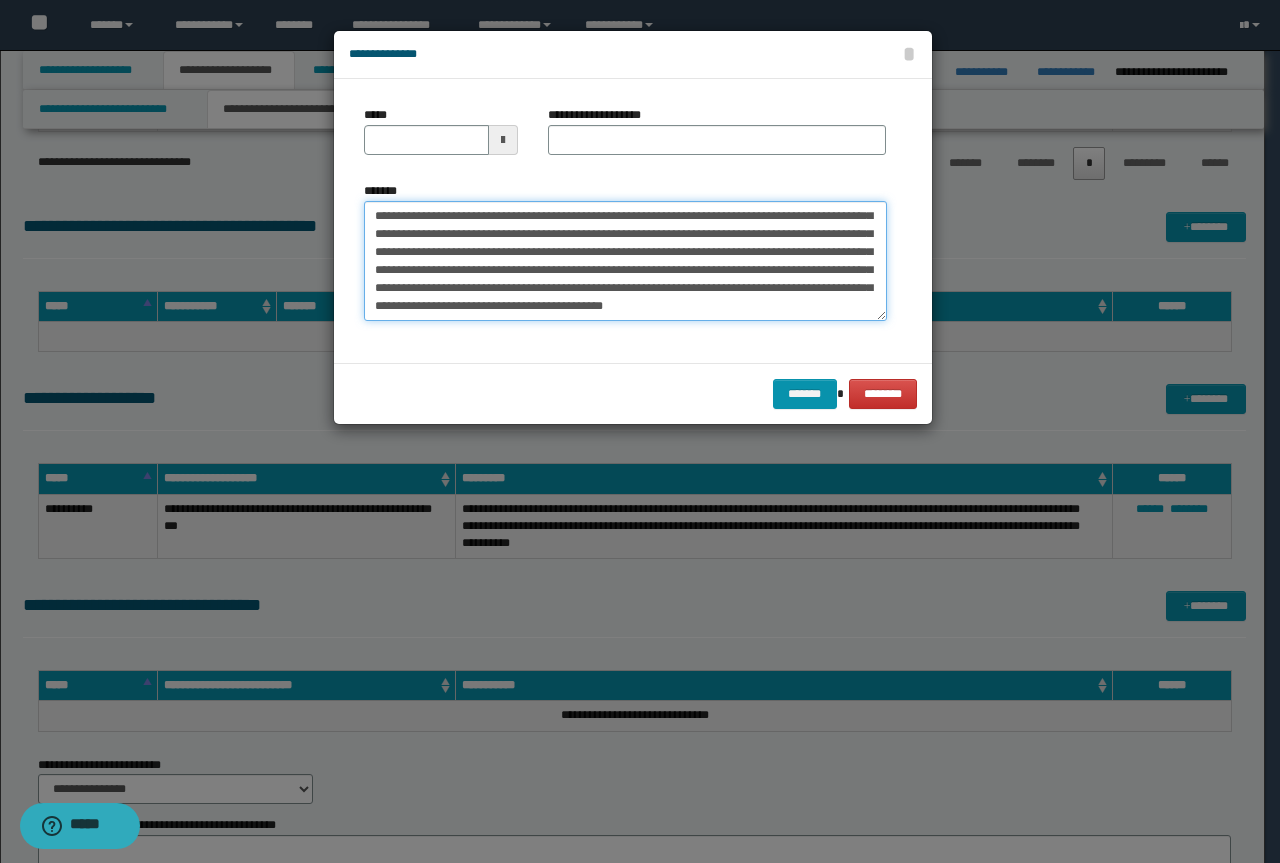scroll, scrollTop: 0, scrollLeft: 0, axis: both 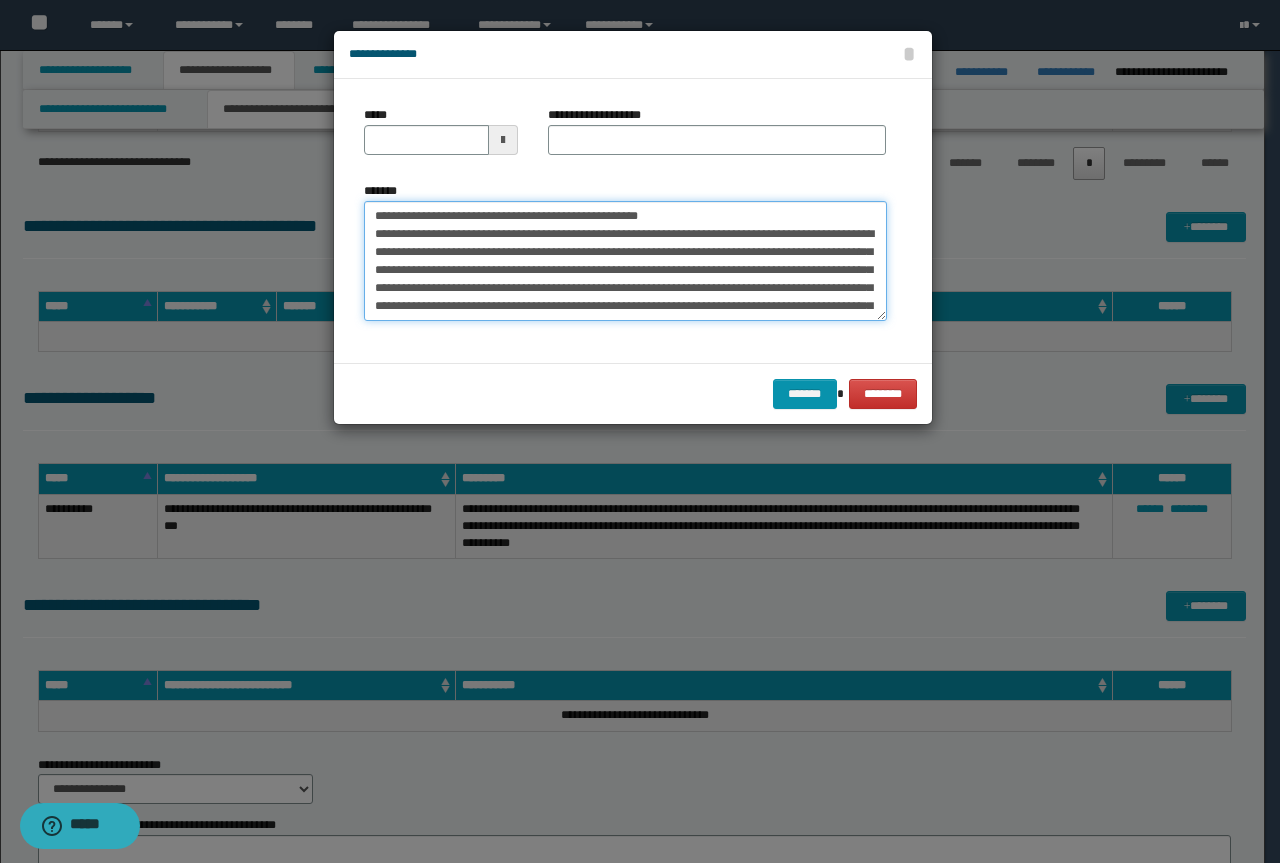 drag, startPoint x: 588, startPoint y: 205, endPoint x: 345, endPoint y: 190, distance: 243.46252 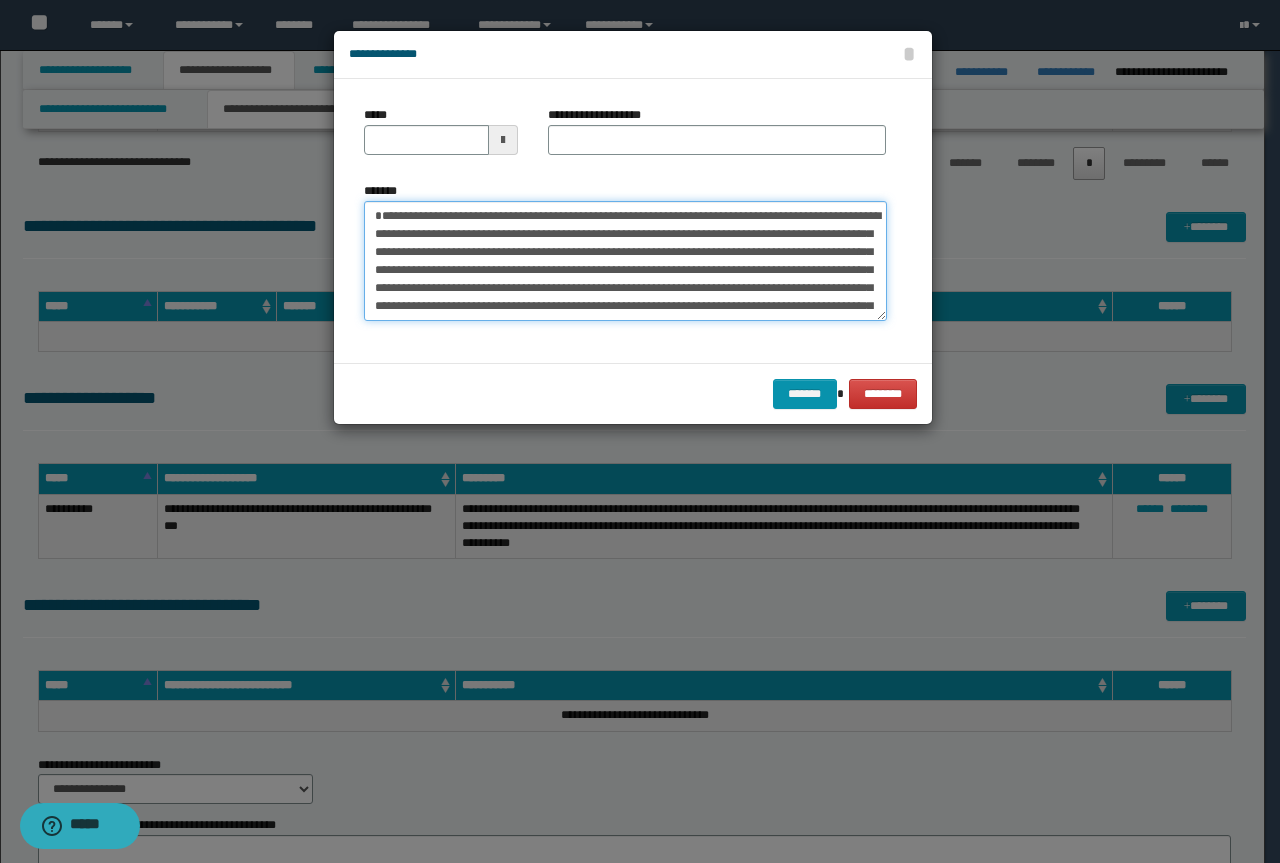 type on "**********" 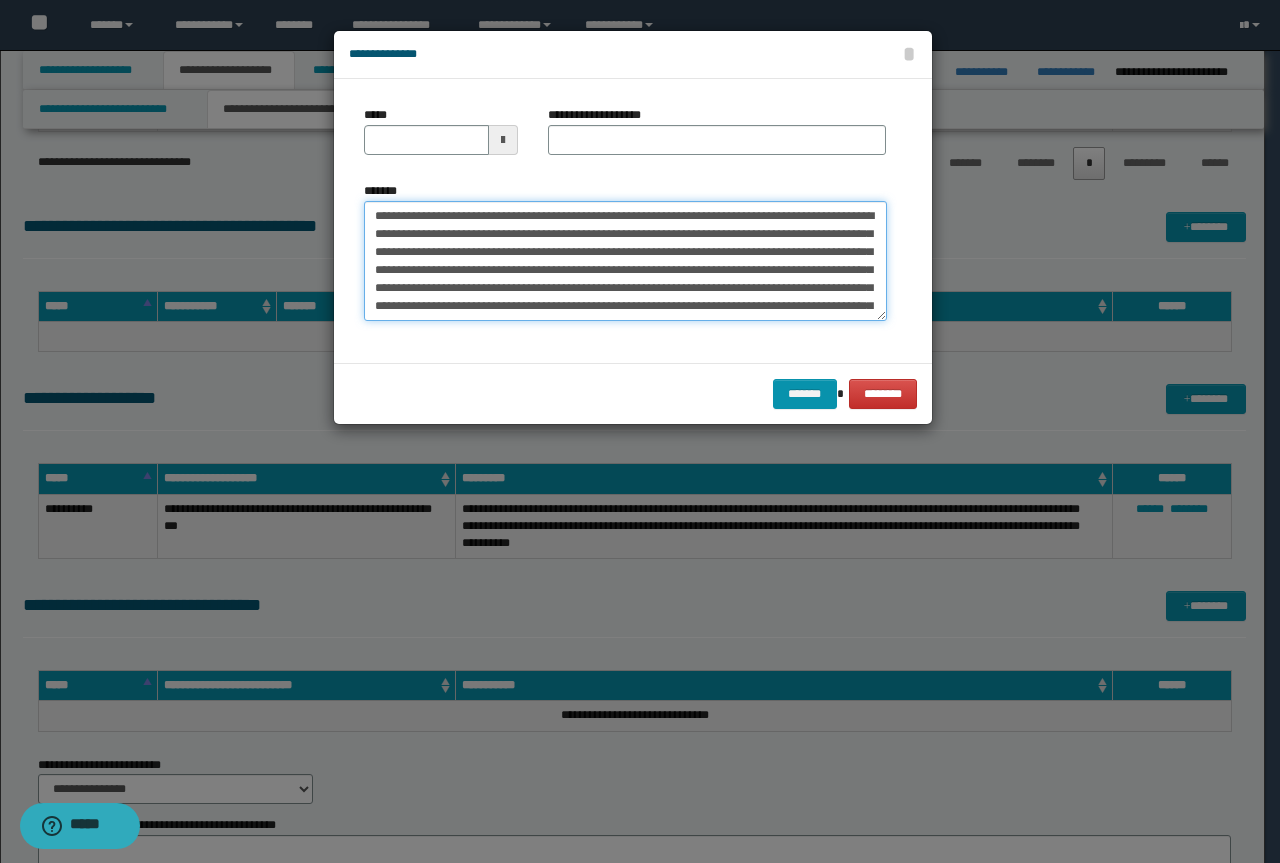 type 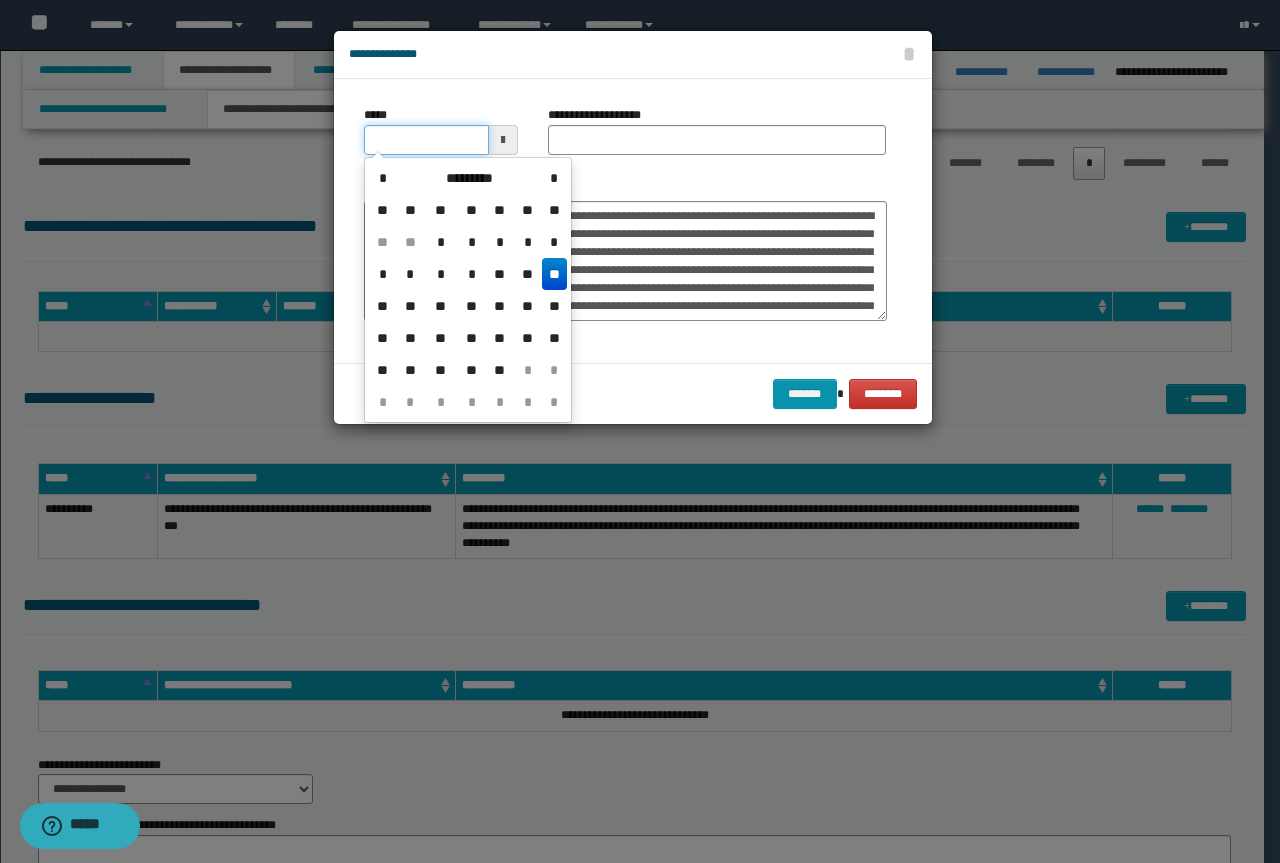 click on "*****" at bounding box center [426, 140] 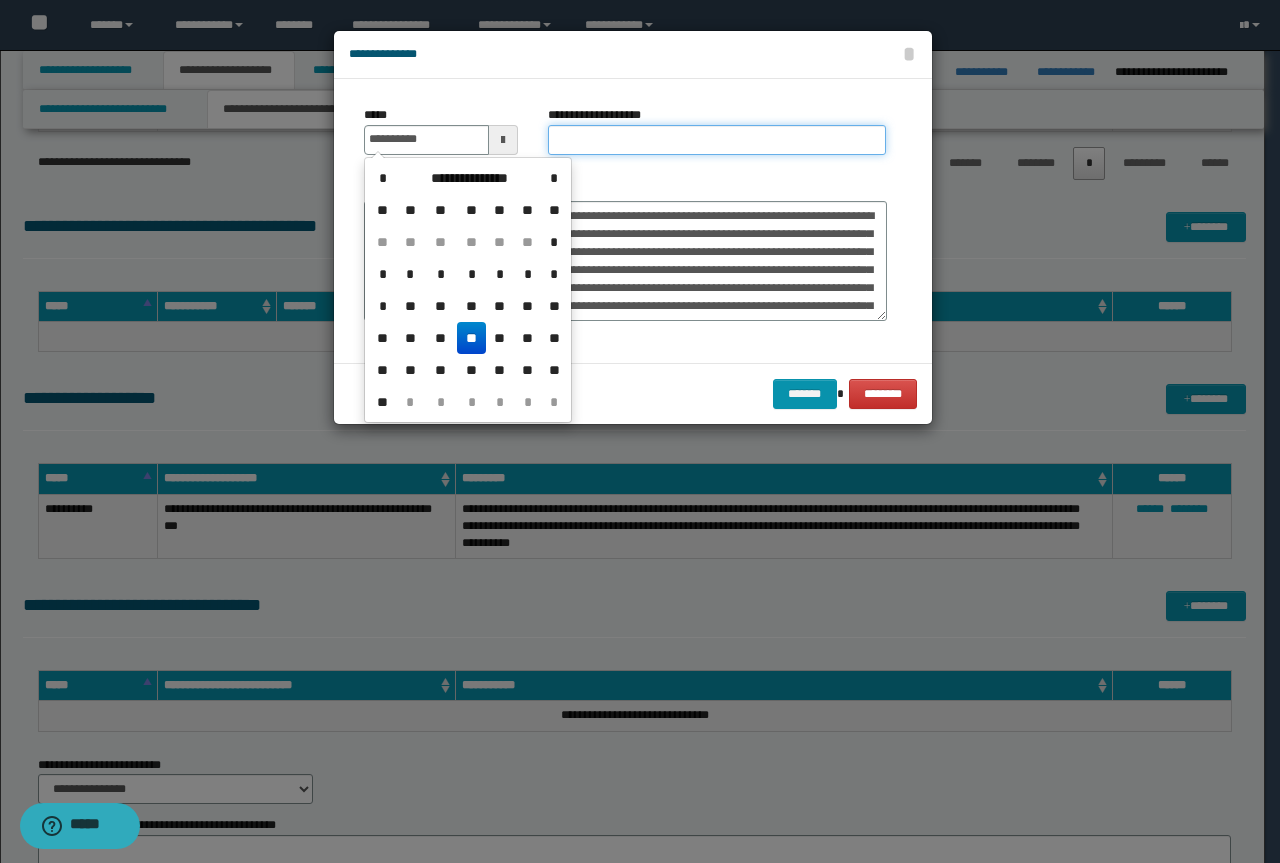 type on "**********" 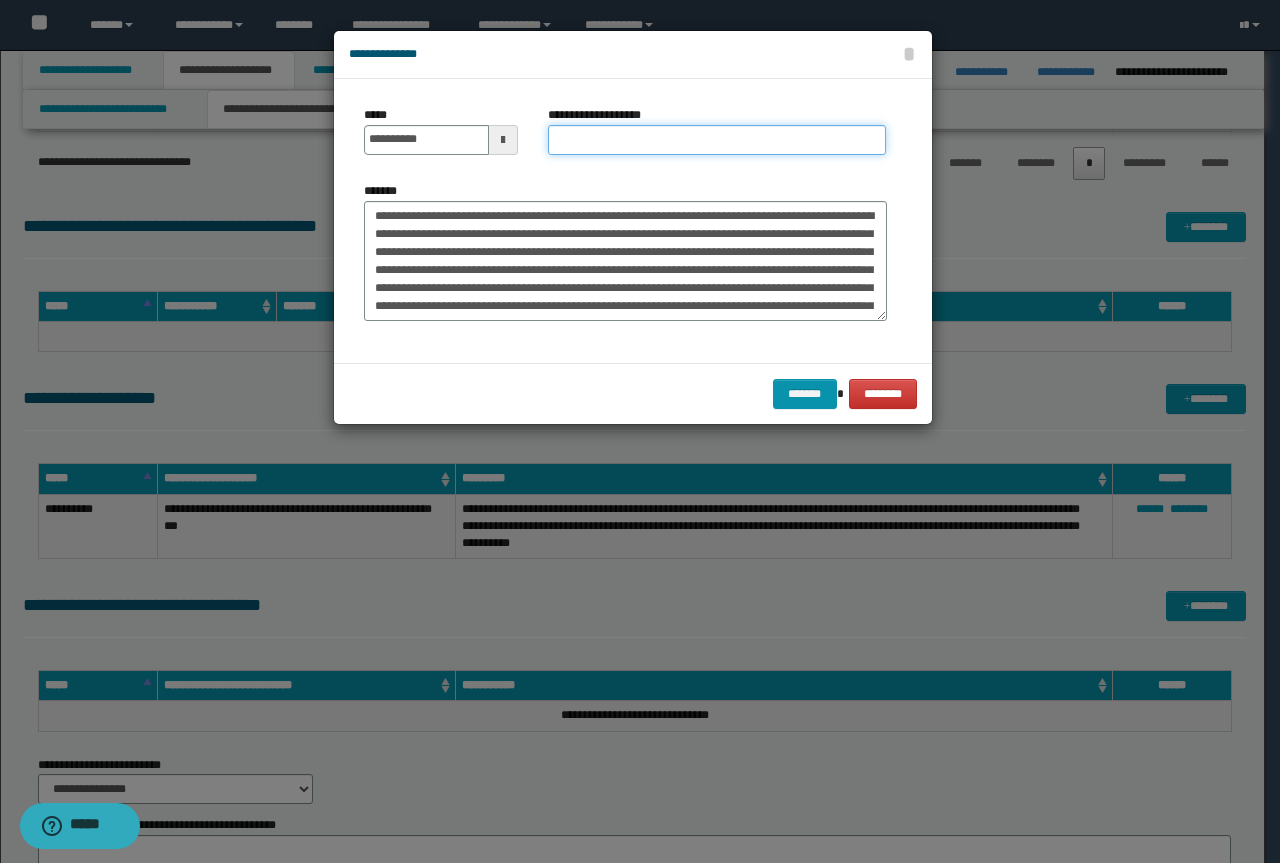 paste on "**********" 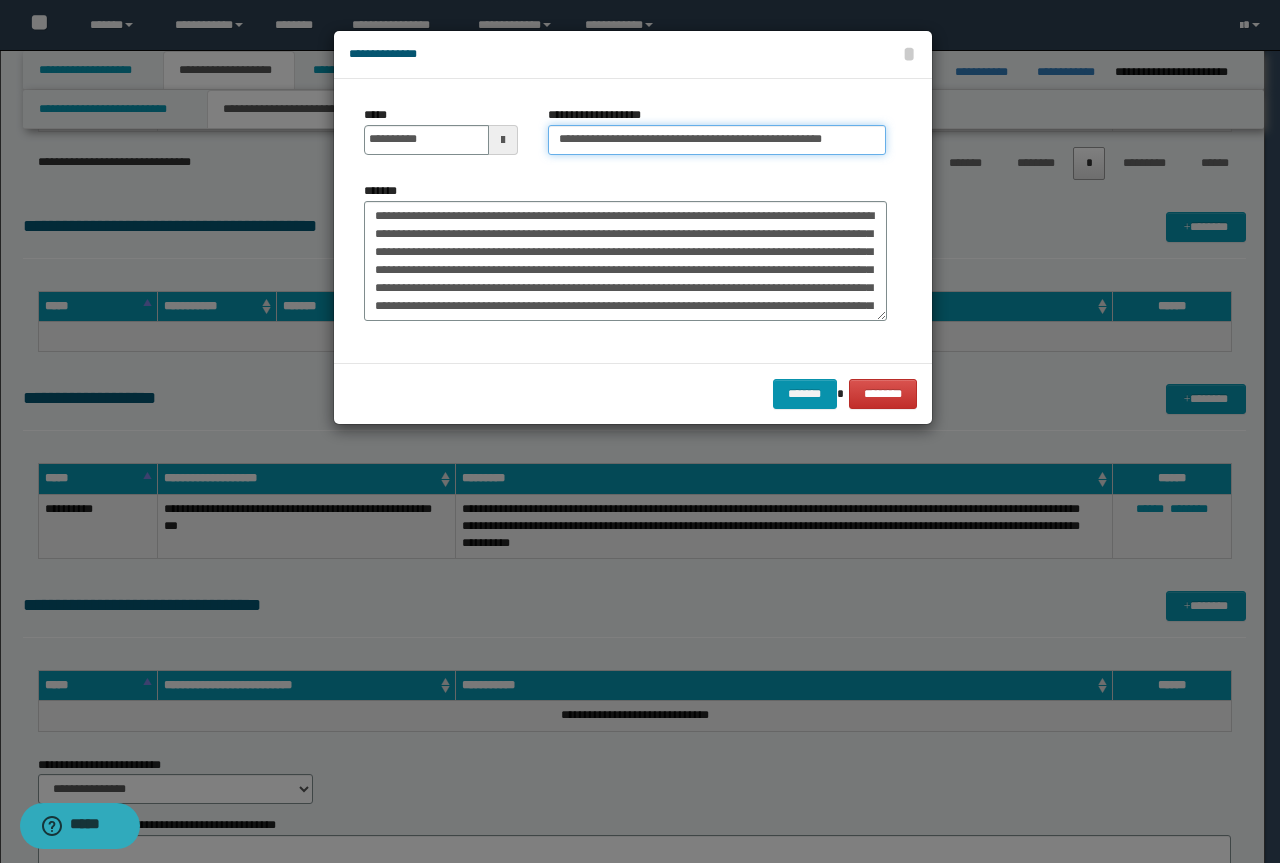 drag, startPoint x: 624, startPoint y: 137, endPoint x: 97, endPoint y: 77, distance: 530.40454 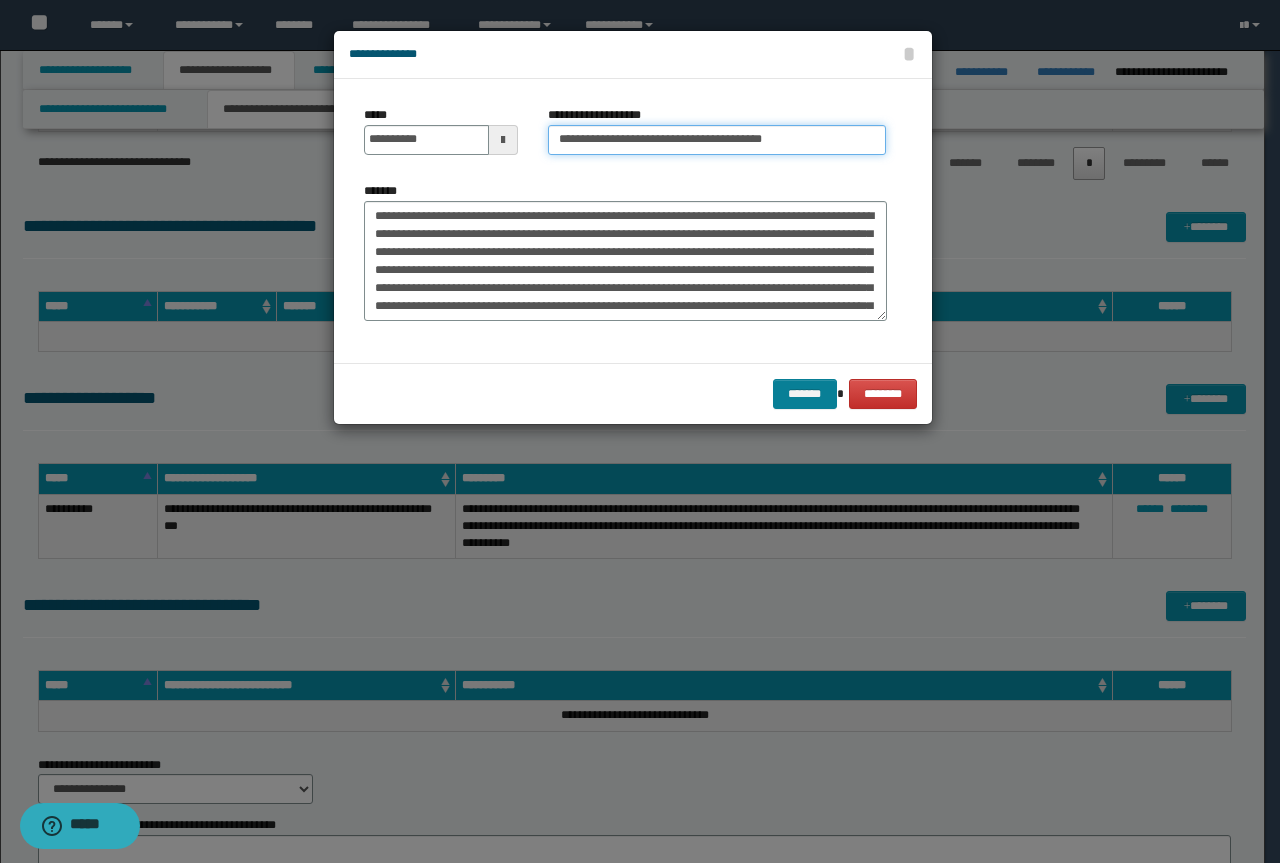 type on "**********" 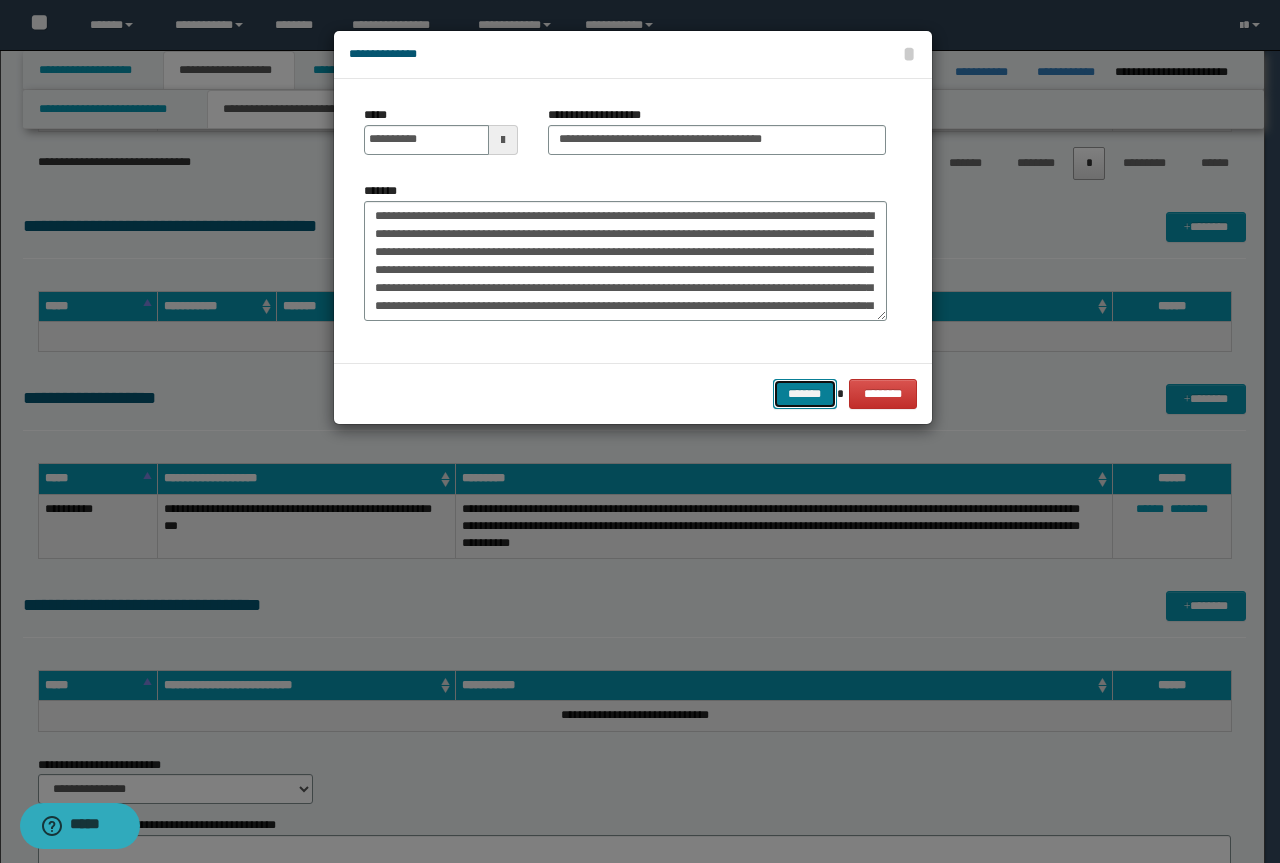 click on "*******" at bounding box center (805, 394) 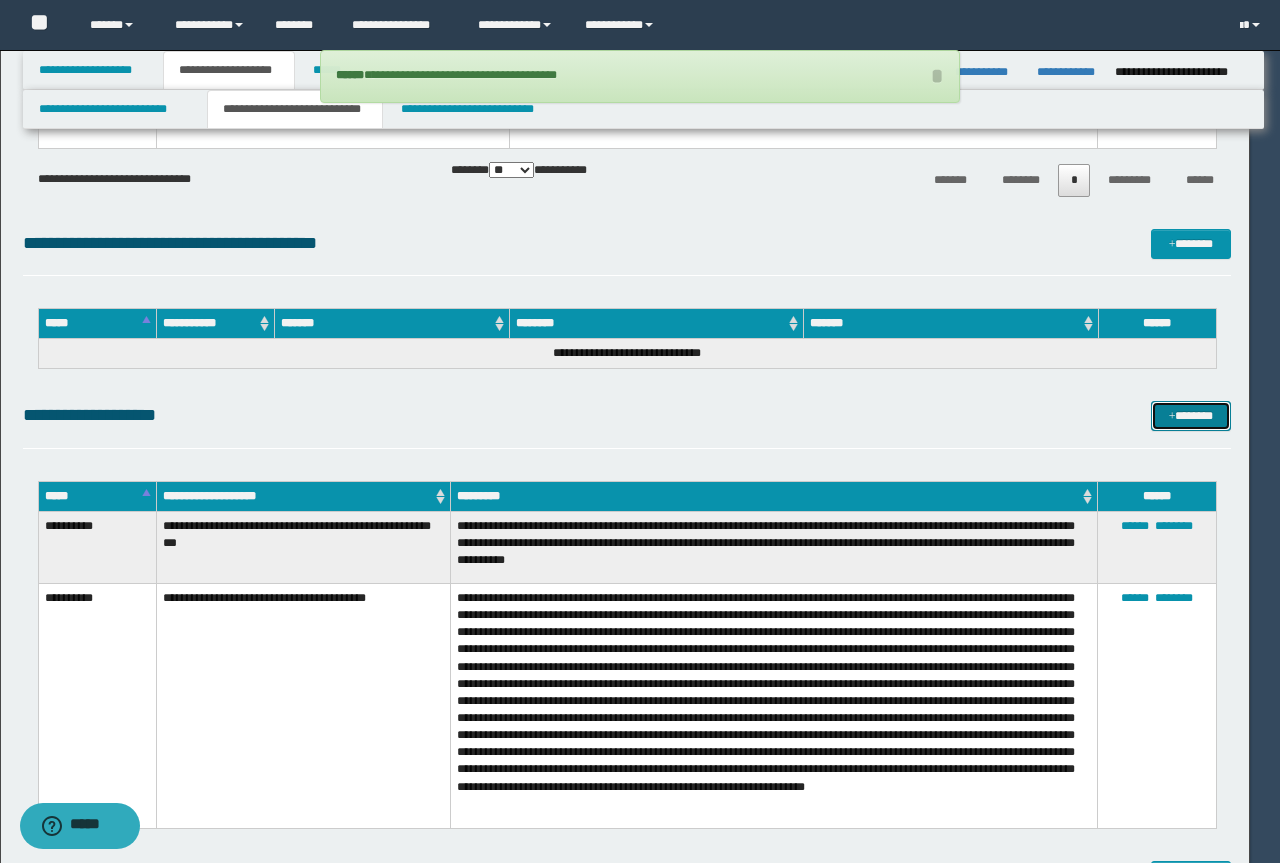 type 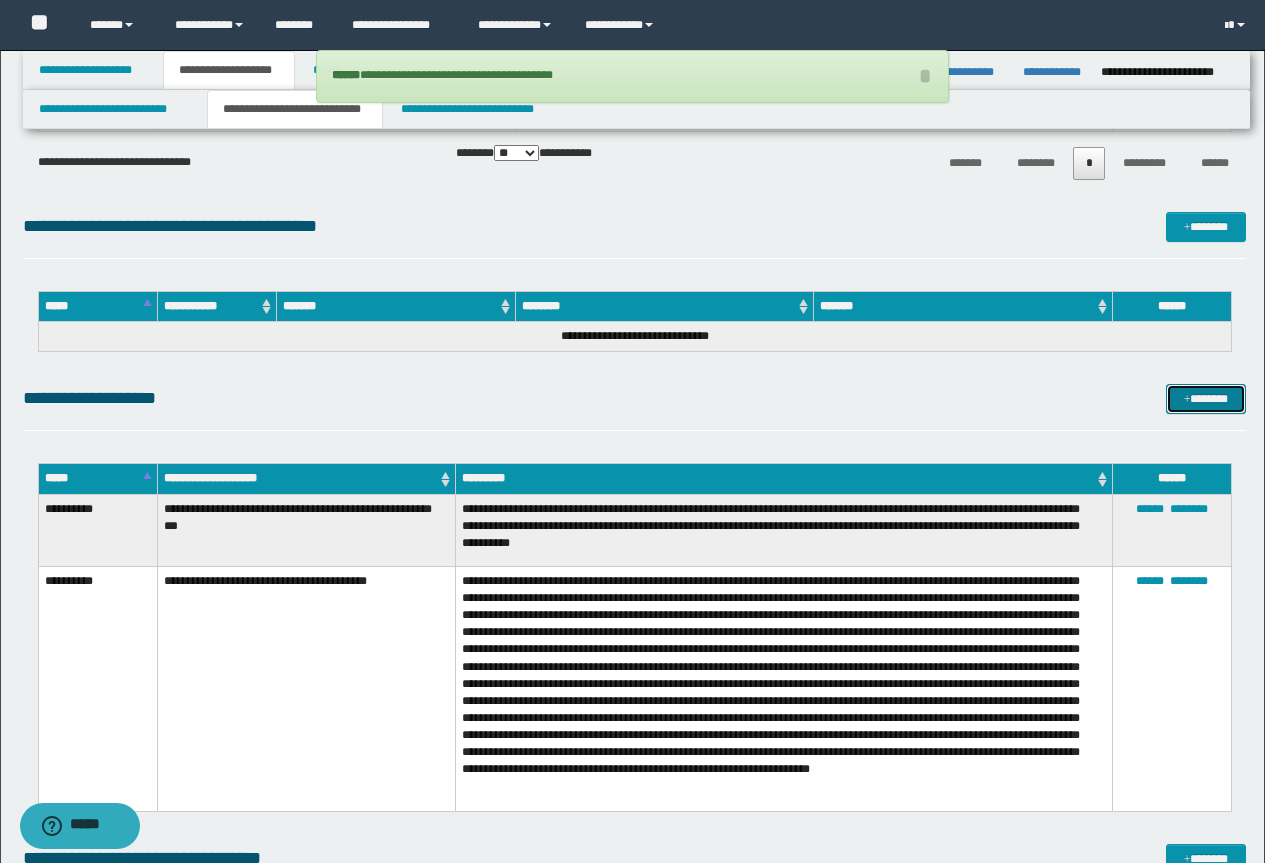 click on "*******" at bounding box center (1206, 399) 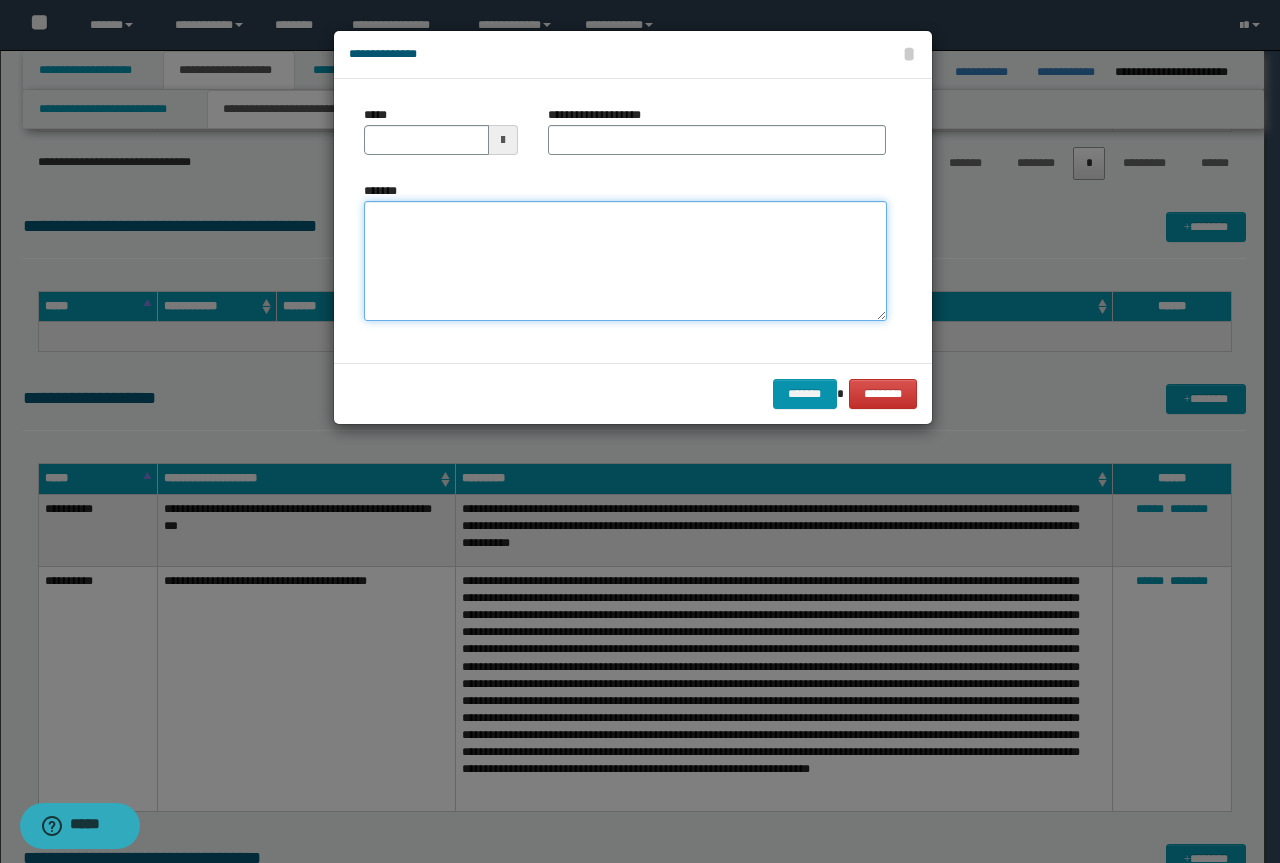 click on "*******" at bounding box center (625, 261) 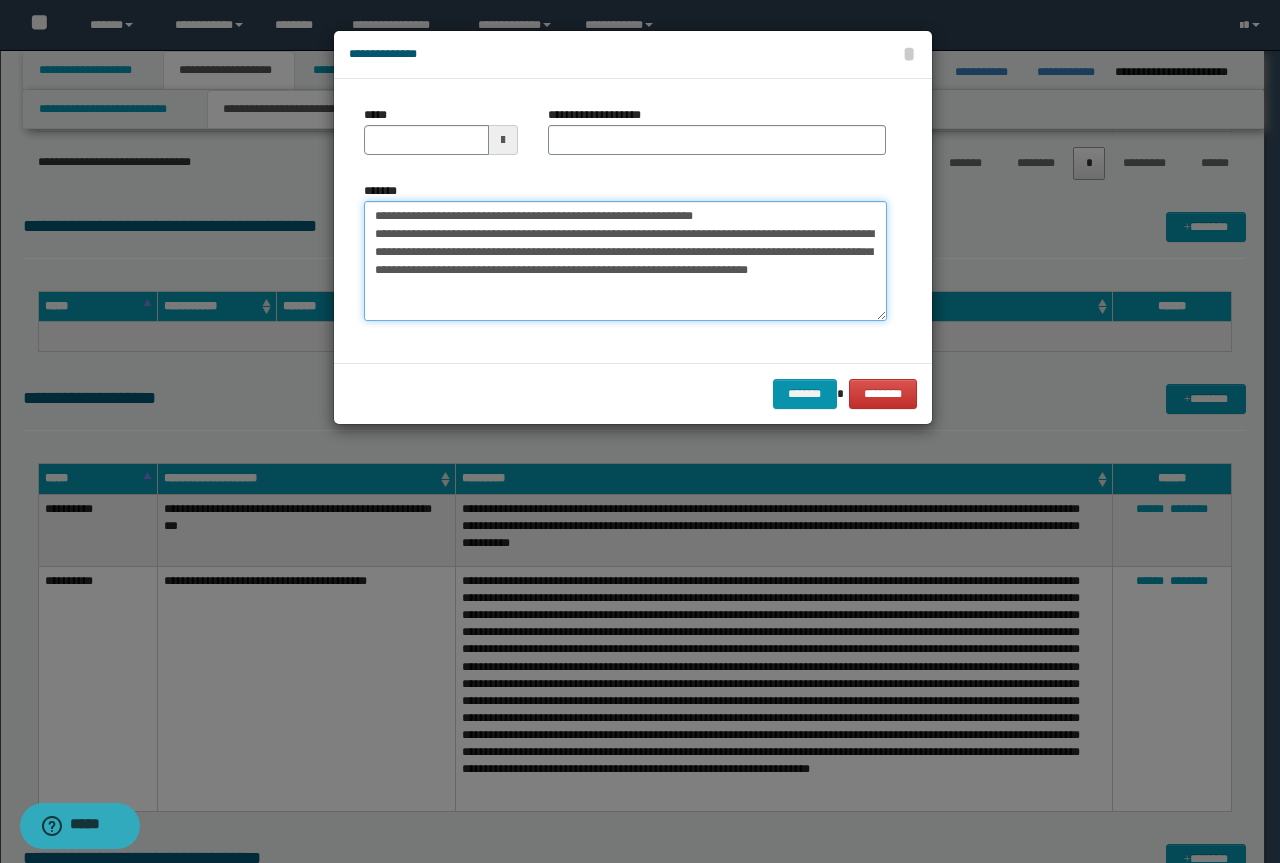 drag, startPoint x: 757, startPoint y: 208, endPoint x: 320, endPoint y: 209, distance: 437.00113 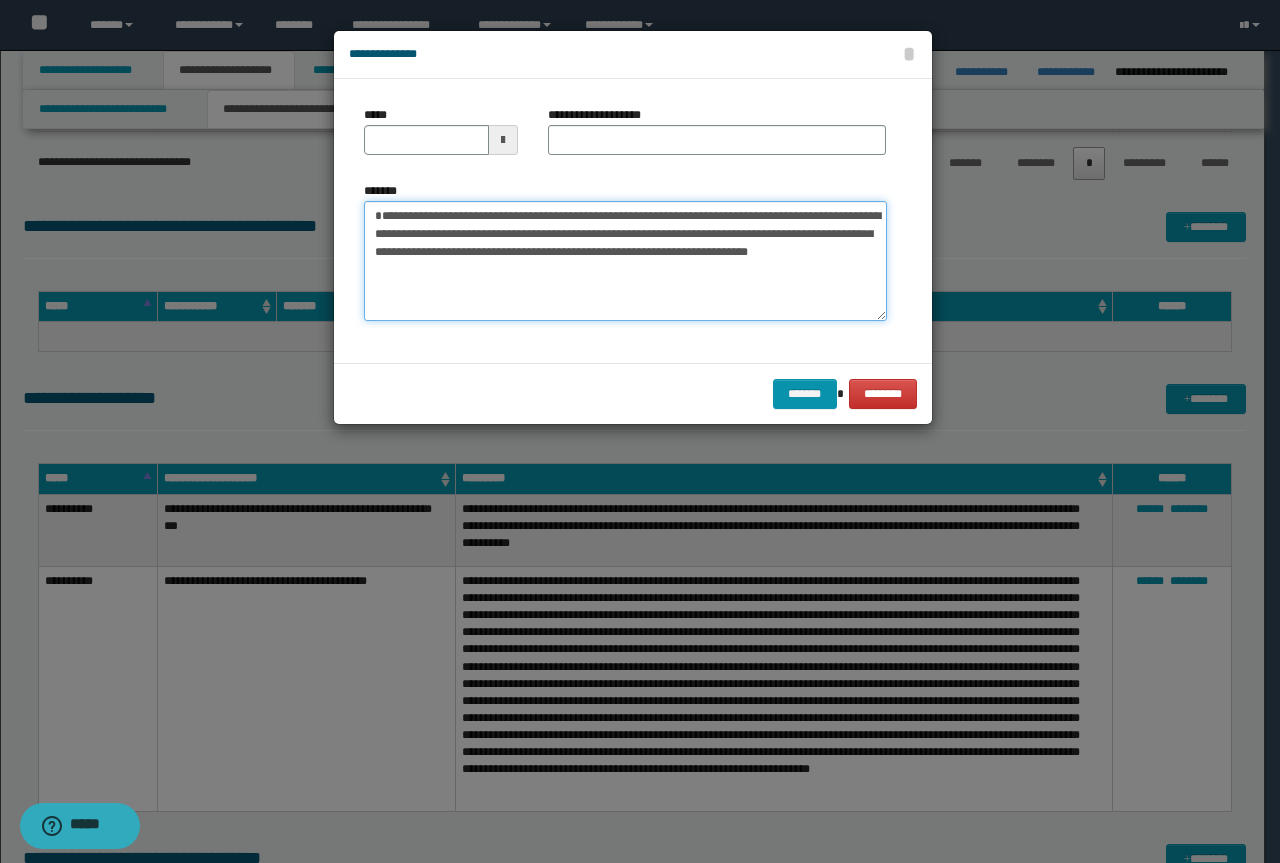 type on "**********" 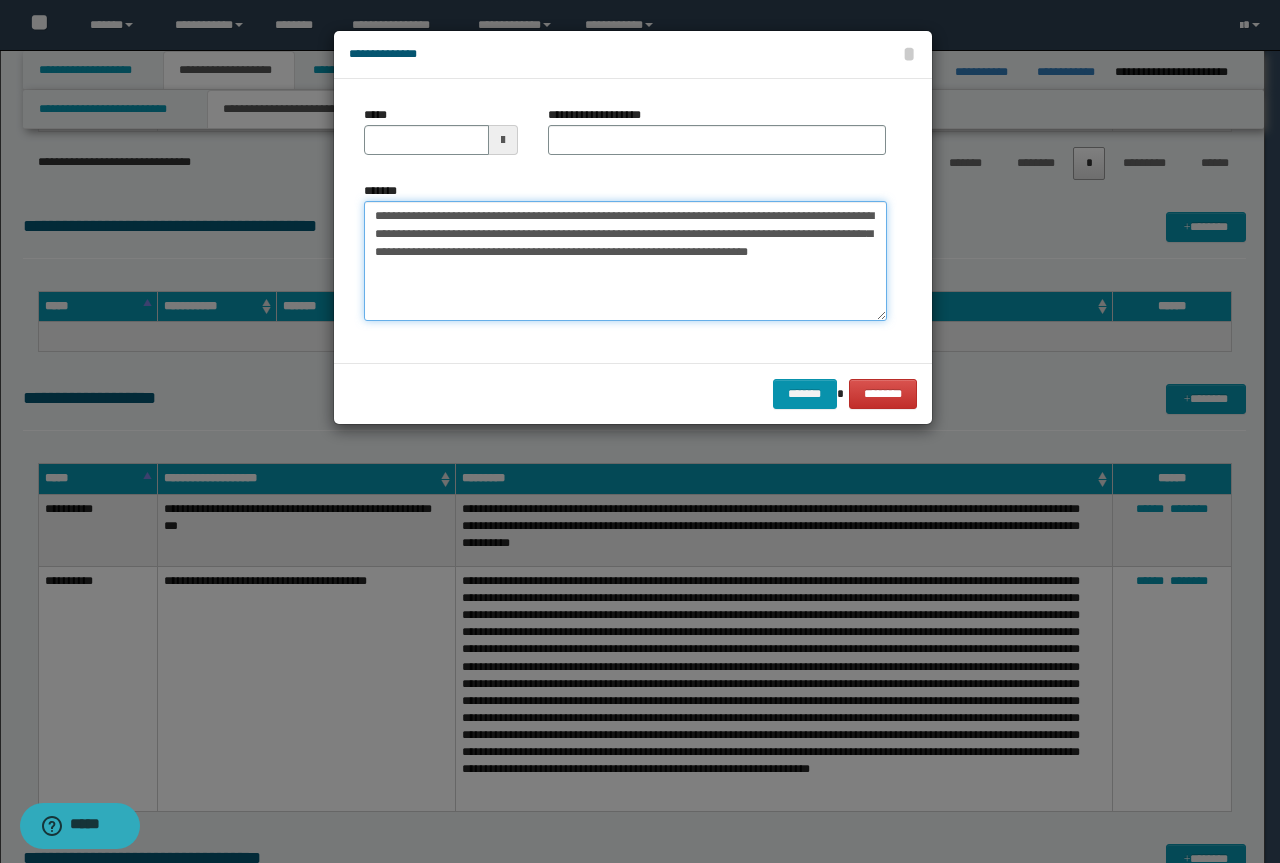 type 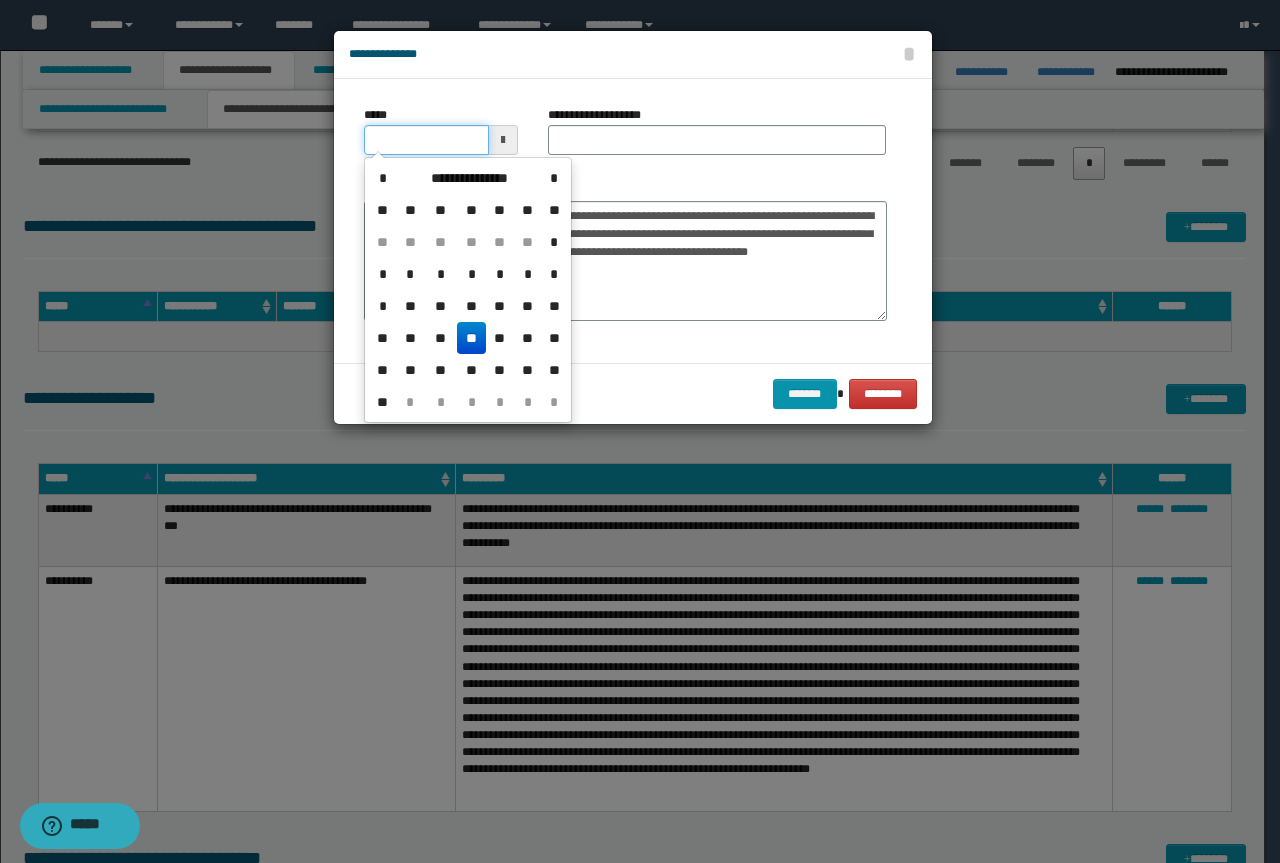 click on "*****" at bounding box center [426, 140] 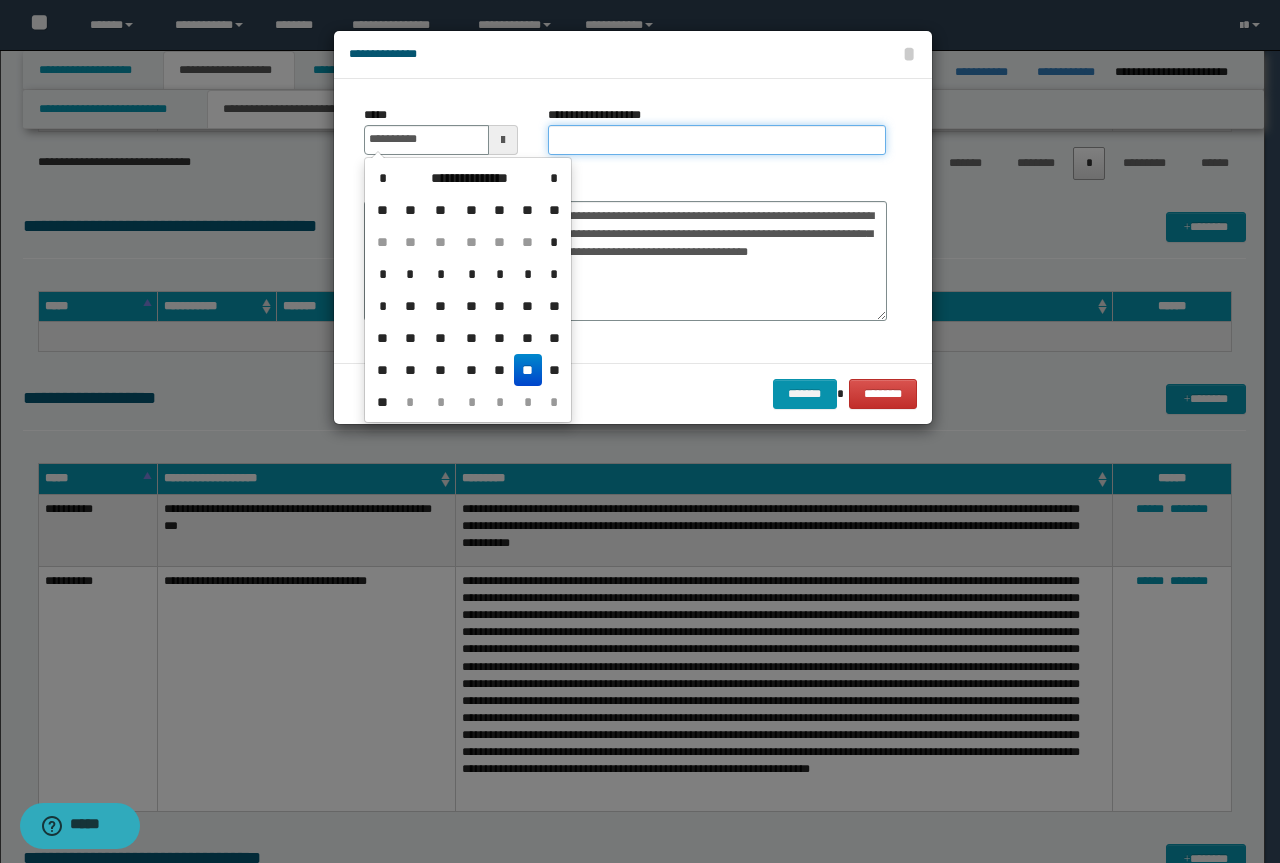 type on "**********" 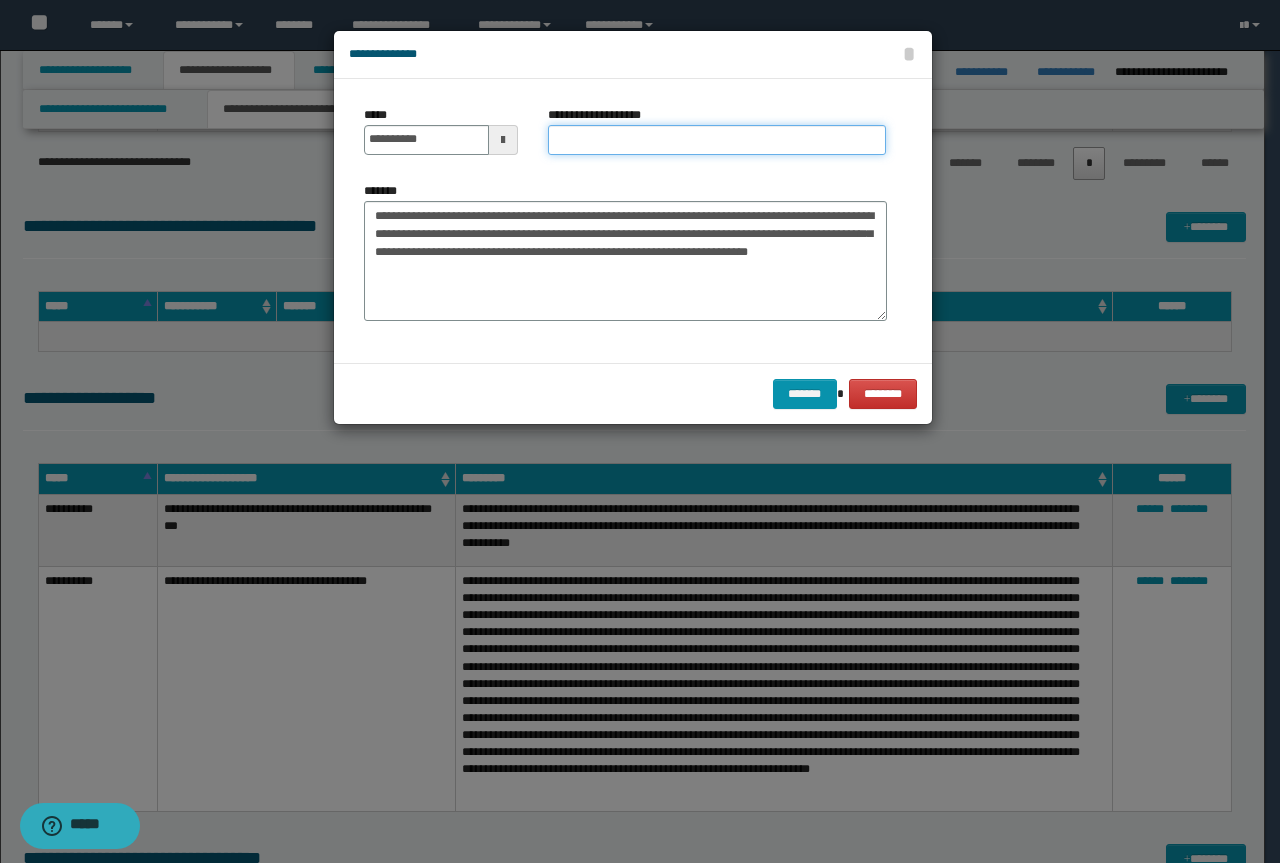click on "**********" at bounding box center (717, 140) 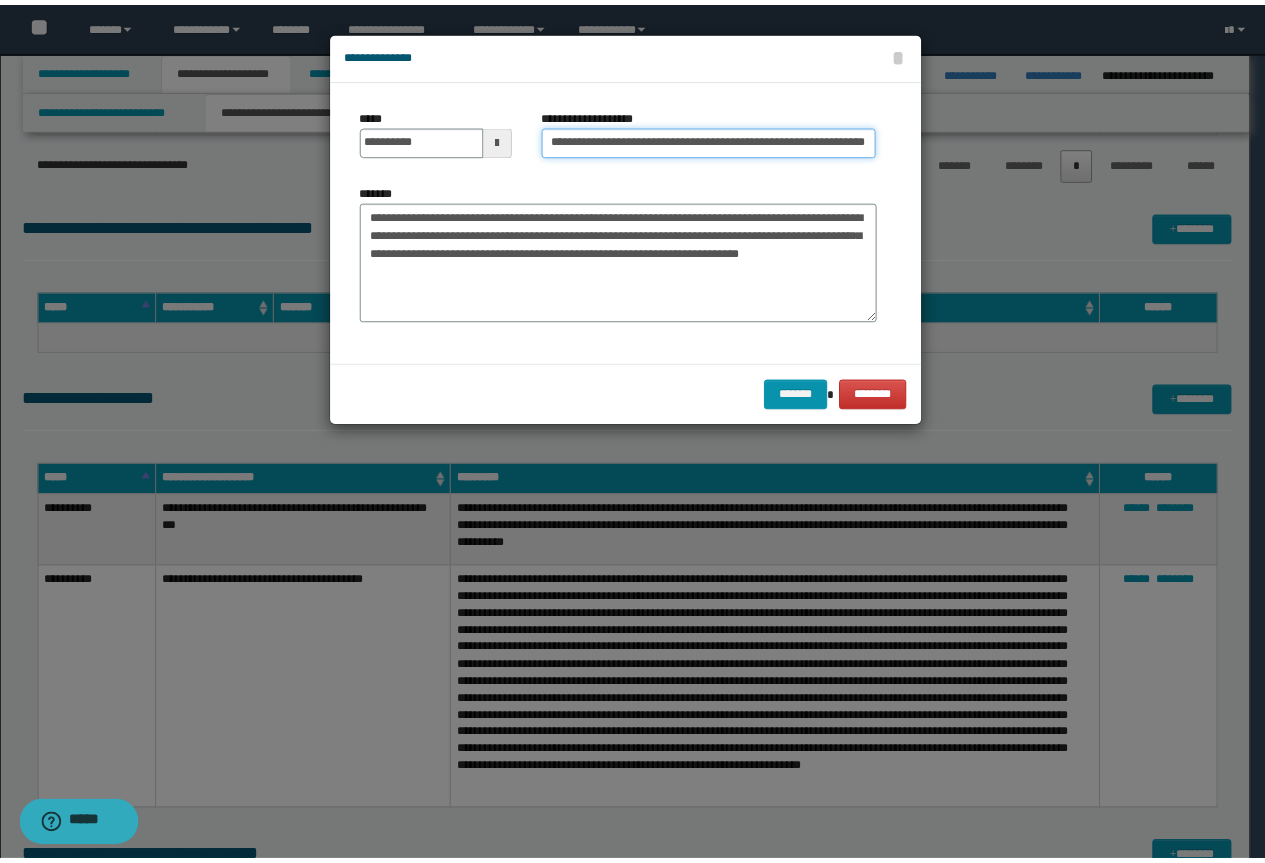 scroll, scrollTop: 0, scrollLeft: 0, axis: both 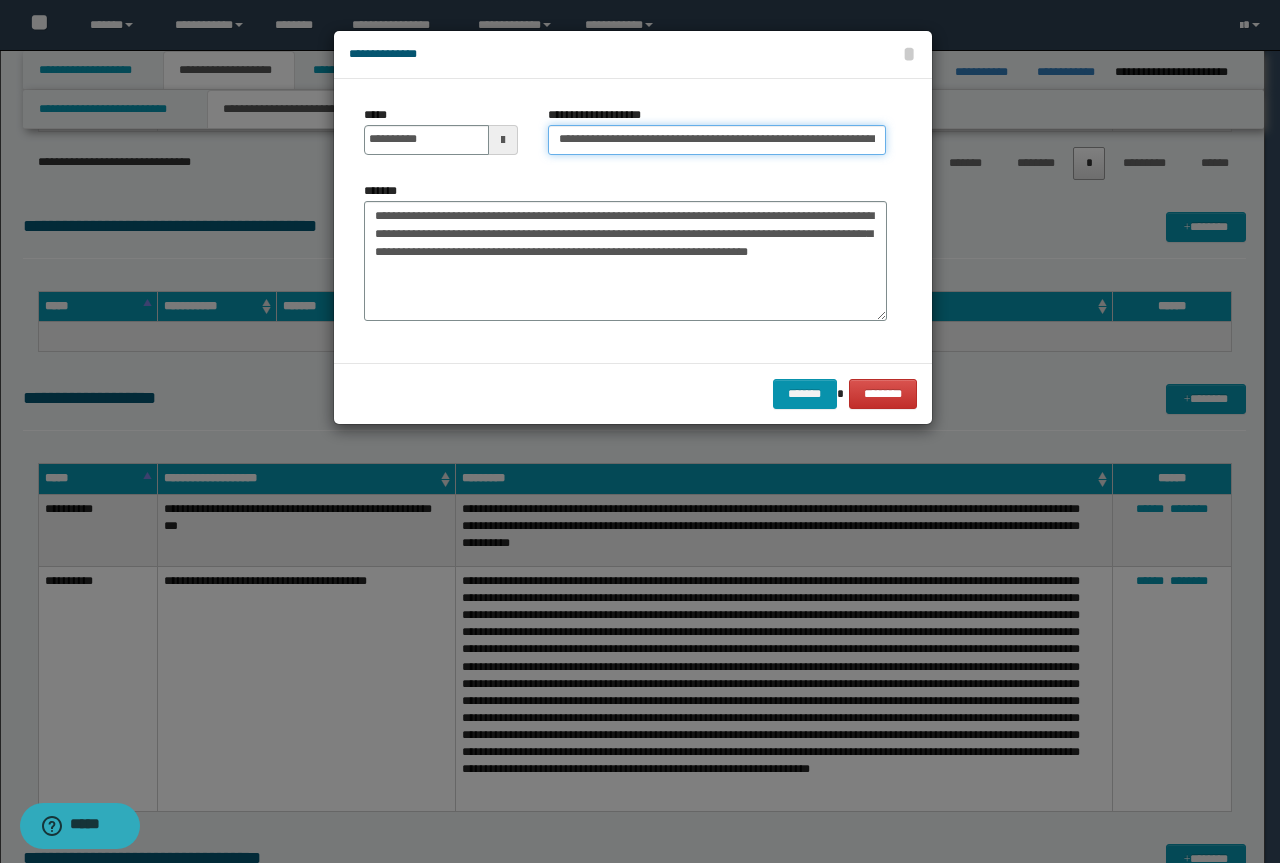 drag, startPoint x: 590, startPoint y: 145, endPoint x: 38, endPoint y: 106, distance: 553.376 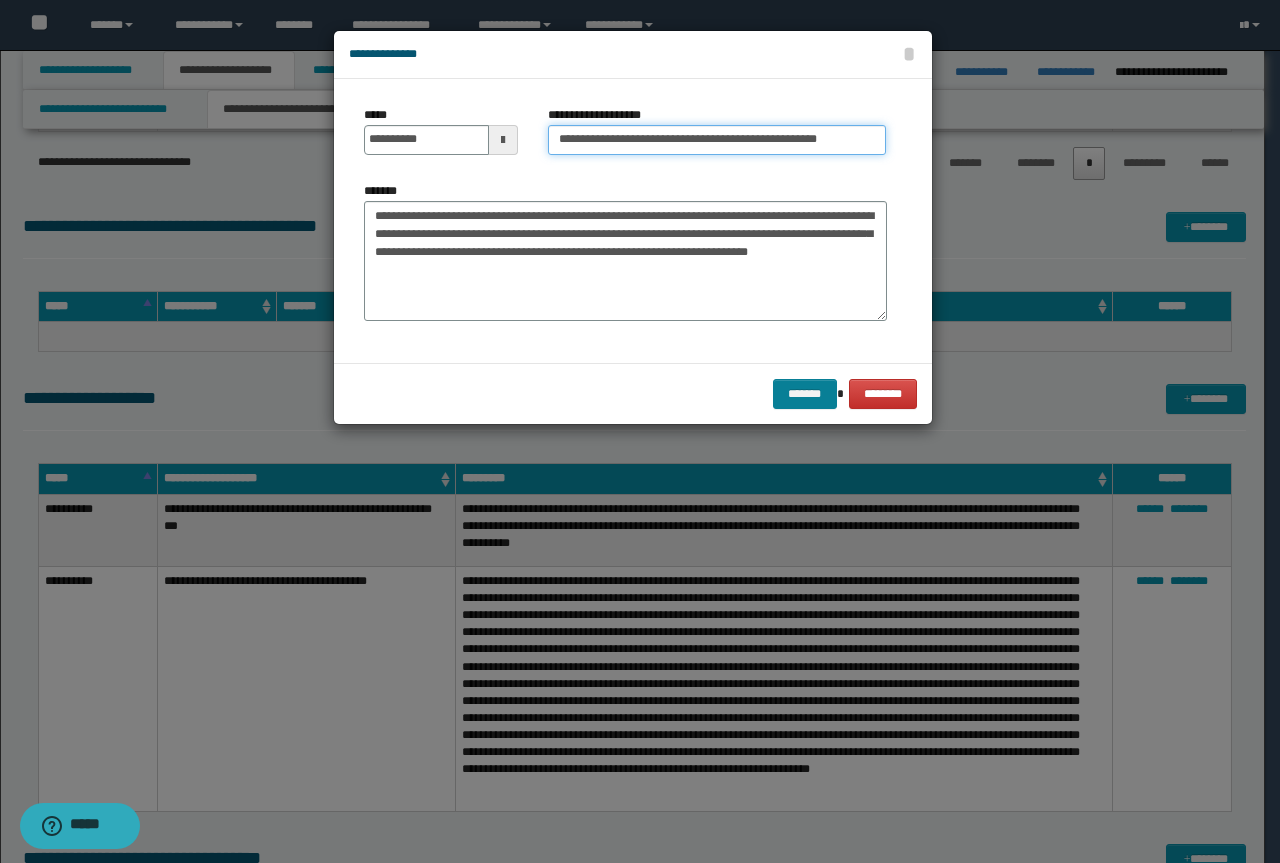 type on "**********" 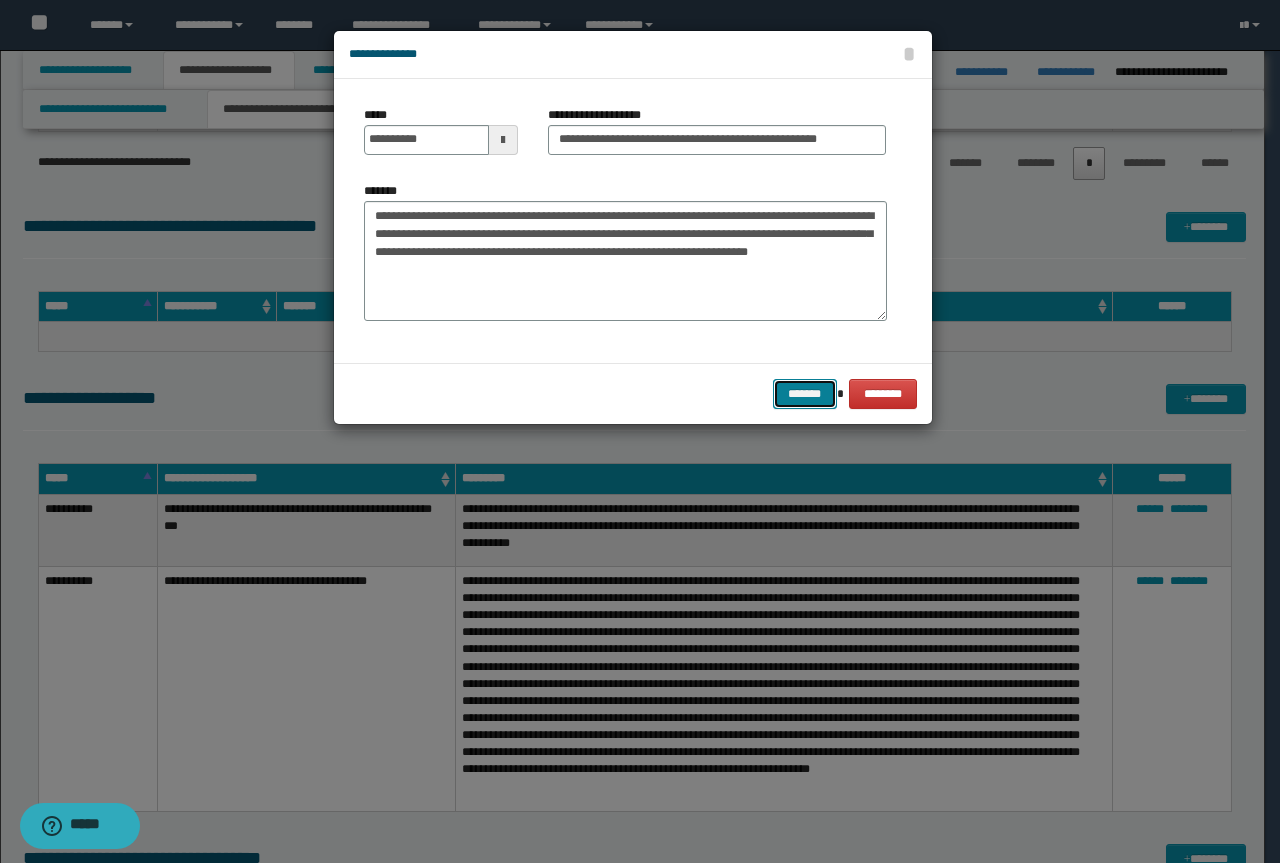 click on "*******" at bounding box center [805, 394] 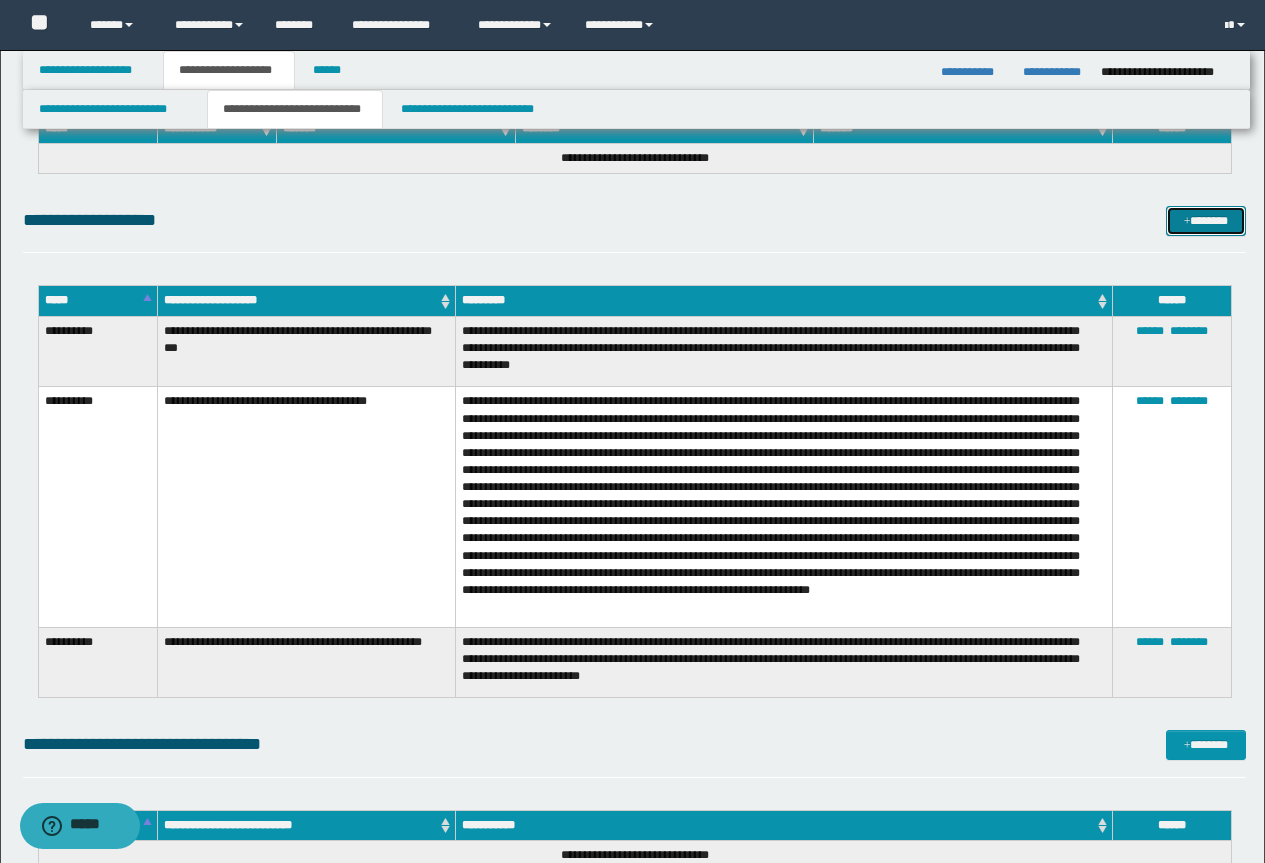 scroll, scrollTop: 2100, scrollLeft: 0, axis: vertical 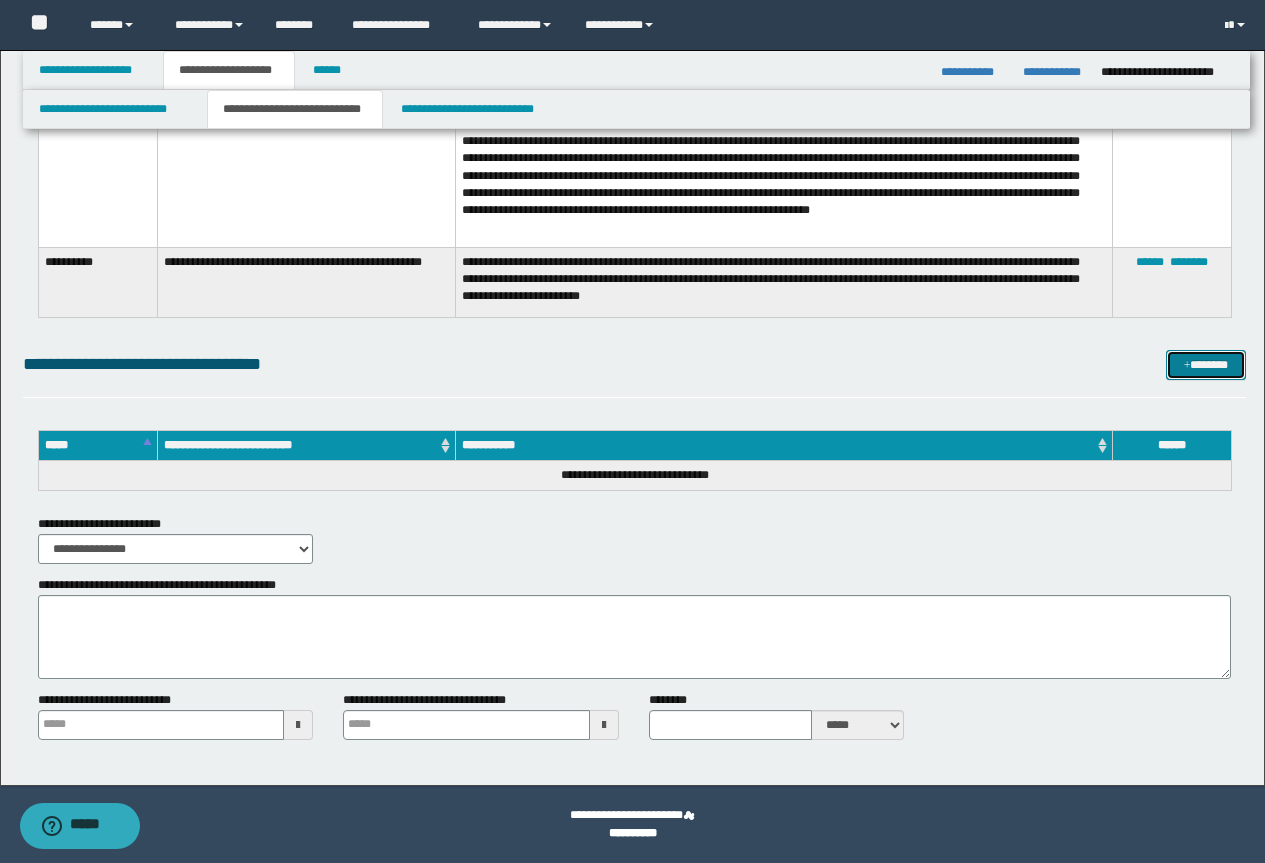 click on "*******" at bounding box center (1206, 365) 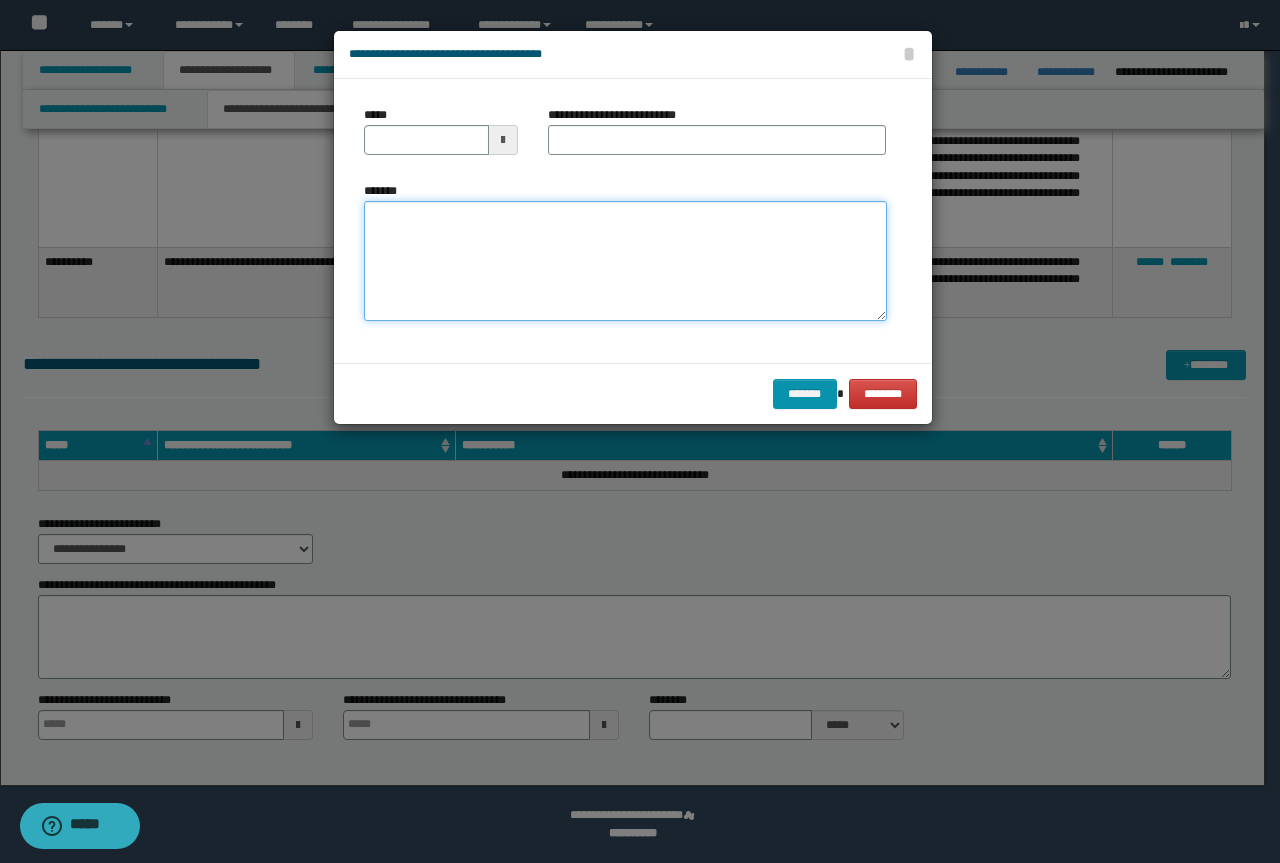 click on "*******" at bounding box center [625, 261] 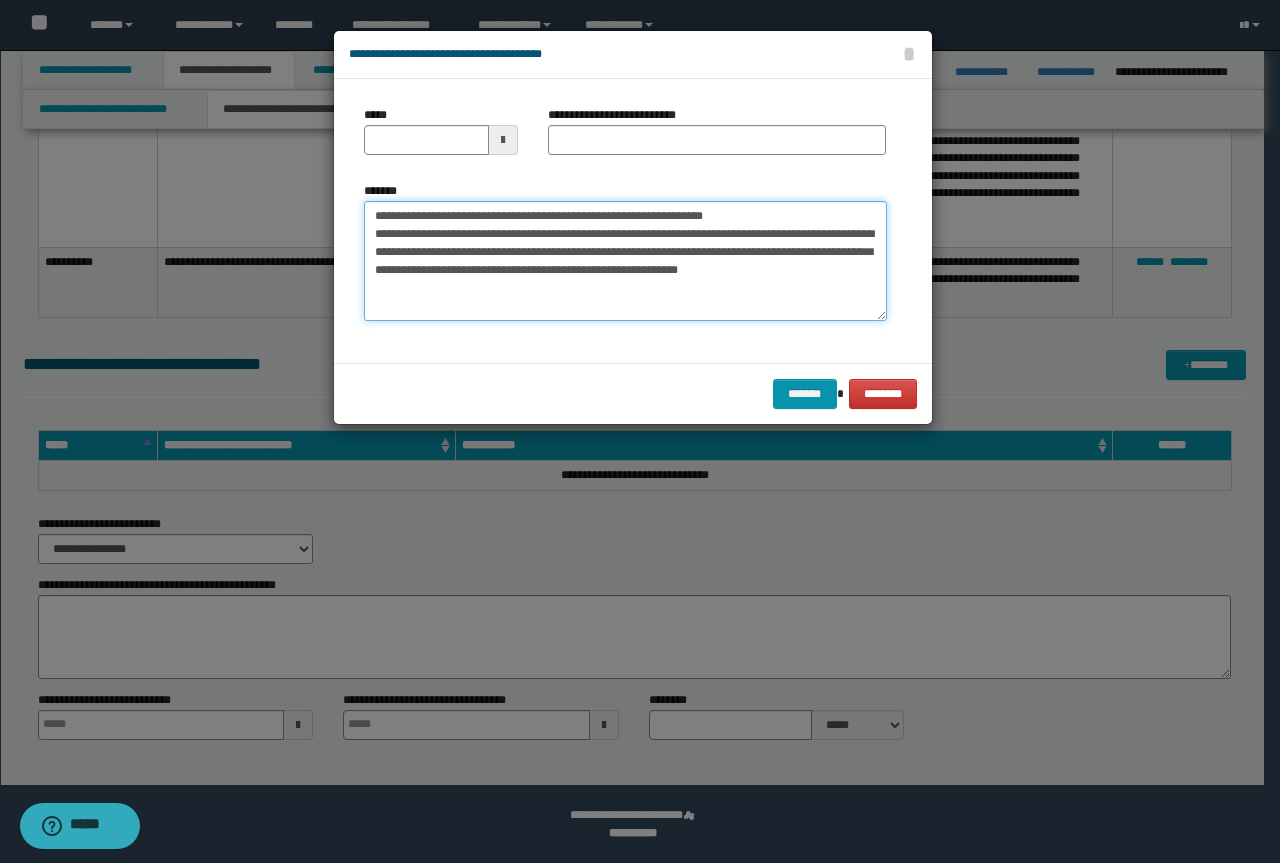 drag, startPoint x: 742, startPoint y: 212, endPoint x: 420, endPoint y: 211, distance: 322.00156 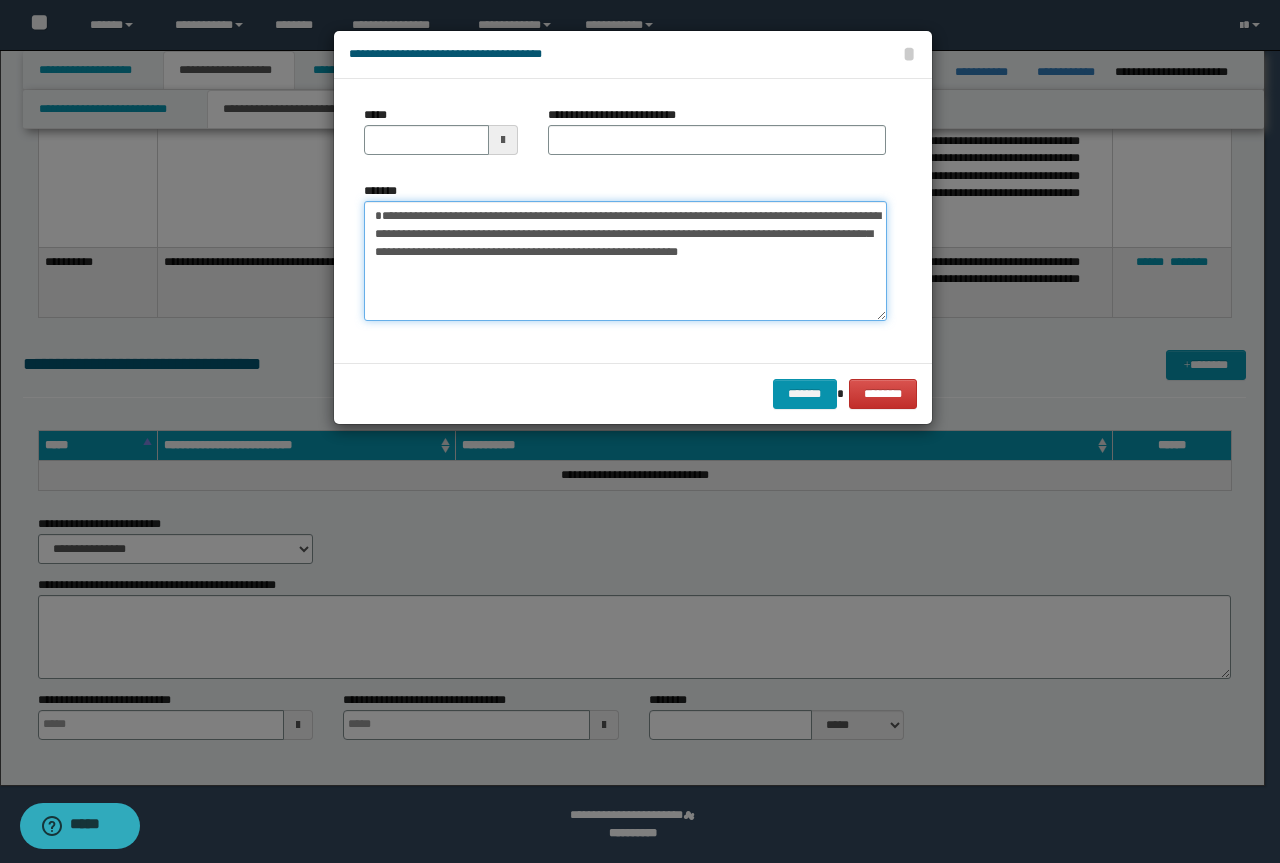 type on "**********" 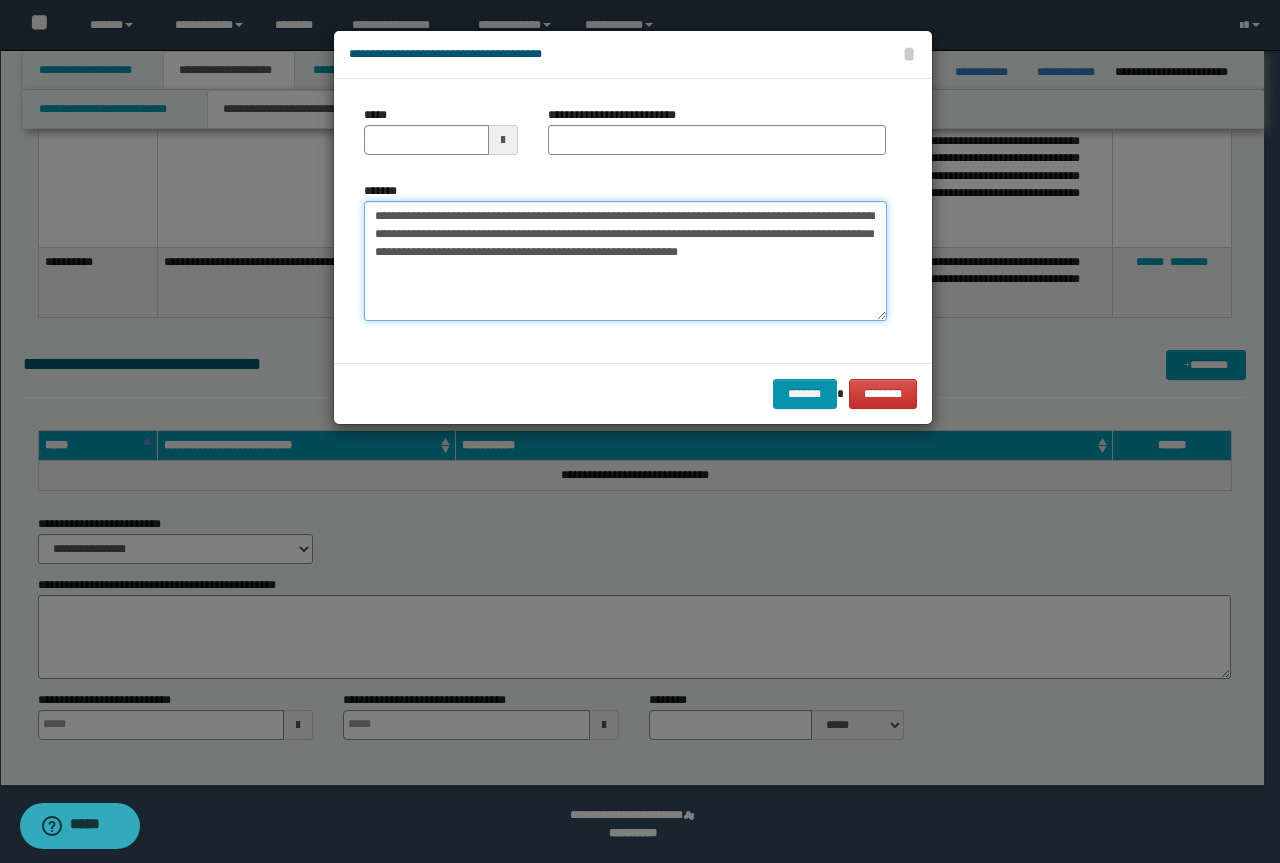 type 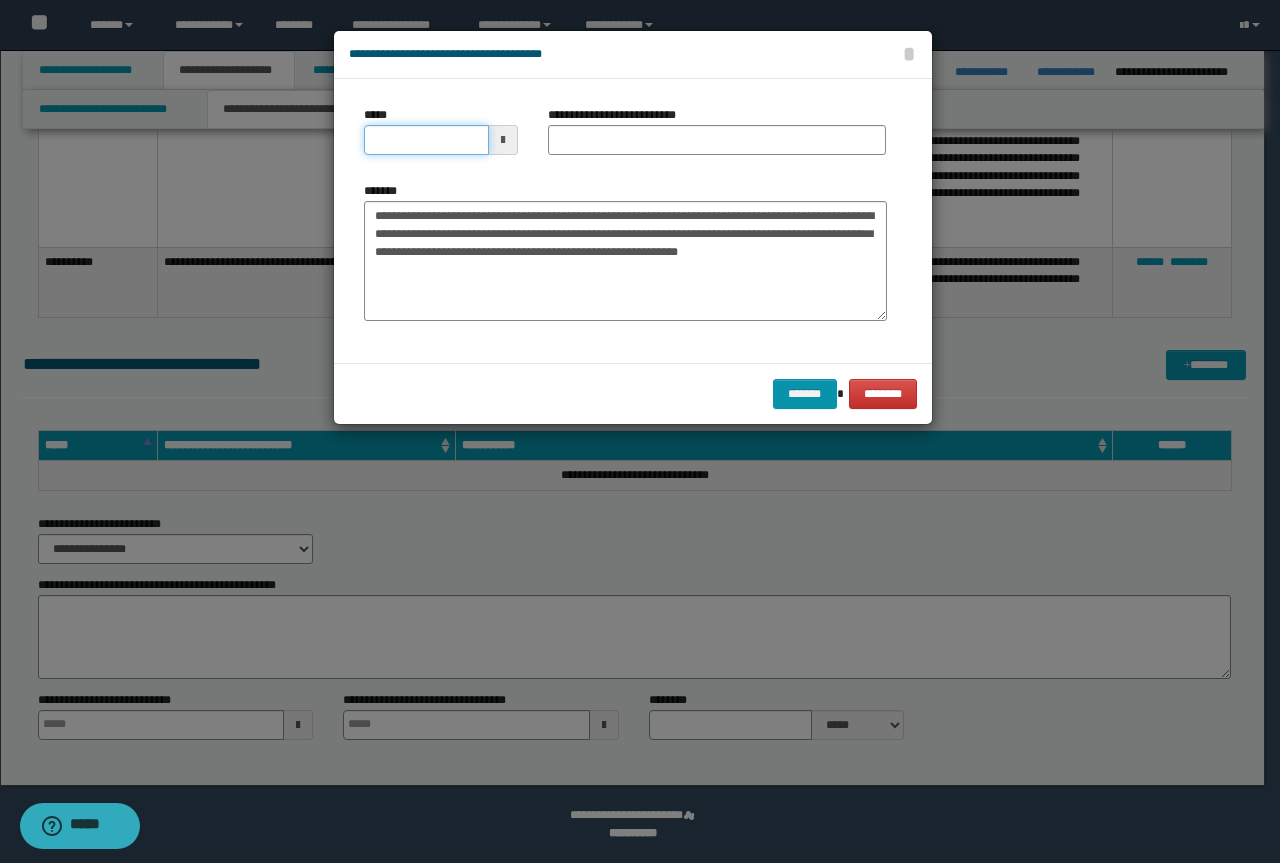click on "*****" at bounding box center (426, 140) 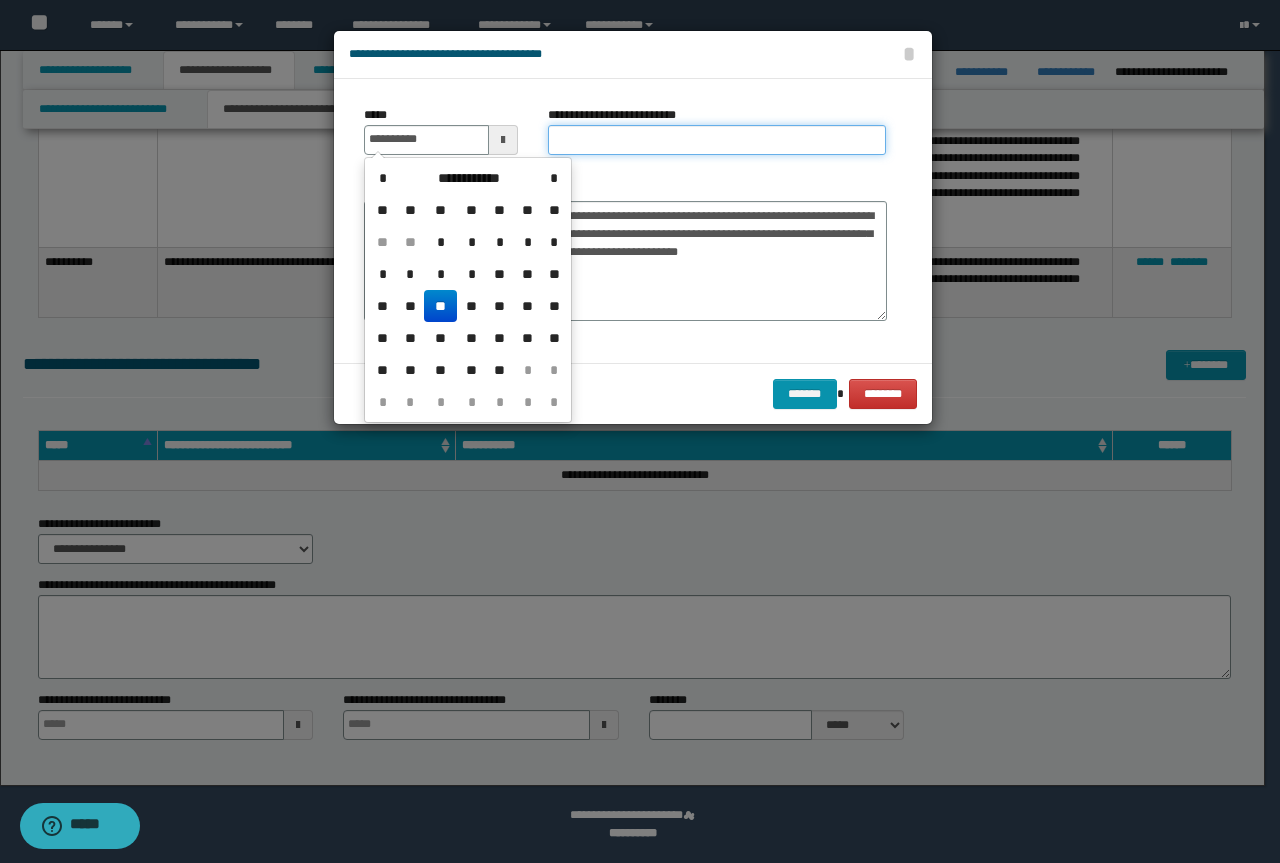 type on "**********" 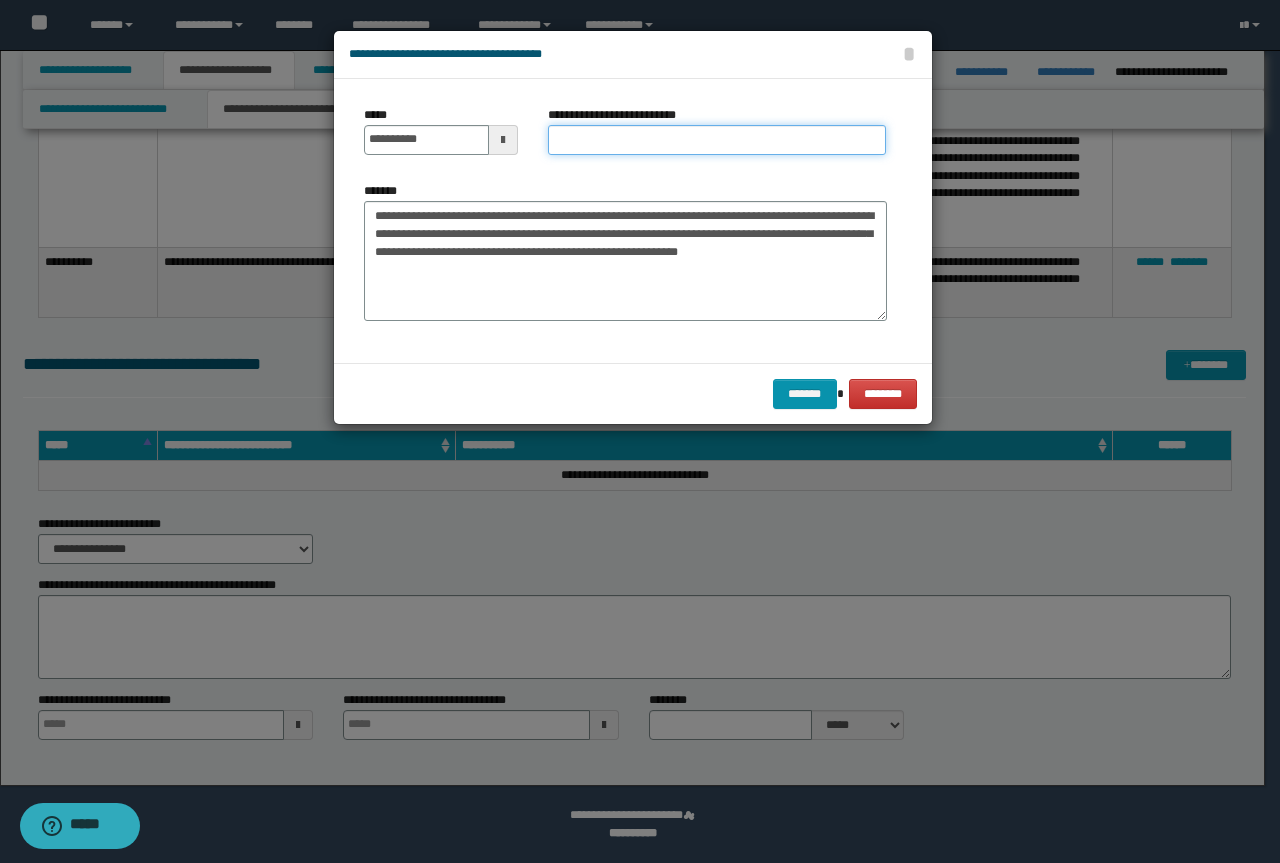 paste on "**********" 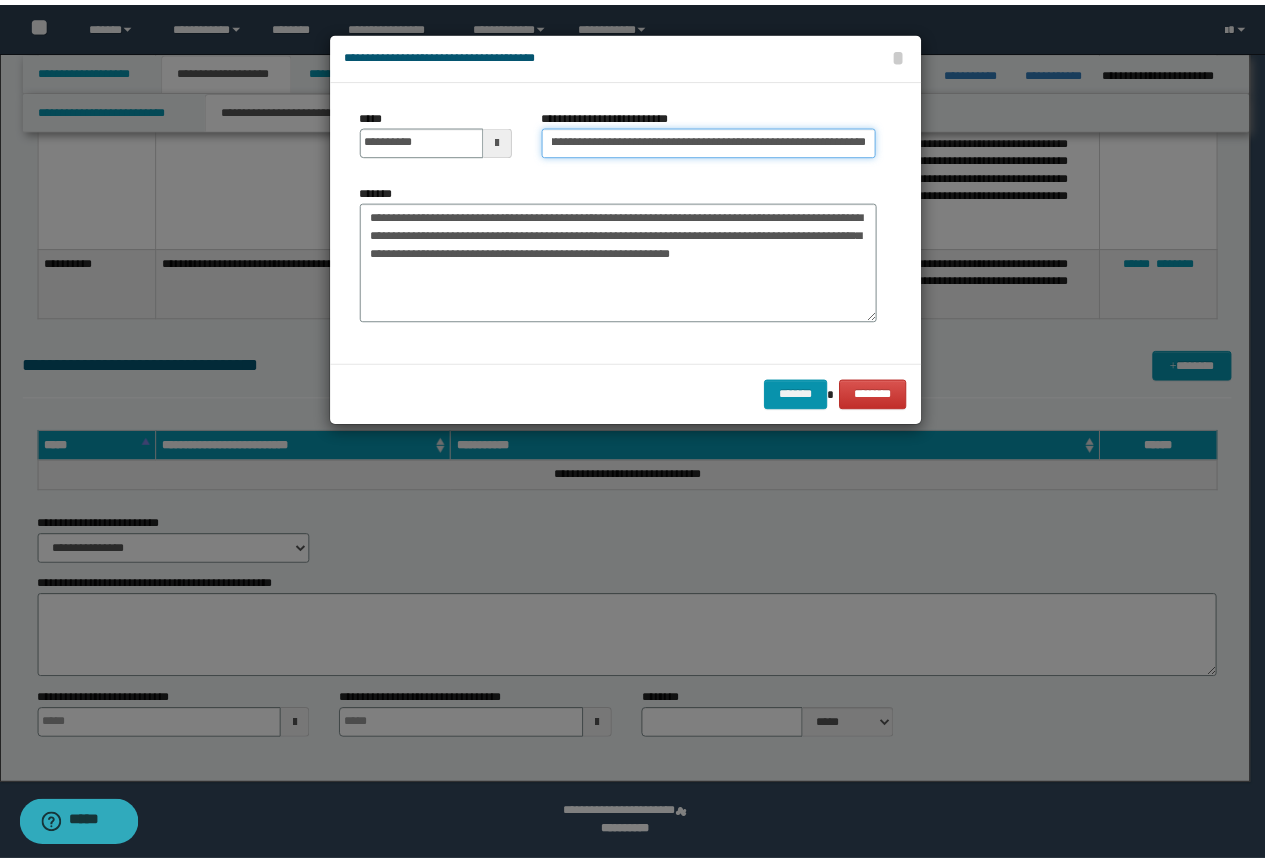 scroll, scrollTop: 0, scrollLeft: 0, axis: both 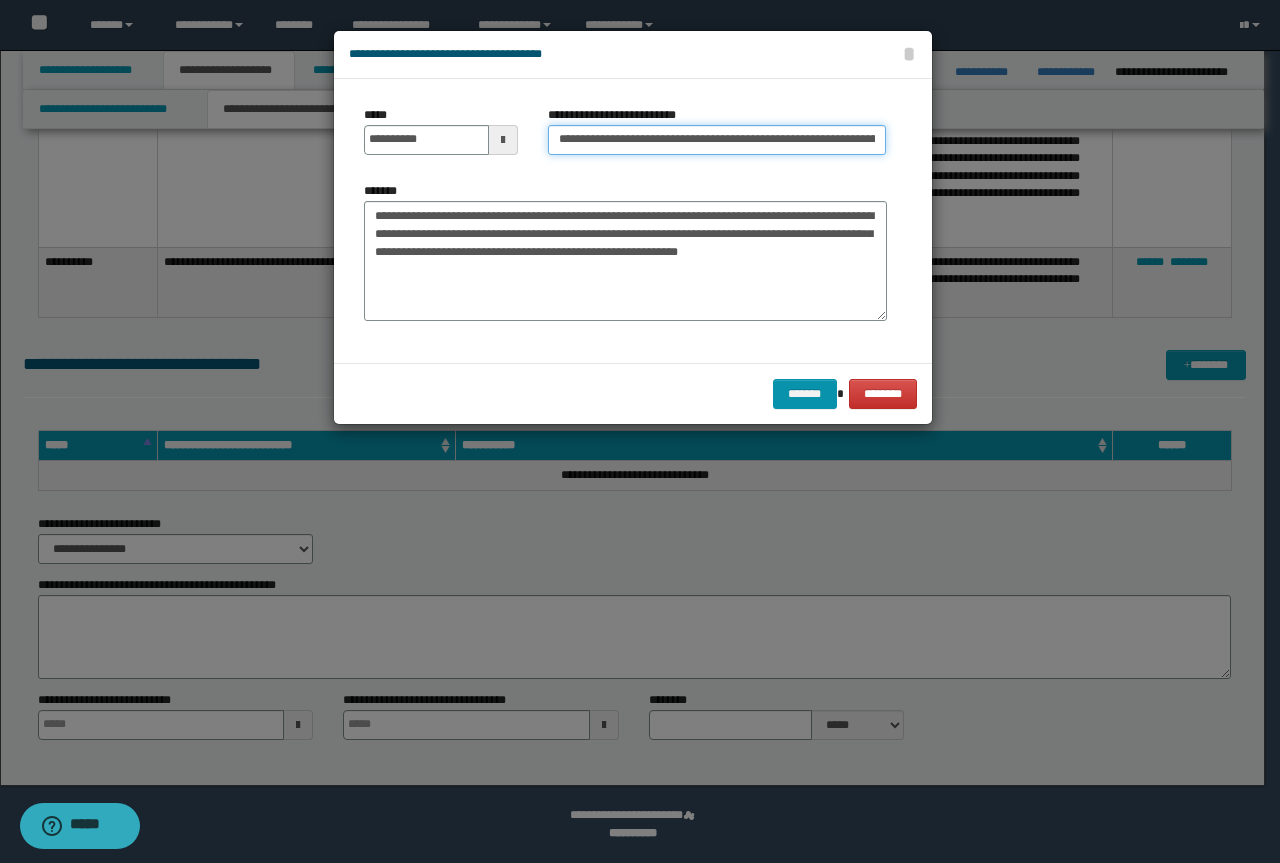 drag, startPoint x: 590, startPoint y: 146, endPoint x: 0, endPoint y: 82, distance: 593.46106 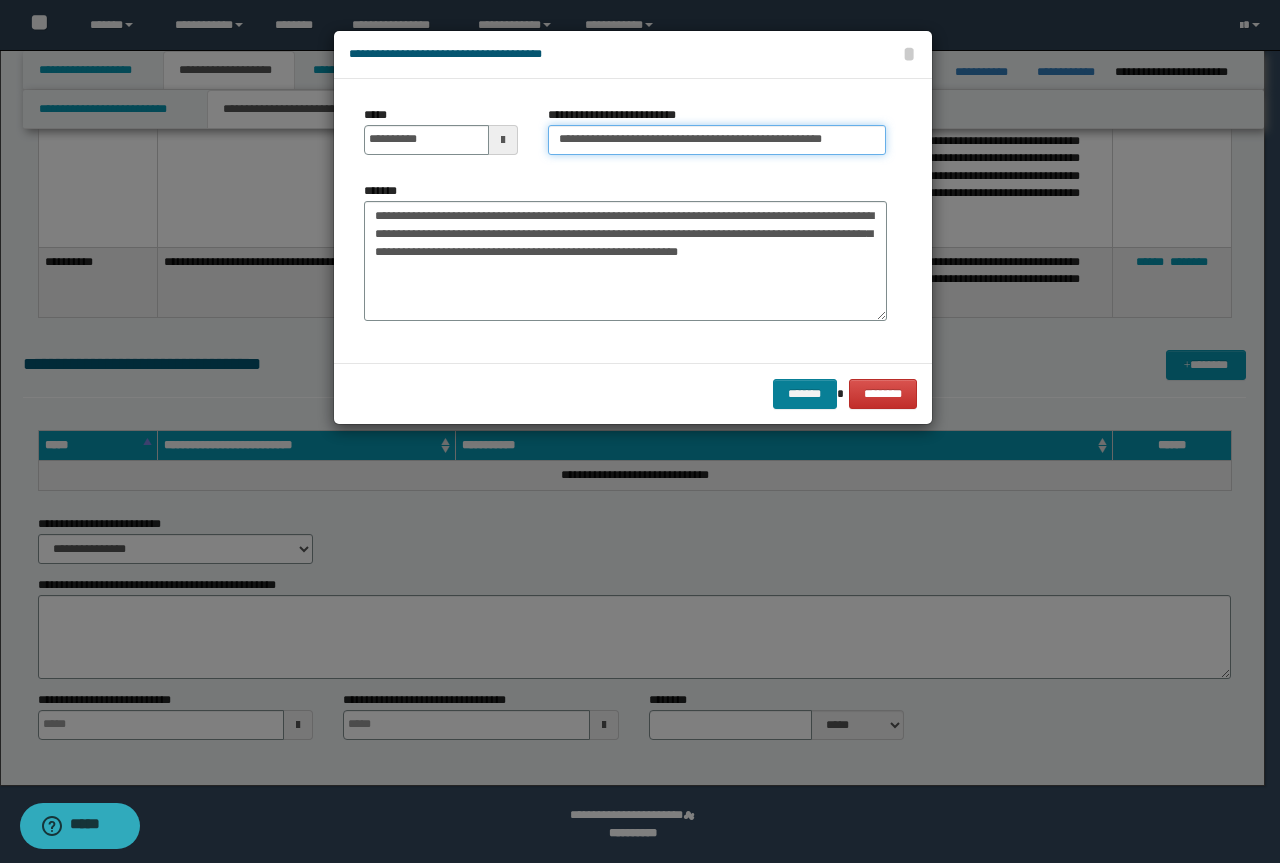 type on "**********" 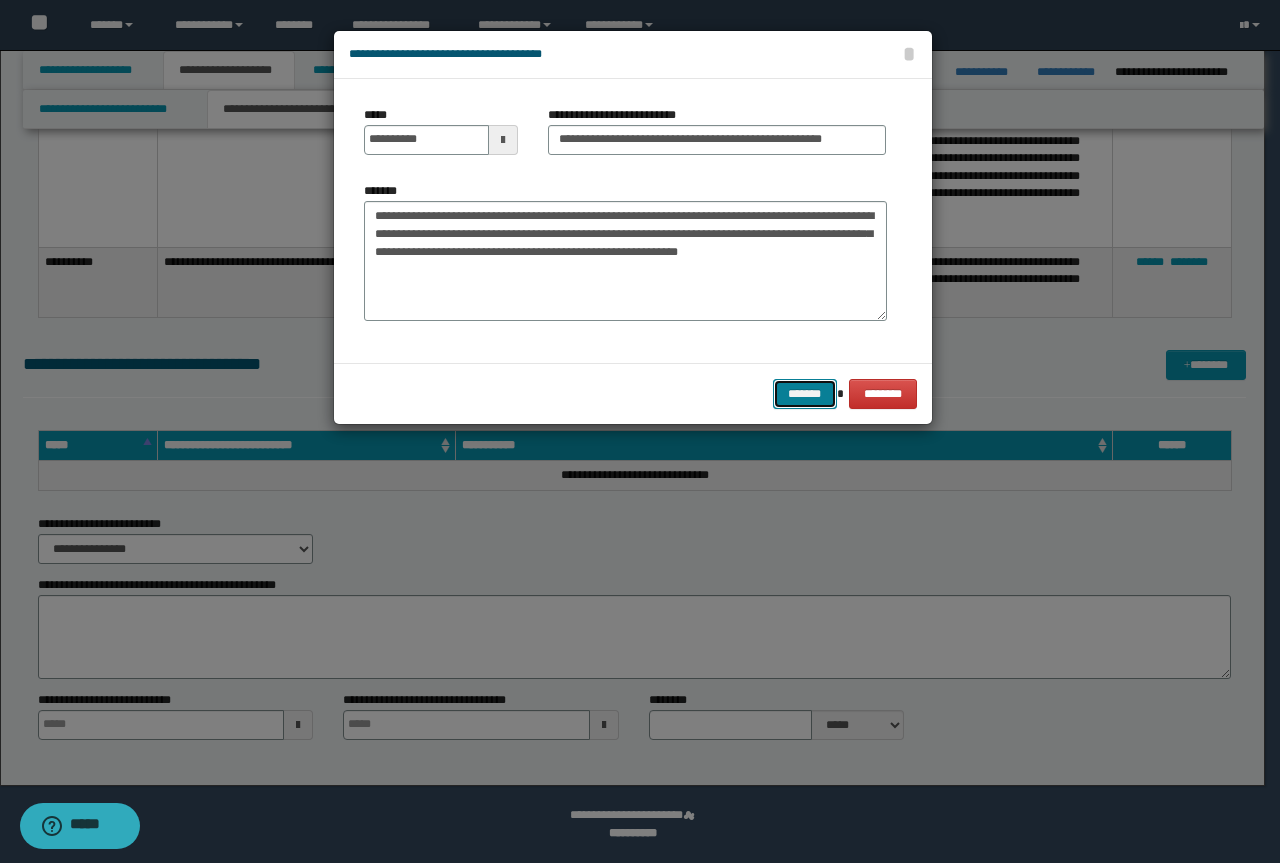 click on "*******" at bounding box center [805, 394] 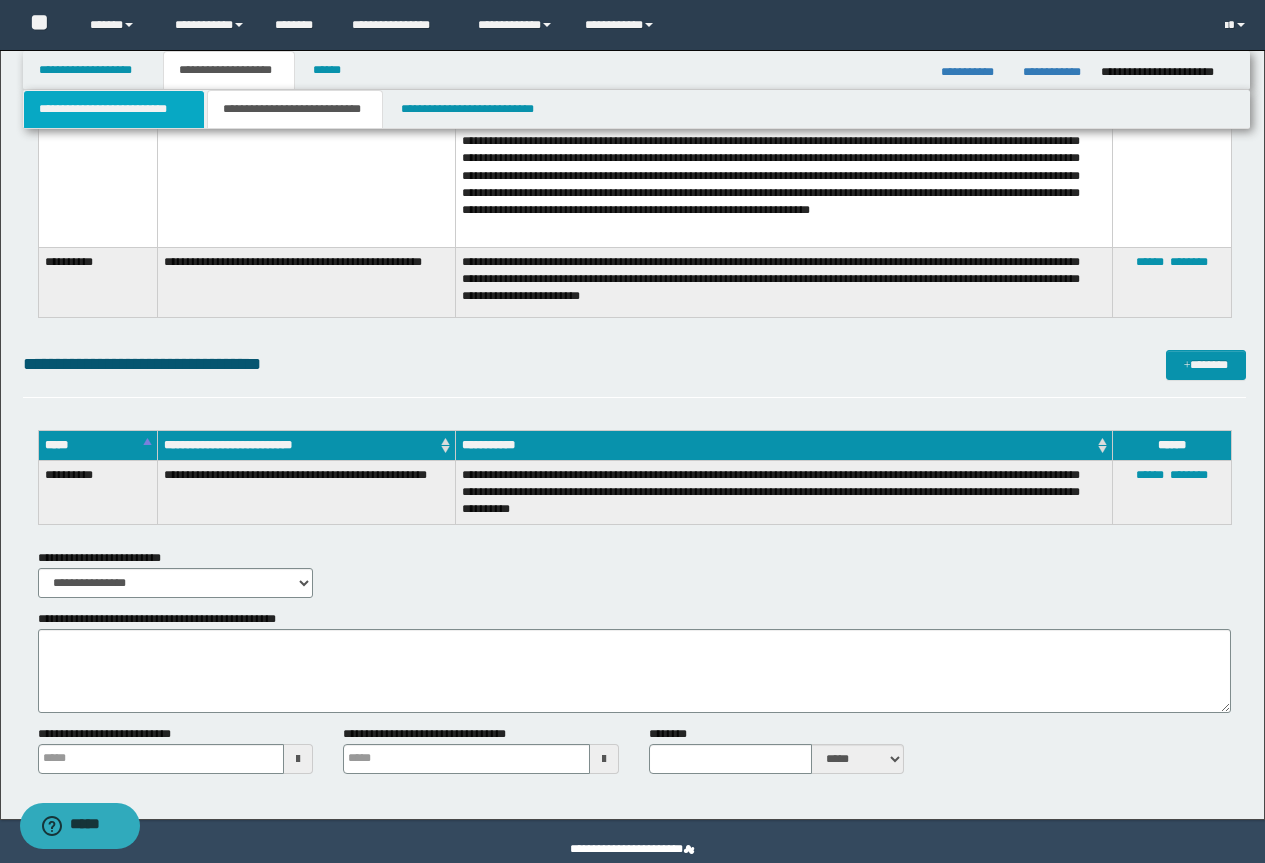 click on "**********" at bounding box center (114, 109) 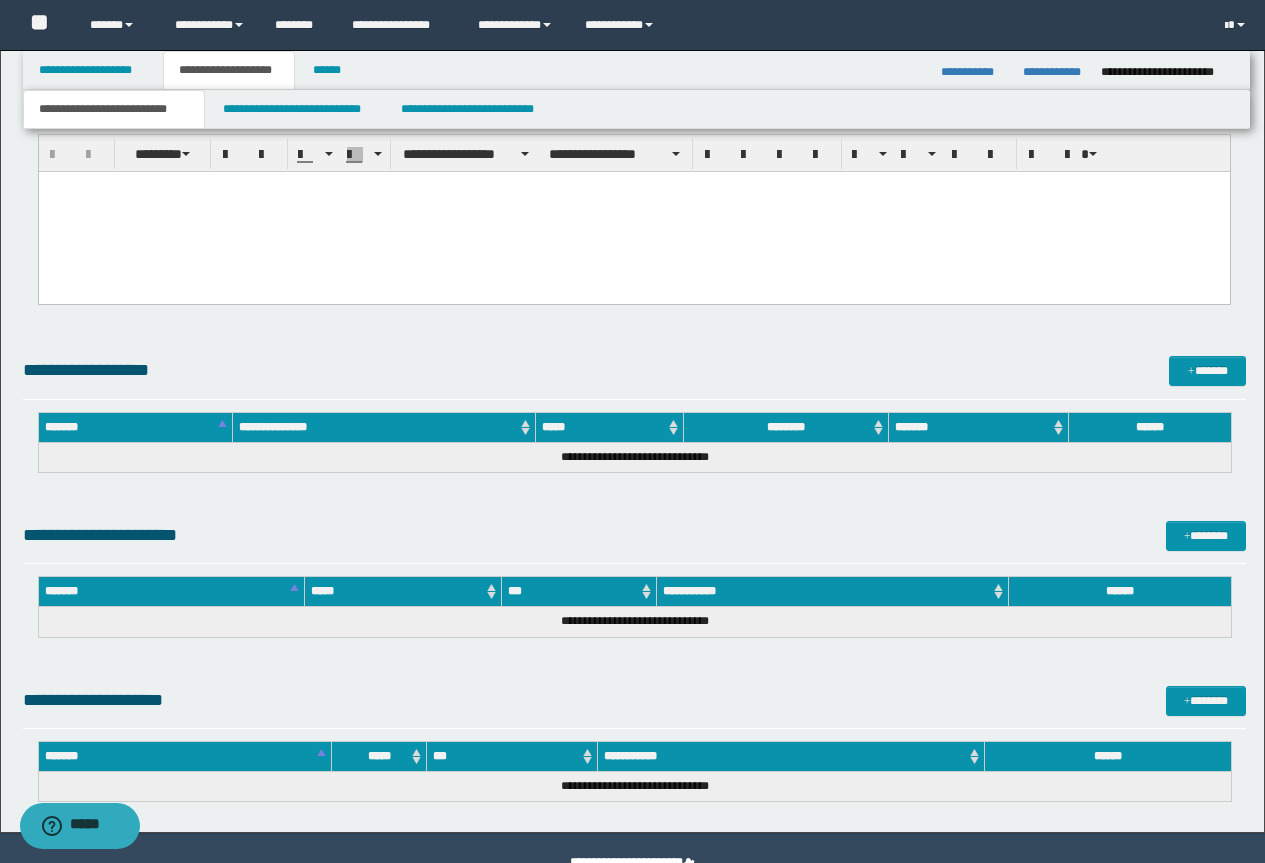 click at bounding box center (633, 212) 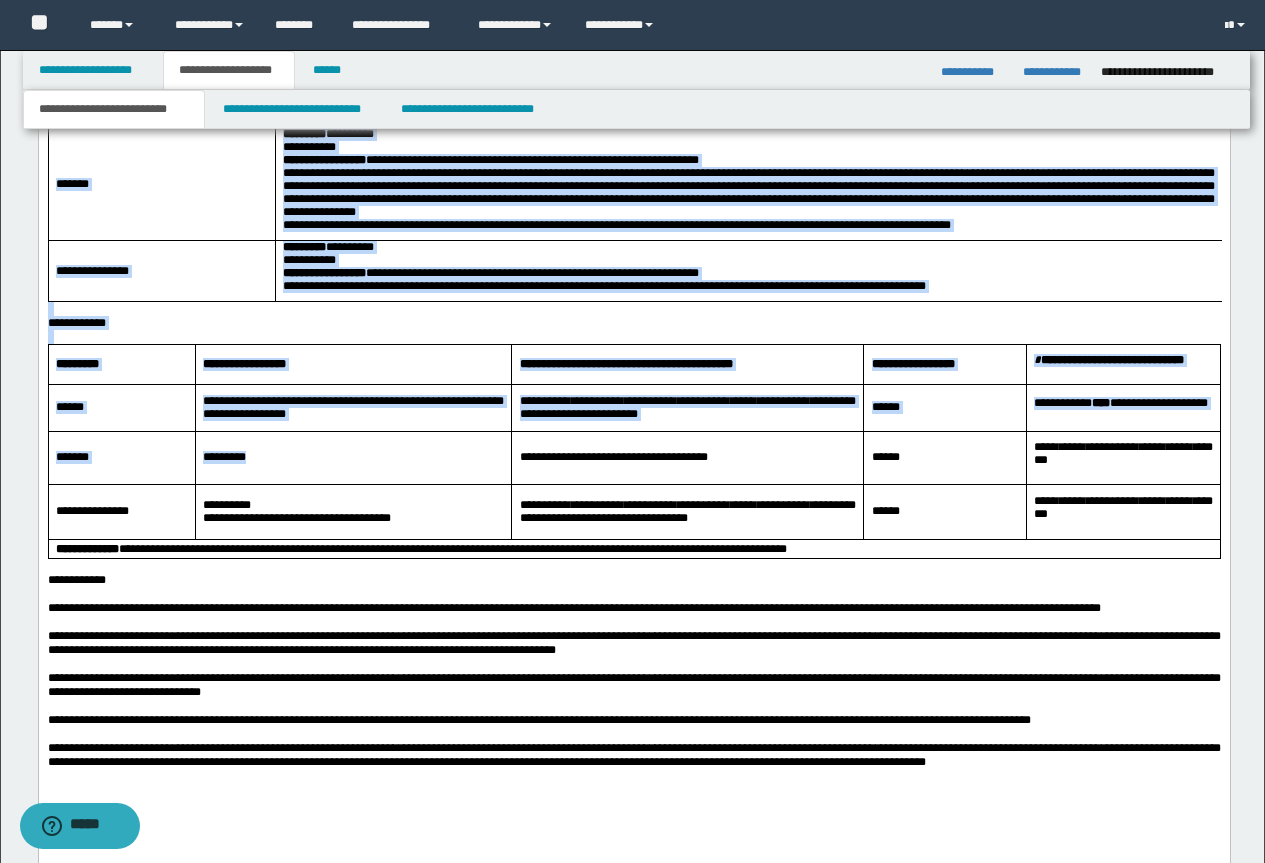 scroll, scrollTop: 1673, scrollLeft: 0, axis: vertical 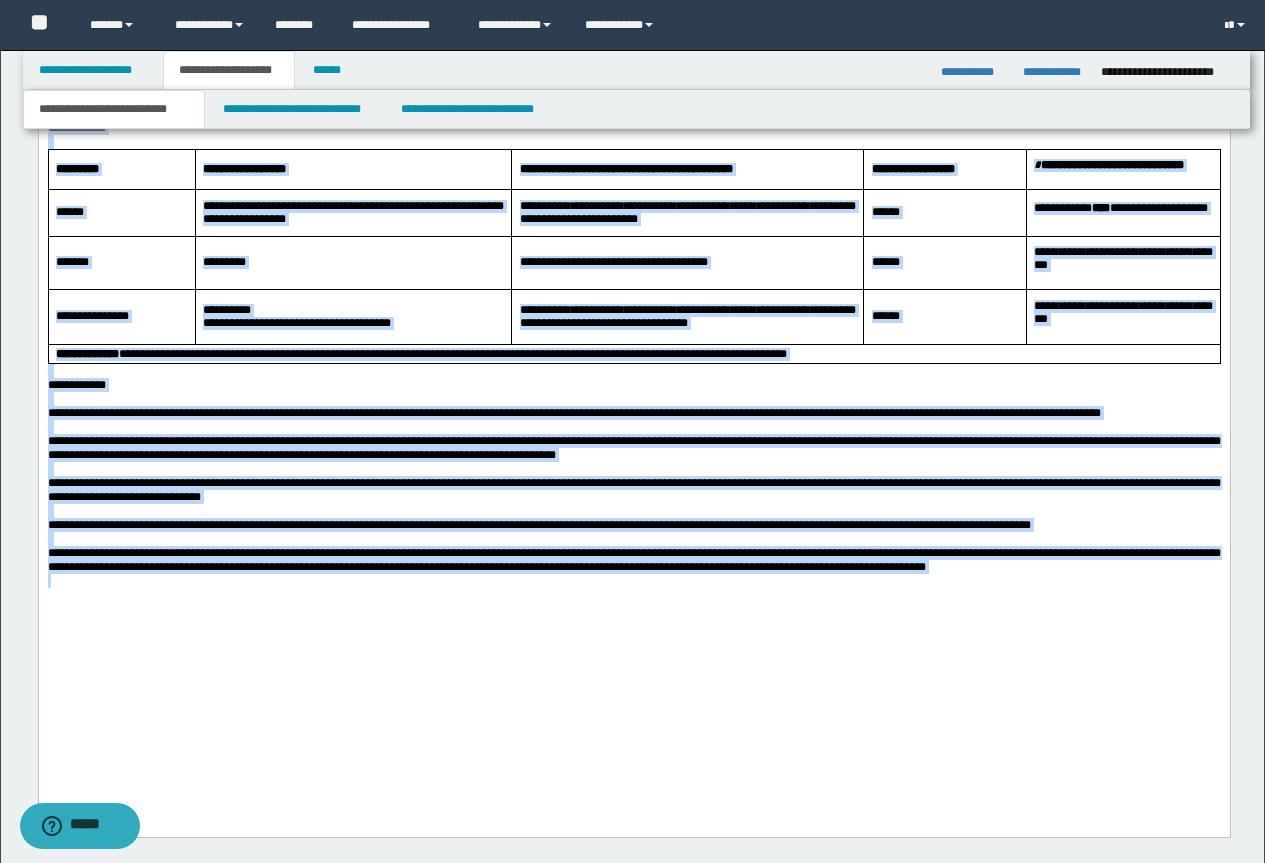 drag, startPoint x: 48, startPoint y: -519, endPoint x: 1020, endPoint y: 756, distance: 1603.2495 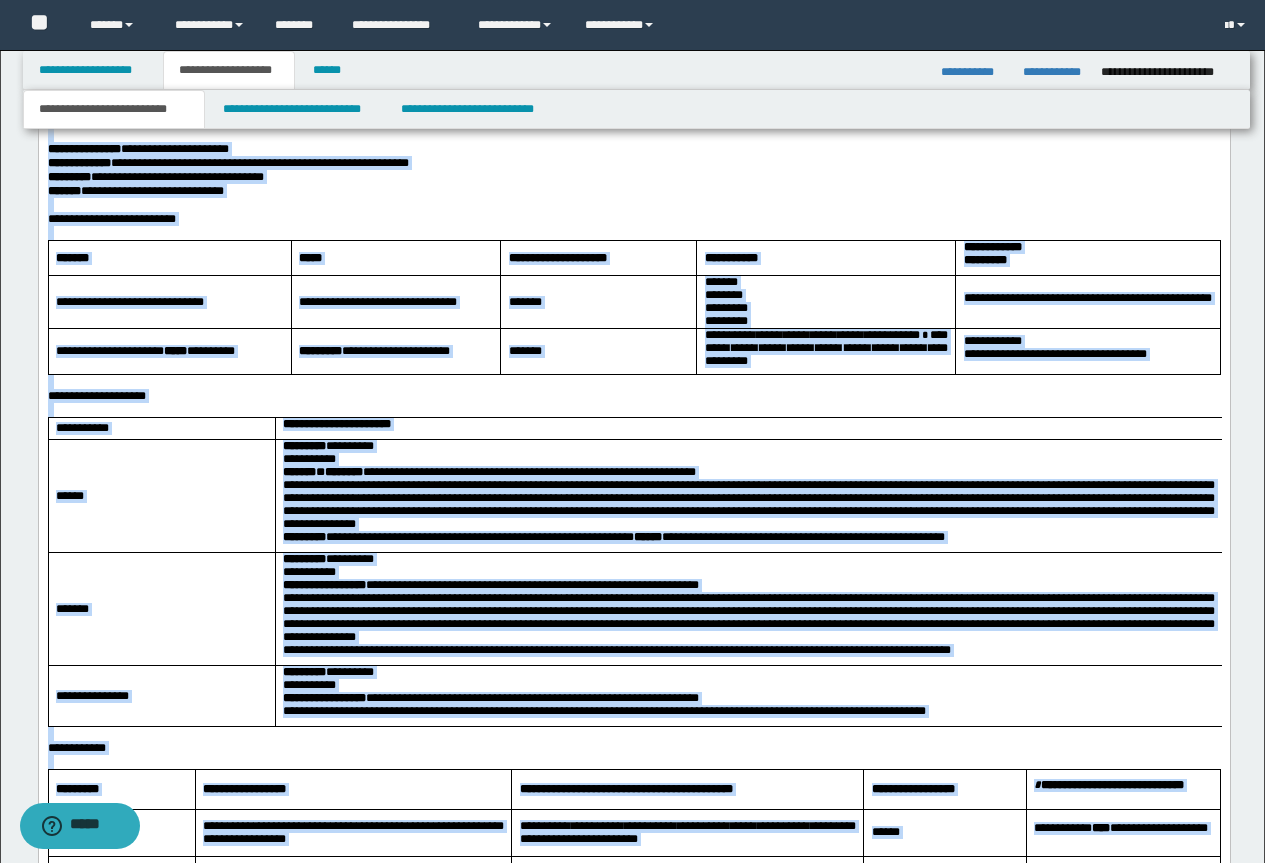 scroll, scrollTop: 973, scrollLeft: 0, axis: vertical 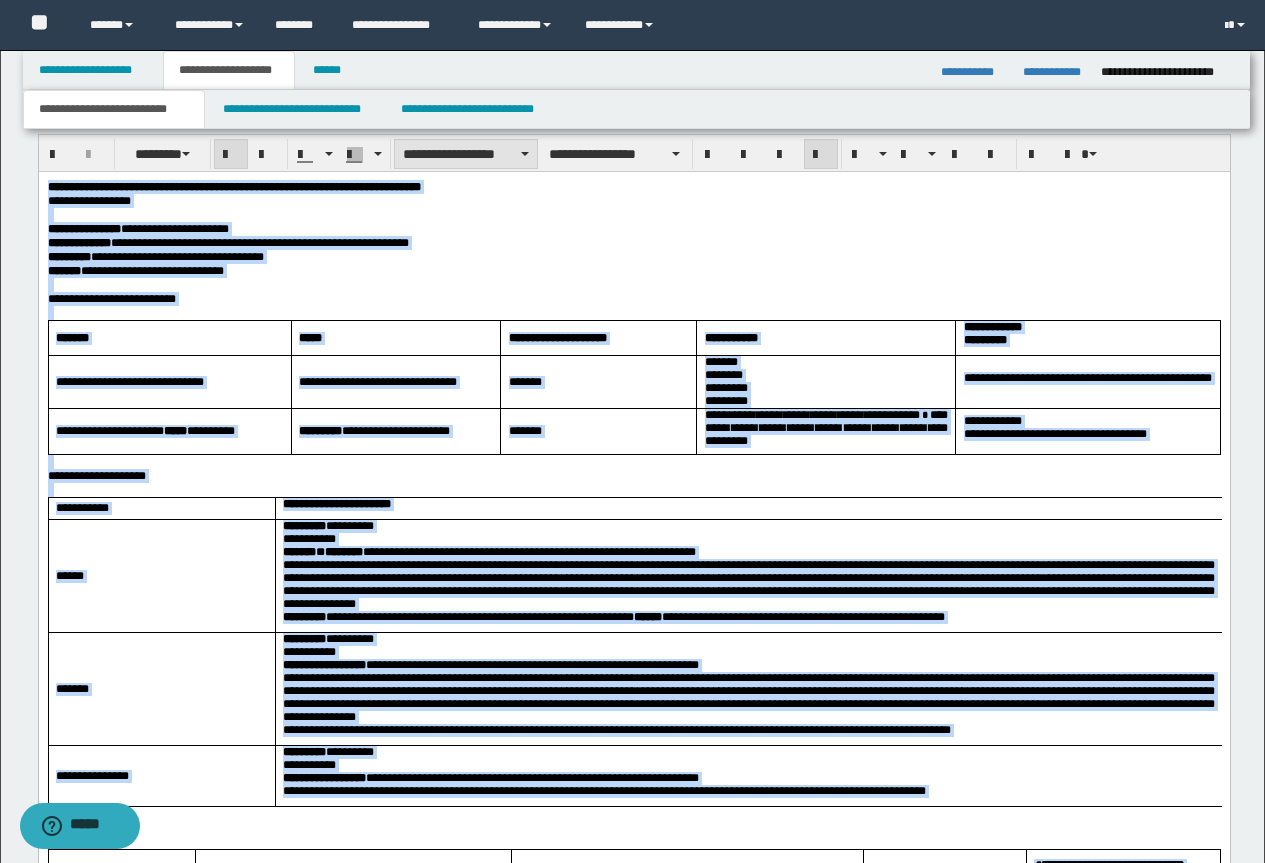 click on "**********" at bounding box center [466, 154] 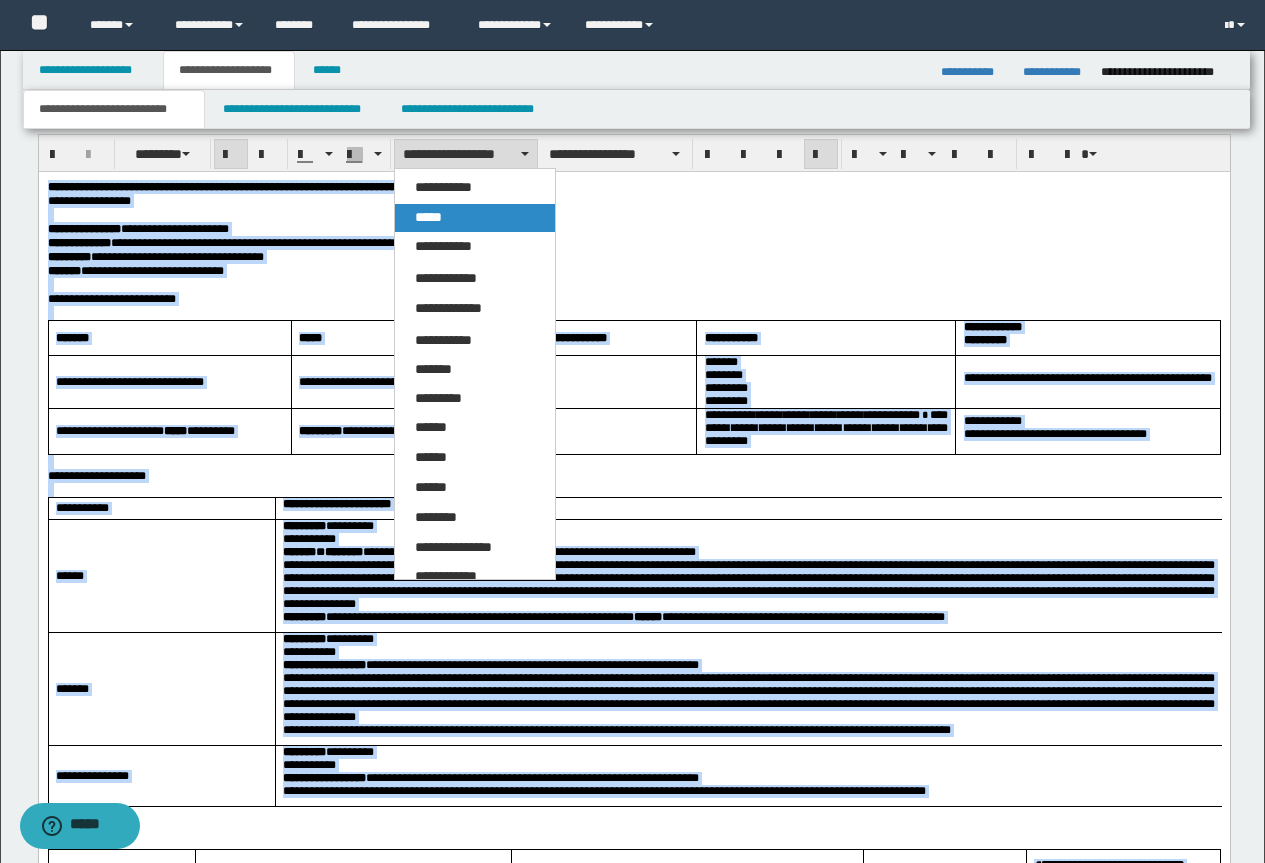 drag, startPoint x: 441, startPoint y: 218, endPoint x: 440, endPoint y: 23, distance: 195.00256 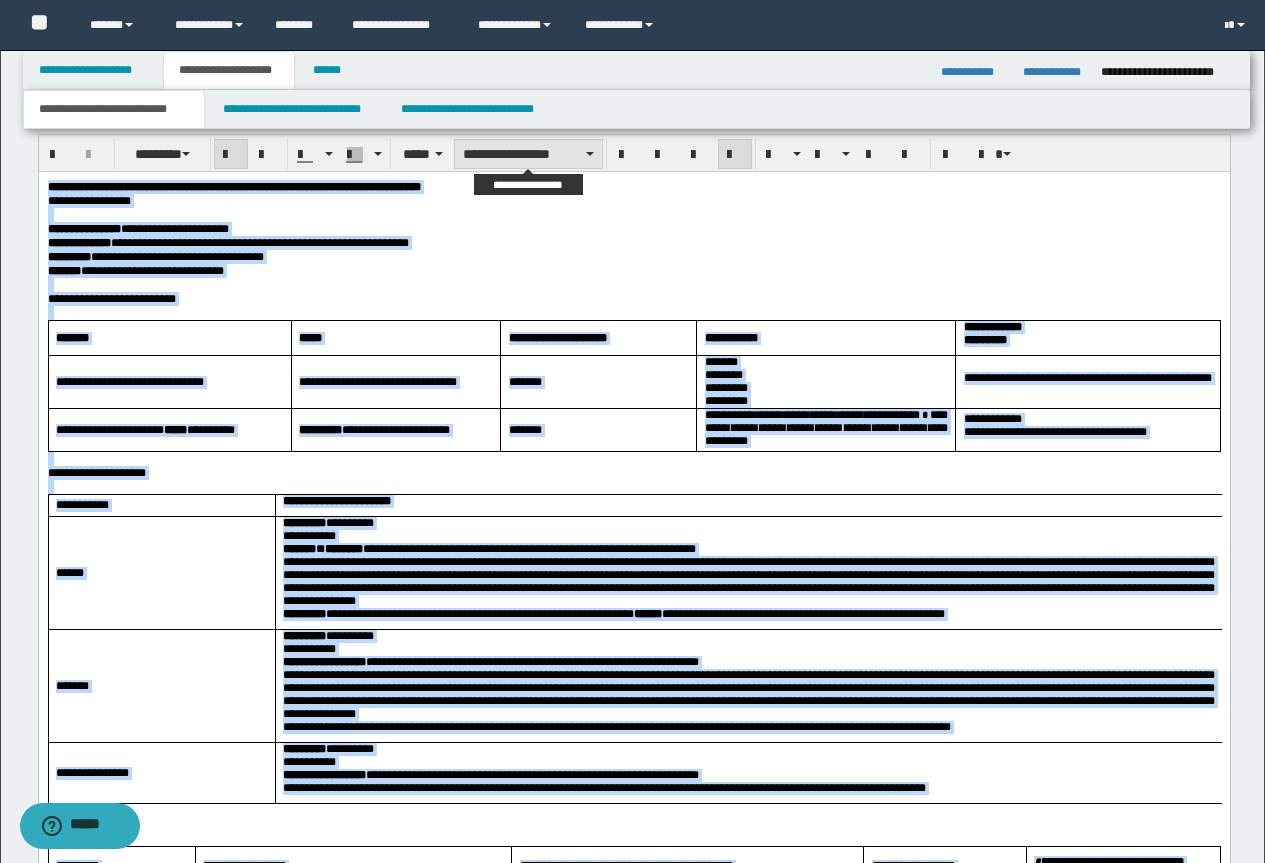 click on "**********" at bounding box center (528, 154) 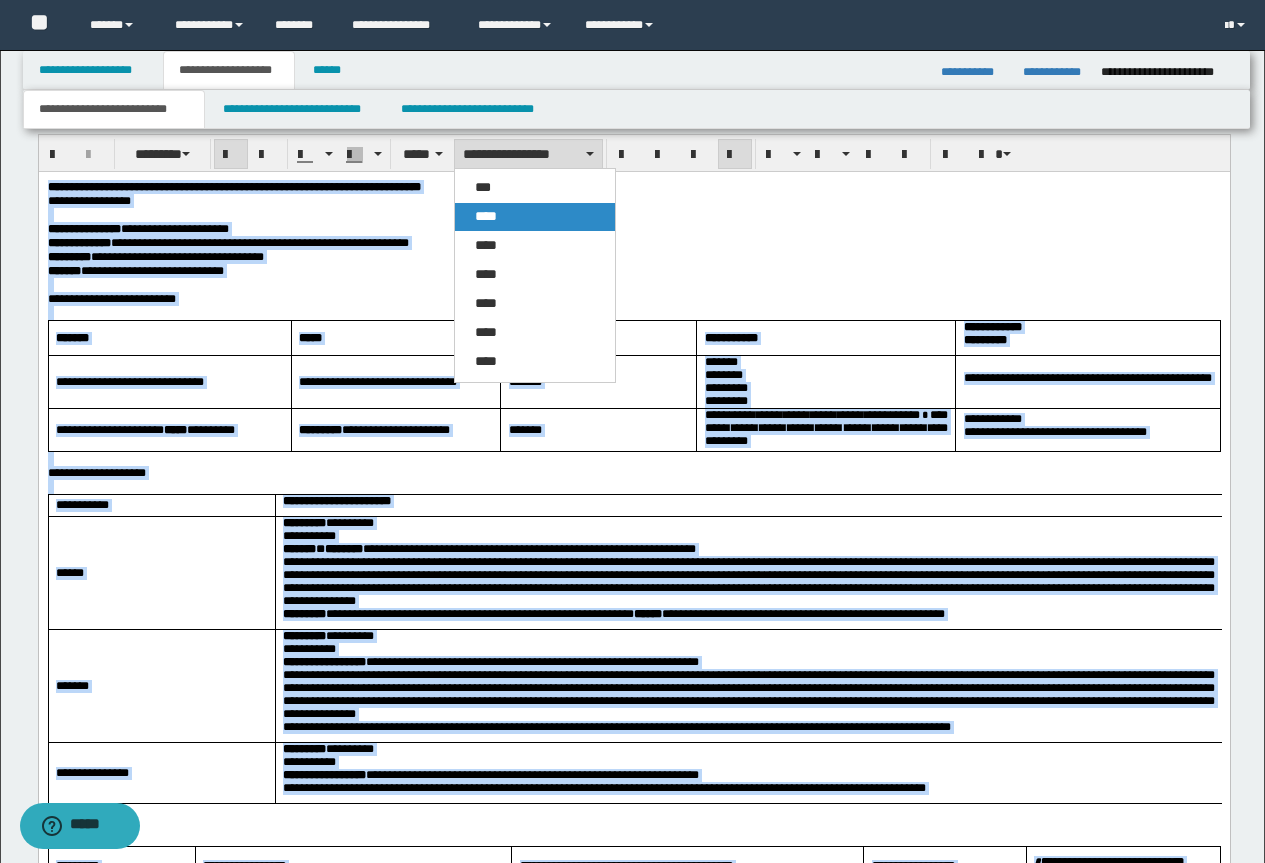 click on "****" at bounding box center (486, 216) 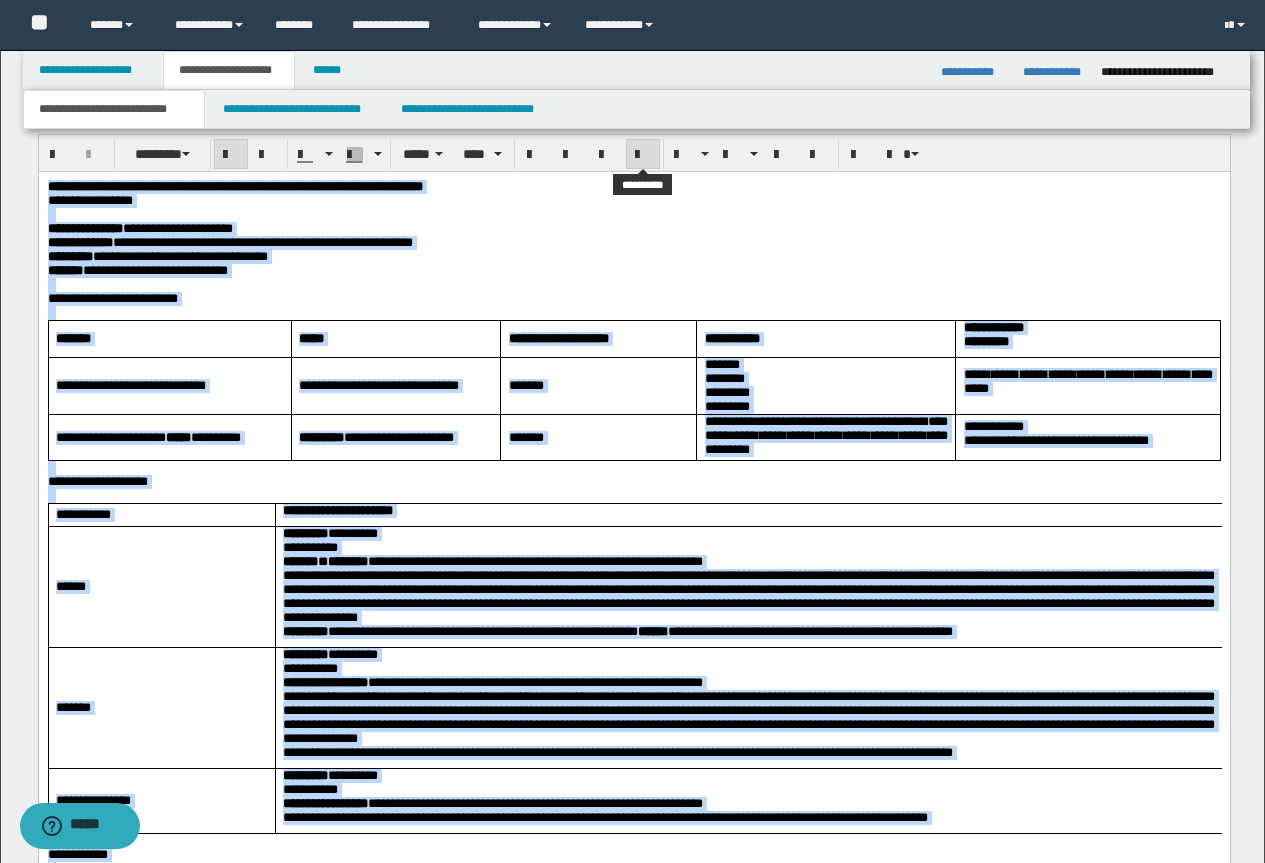 click at bounding box center (643, 155) 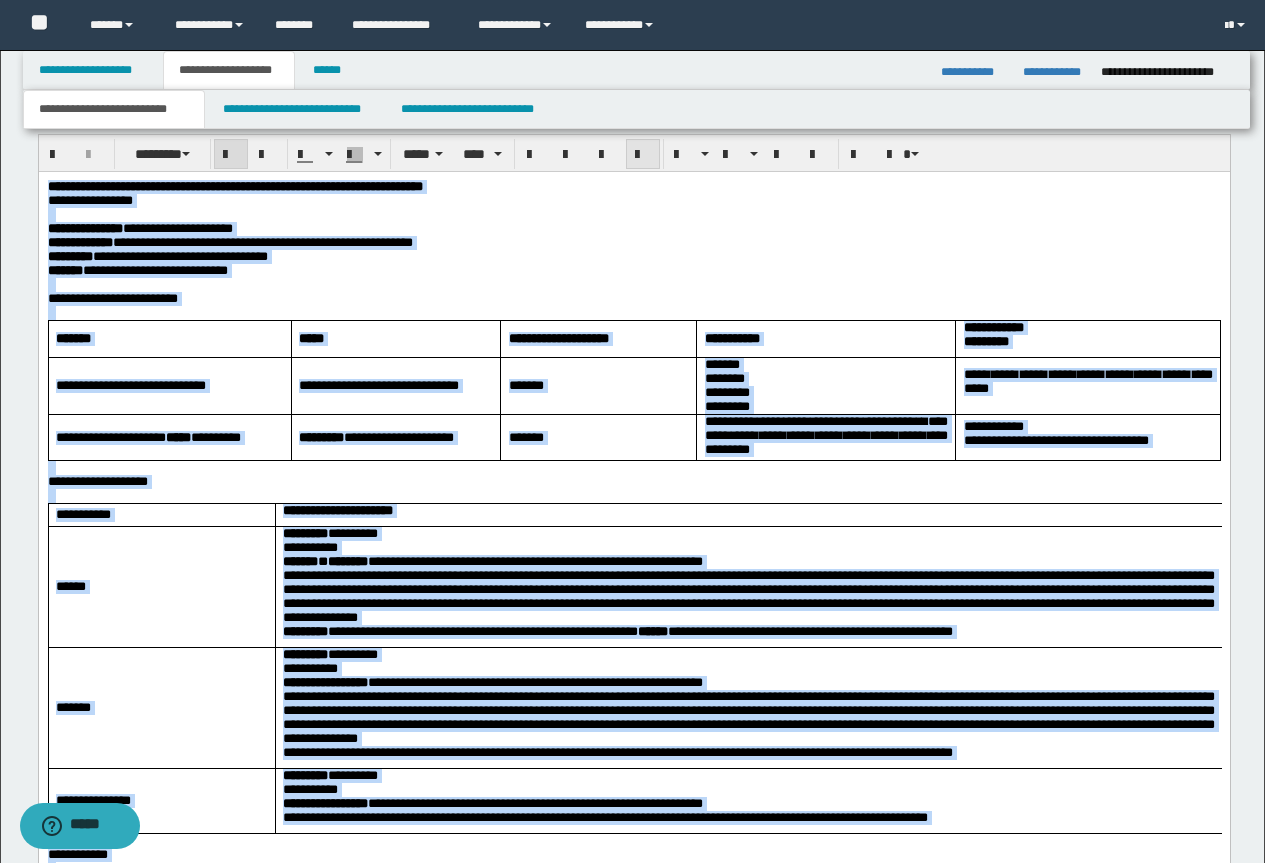 click at bounding box center [643, 155] 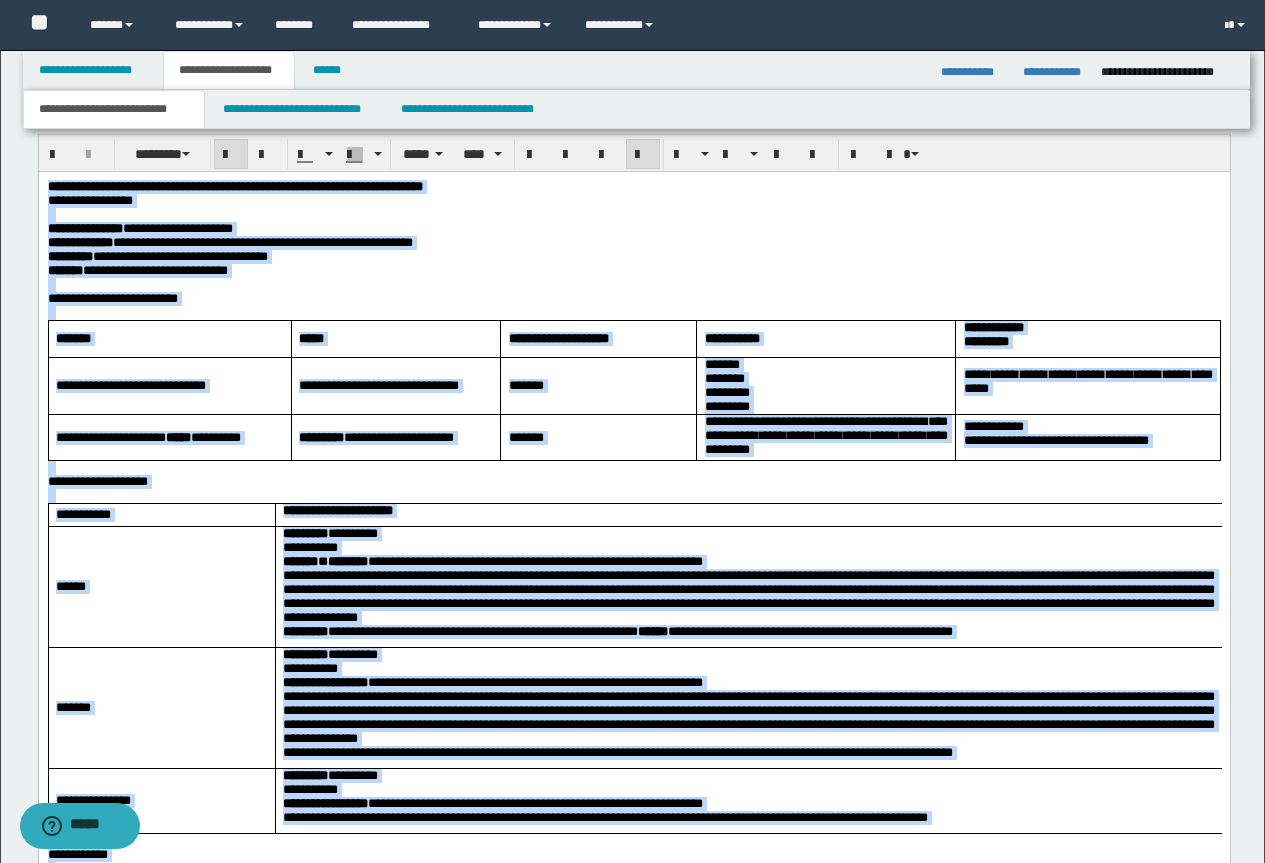 click at bounding box center (643, 155) 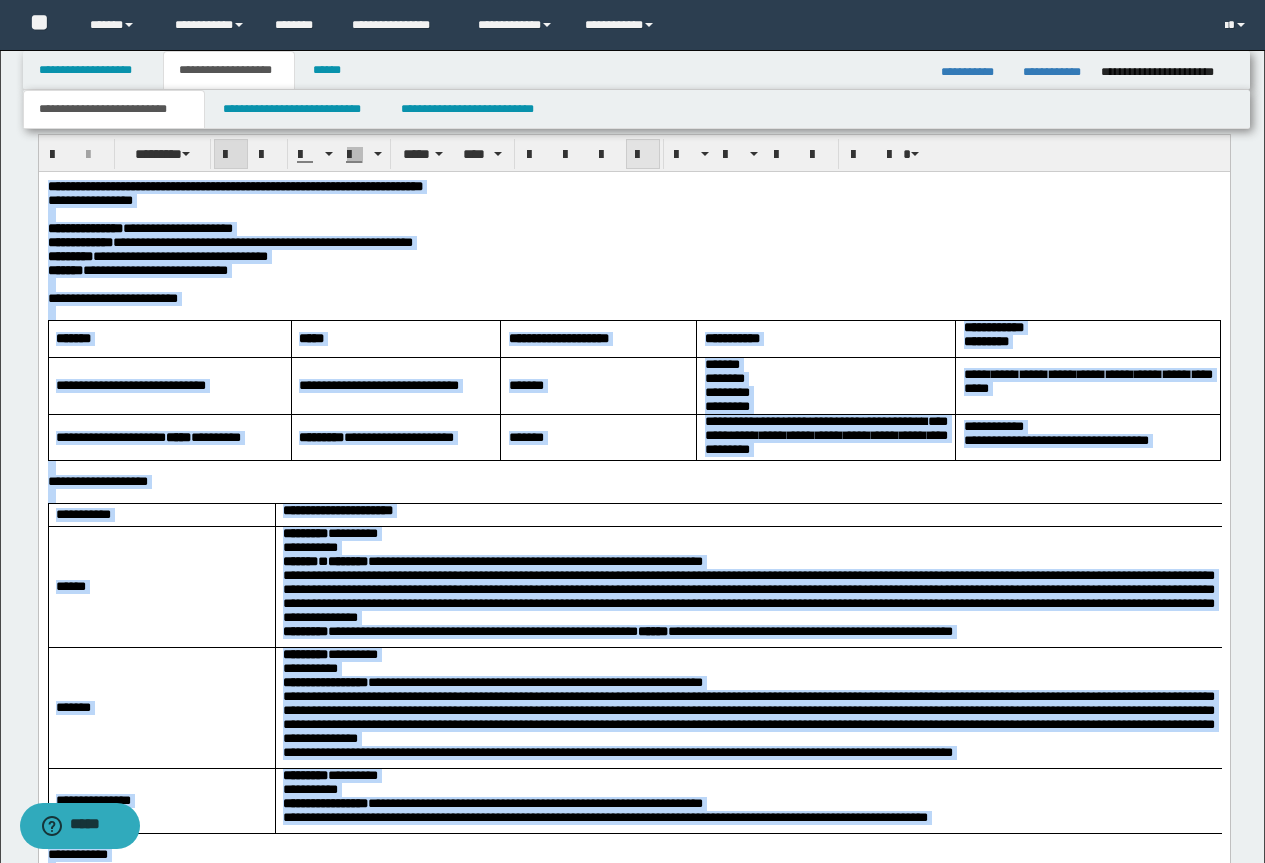 click at bounding box center [643, 155] 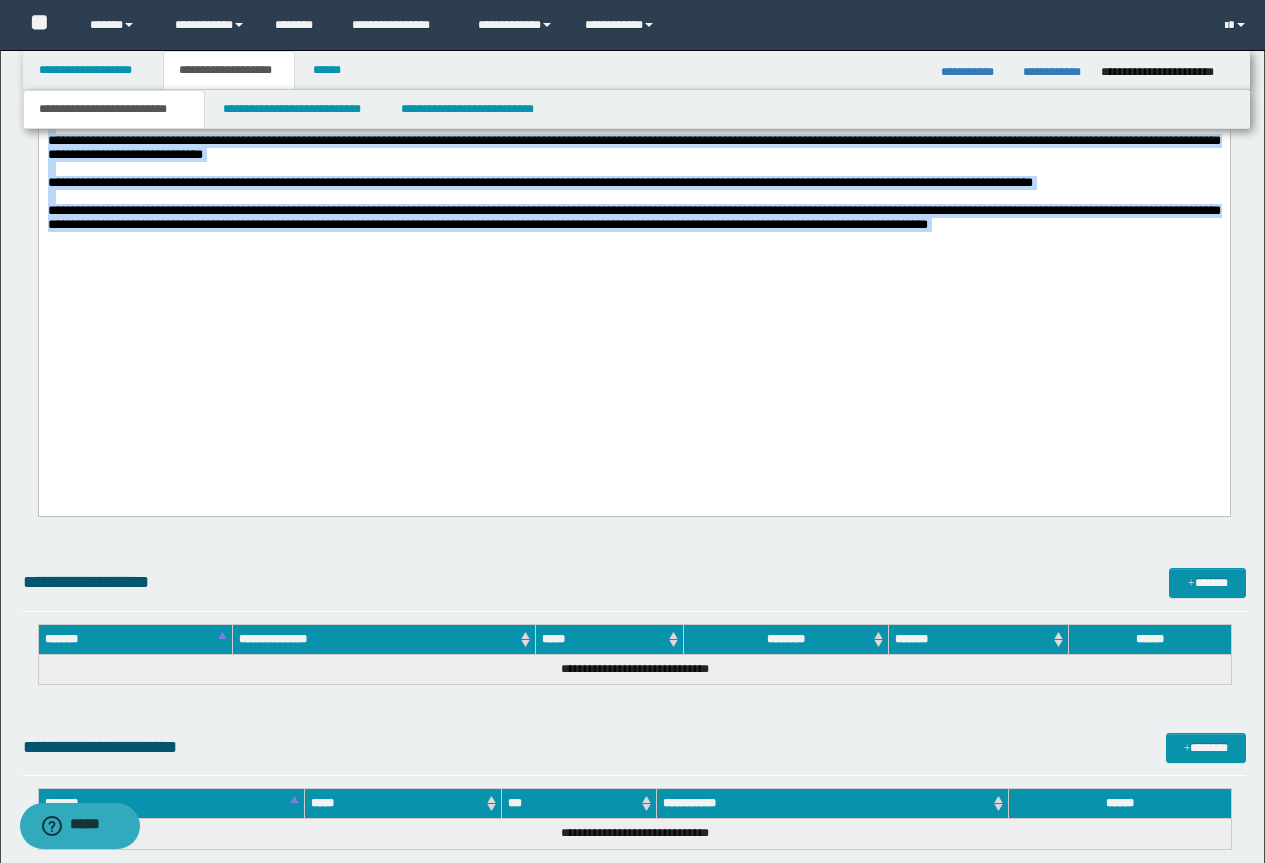 scroll, scrollTop: 1573, scrollLeft: 0, axis: vertical 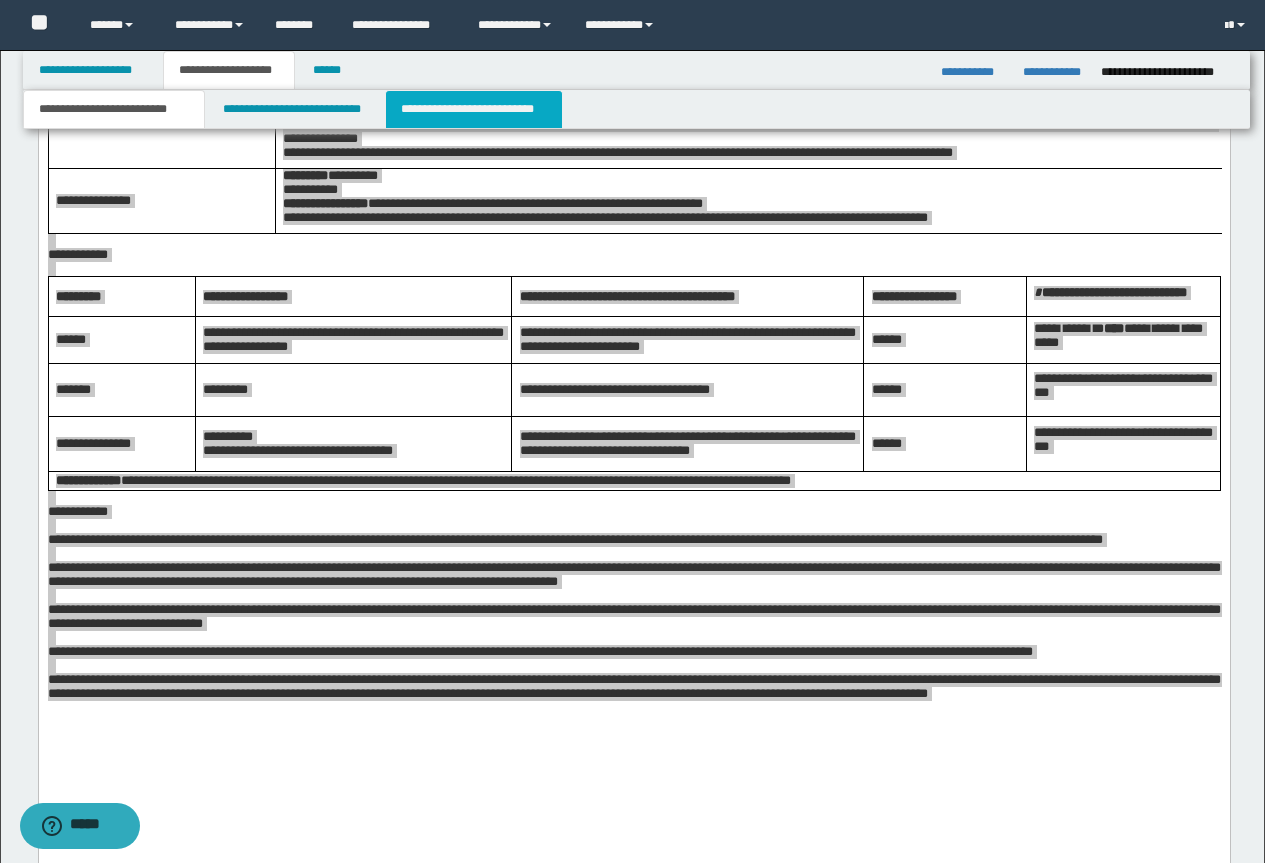 click on "**********" at bounding box center (474, 109) 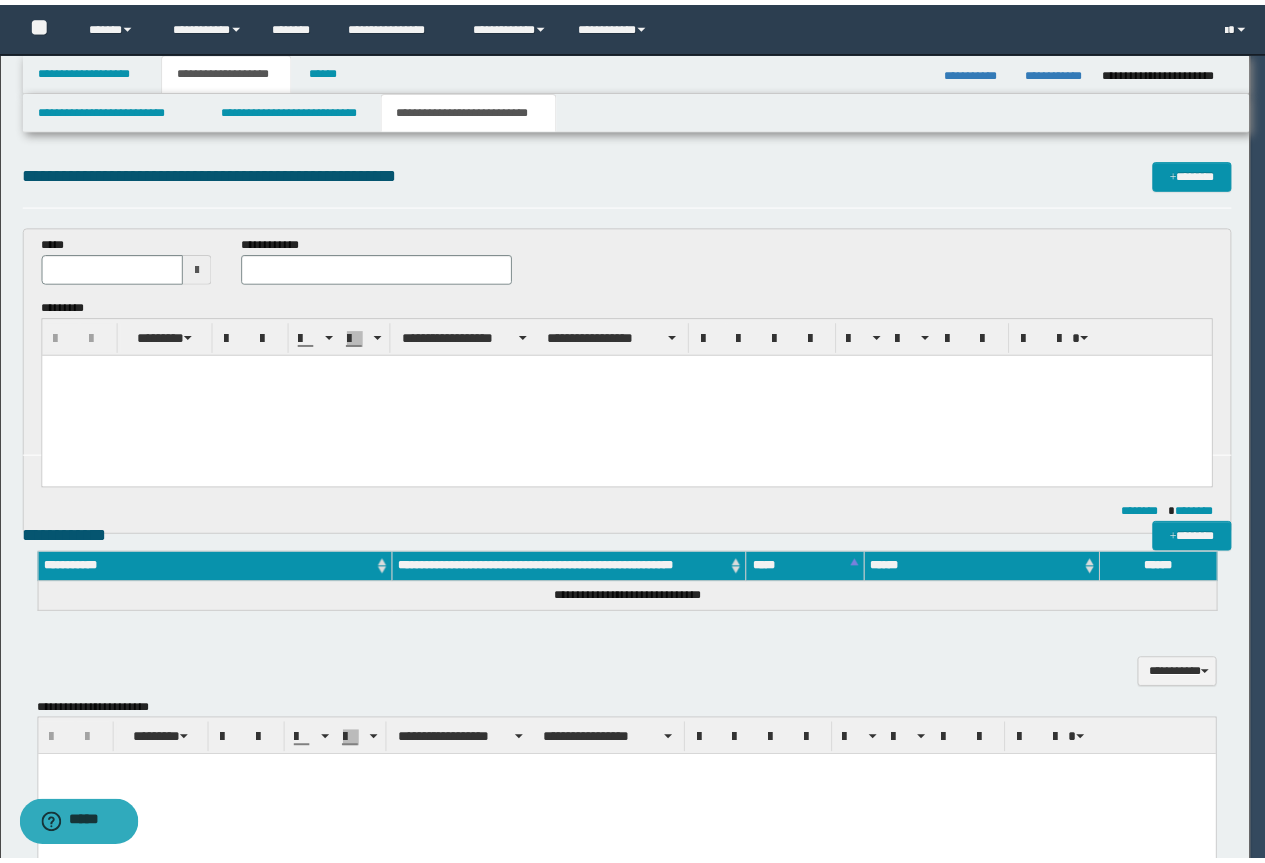 scroll, scrollTop: 0, scrollLeft: 0, axis: both 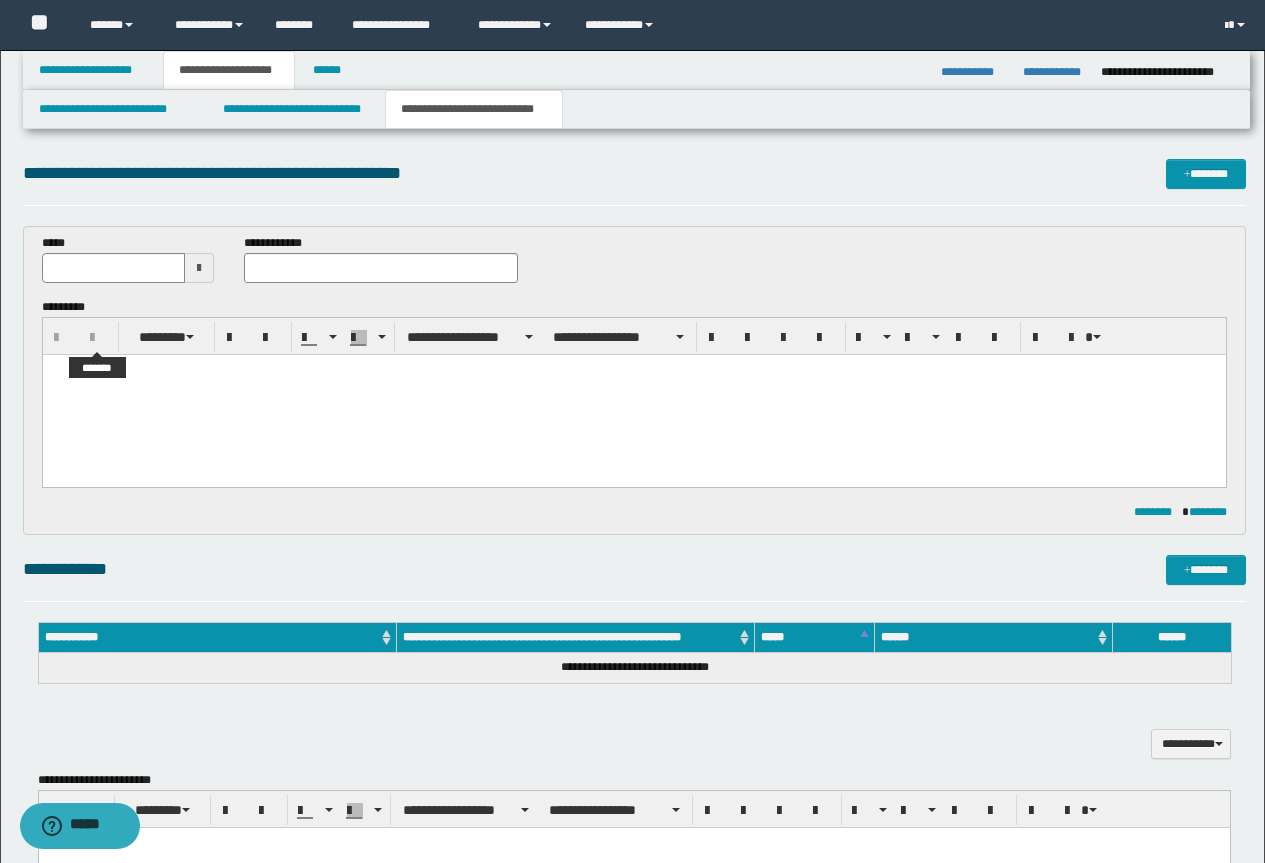 type 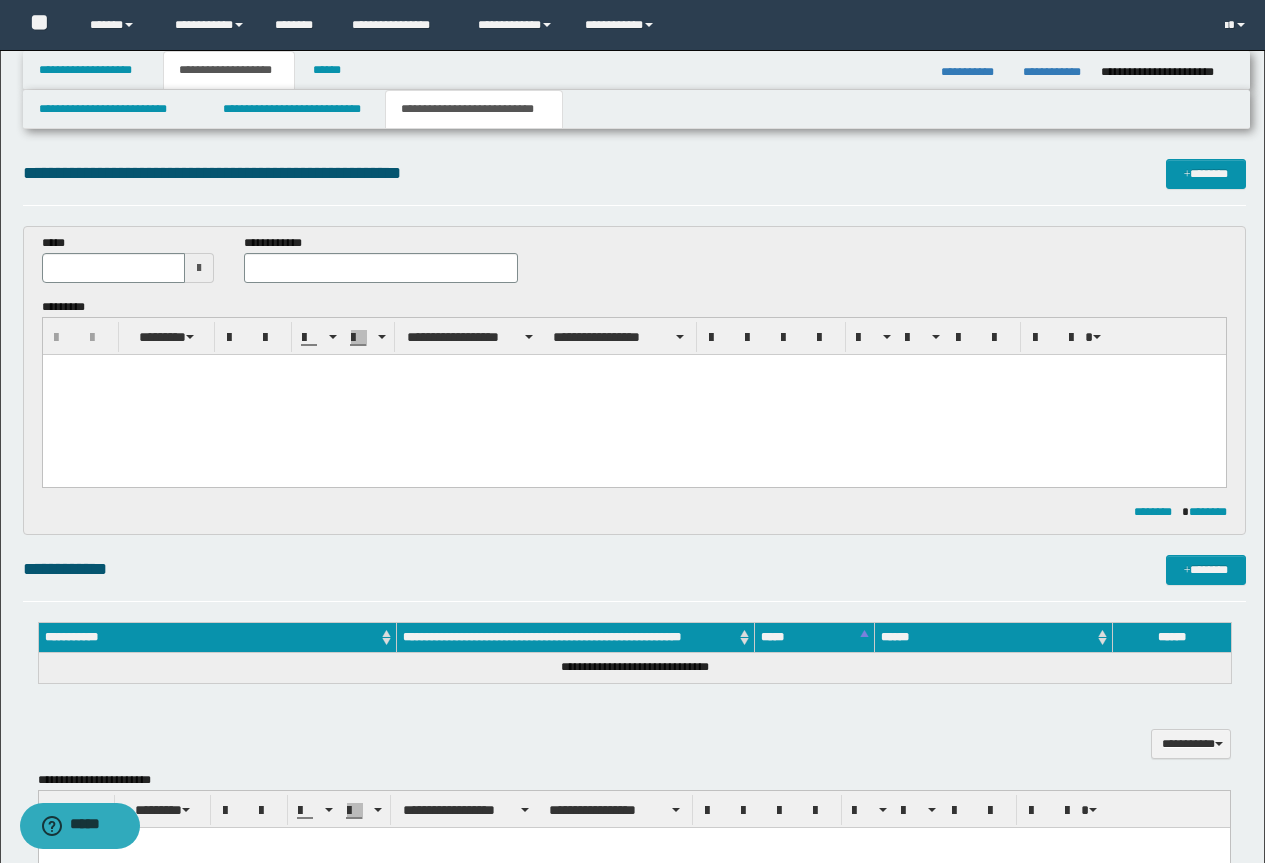 click on "**********" at bounding box center (229, 70) 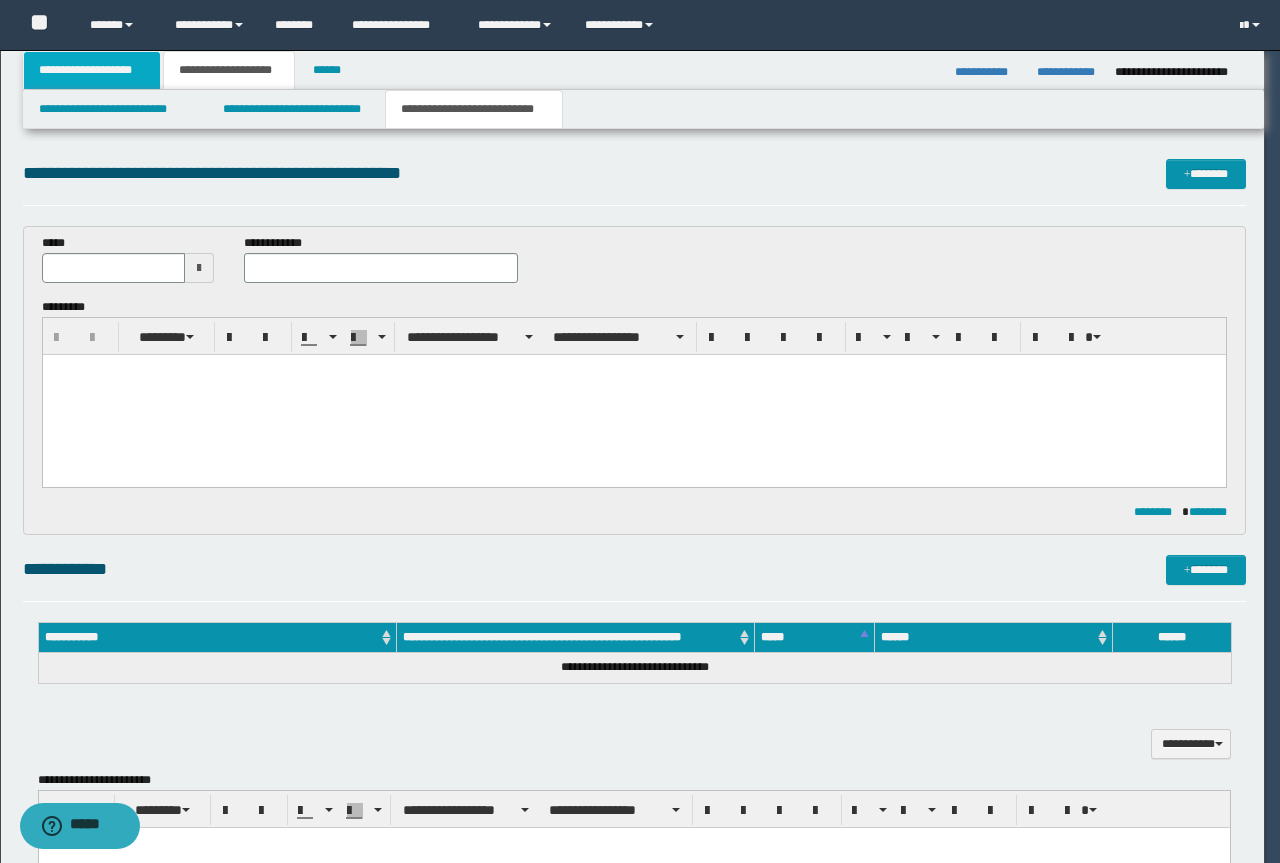 click on "**********" at bounding box center [92, 70] 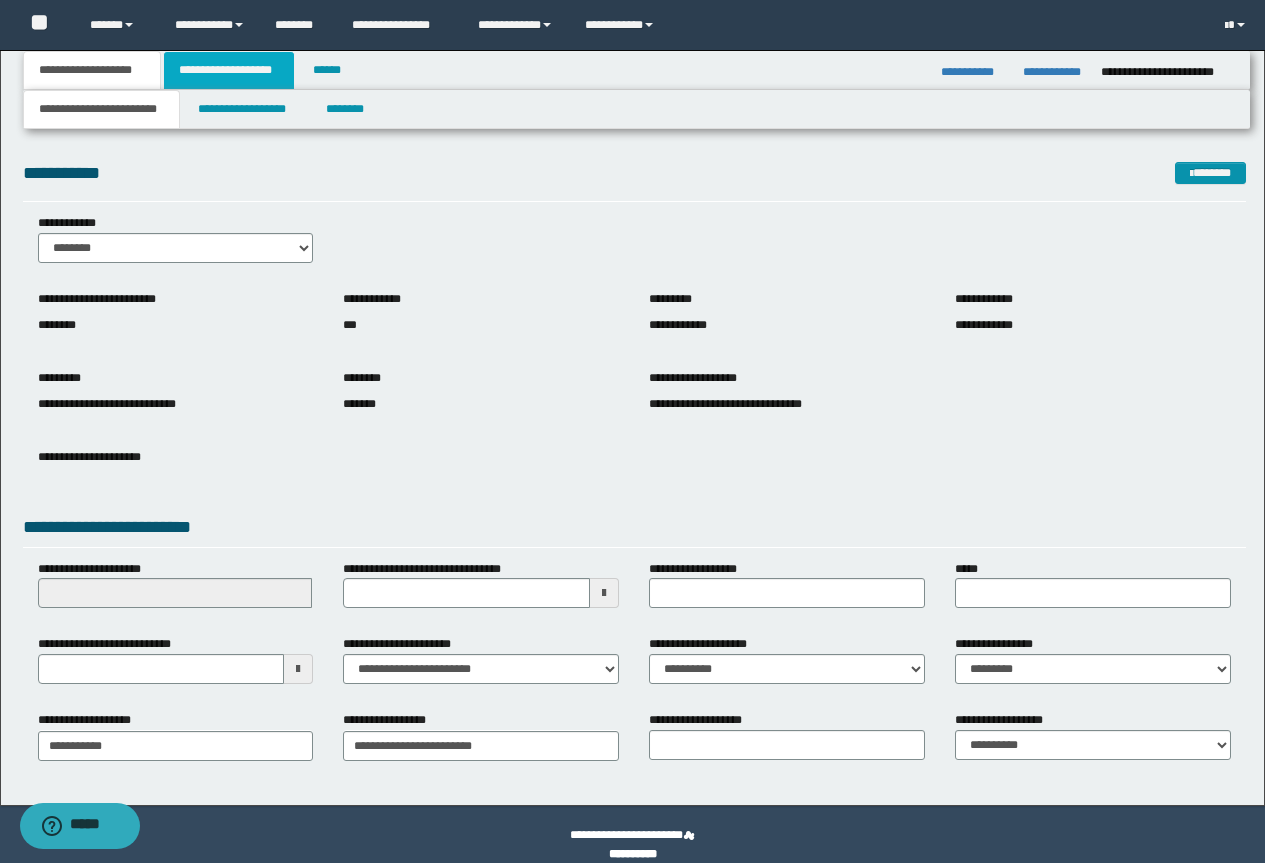 click on "**********" at bounding box center (229, 70) 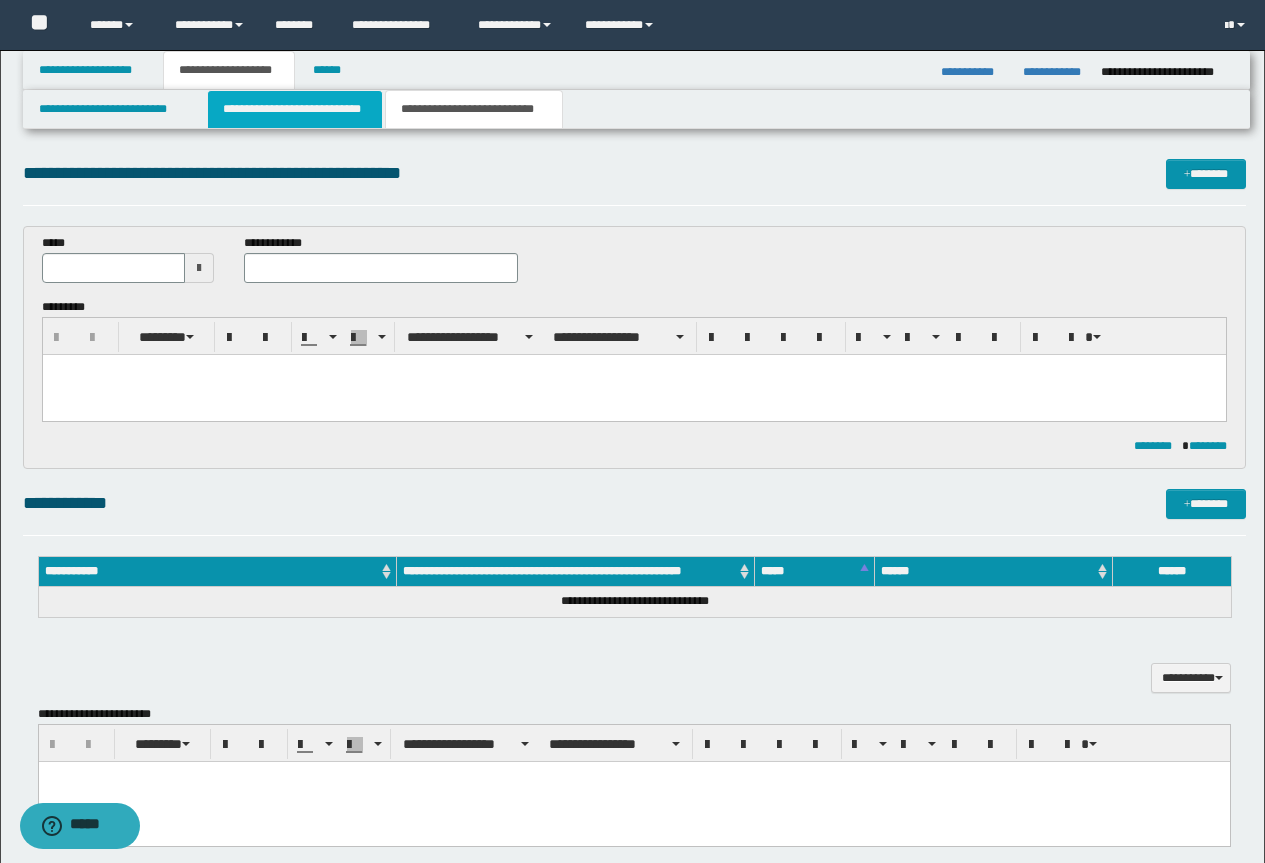 click on "**********" at bounding box center (295, 109) 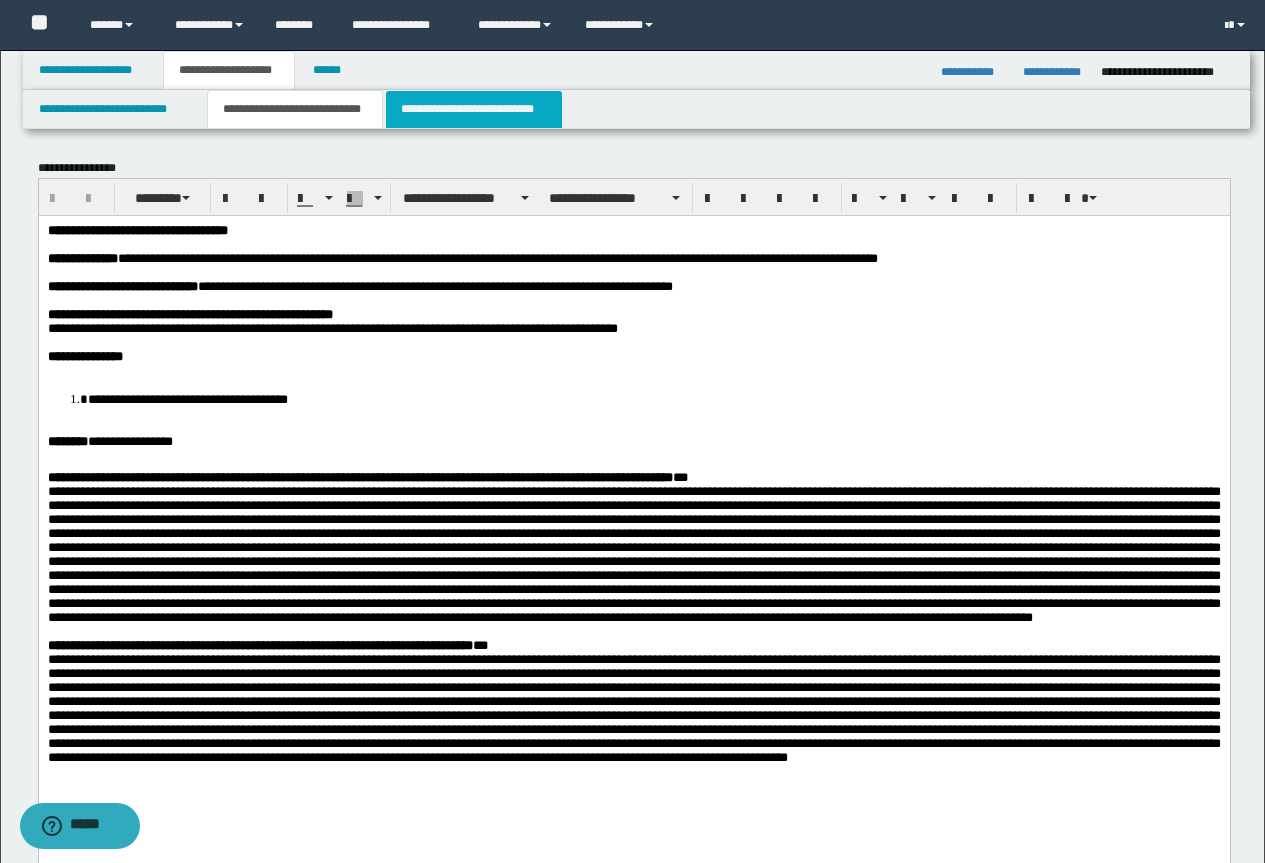 click on "**********" at bounding box center (474, 109) 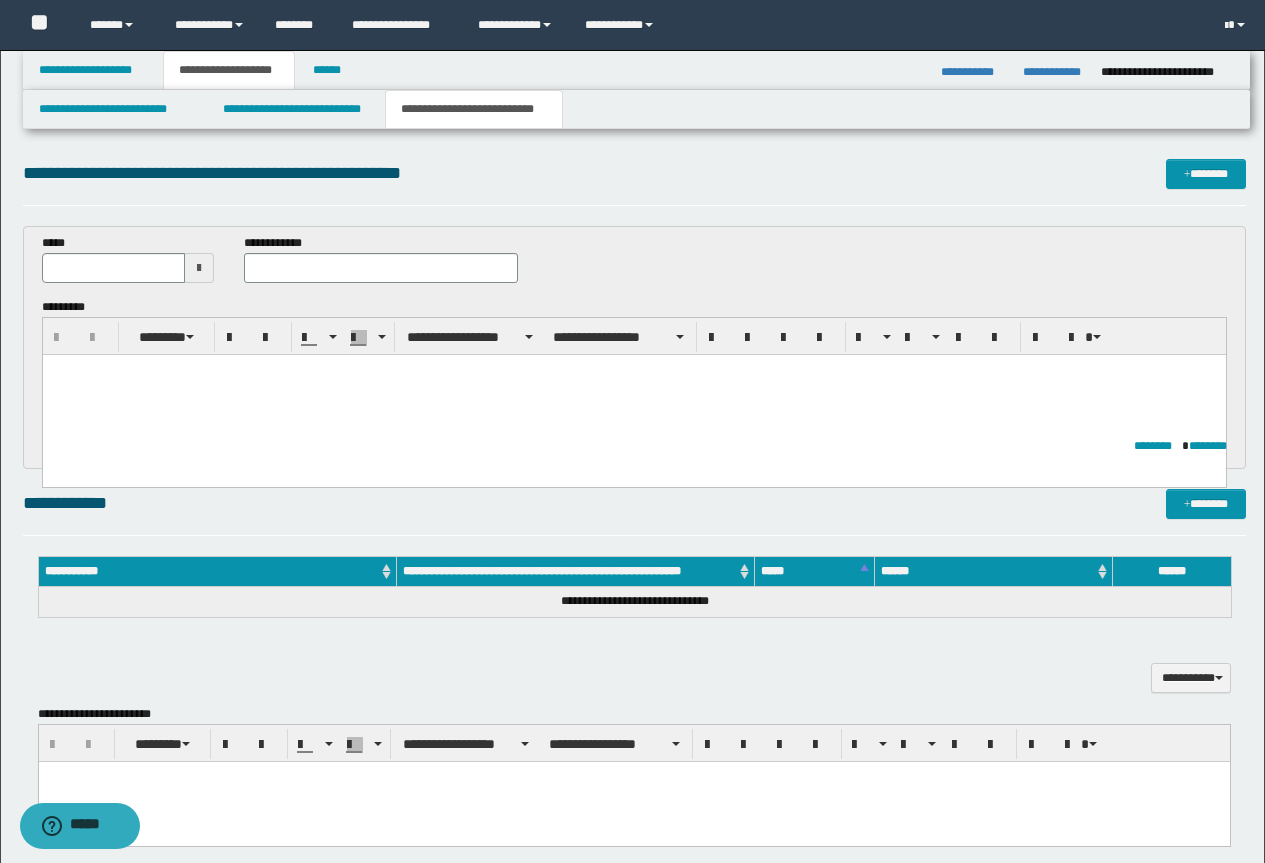 click at bounding box center [633, 395] 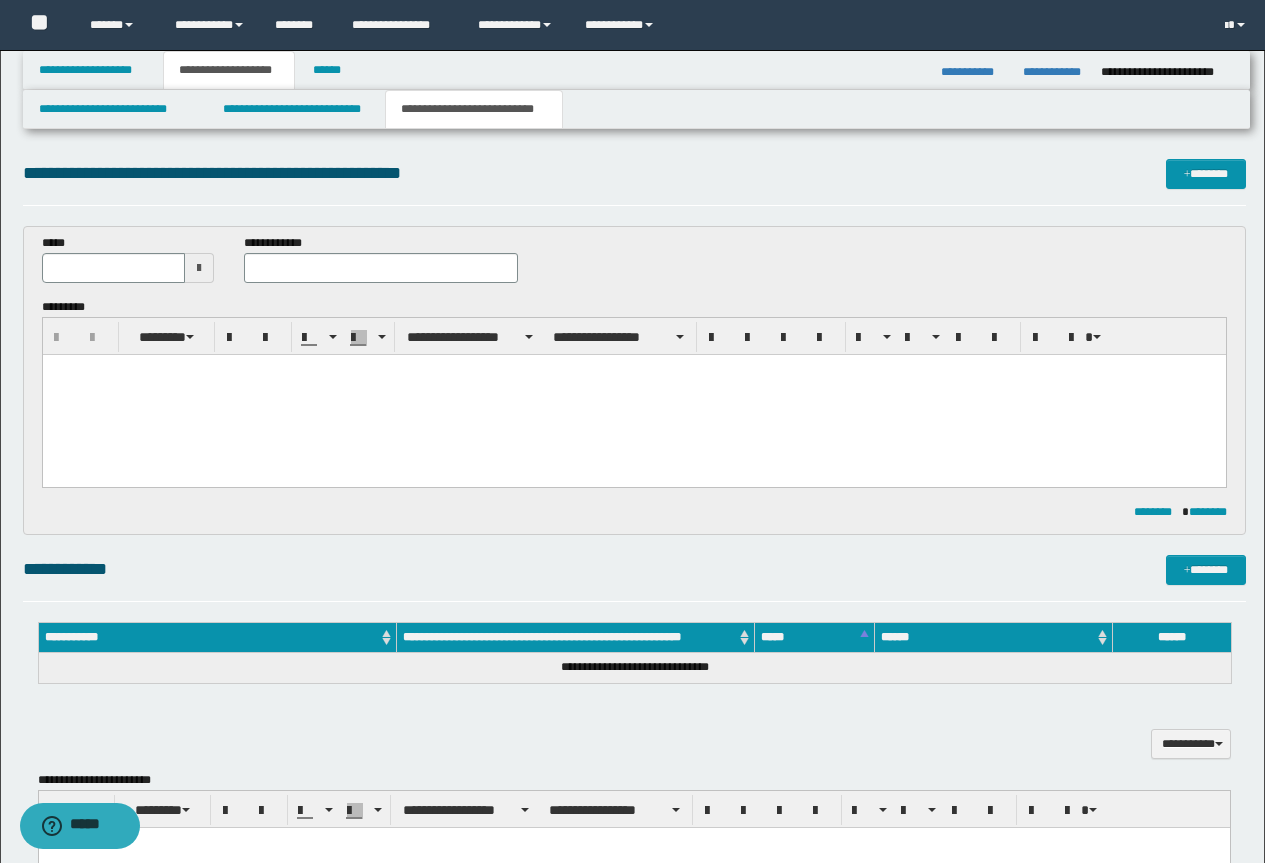 paste 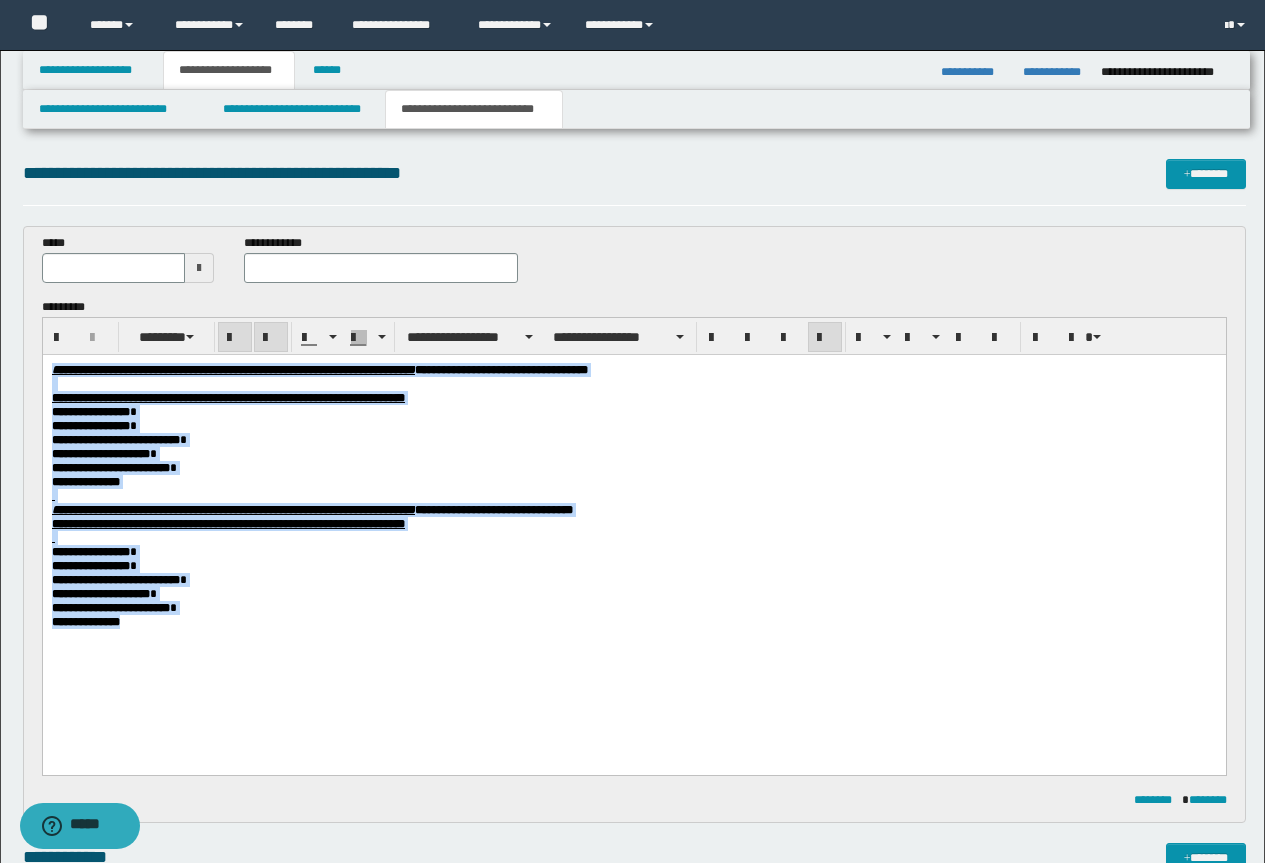 drag, startPoint x: 191, startPoint y: 678, endPoint x: -1, endPoint y: 319, distance: 407.11792 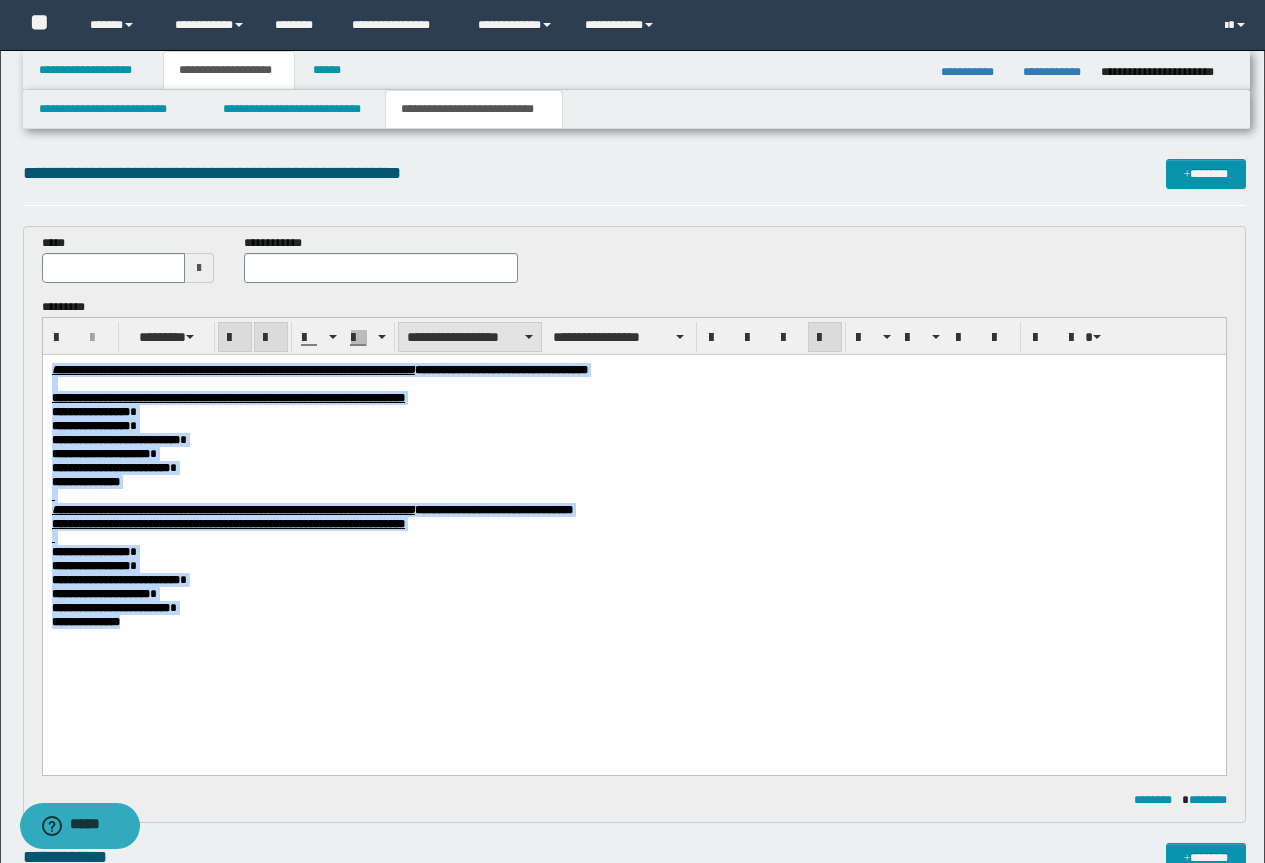 click on "**********" at bounding box center (470, 337) 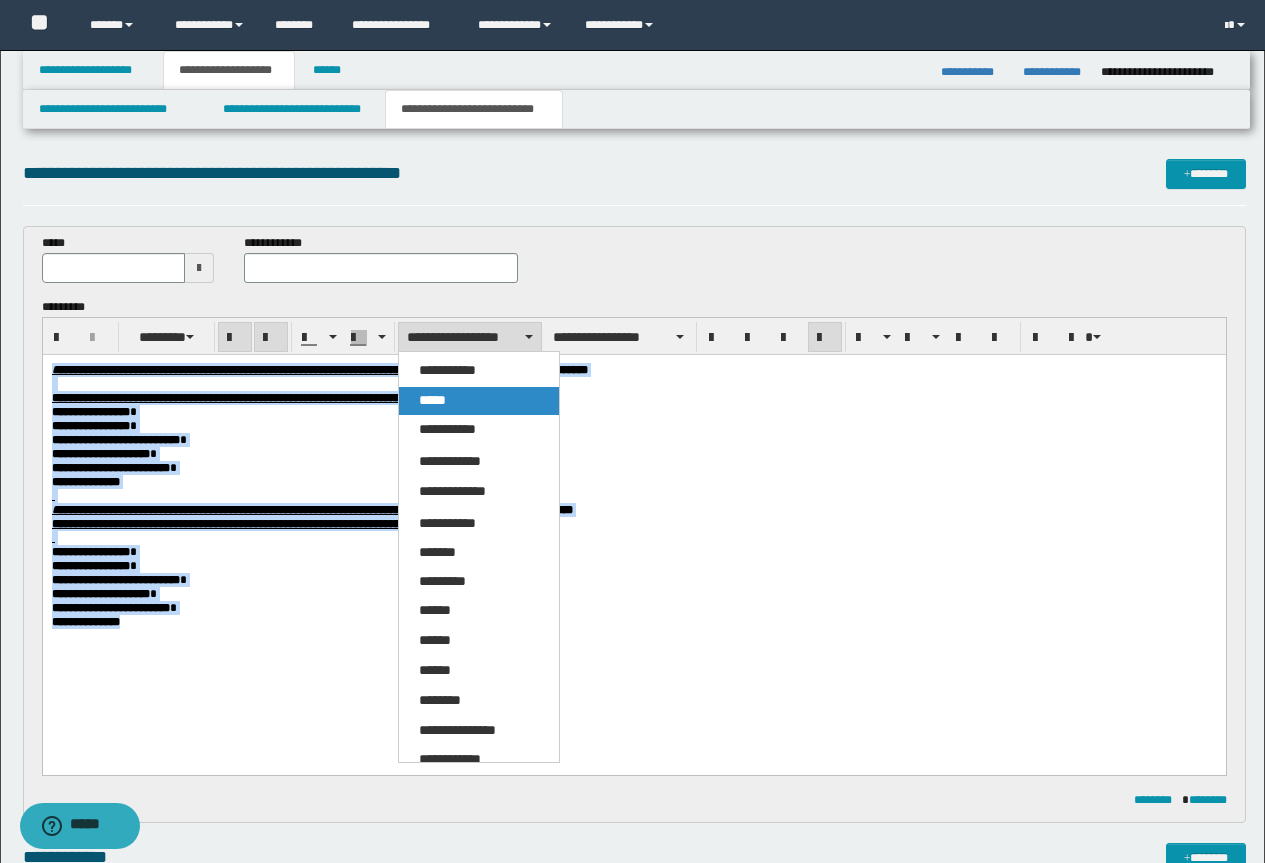 click on "*****" at bounding box center (479, 401) 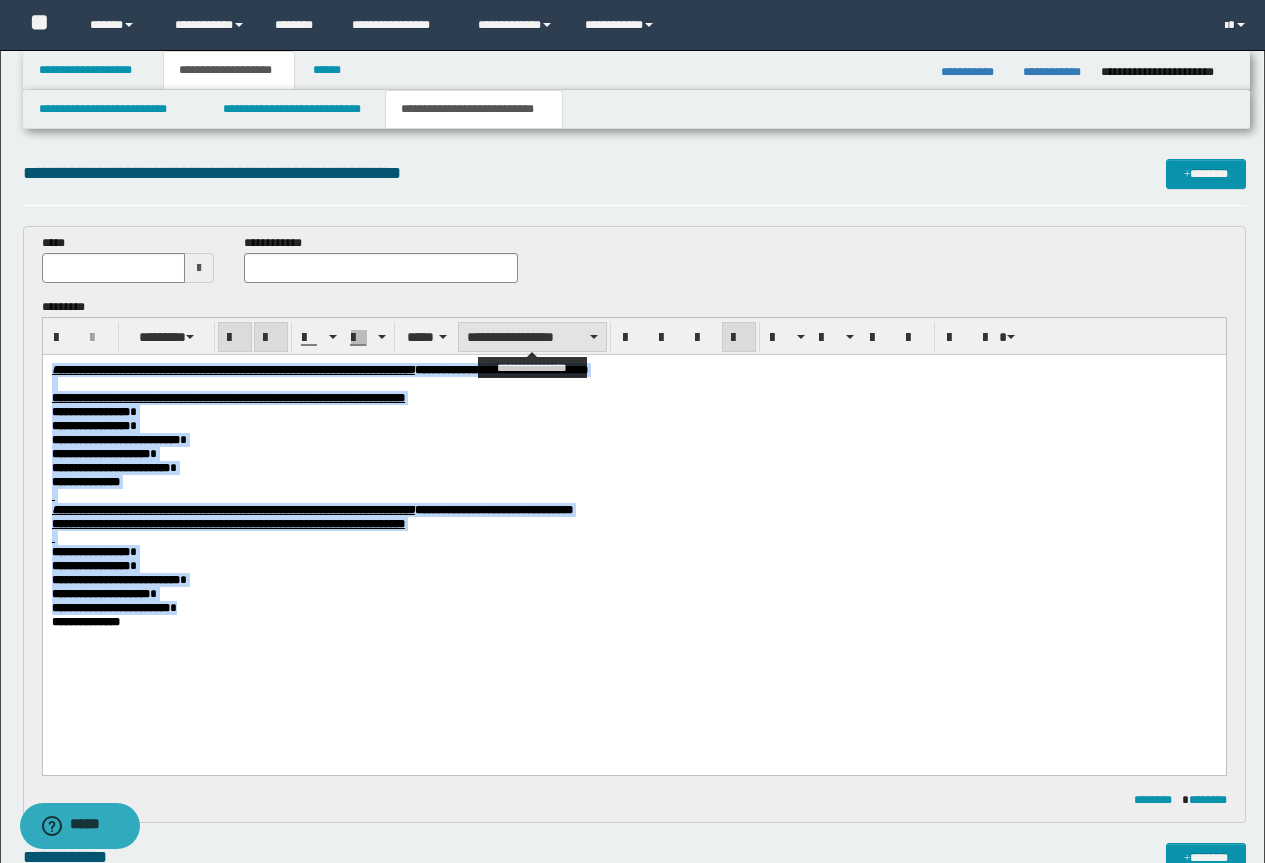 click on "**********" at bounding box center [532, 337] 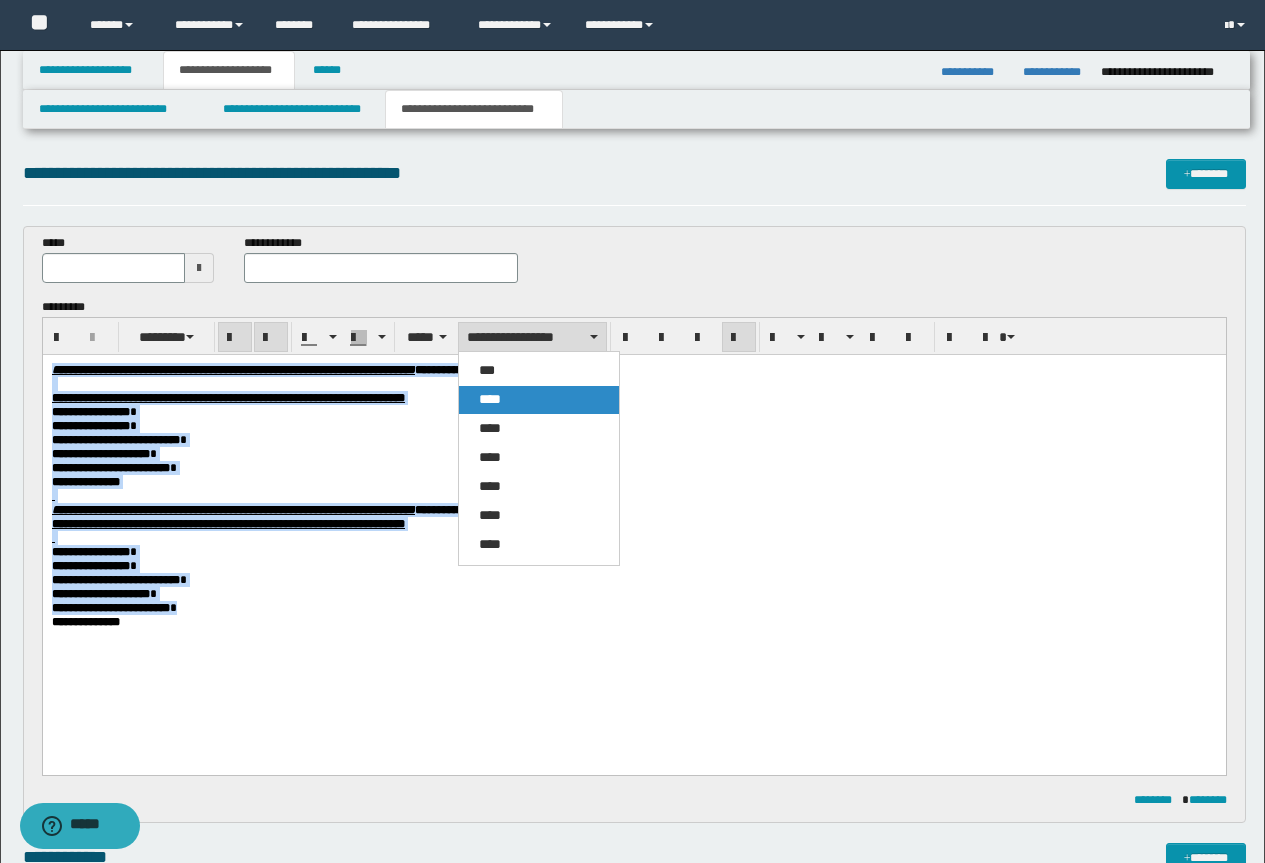 drag, startPoint x: 508, startPoint y: 405, endPoint x: 601, endPoint y: 37, distance: 379.5695 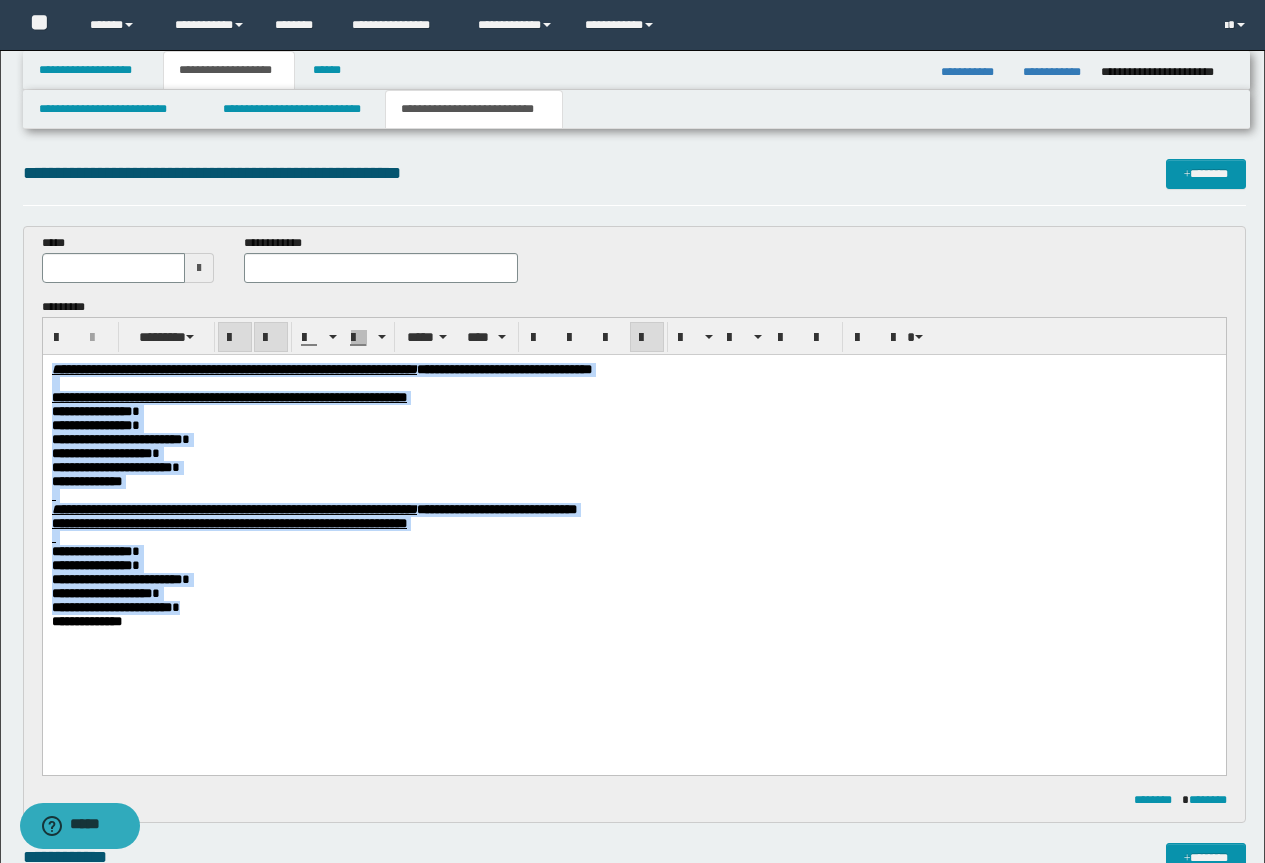 click on "**********" at bounding box center [633, 398] 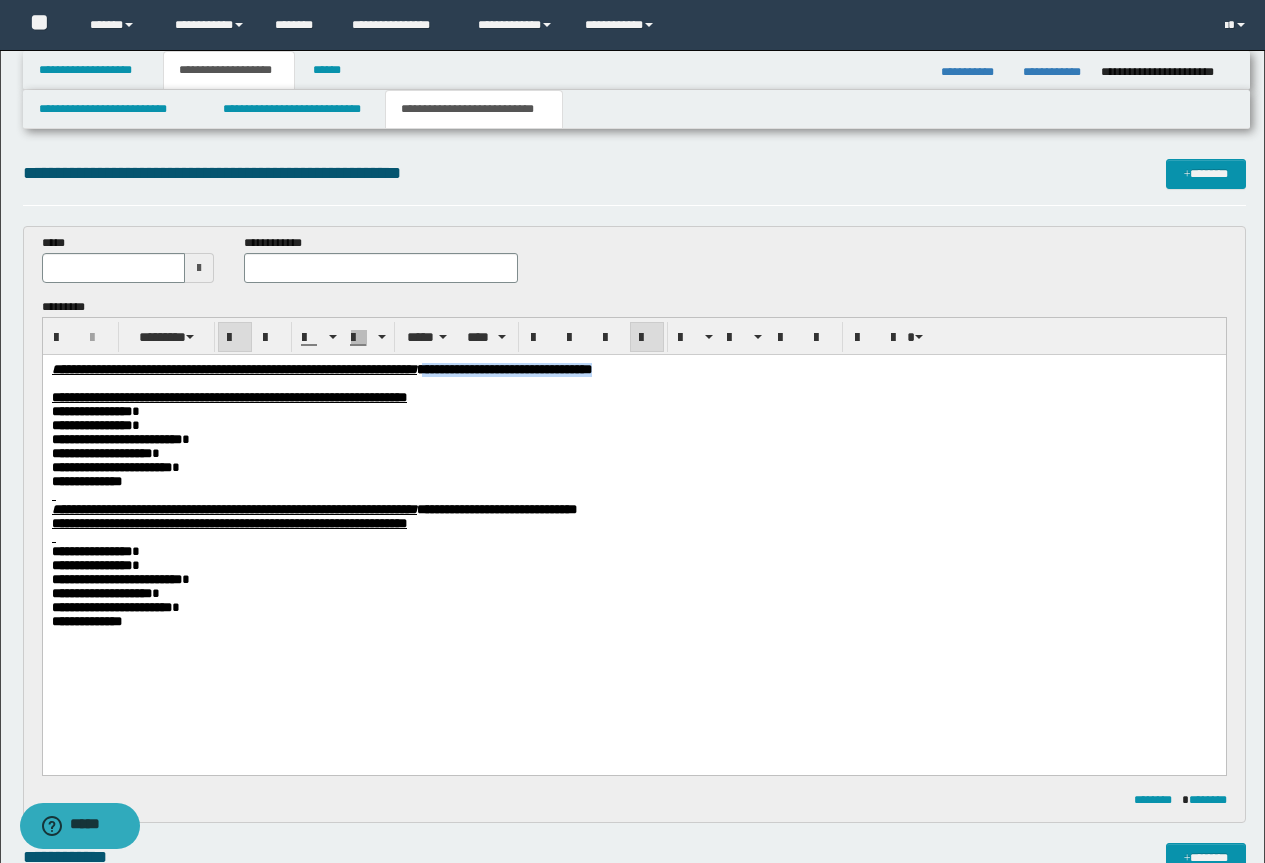drag, startPoint x: 848, startPoint y: 366, endPoint x: 624, endPoint y: 363, distance: 224.0201 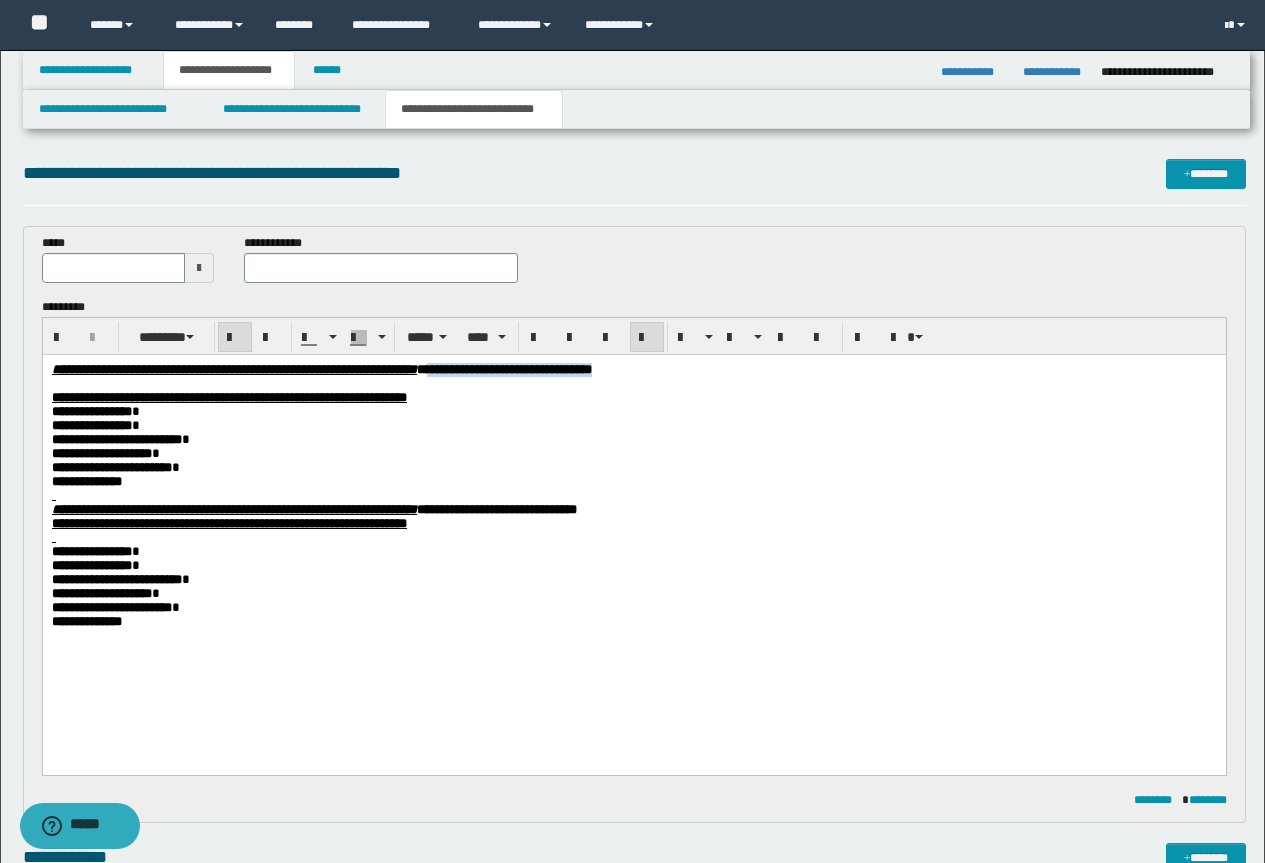 copy on "**********" 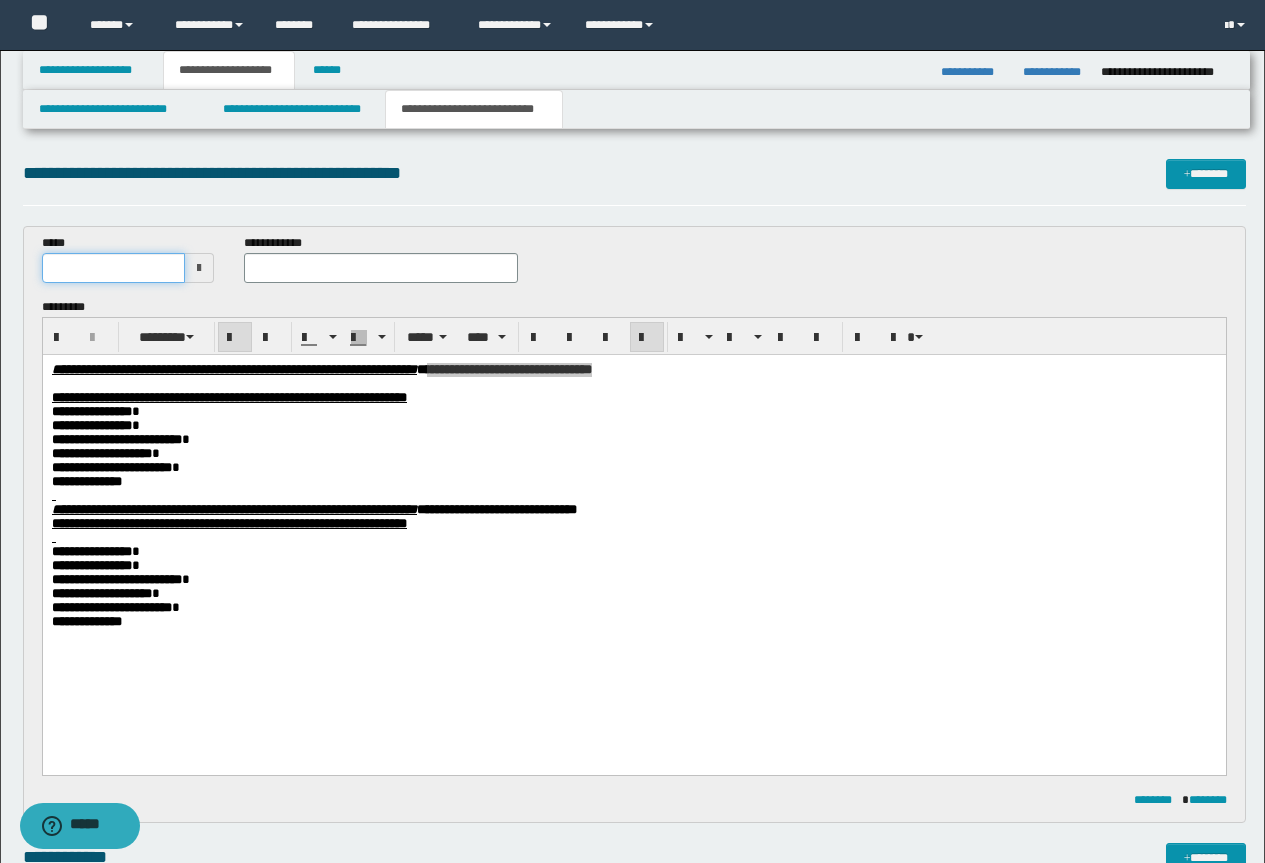 click at bounding box center [114, 268] 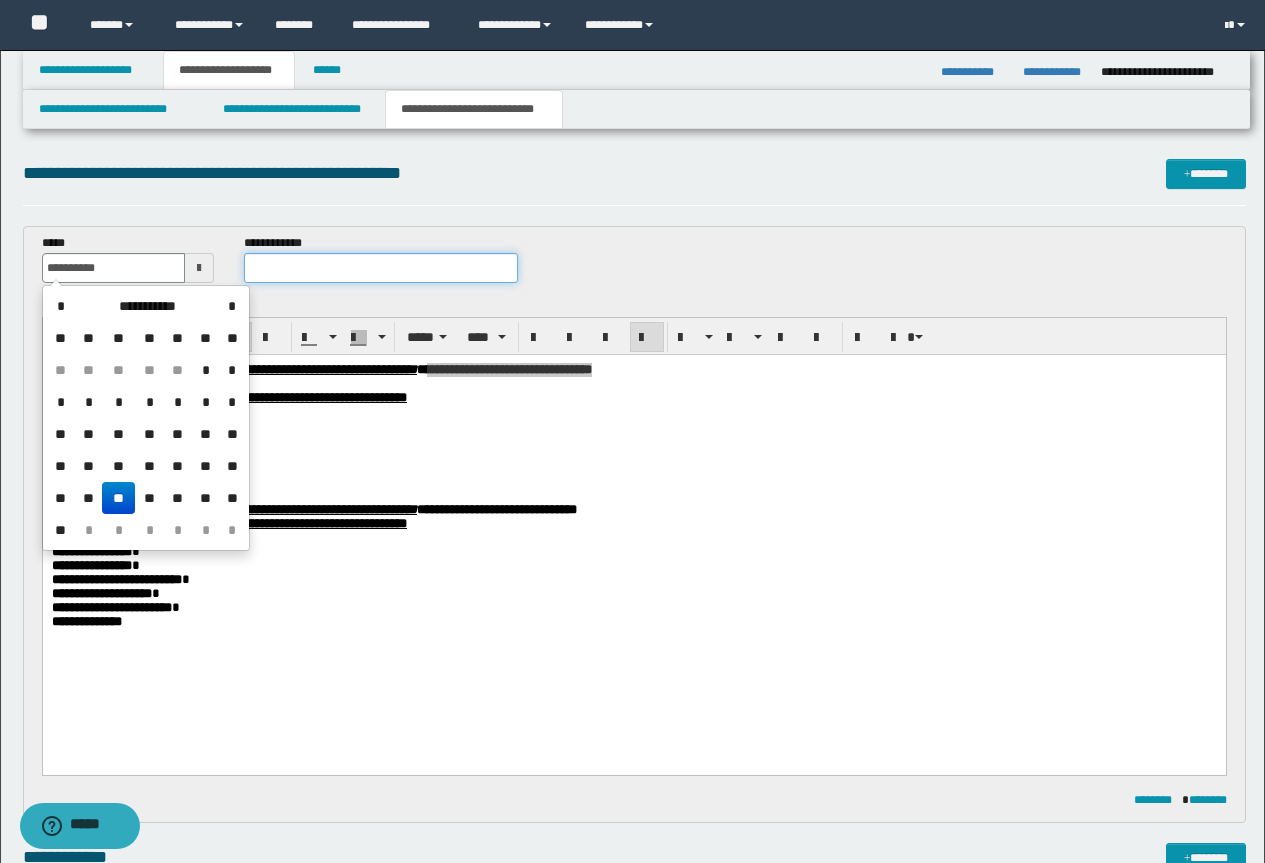 type on "**********" 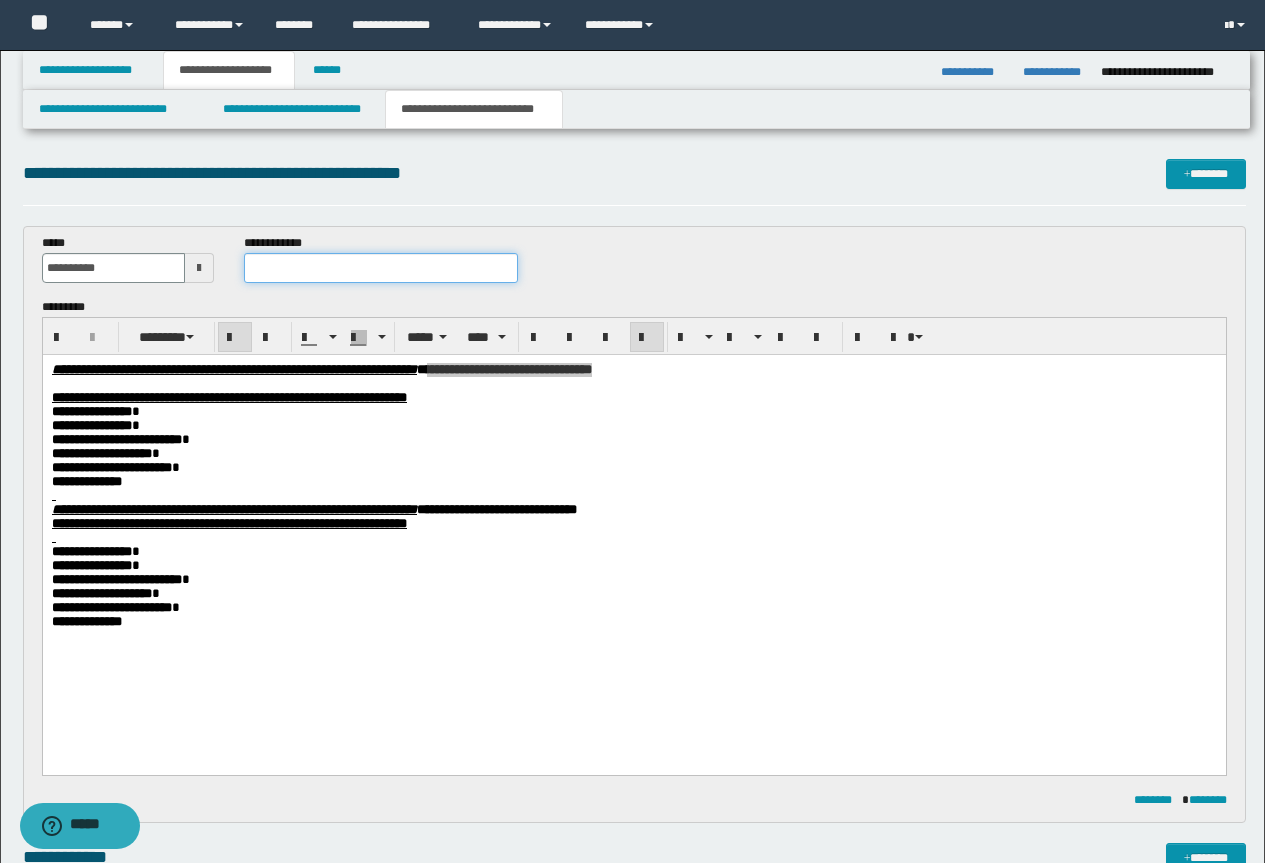 click at bounding box center (381, 268) 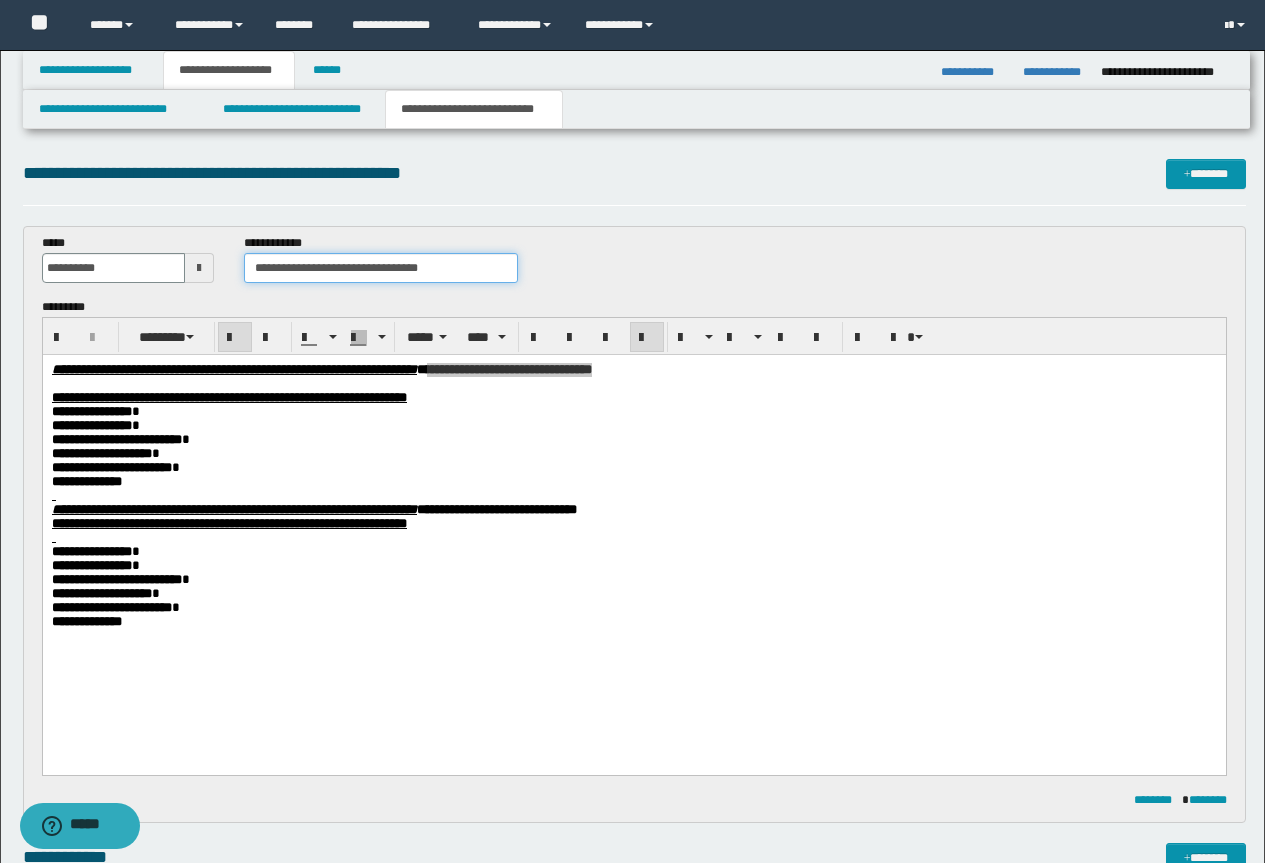 drag, startPoint x: 470, startPoint y: 260, endPoint x: 363, endPoint y: 268, distance: 107.298645 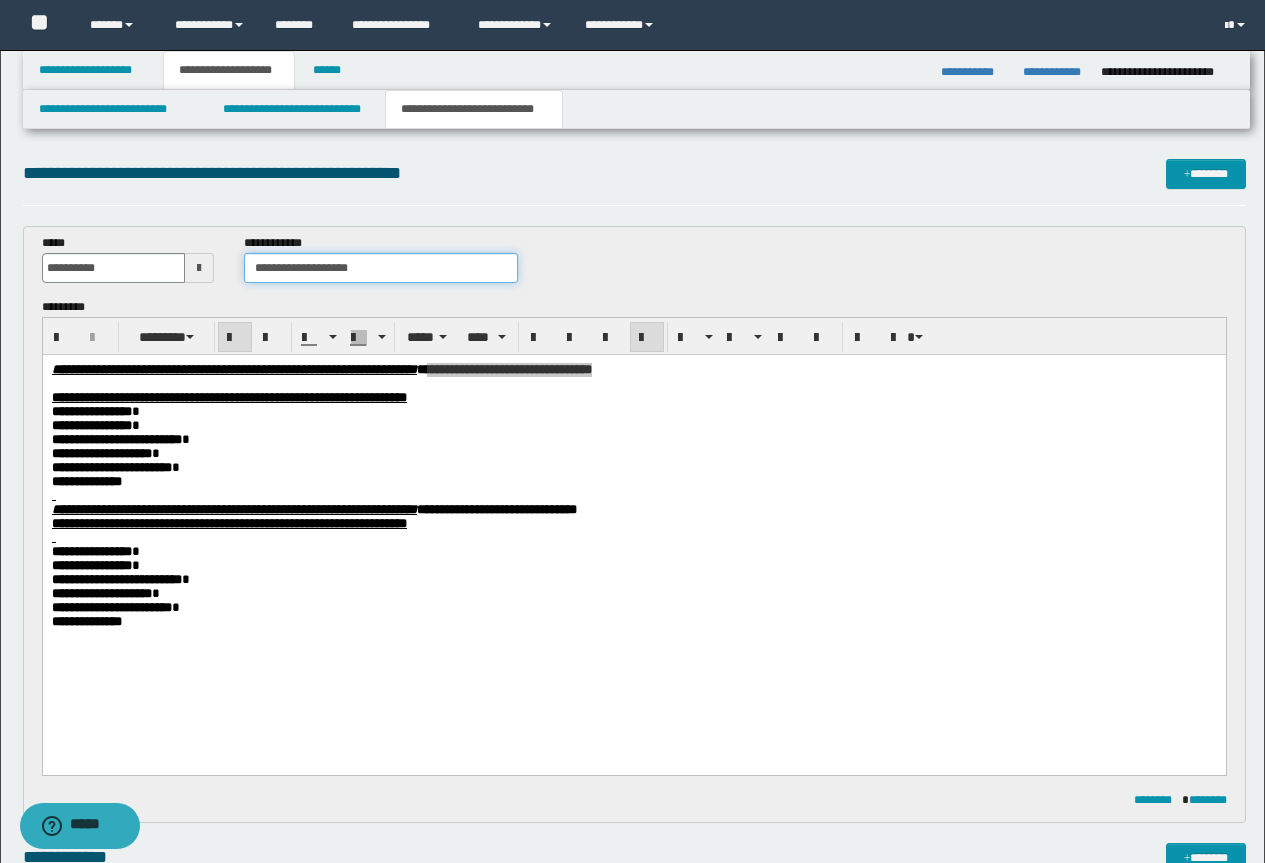type on "**********" 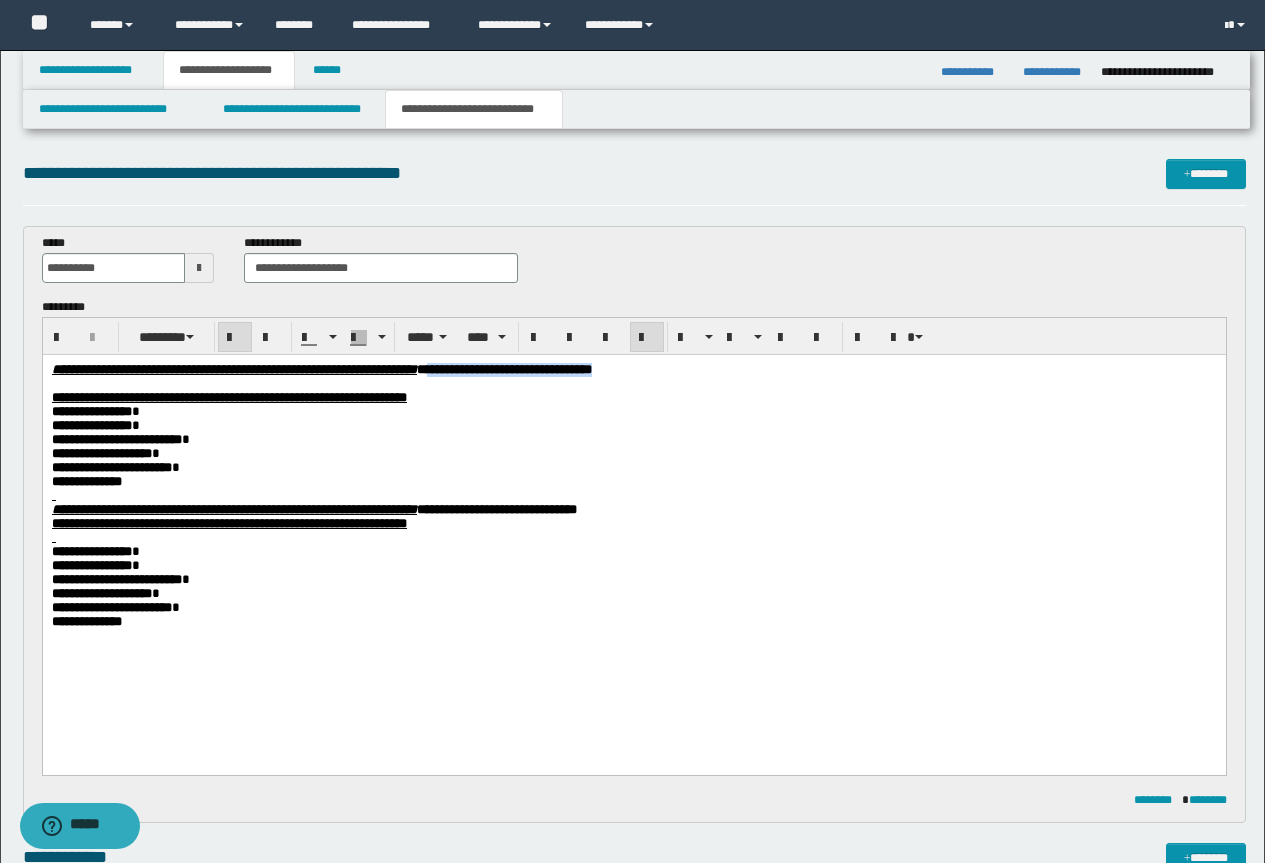 click on "**********" at bounding box center (633, 594) 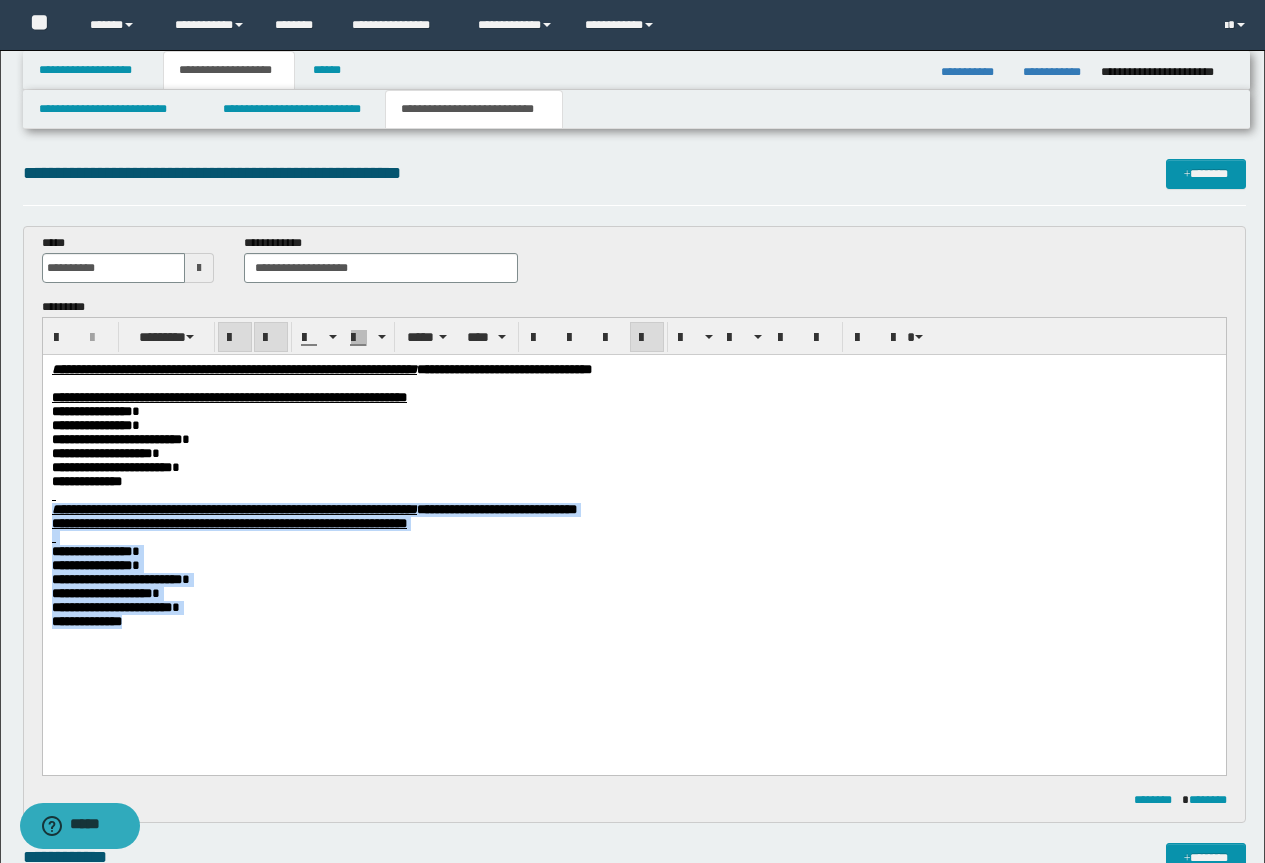 drag, startPoint x: 179, startPoint y: 675, endPoint x: 70, endPoint y: 544, distance: 170.41713 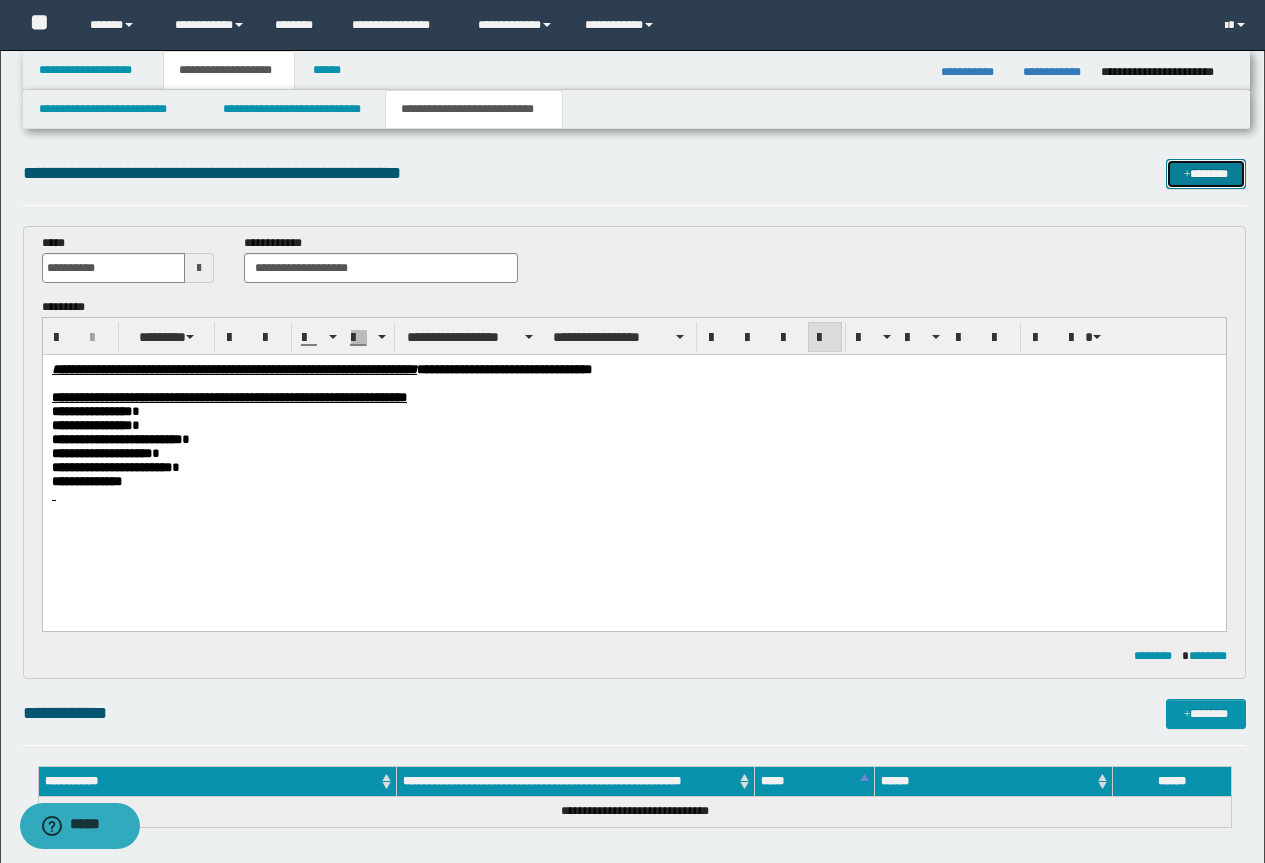 click on "*******" at bounding box center [1206, 174] 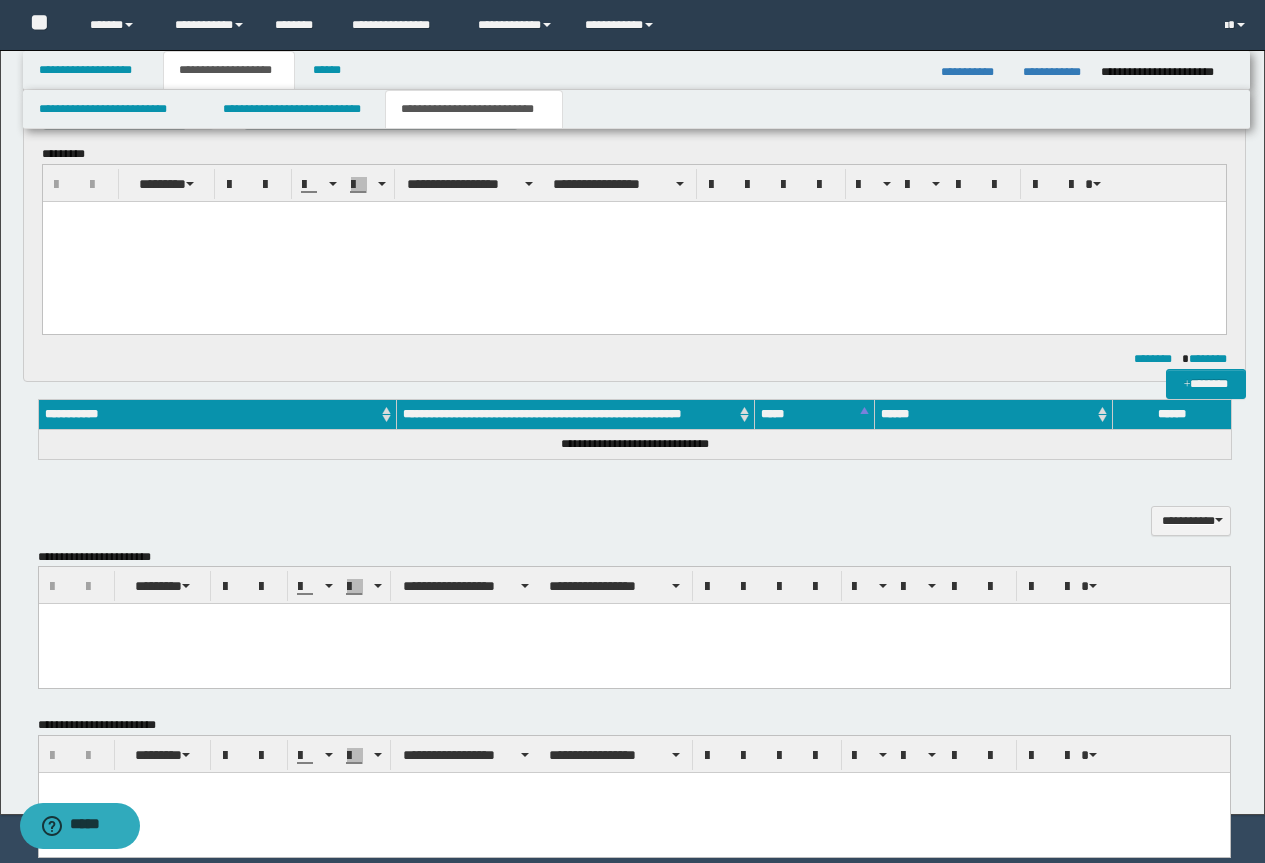 scroll, scrollTop: 0, scrollLeft: 0, axis: both 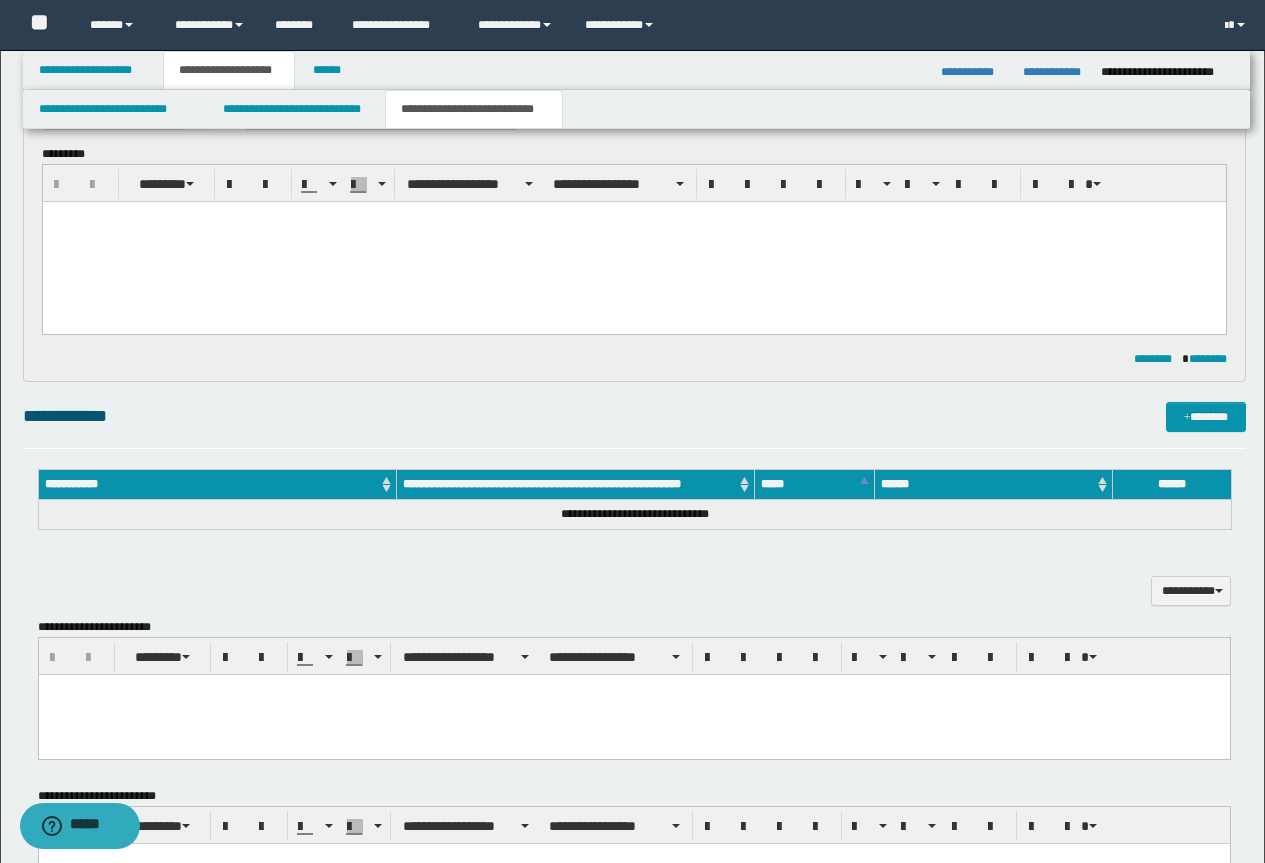 click at bounding box center (633, 241) 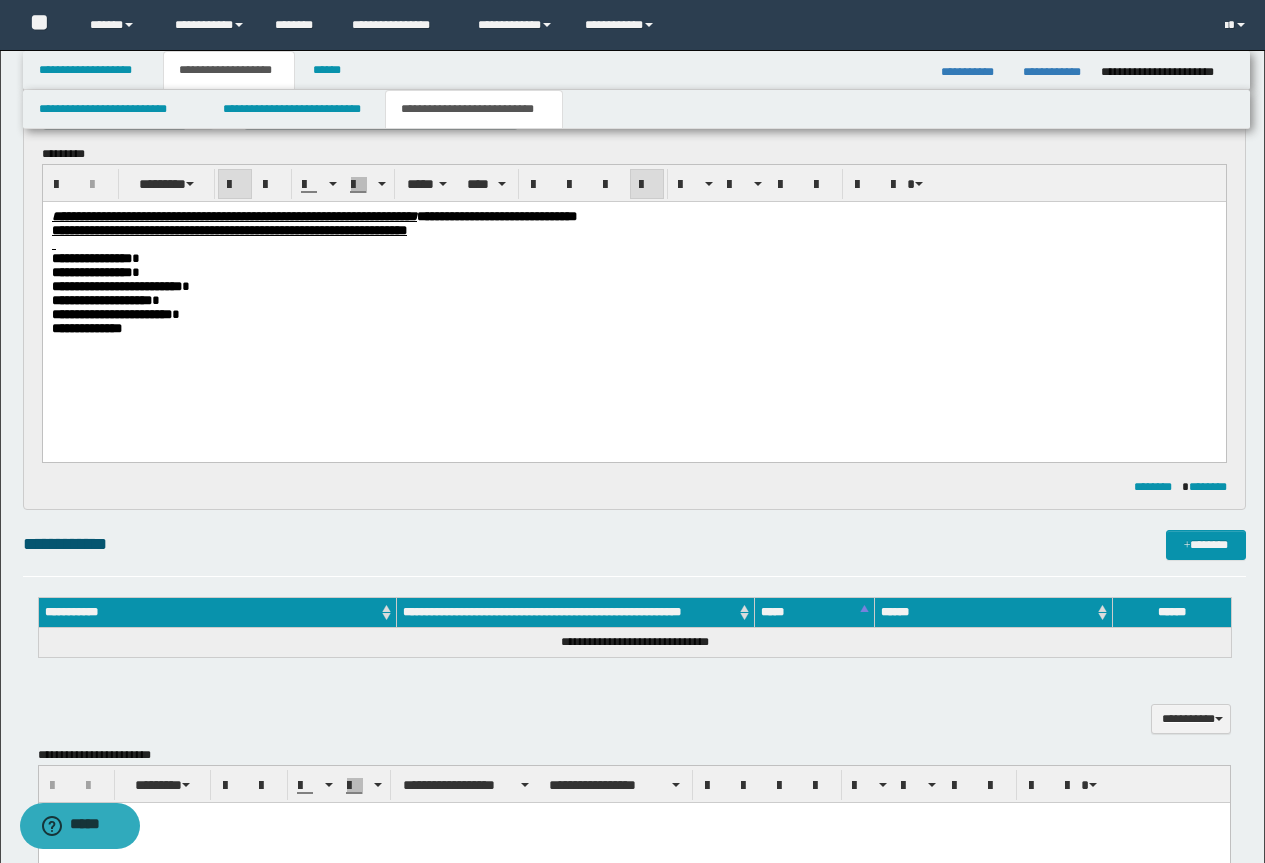 drag, startPoint x: 800, startPoint y: 221, endPoint x: 628, endPoint y: 206, distance: 172.65283 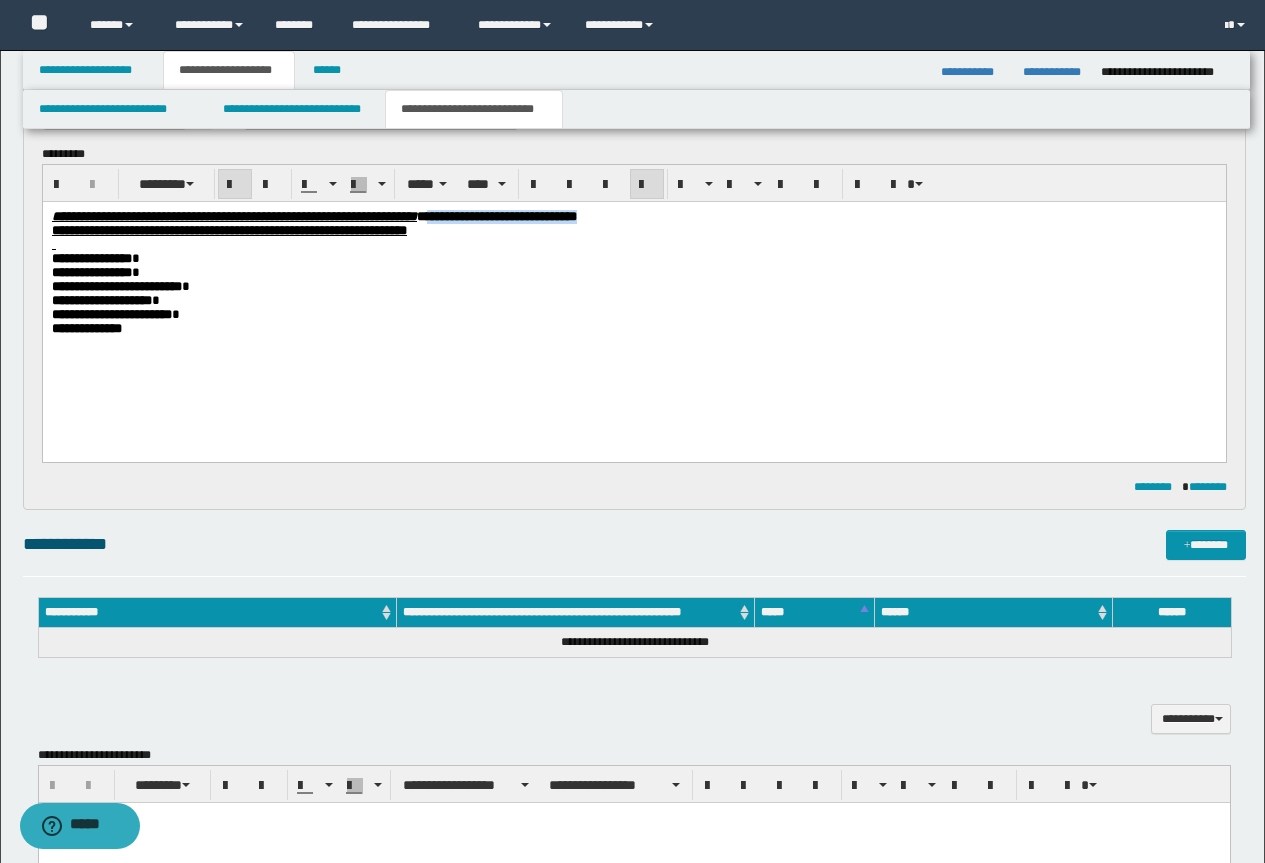 drag, startPoint x: 828, startPoint y: 216, endPoint x: 625, endPoint y: 219, distance: 203.02217 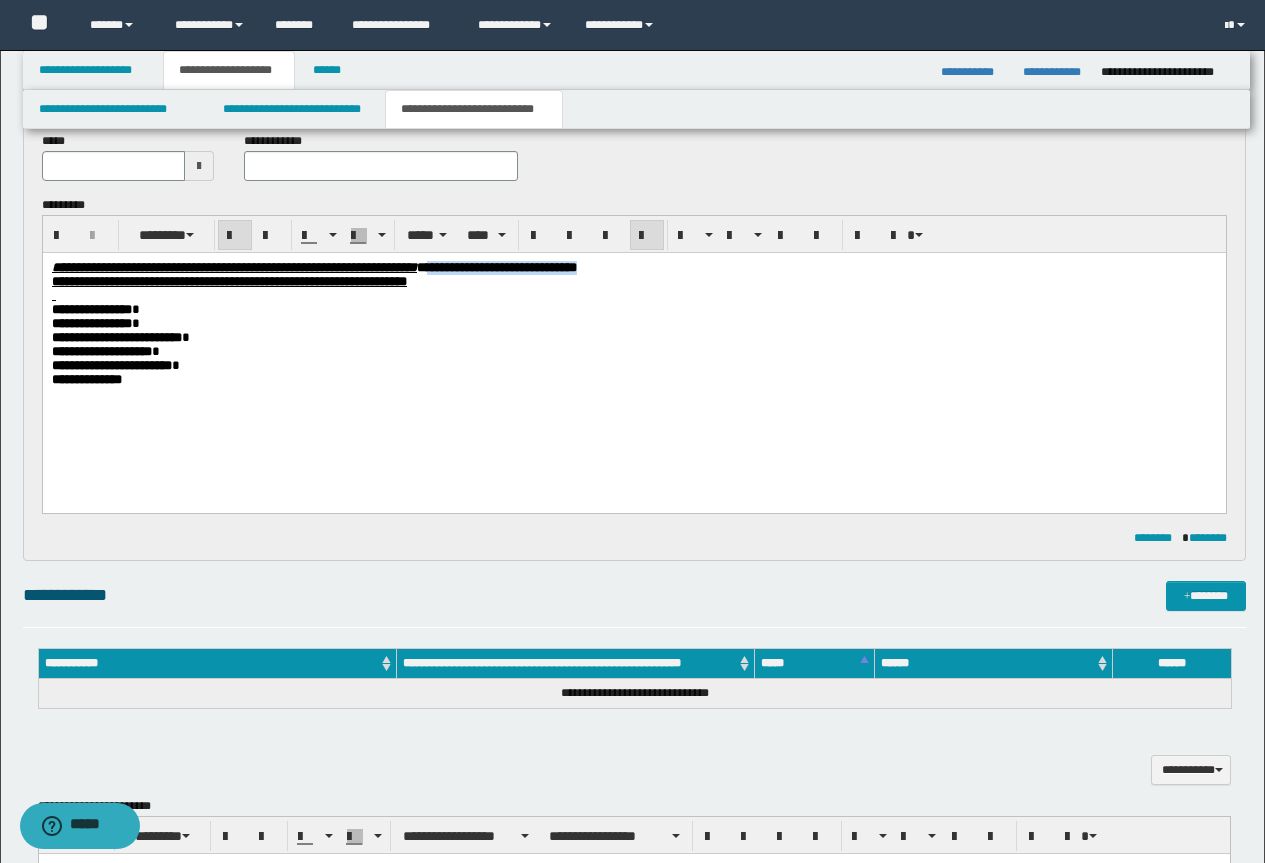 scroll, scrollTop: 426, scrollLeft: 0, axis: vertical 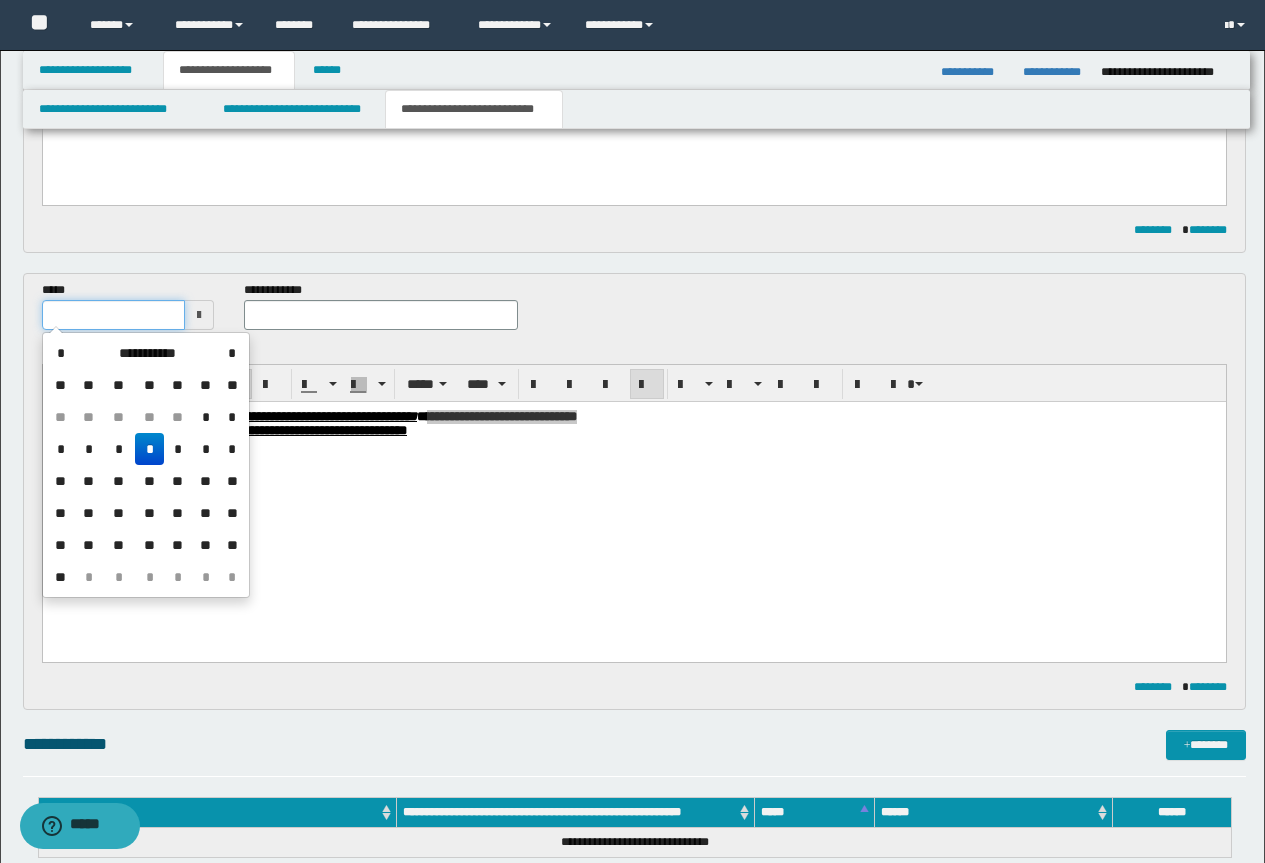 click at bounding box center [114, 315] 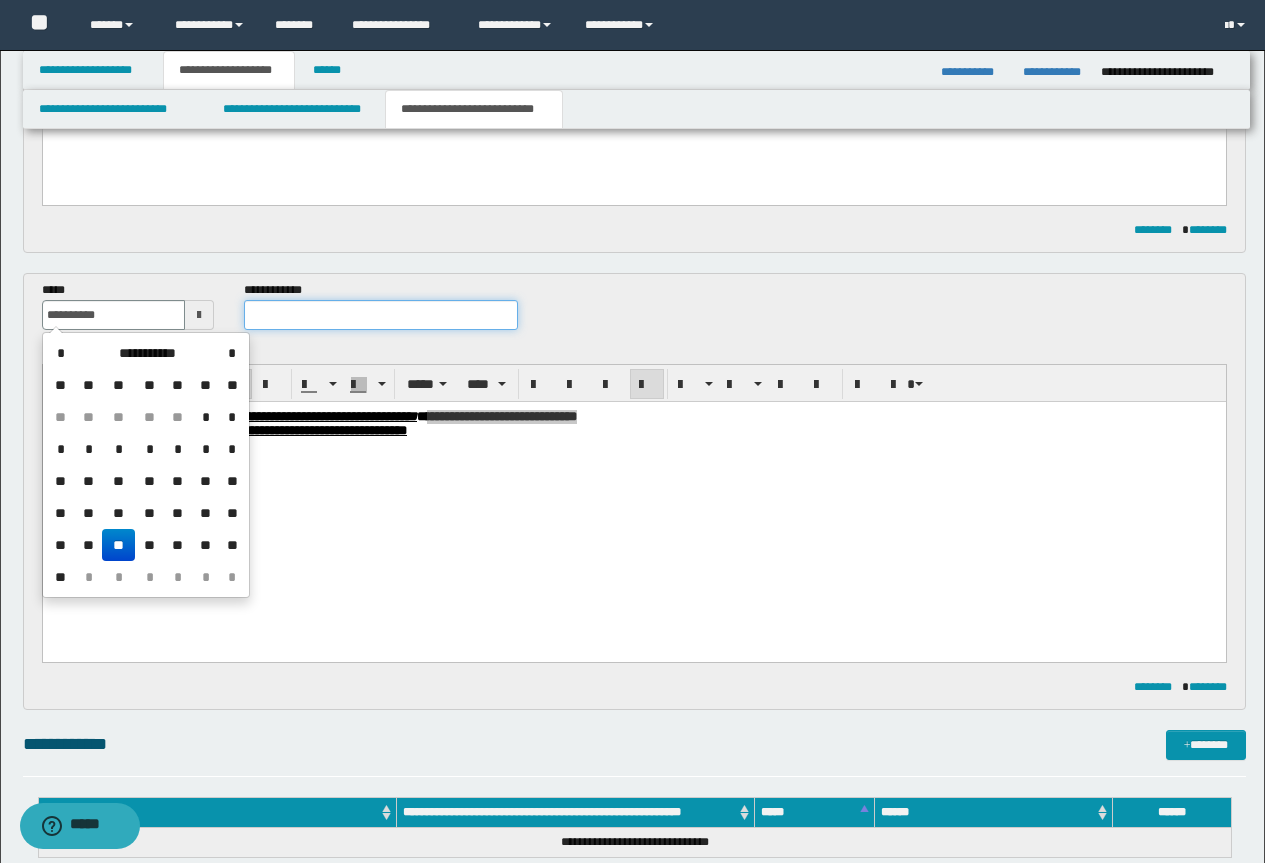 type on "**********" 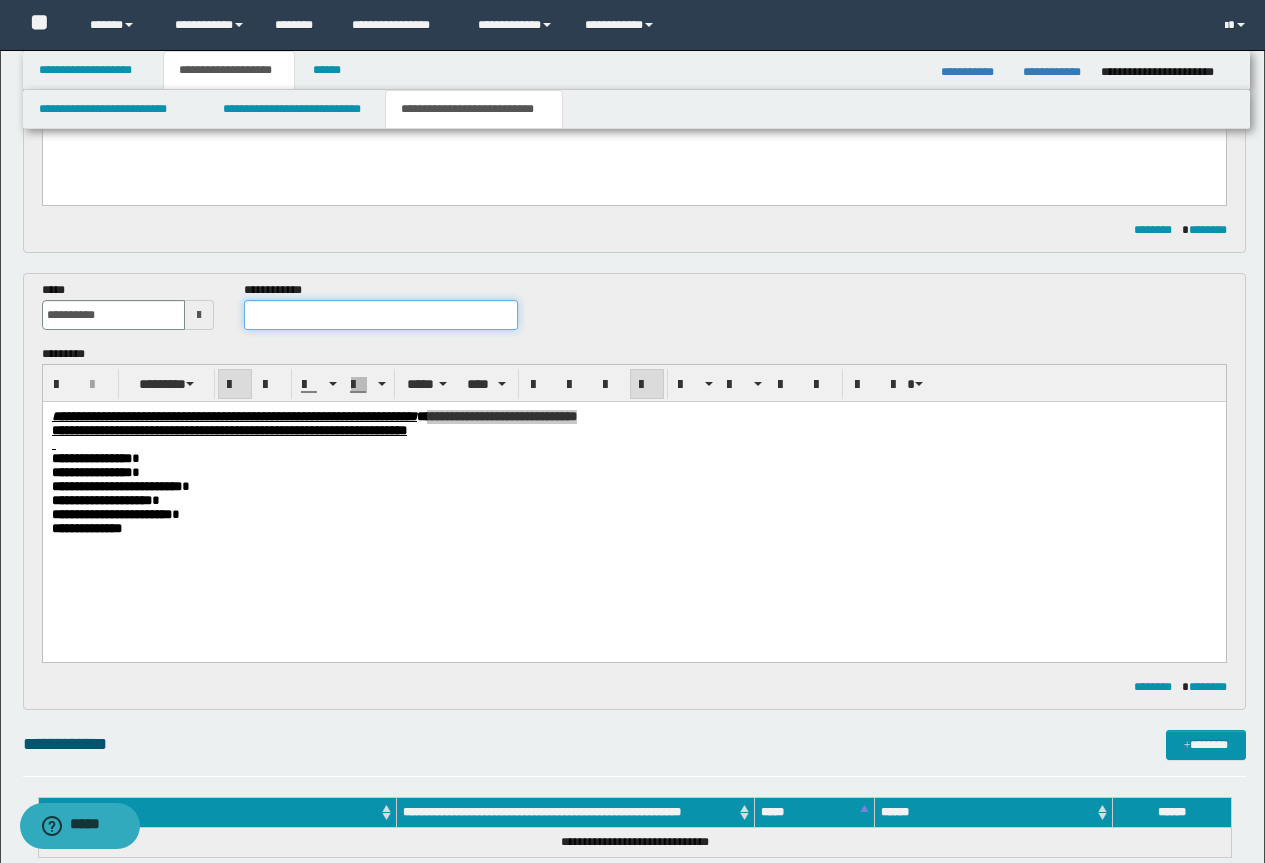 click at bounding box center (381, 315) 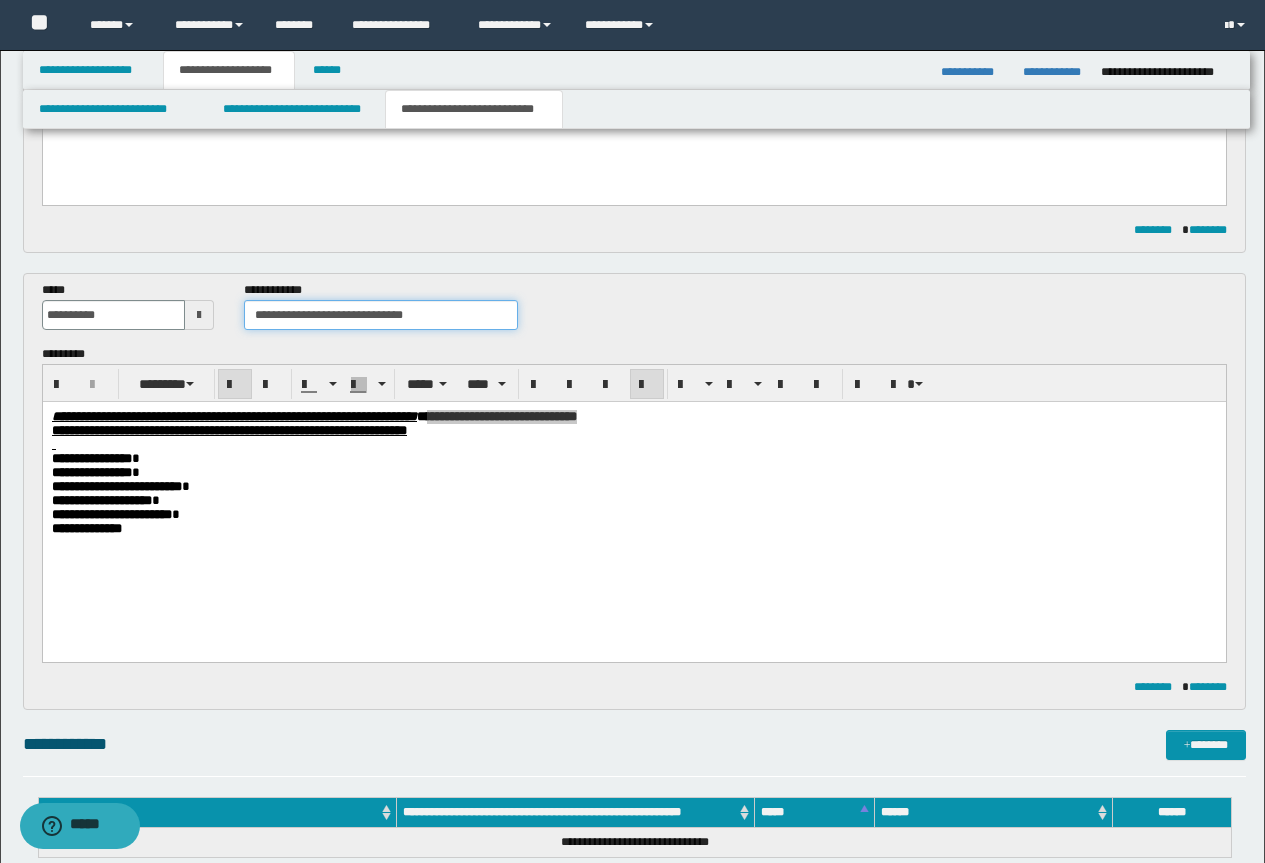 drag, startPoint x: 444, startPoint y: 313, endPoint x: 347, endPoint y: 311, distance: 97.020615 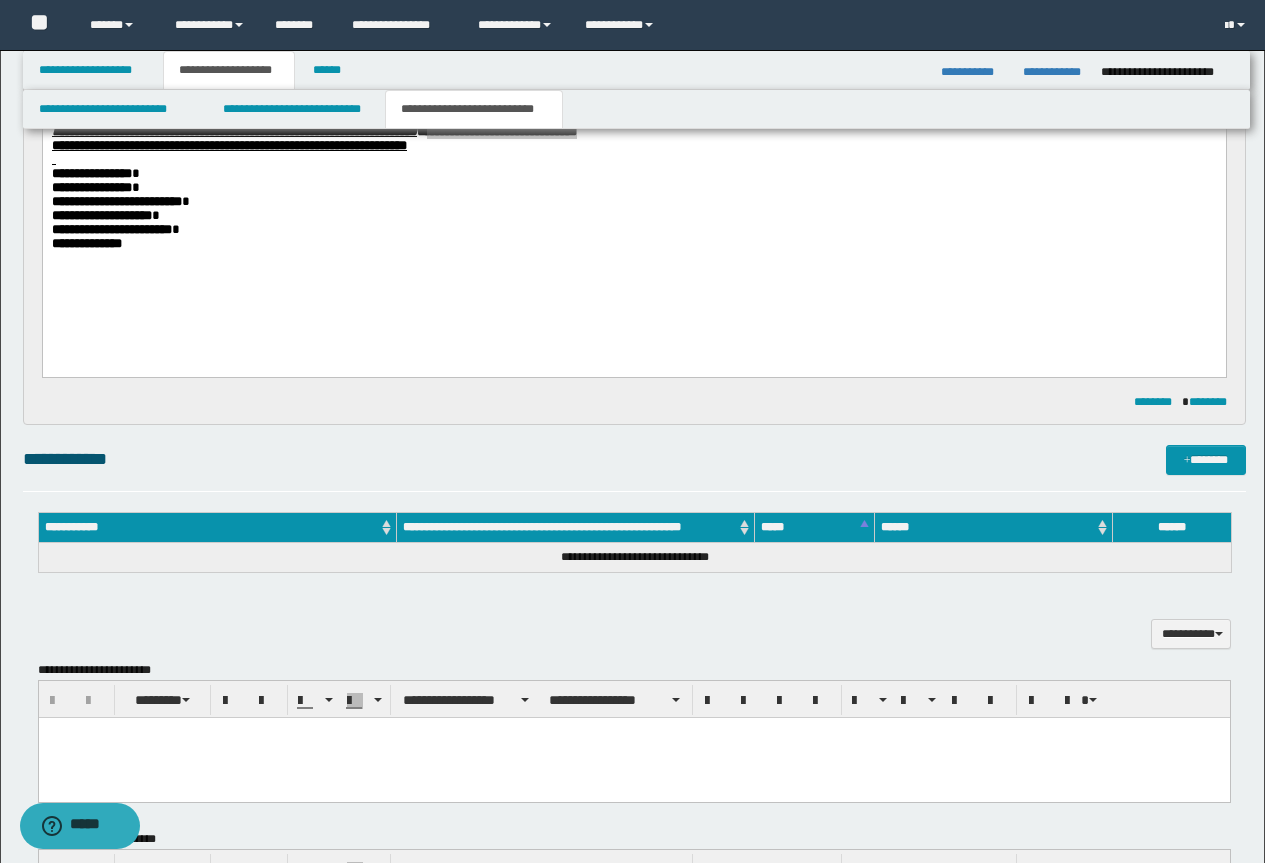 scroll, scrollTop: 826, scrollLeft: 0, axis: vertical 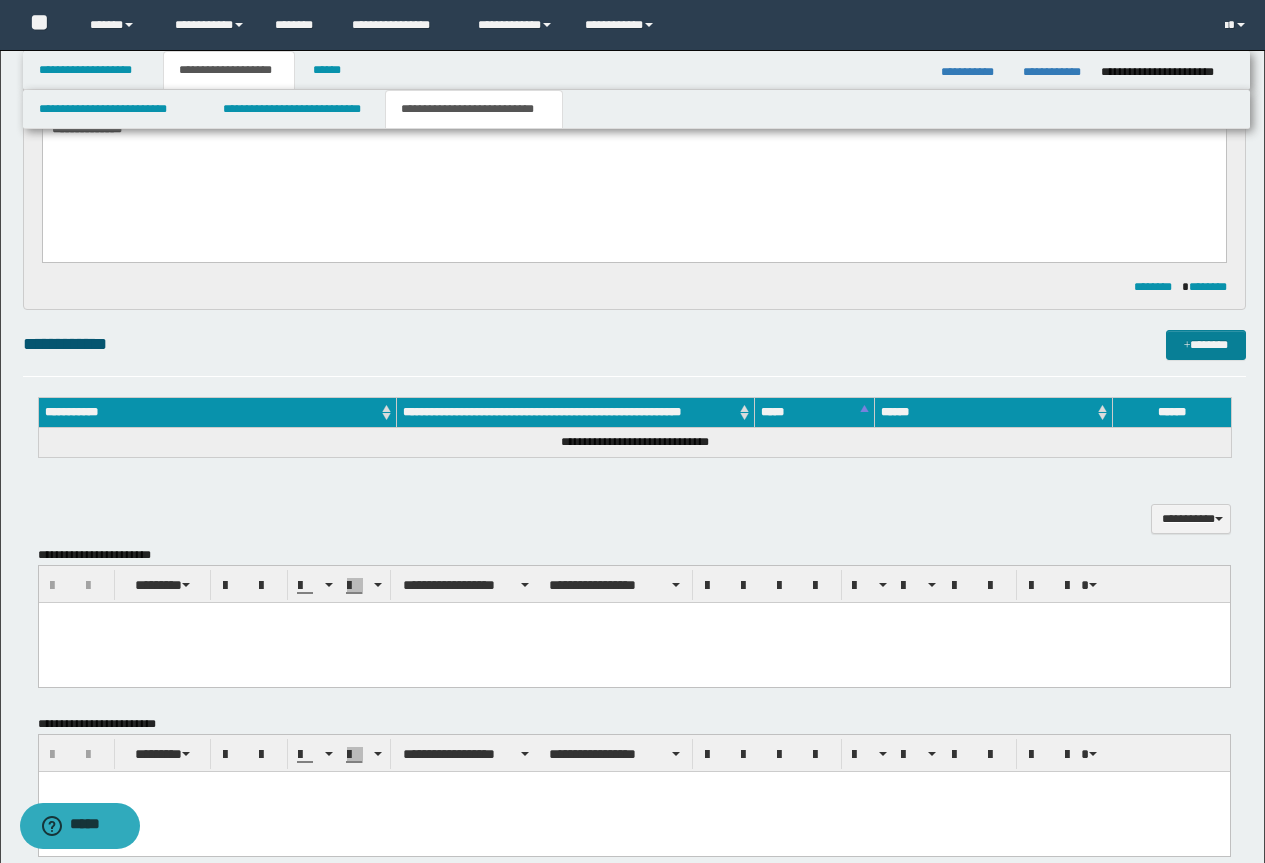type on "**********" 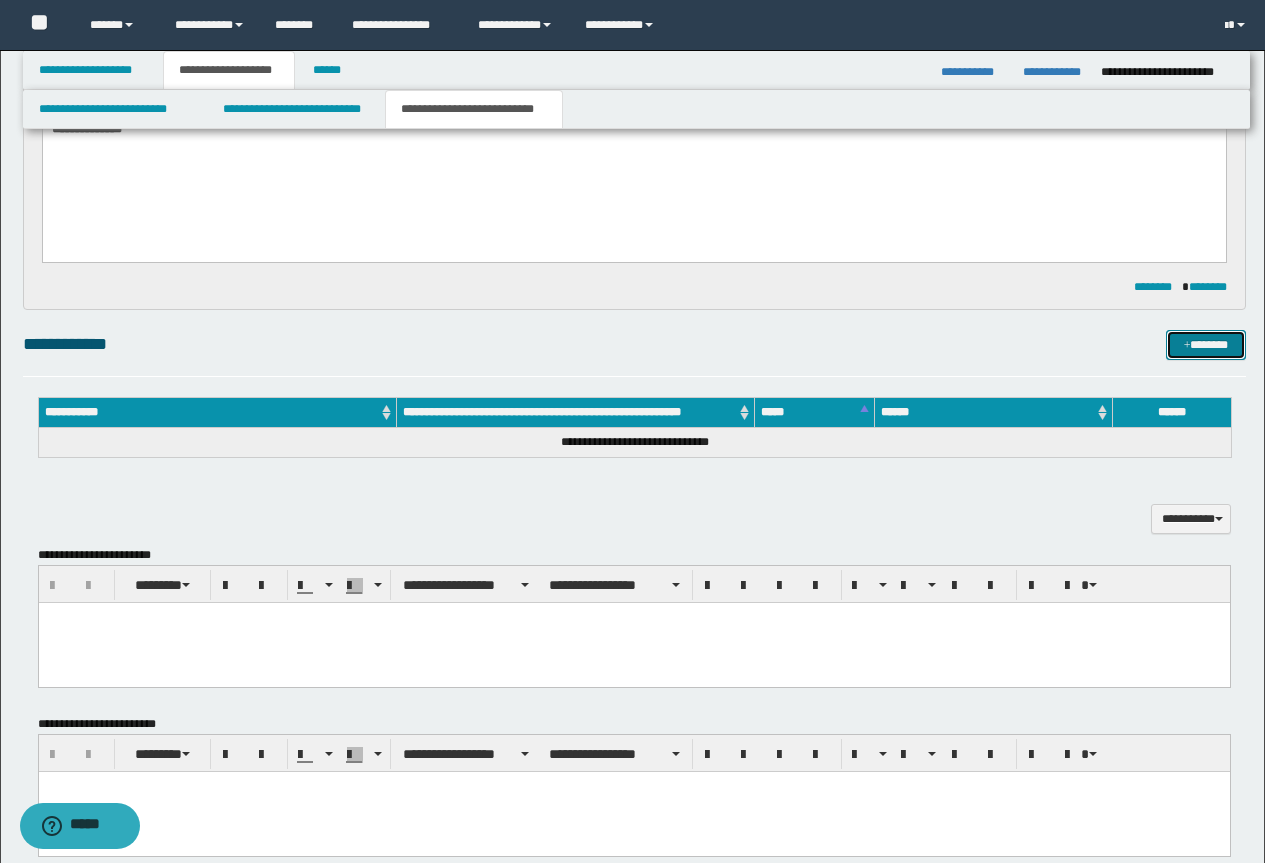 click on "*******" at bounding box center [1206, 345] 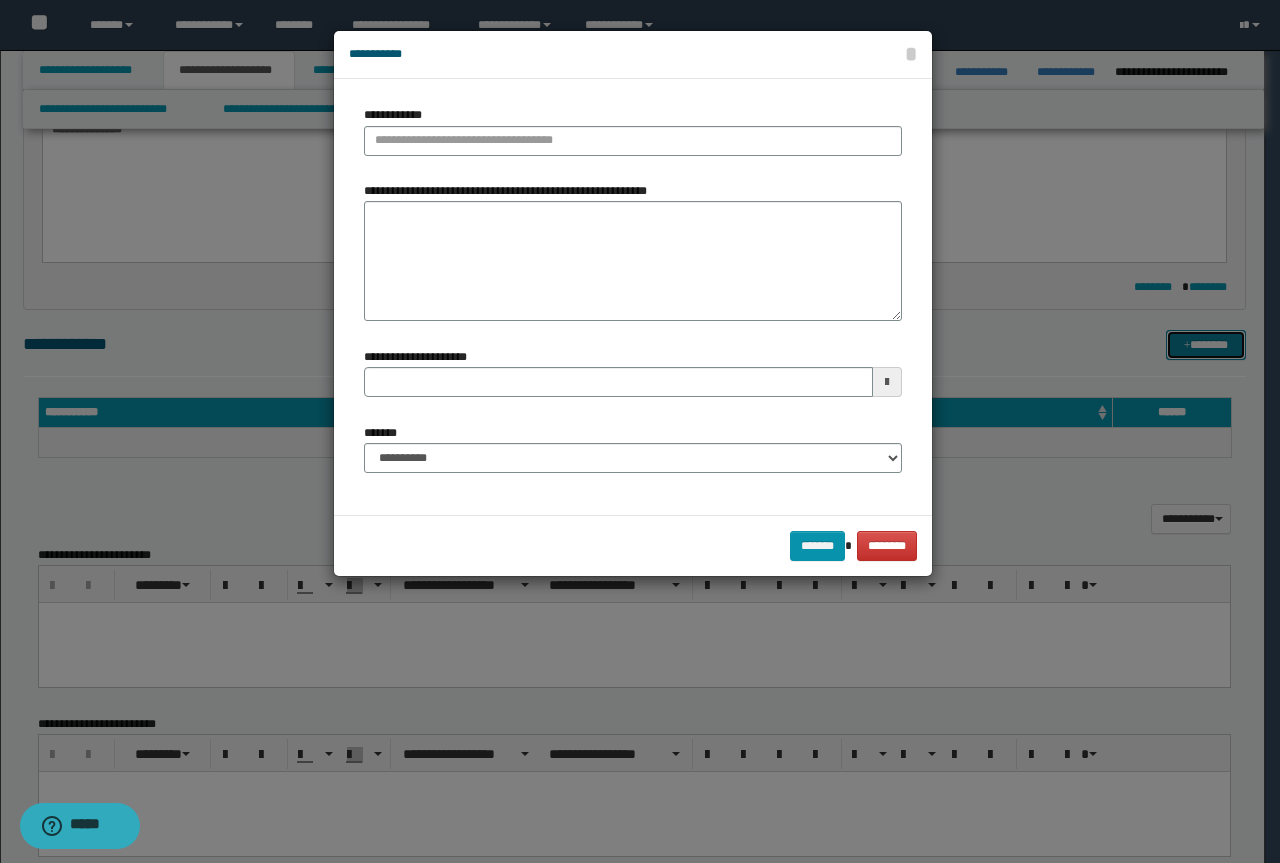 type 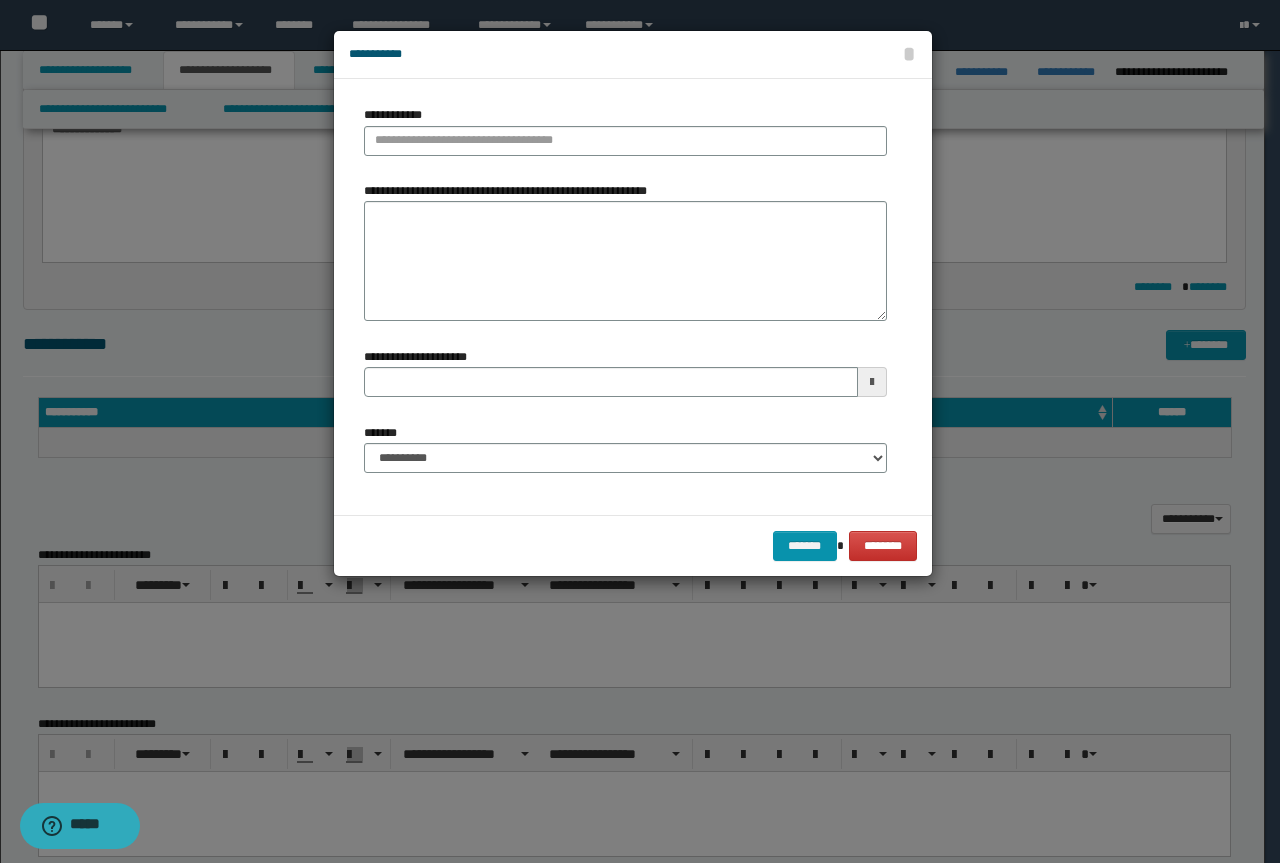 type 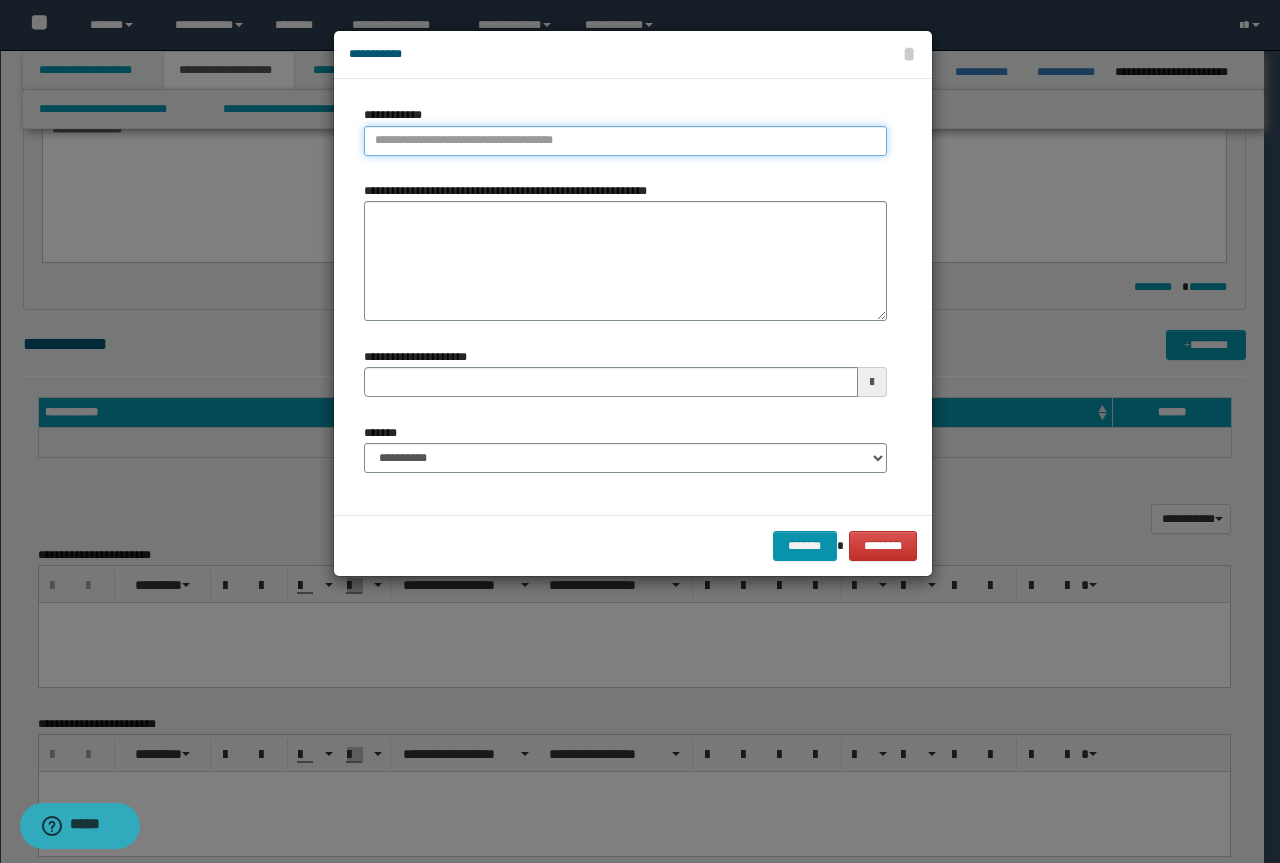 click on "**********" at bounding box center (625, 141) 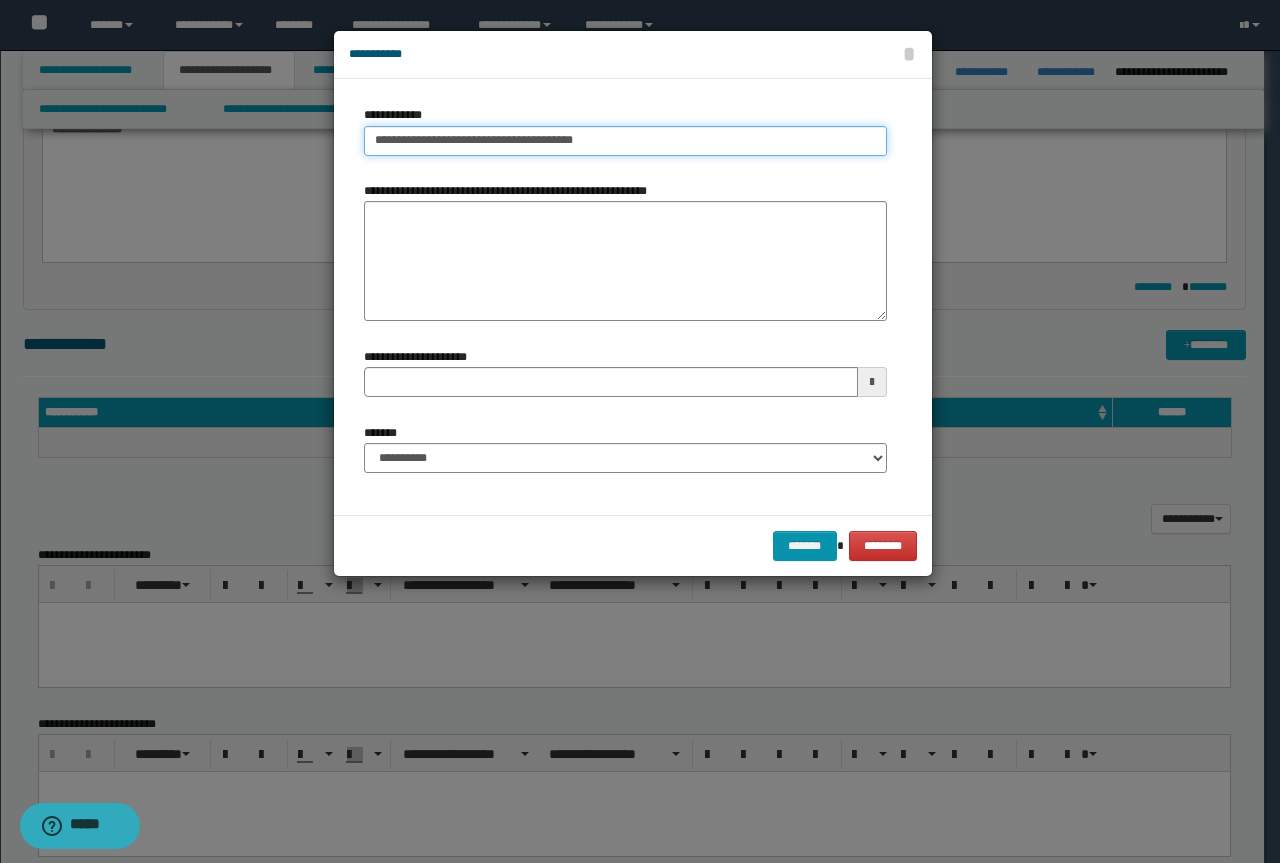 drag, startPoint x: 615, startPoint y: 140, endPoint x: 522, endPoint y: 143, distance: 93.04838 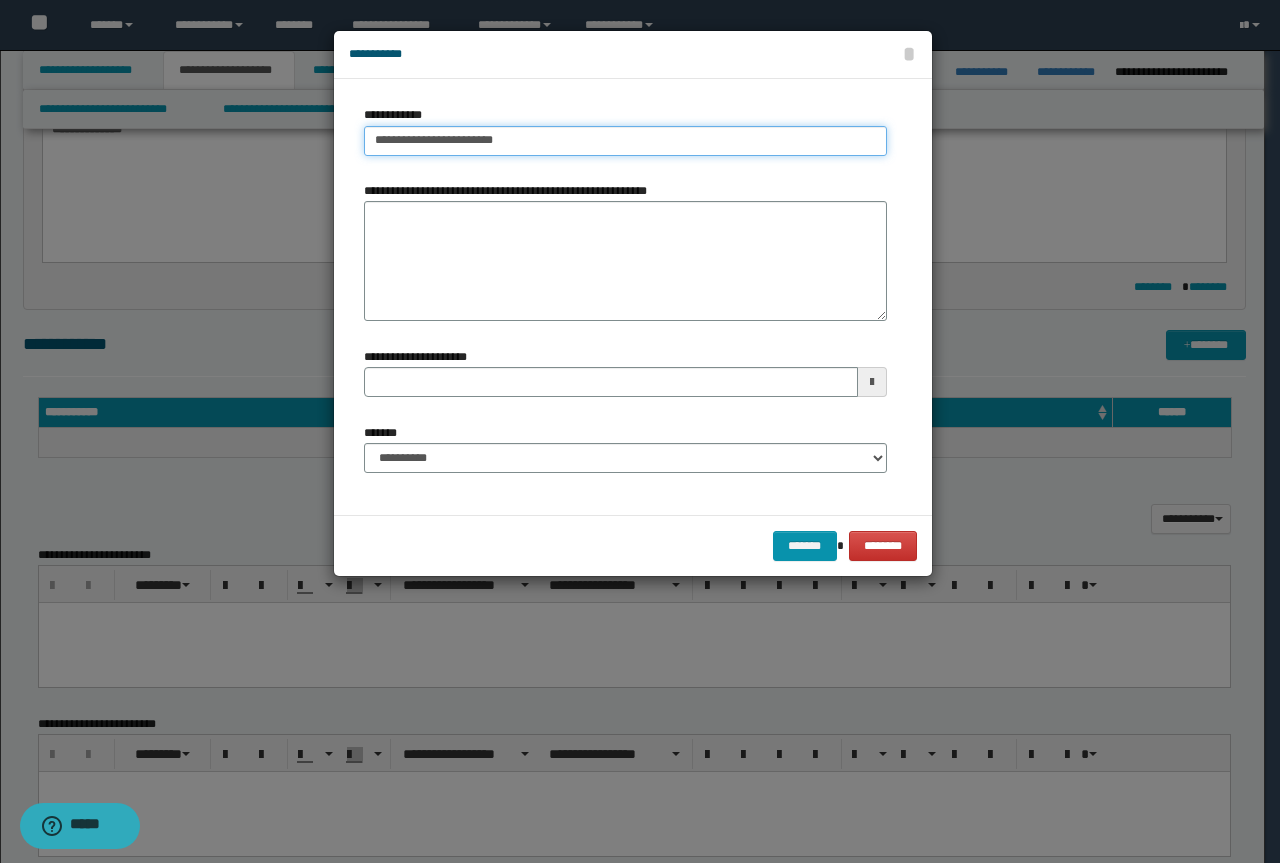 click on "**********" at bounding box center (625, 141) 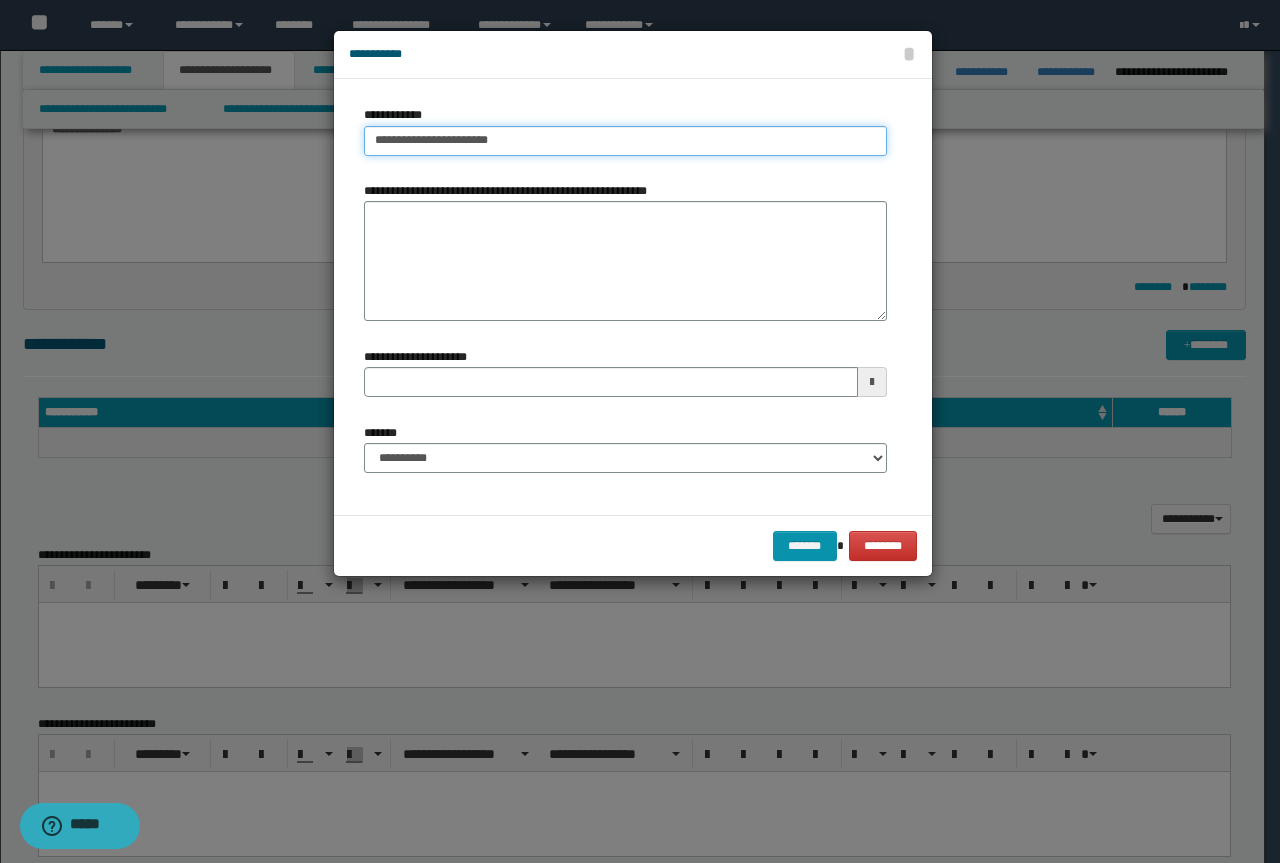 type on "**********" 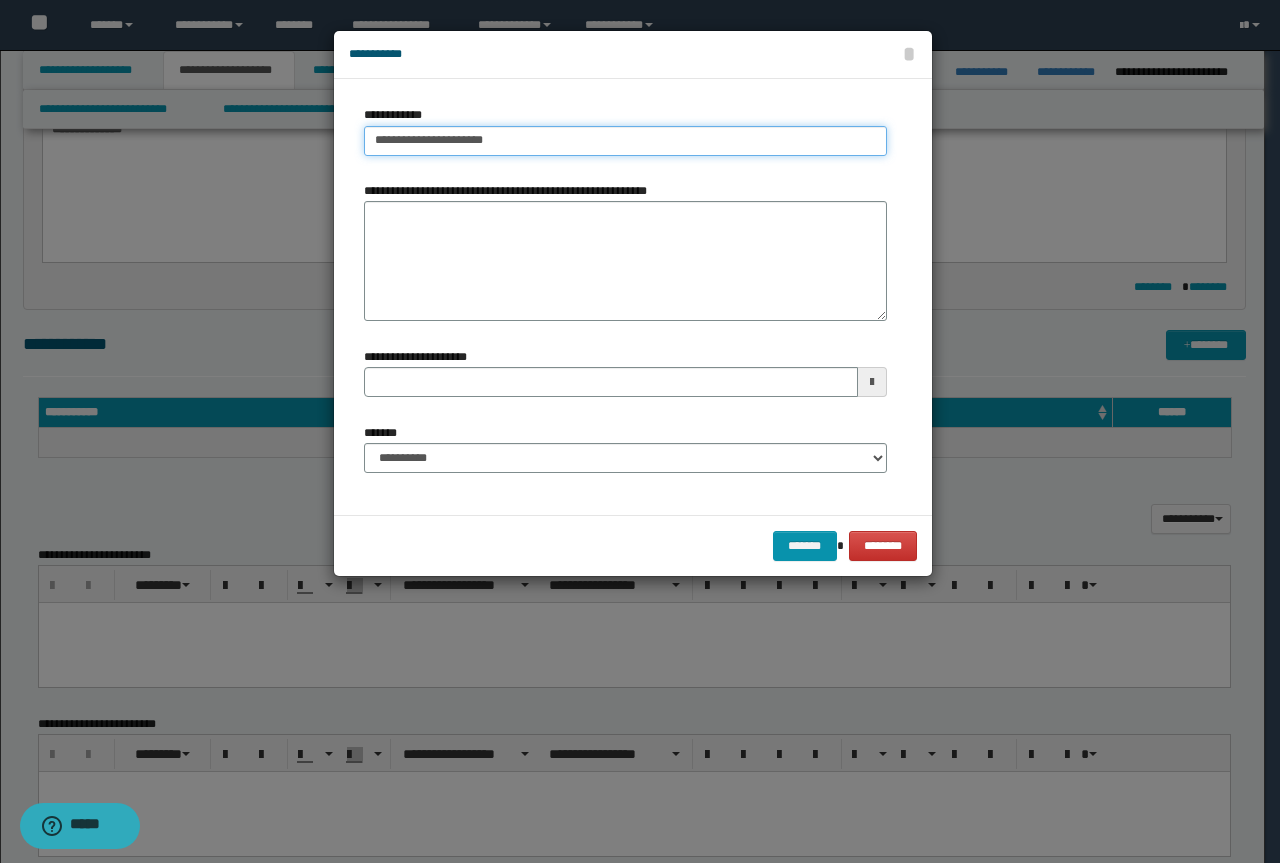 type on "**********" 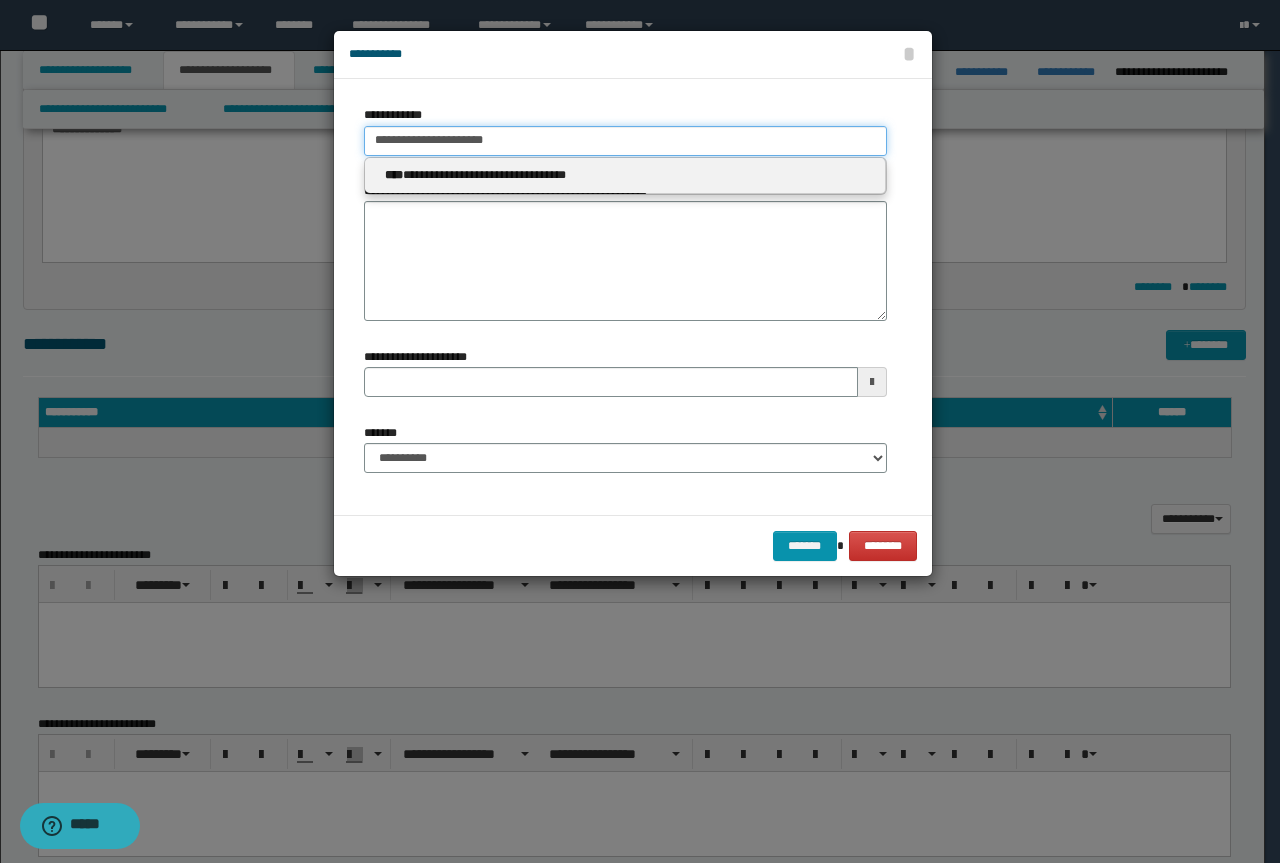 type 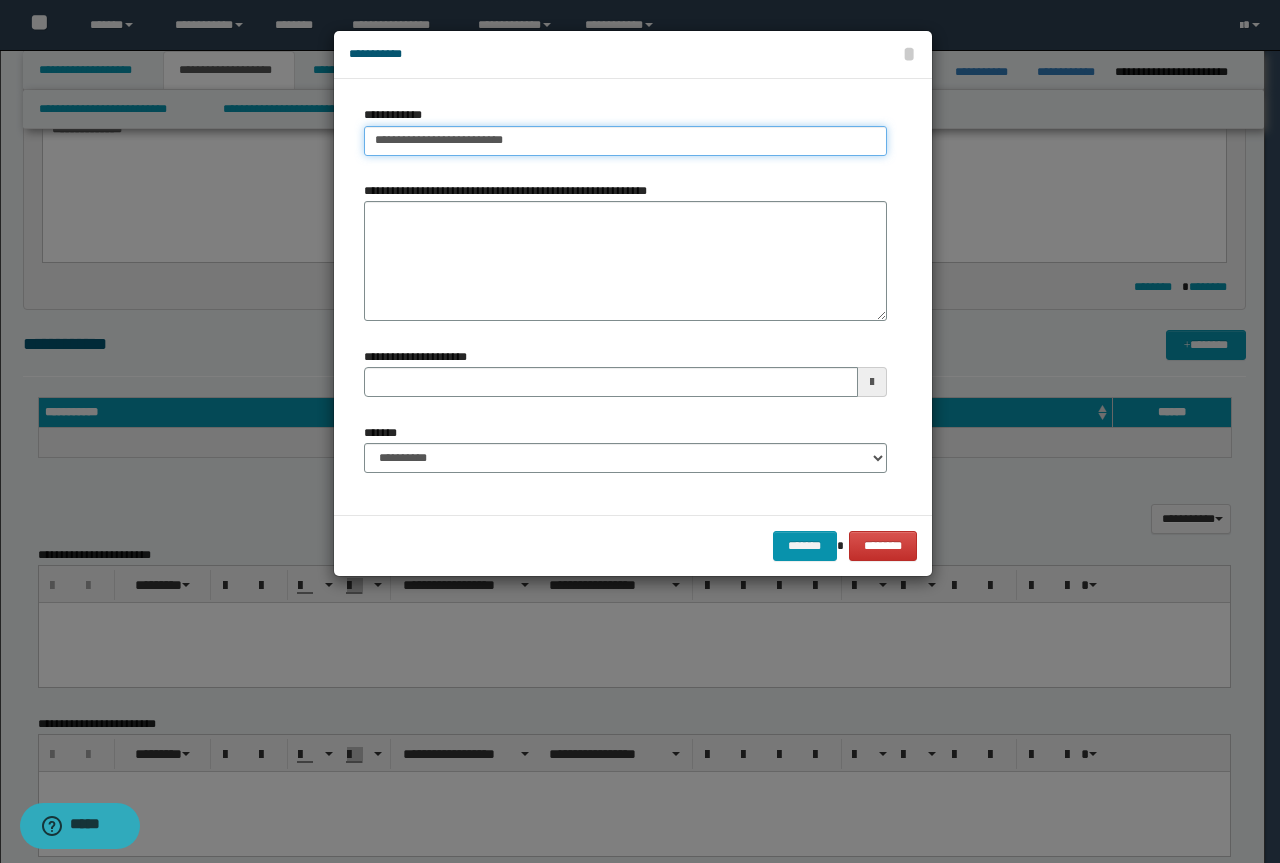 type on "**********" 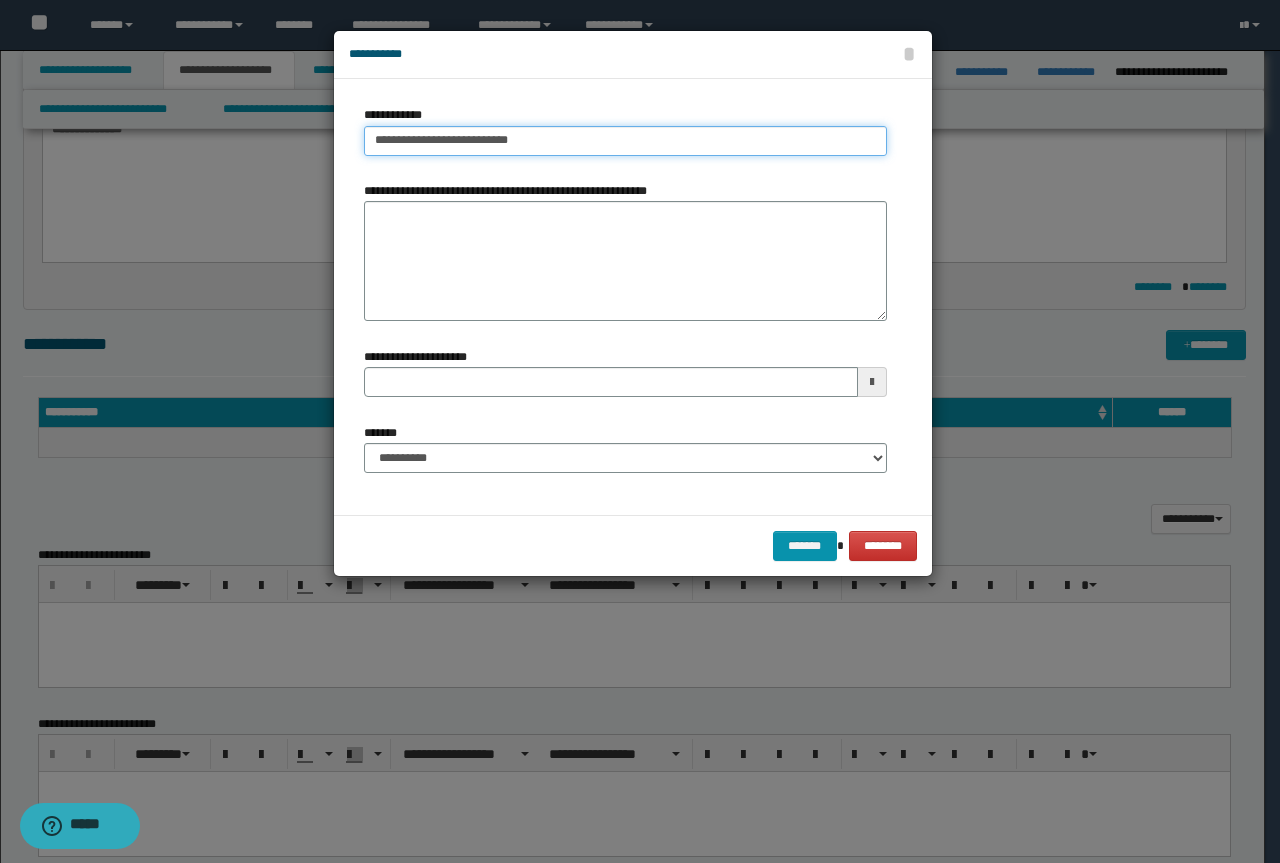 type on "**********" 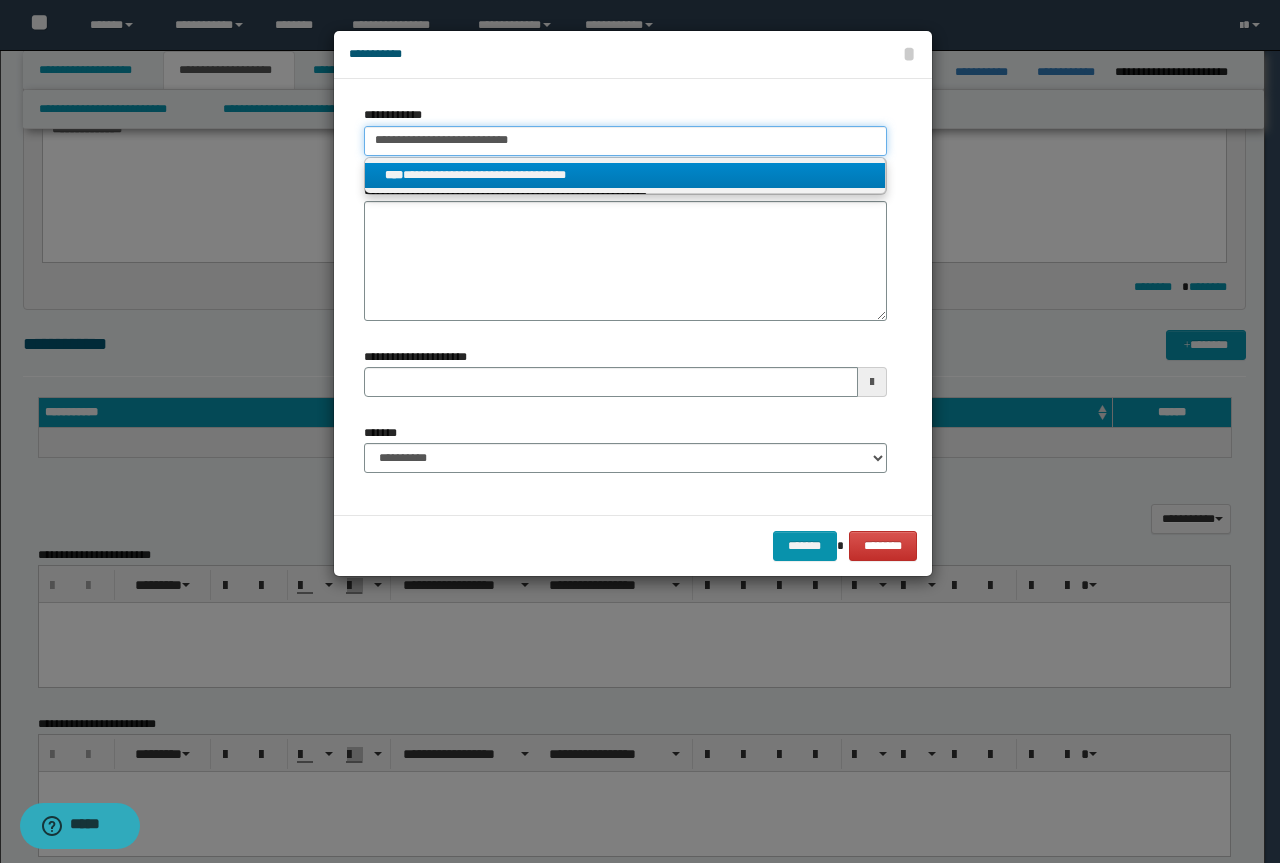 type on "**********" 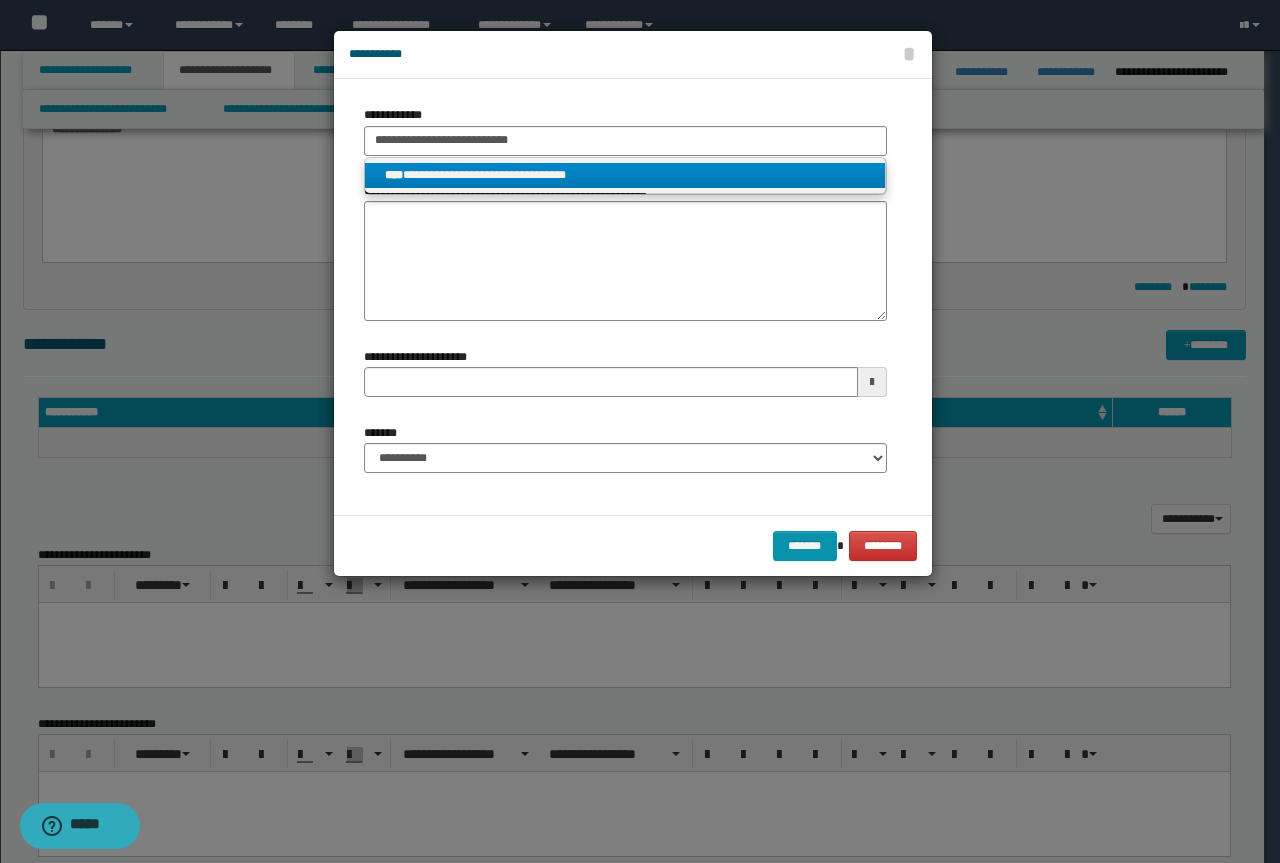 click on "**********" at bounding box center [625, 175] 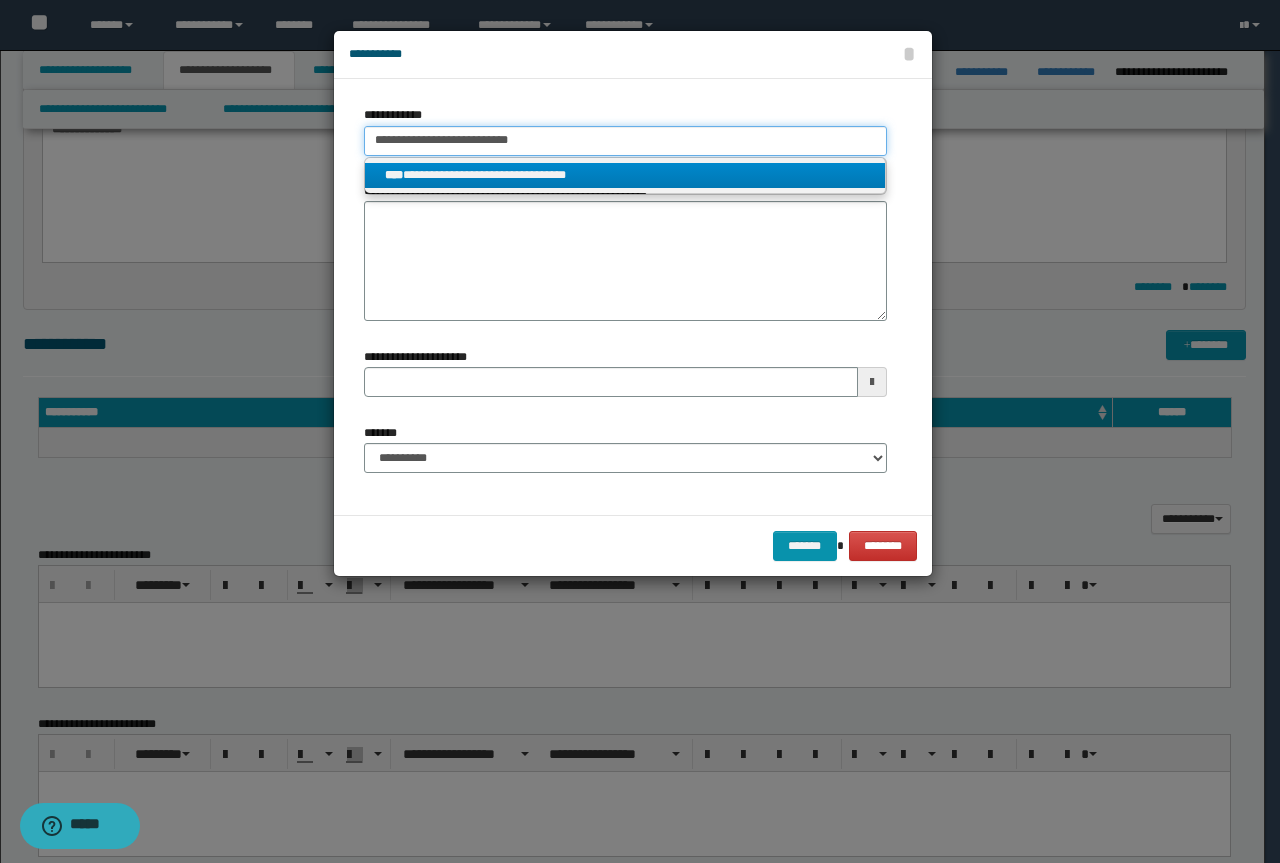 type 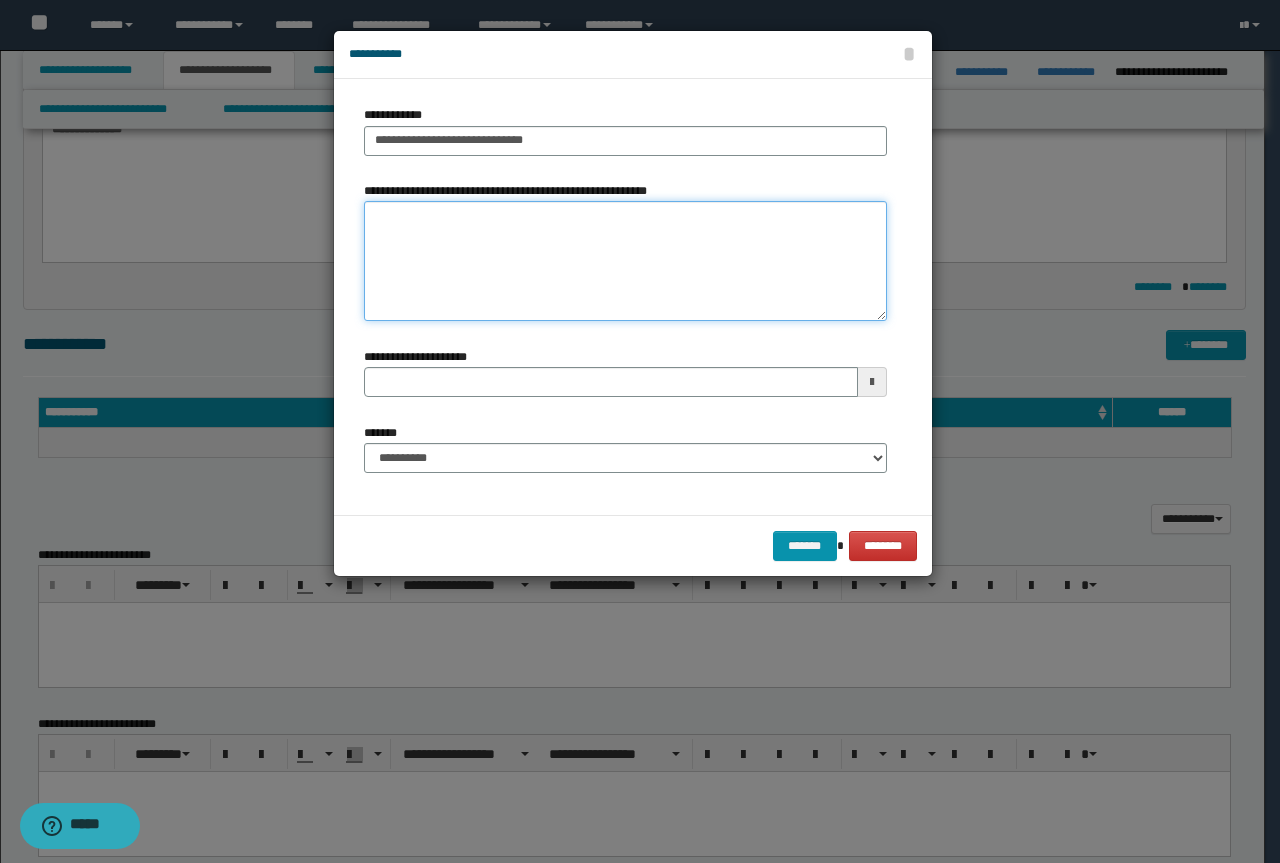 click on "**********" at bounding box center (625, 261) 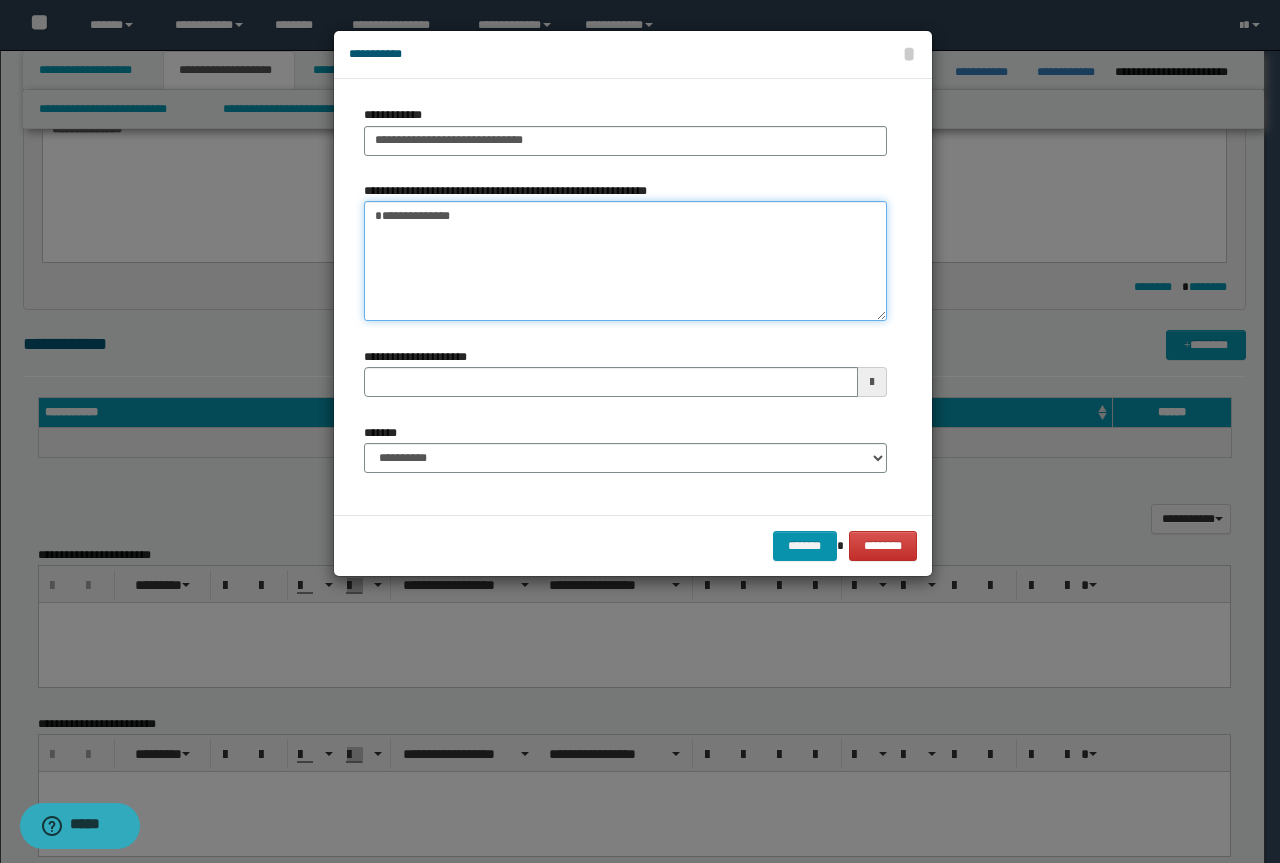 type 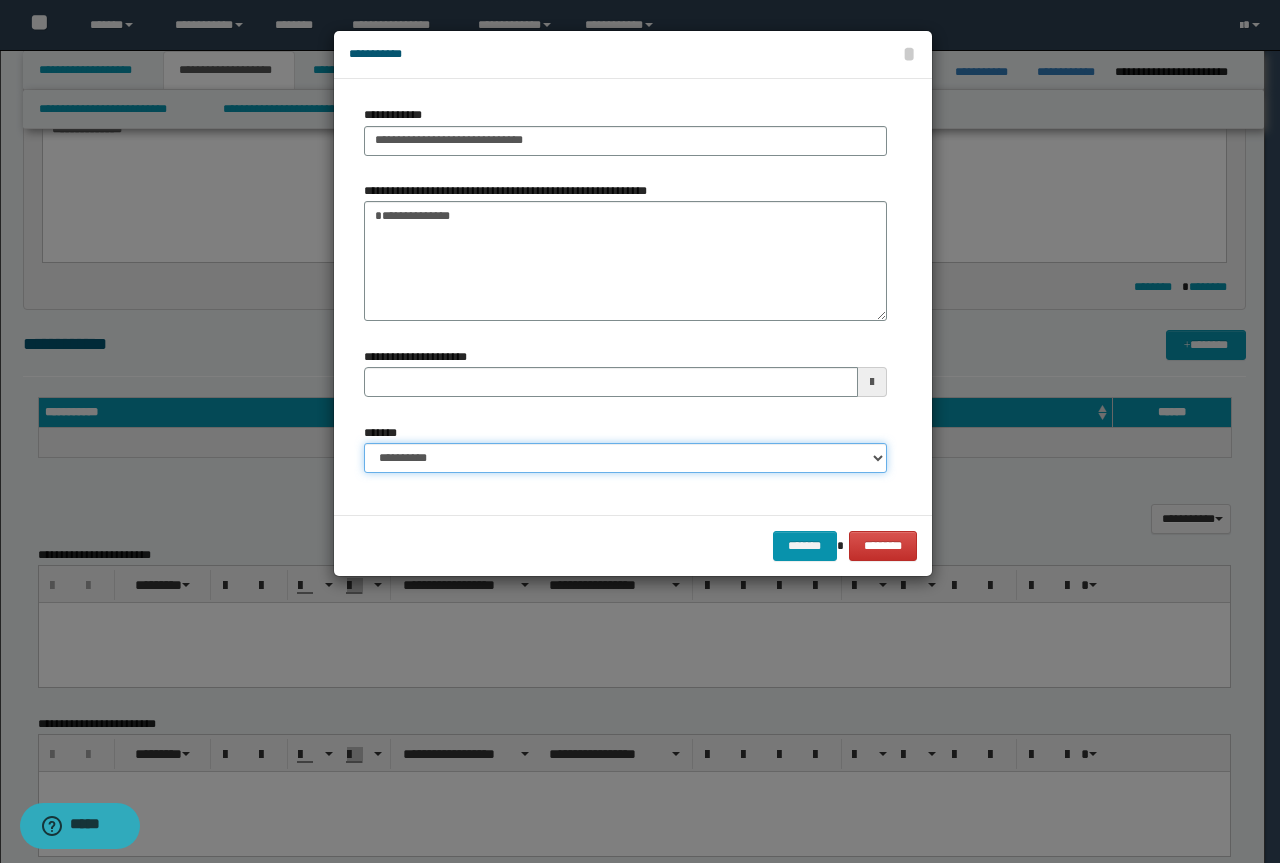 click on "**********" at bounding box center [625, 458] 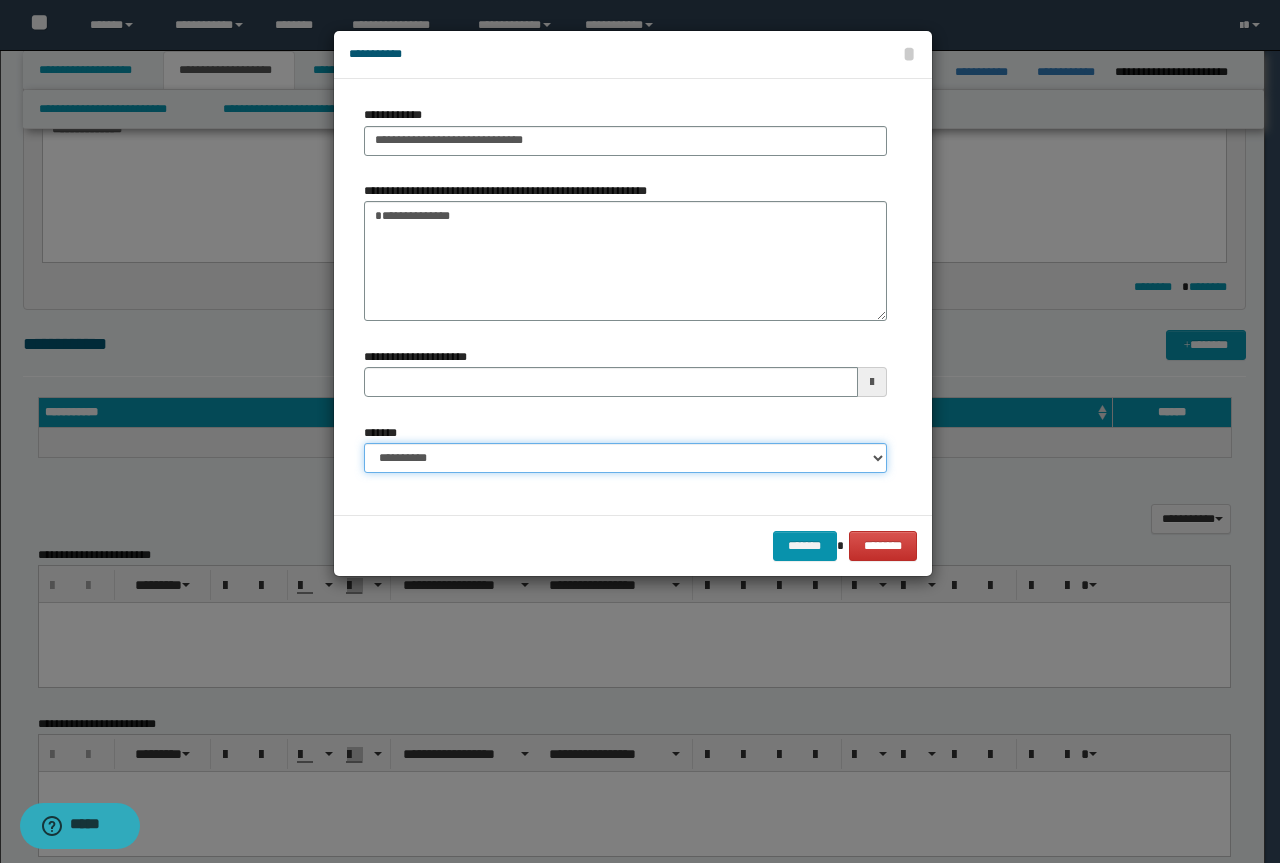 select on "*" 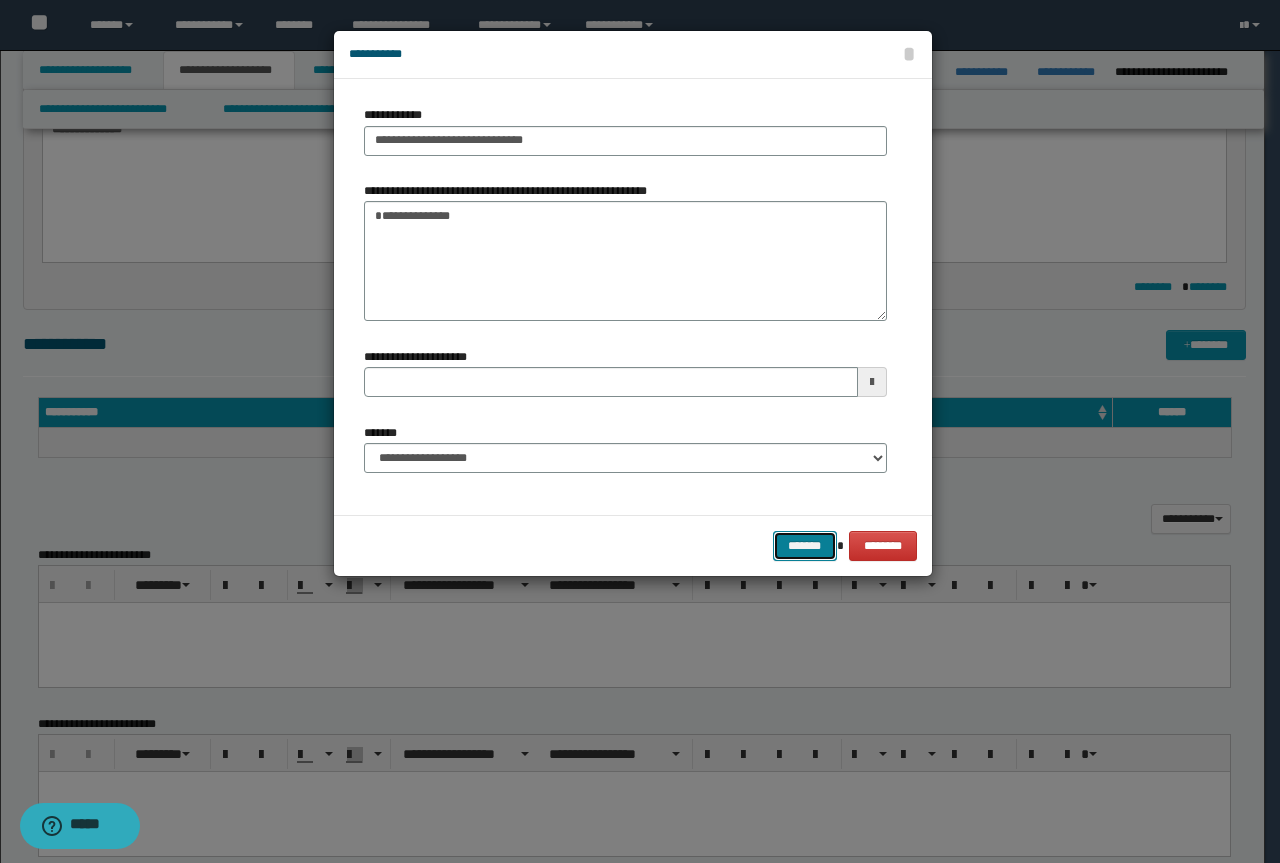 click on "*******" at bounding box center (805, 546) 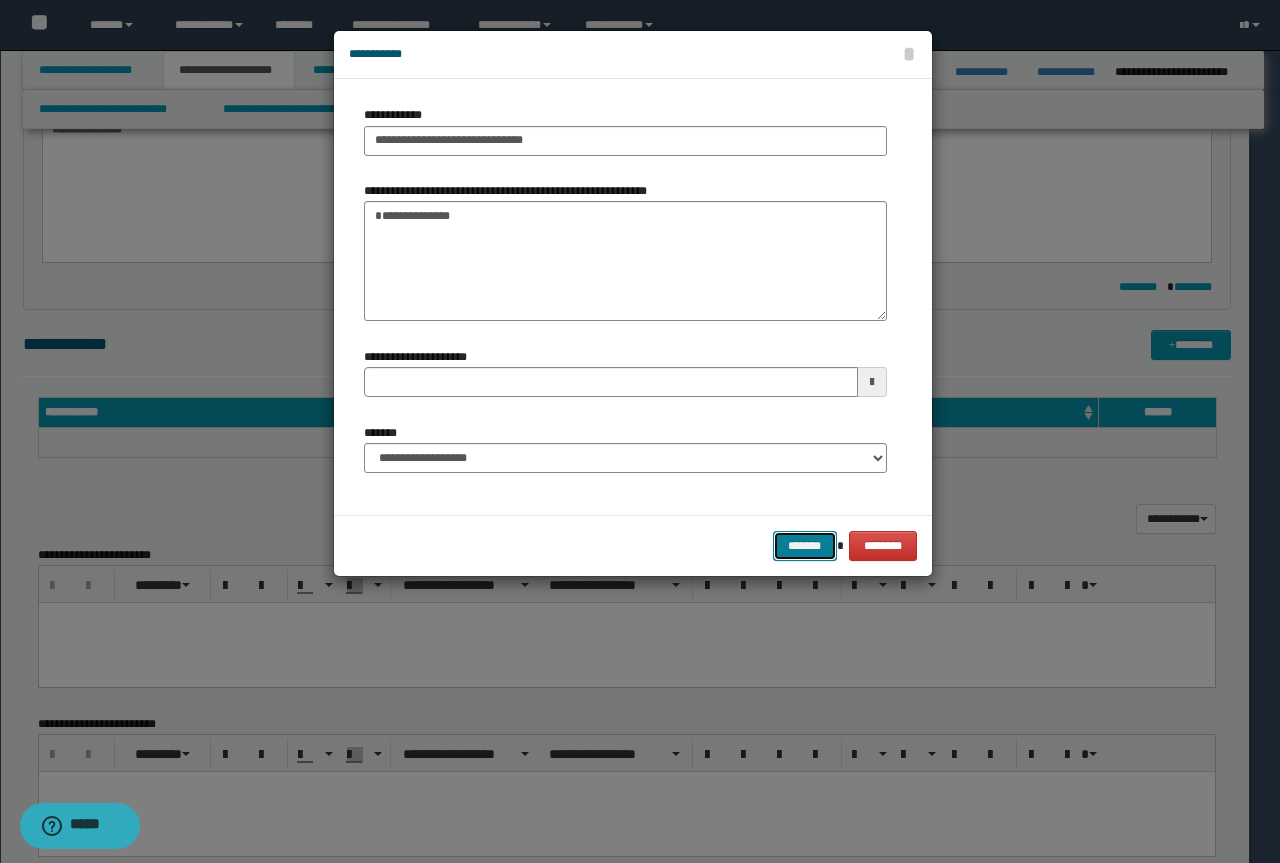type 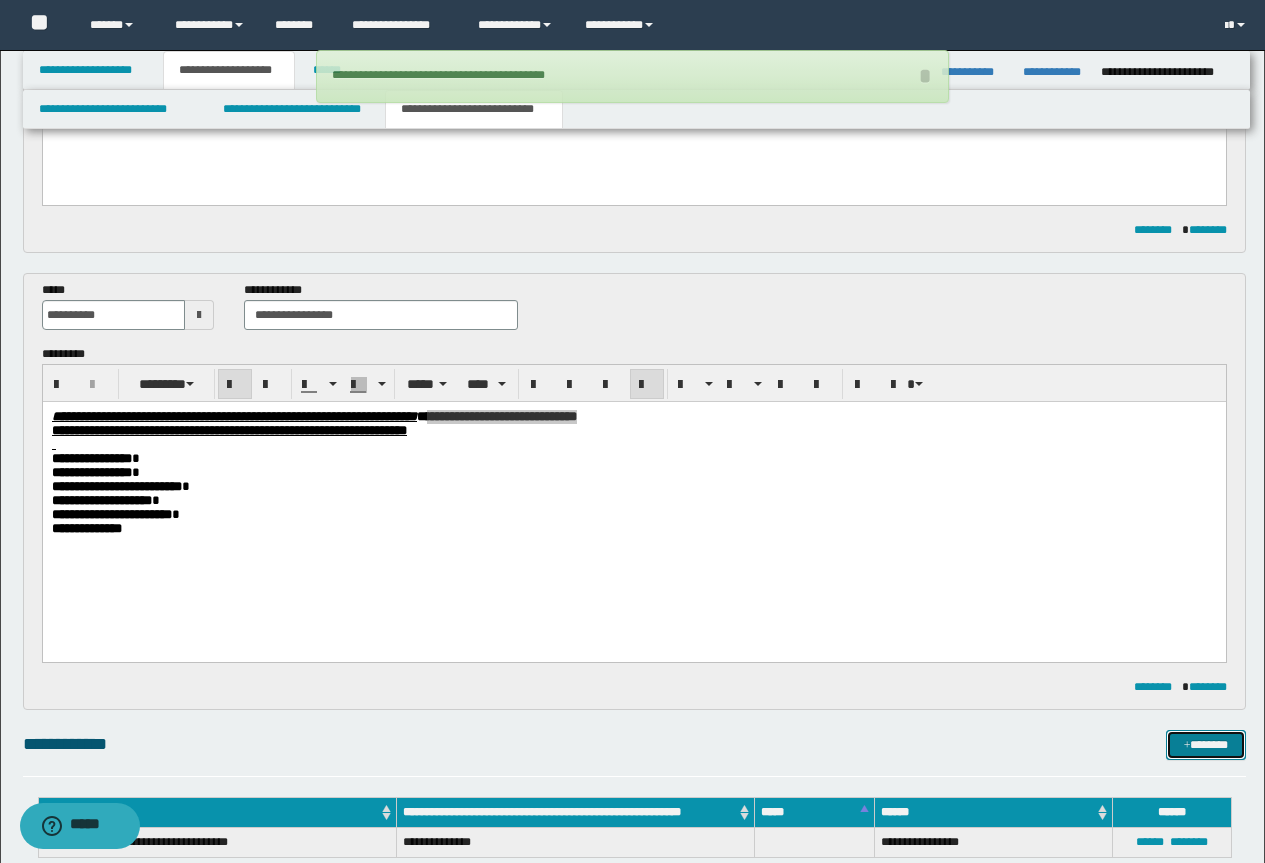 scroll, scrollTop: 1112, scrollLeft: 0, axis: vertical 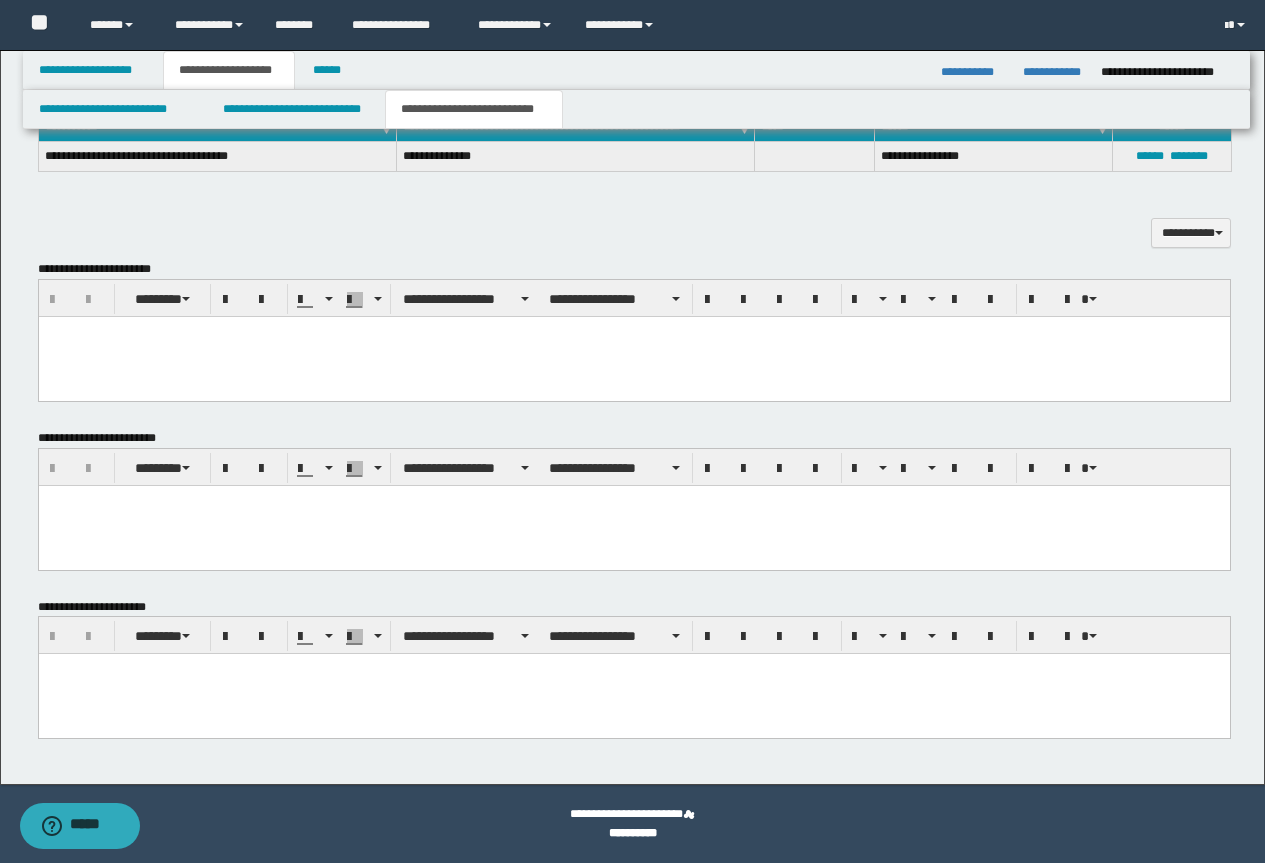 click at bounding box center [633, 694] 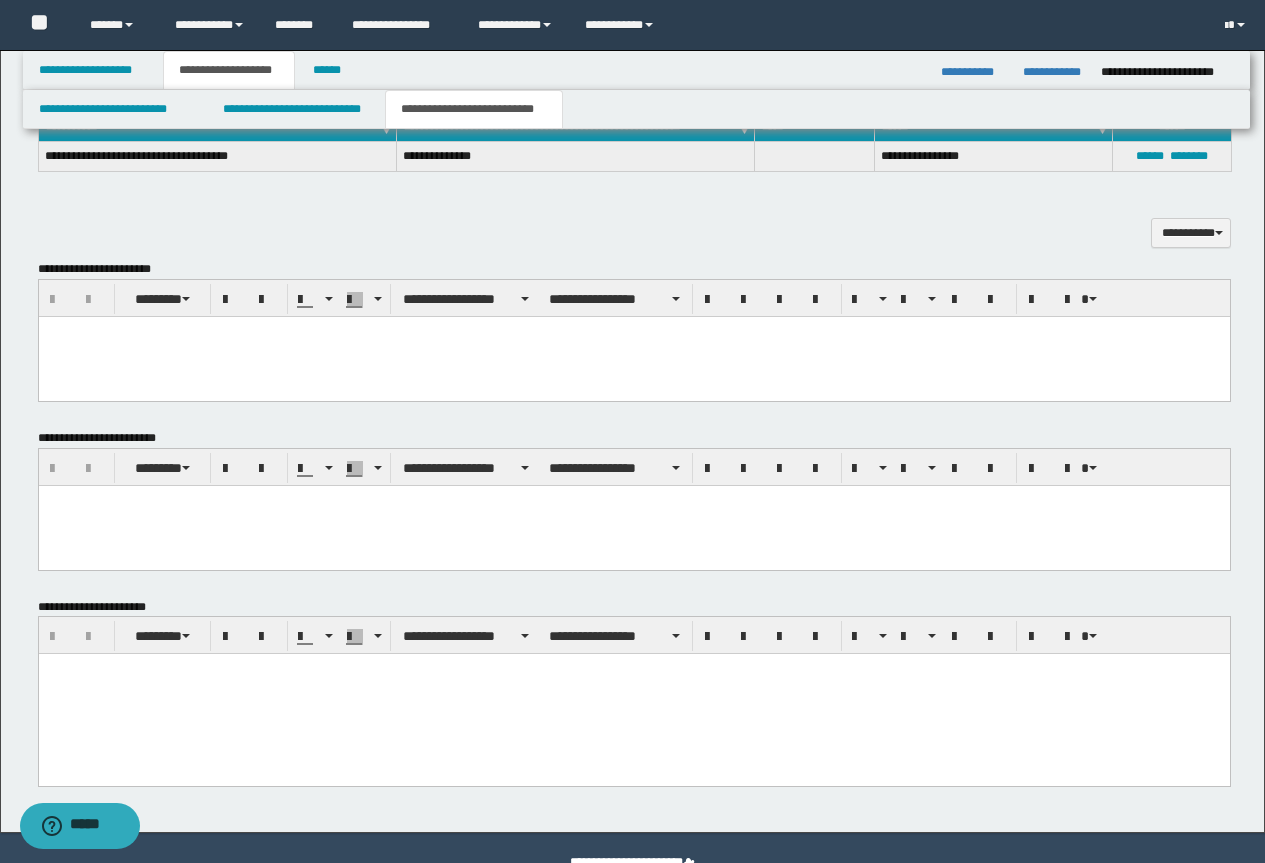 type 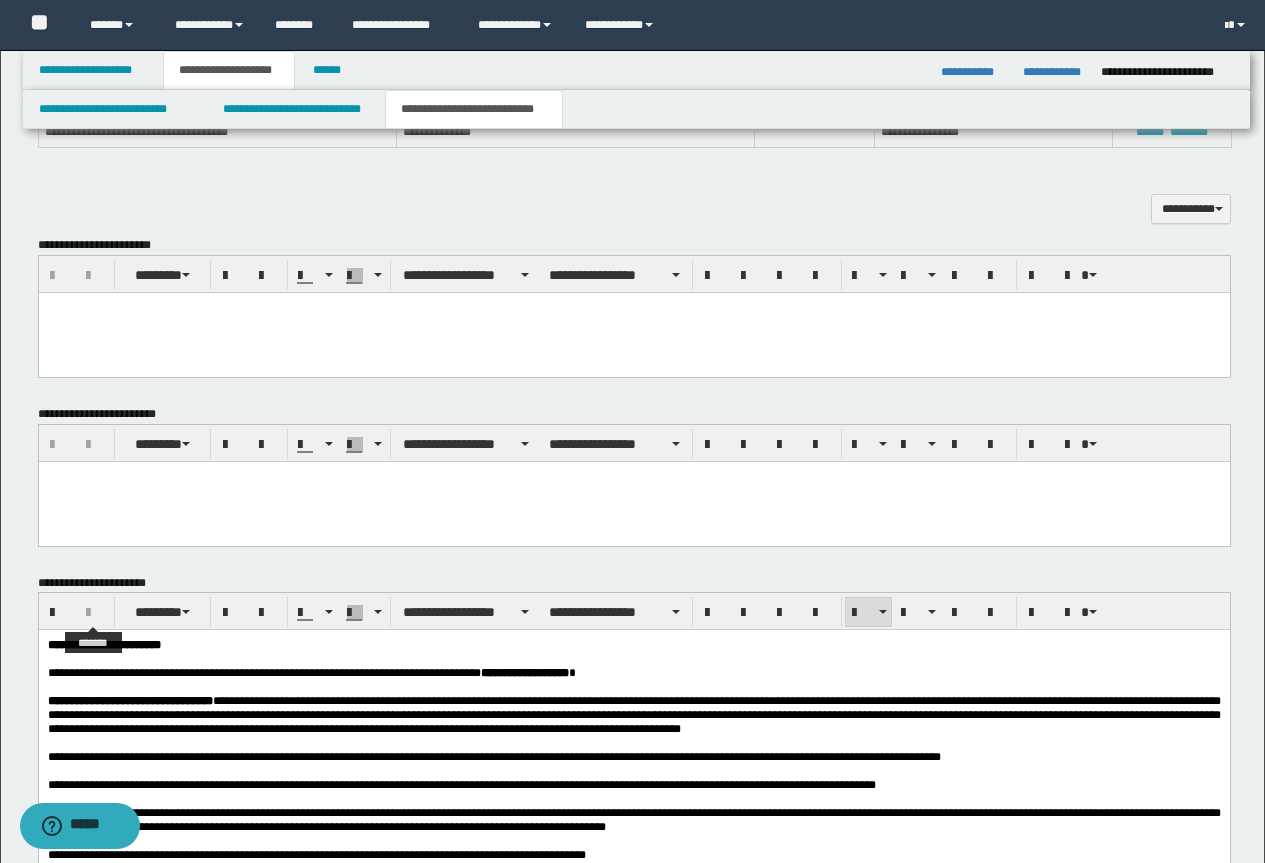 scroll, scrollTop: 1212, scrollLeft: 0, axis: vertical 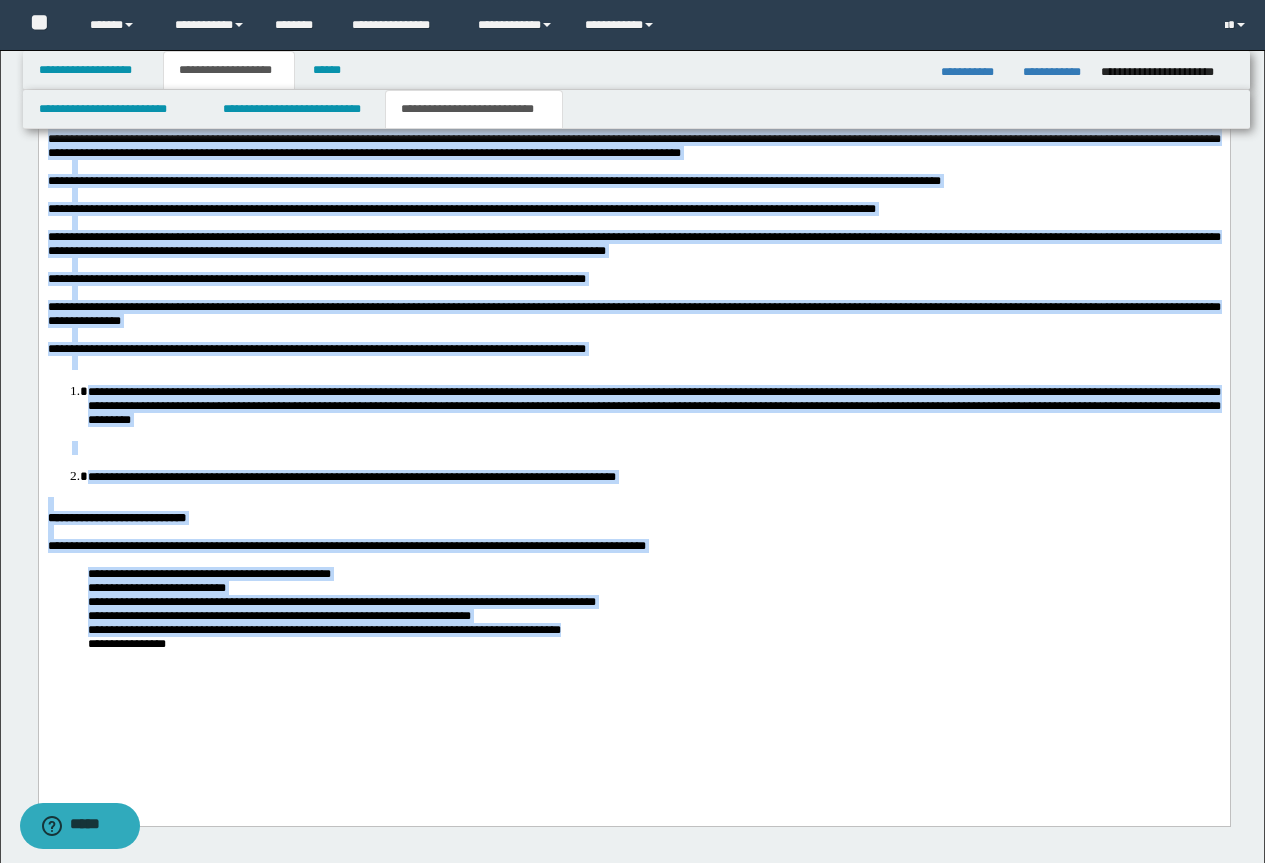 drag, startPoint x: 46, startPoint y: 64, endPoint x: 572, endPoint y: 674, distance: 805.4663 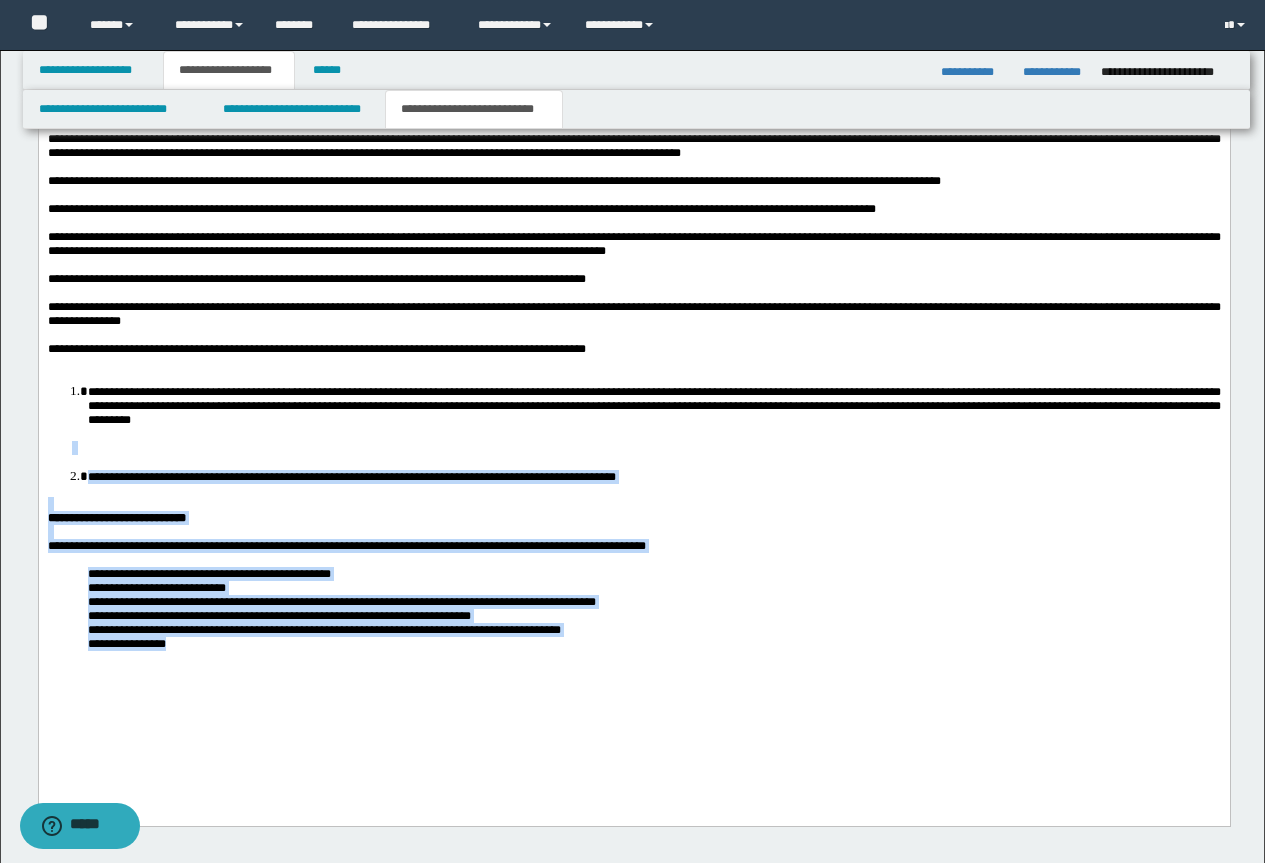 scroll, scrollTop: 1312, scrollLeft: 0, axis: vertical 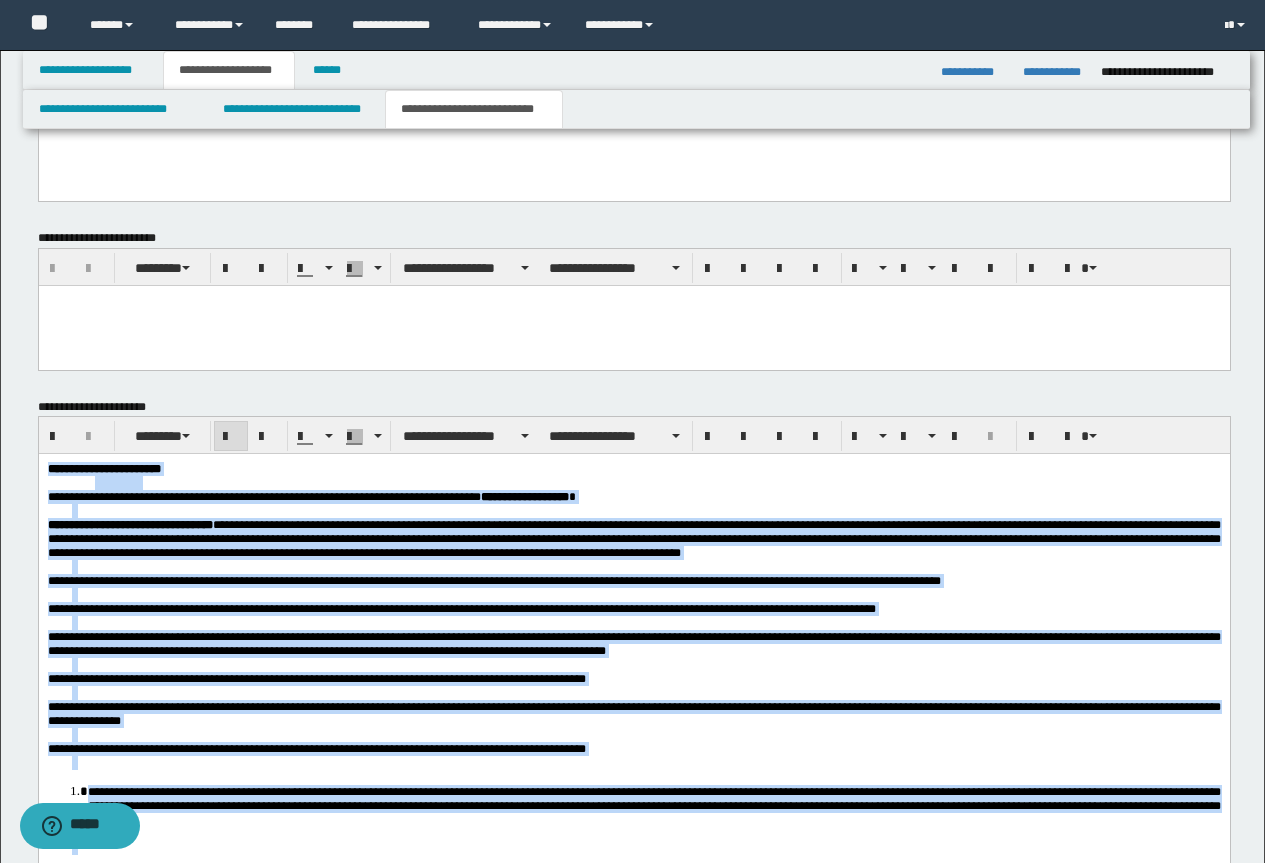 drag, startPoint x: 273, startPoint y: 1125, endPoint x: 382, endPoint y: 890, distance: 259.04825 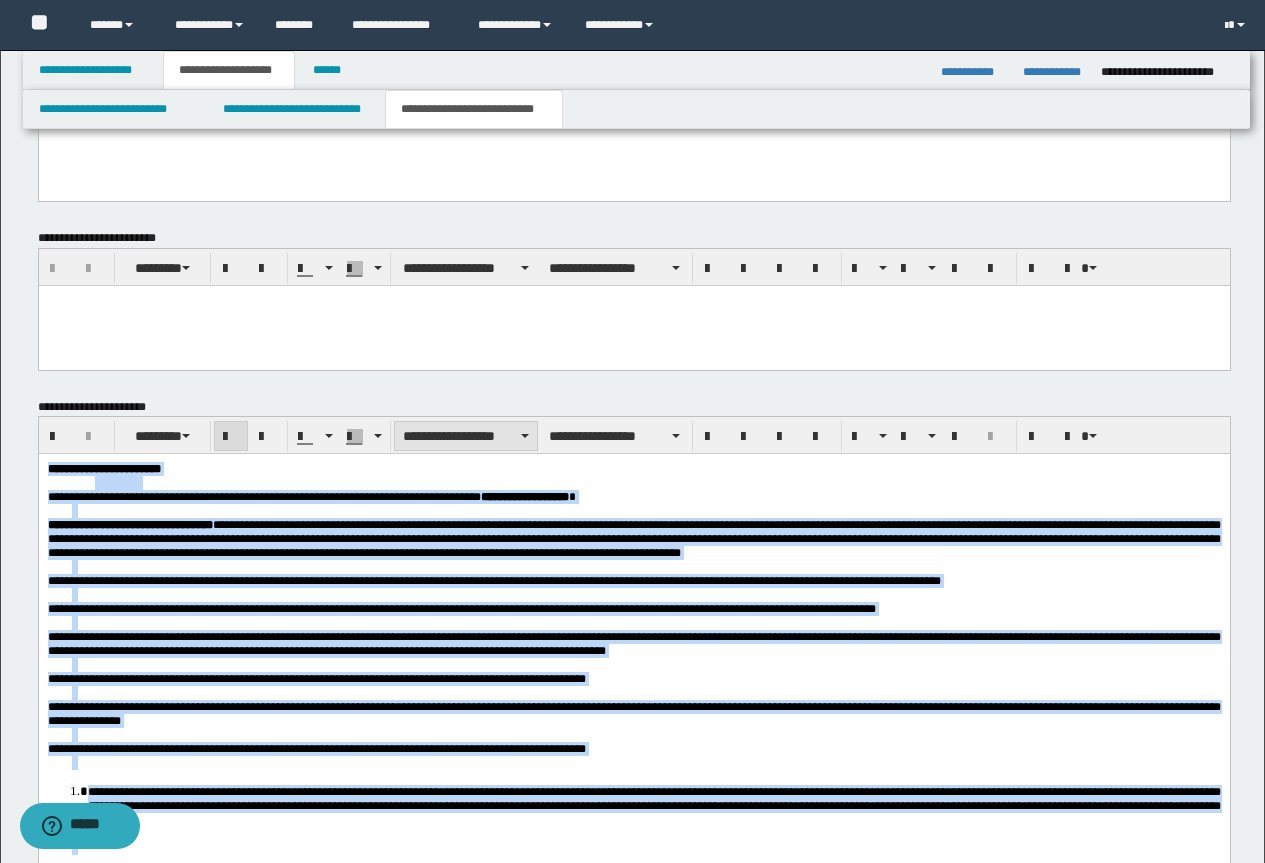 click on "**********" at bounding box center (466, 436) 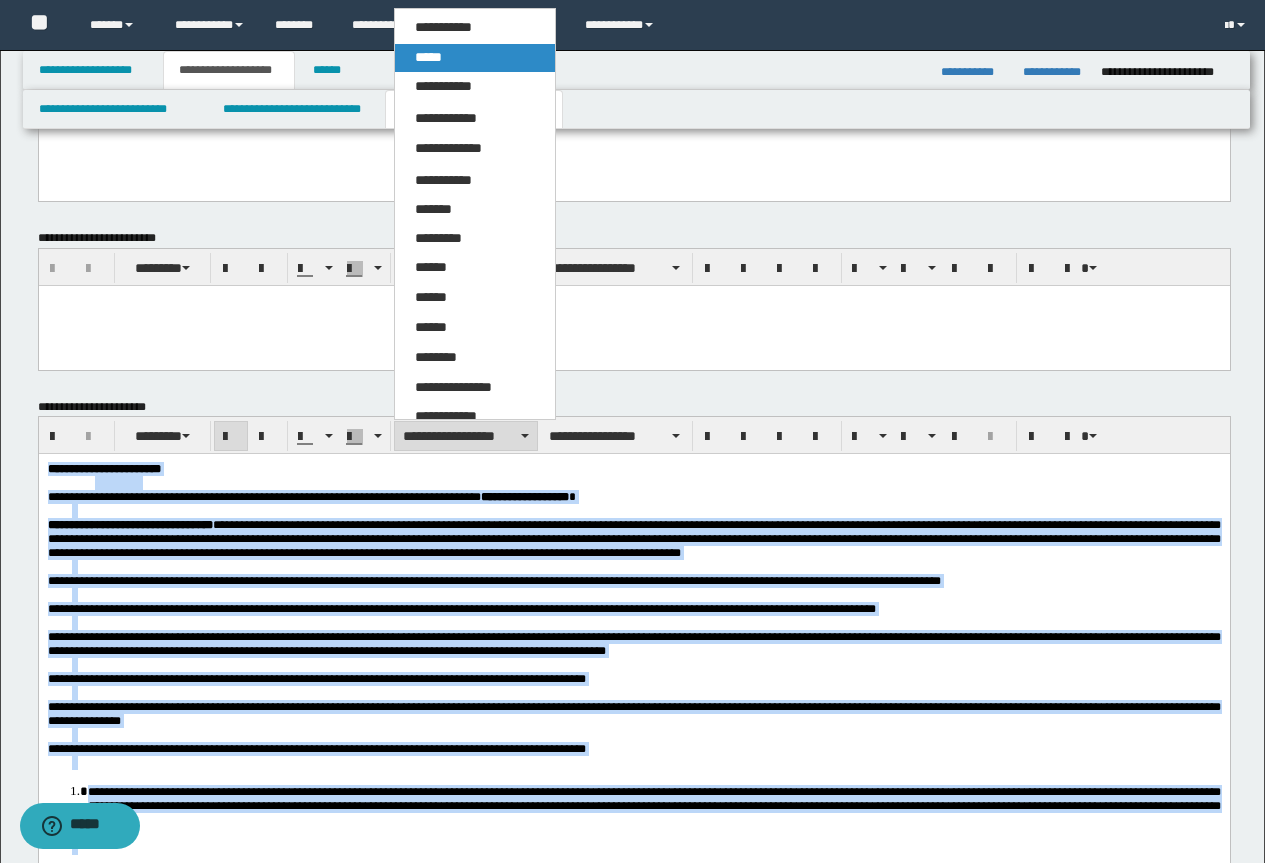 click on "*****" at bounding box center (428, 57) 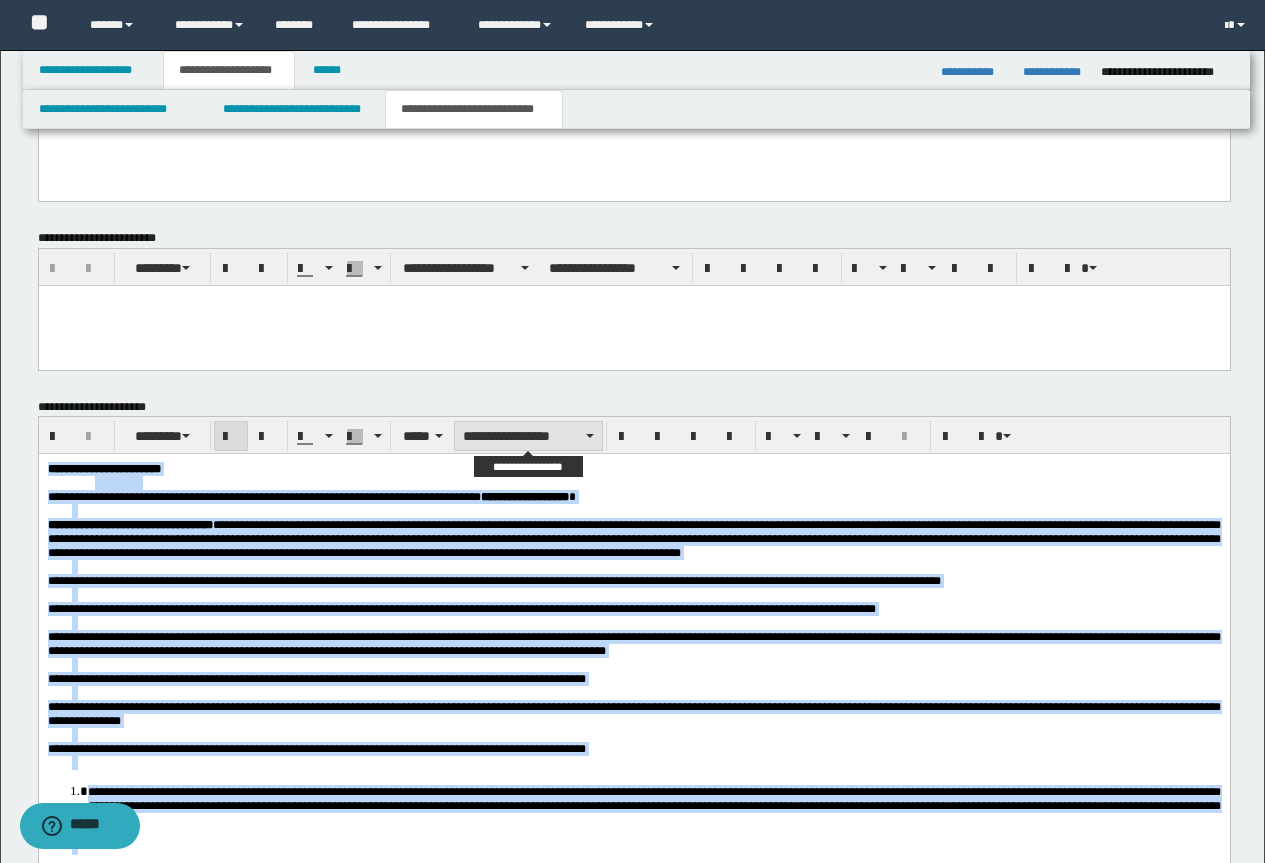 click on "**********" at bounding box center [528, 436] 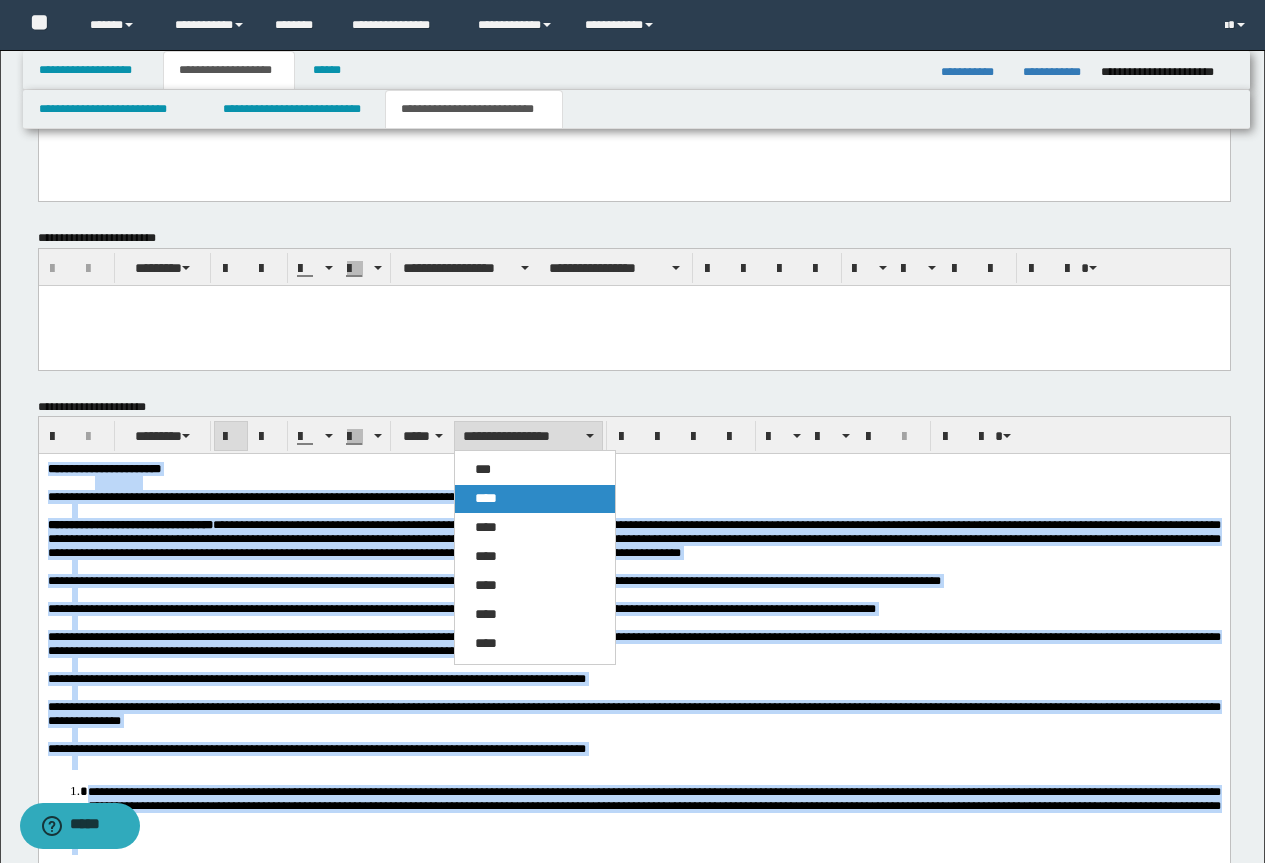 click on "****" at bounding box center (535, 499) 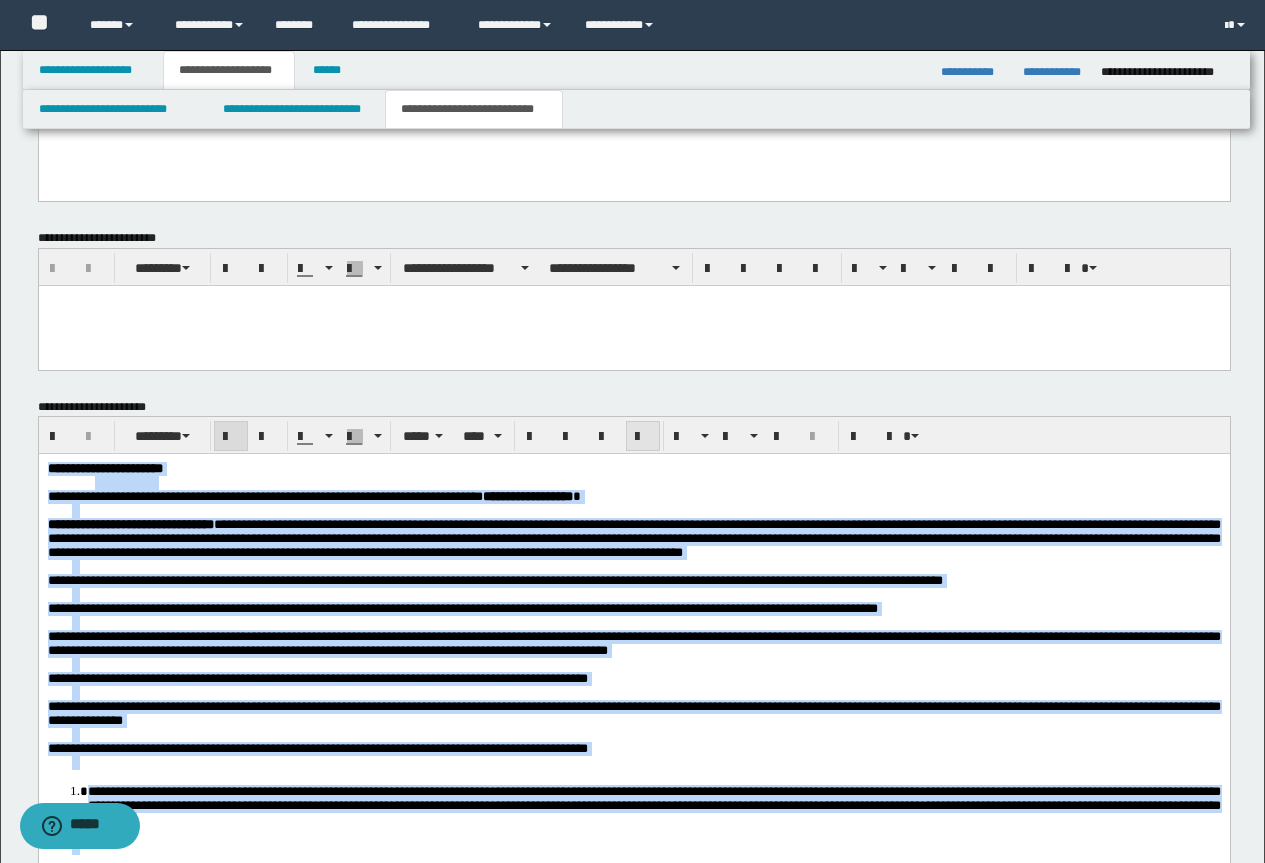 click at bounding box center (643, 437) 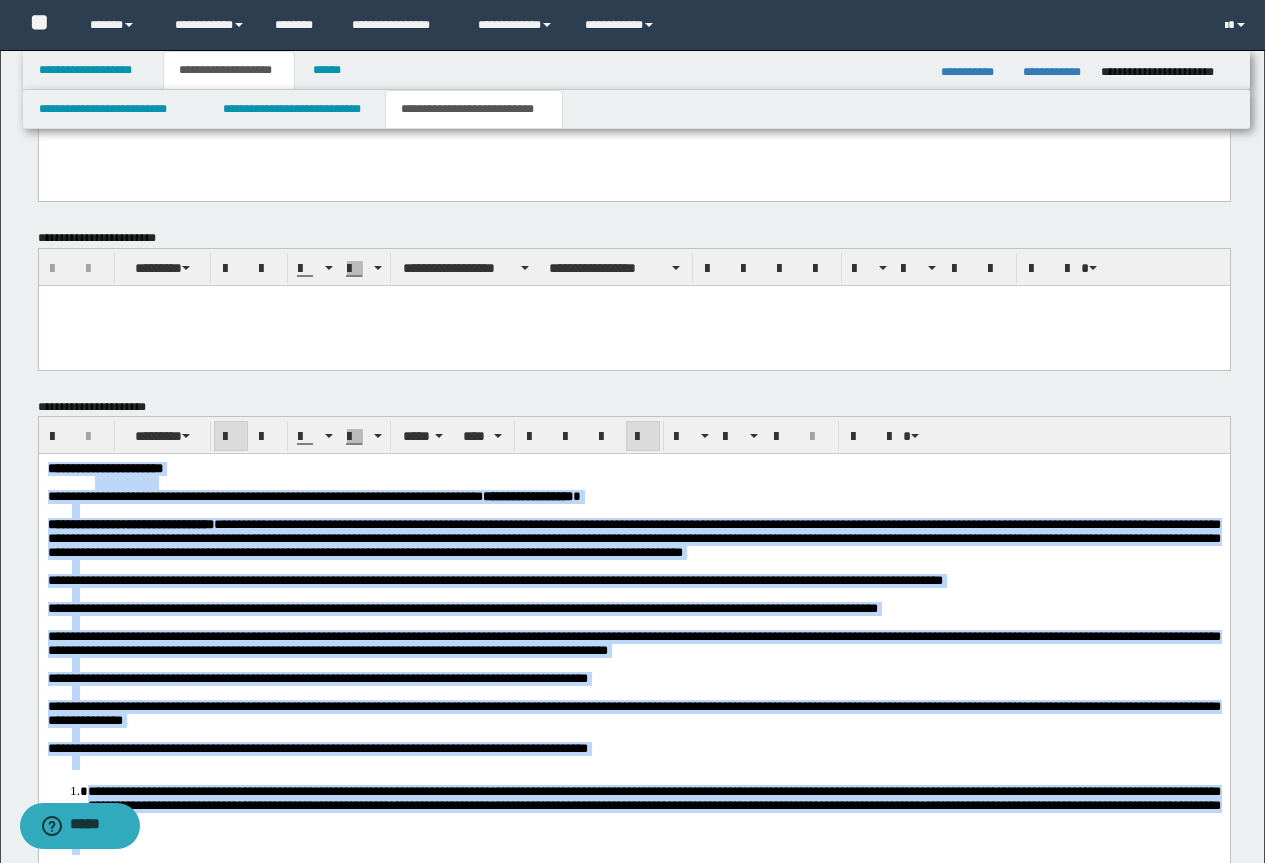 click at bounding box center [643, 437] 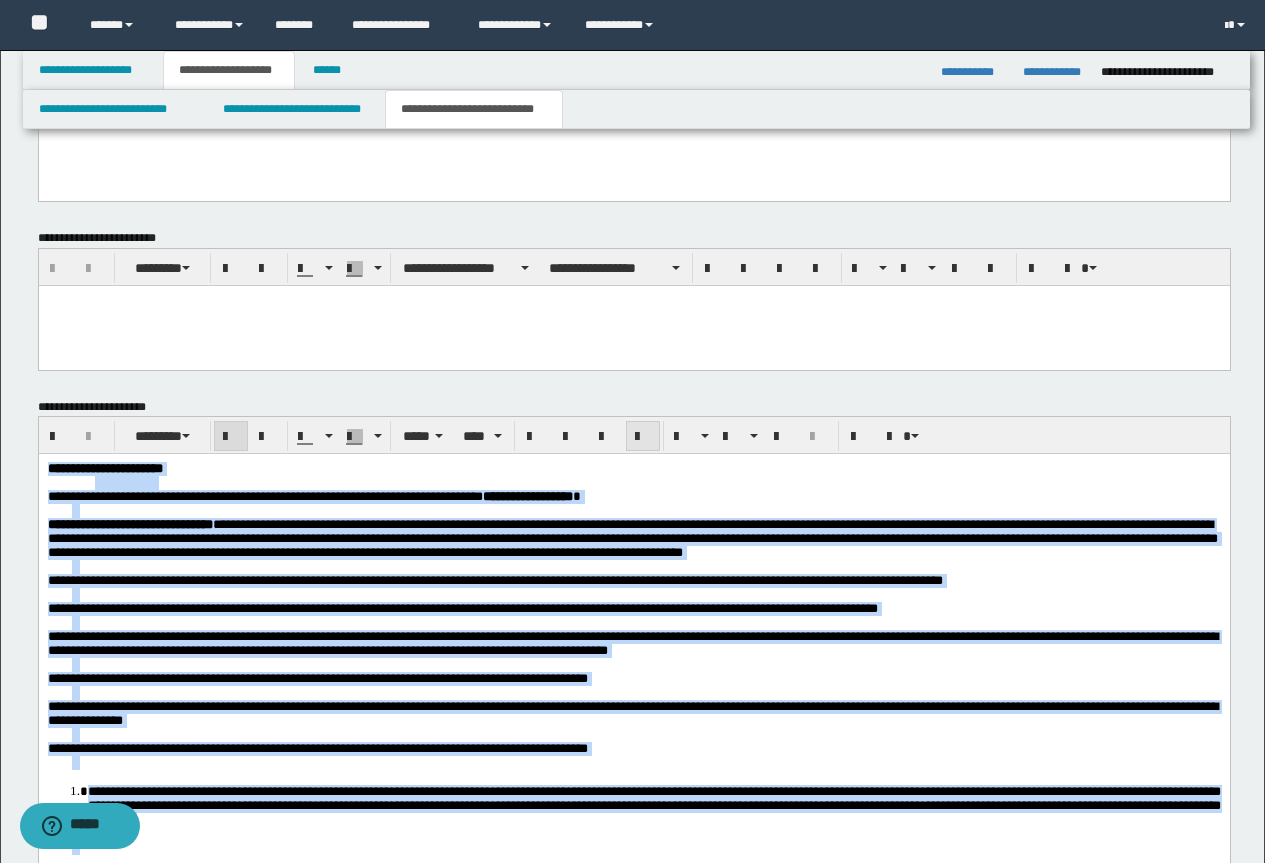 click at bounding box center [643, 437] 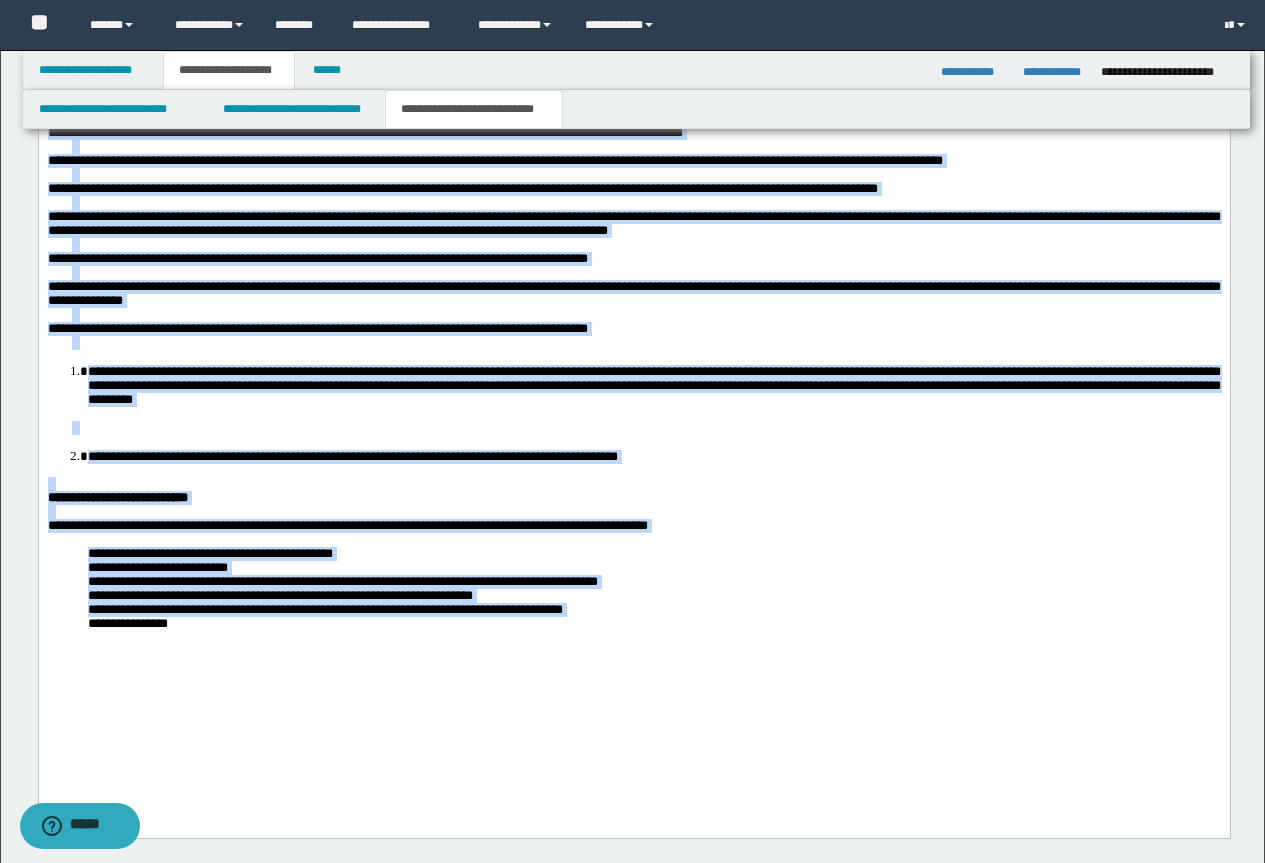 scroll, scrollTop: 1832, scrollLeft: 0, axis: vertical 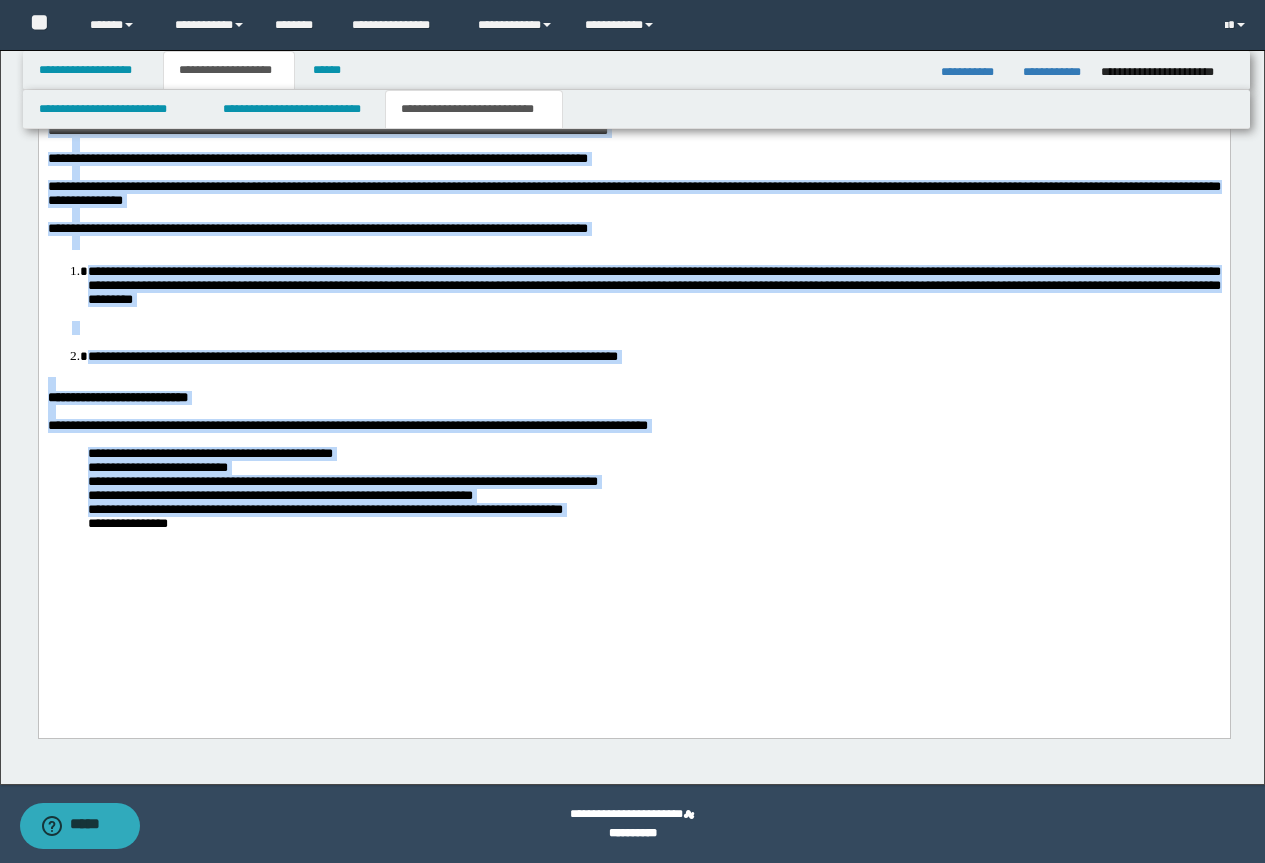 click on "**********" at bounding box center [633, 269] 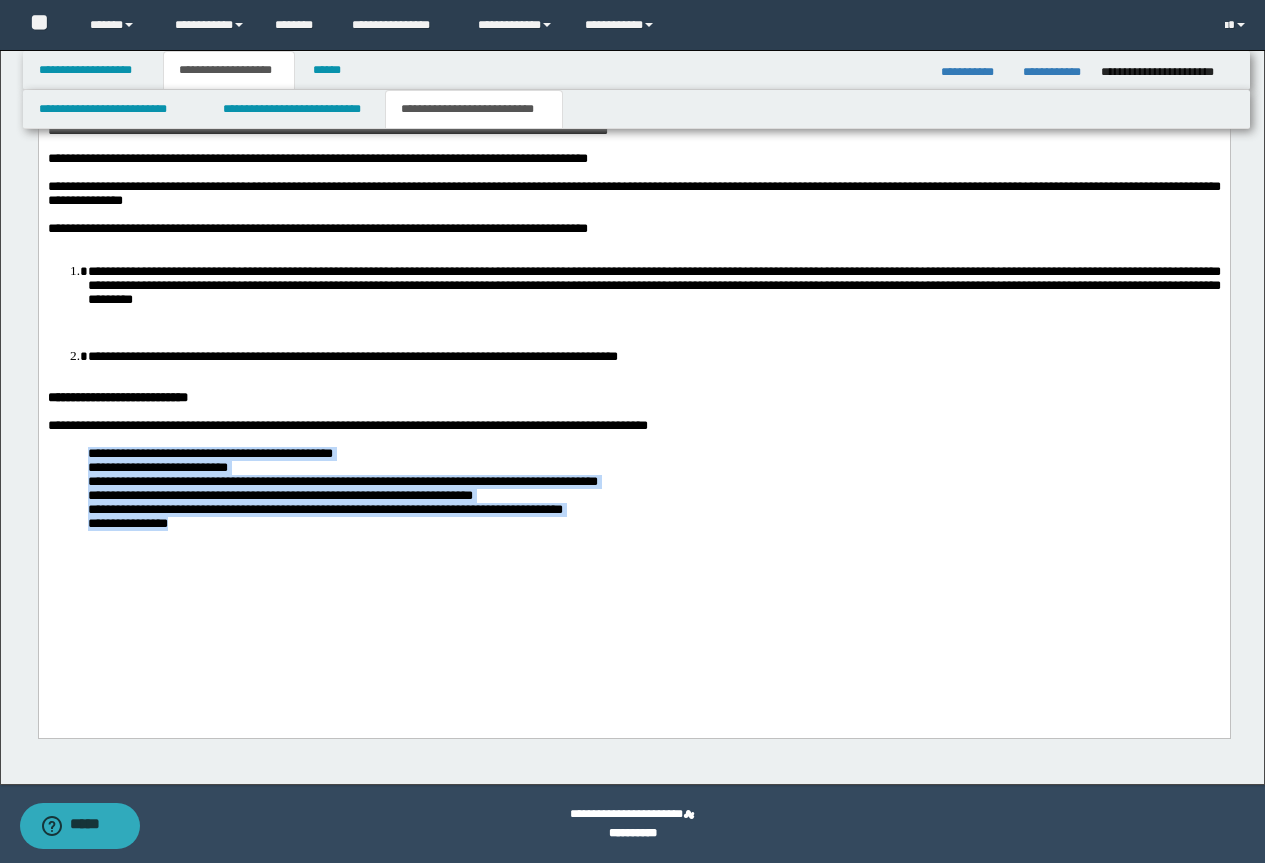 drag, startPoint x: 202, startPoint y: 614, endPoint x: 69, endPoint y: 535, distance: 154.69324 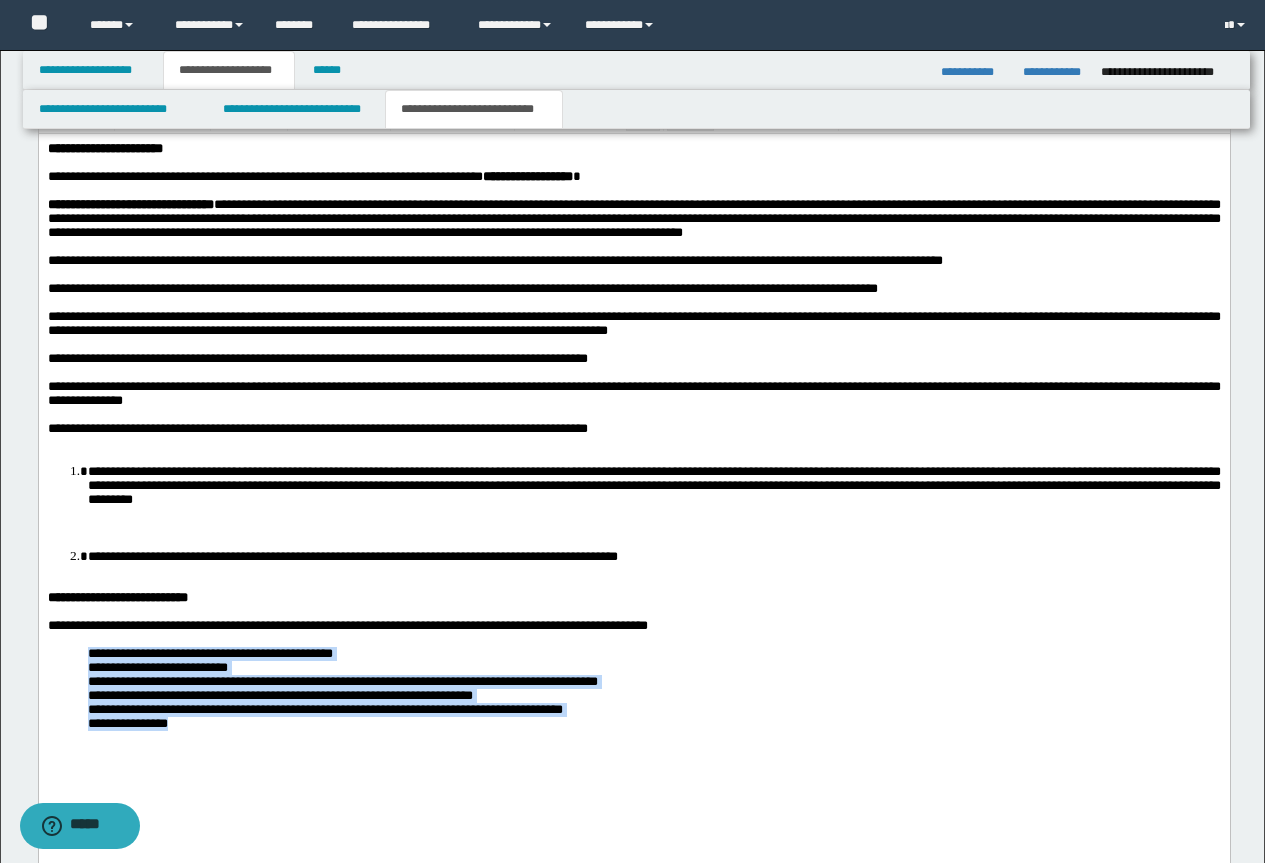 scroll, scrollTop: 1432, scrollLeft: 0, axis: vertical 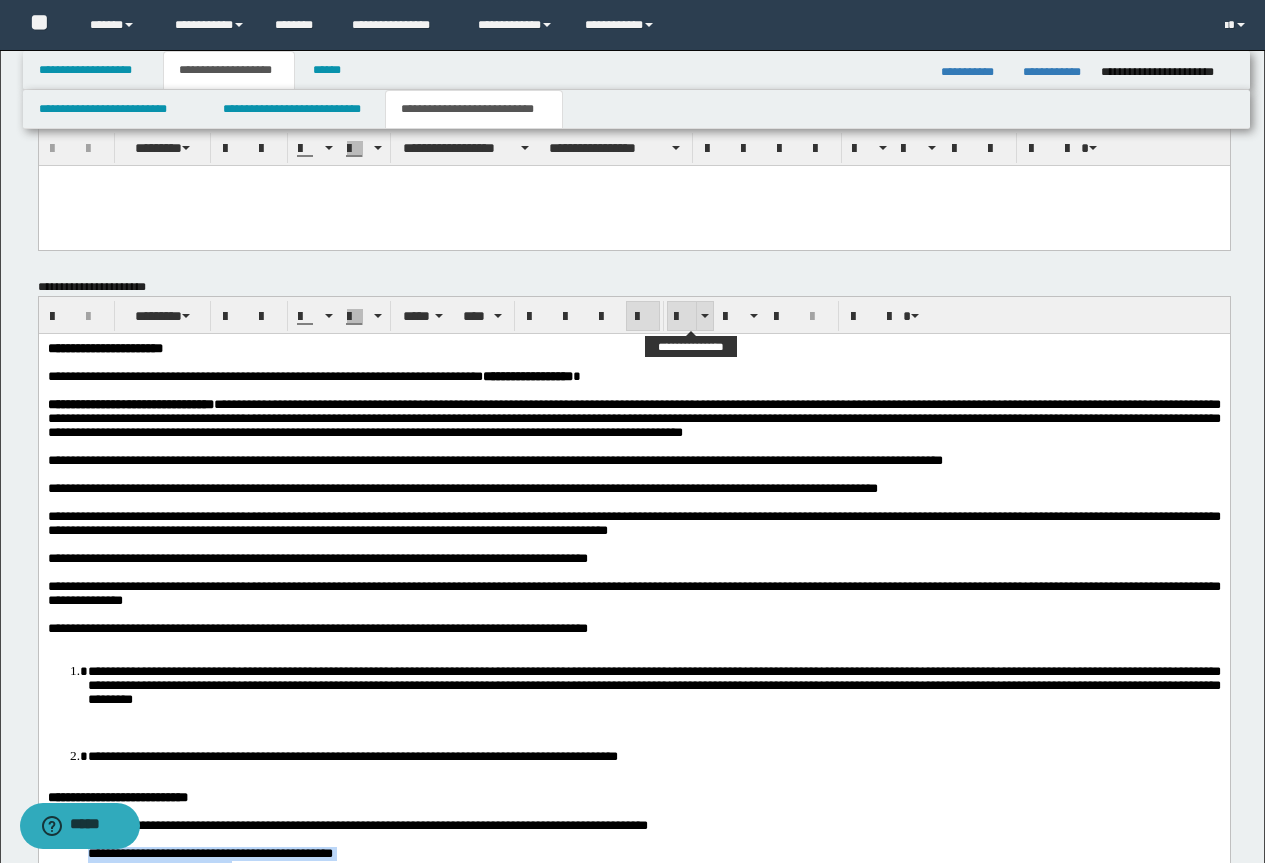 click at bounding box center (682, 316) 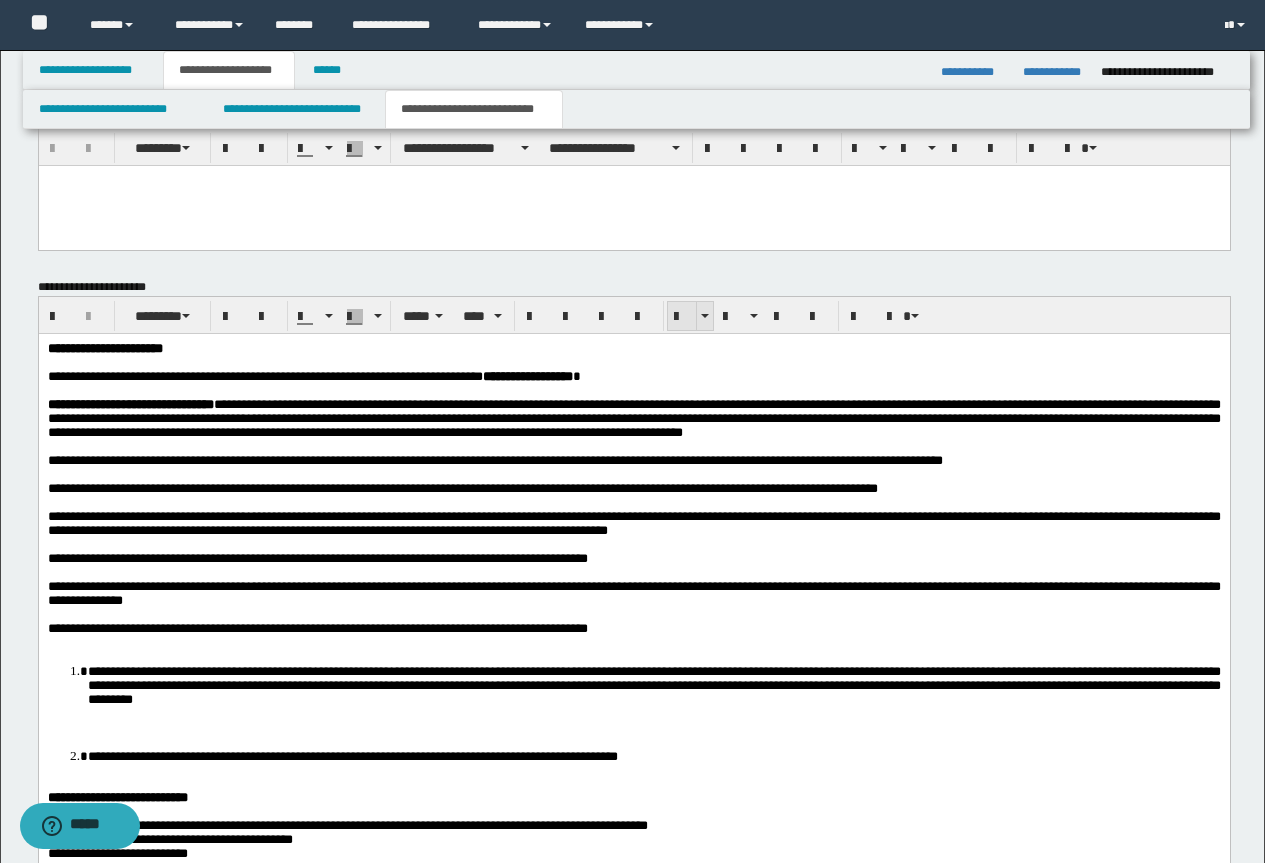 click at bounding box center (682, 317) 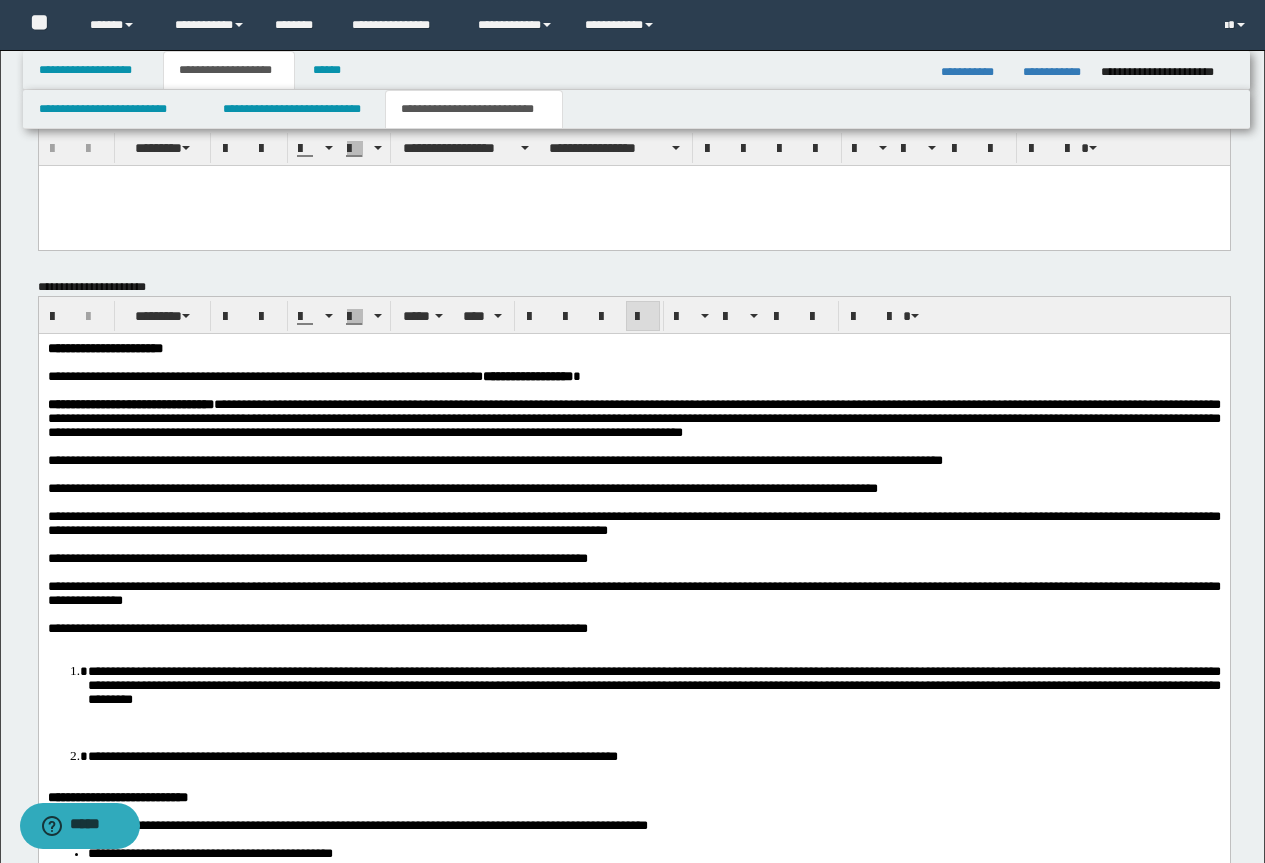 click on "**********" at bounding box center [633, 418] 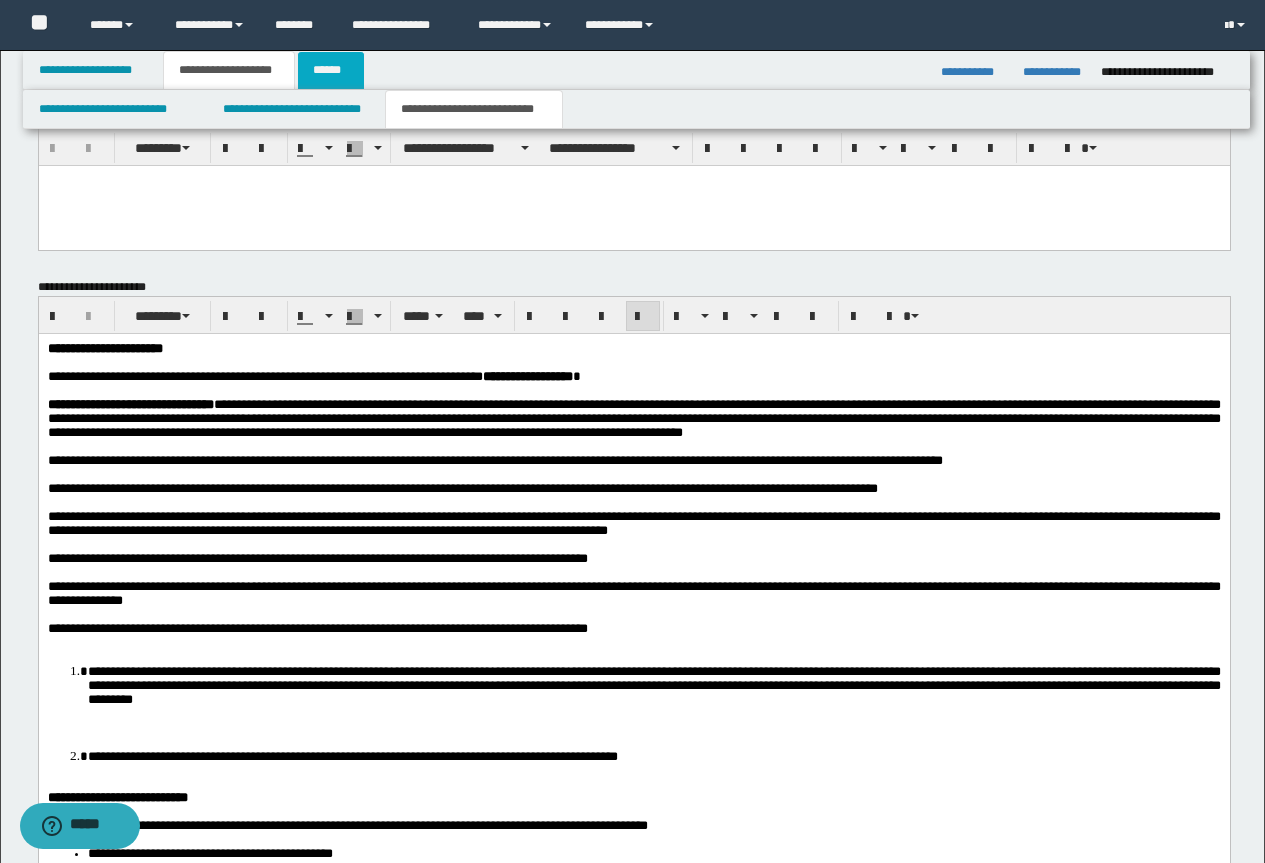click on "******" at bounding box center (331, 70) 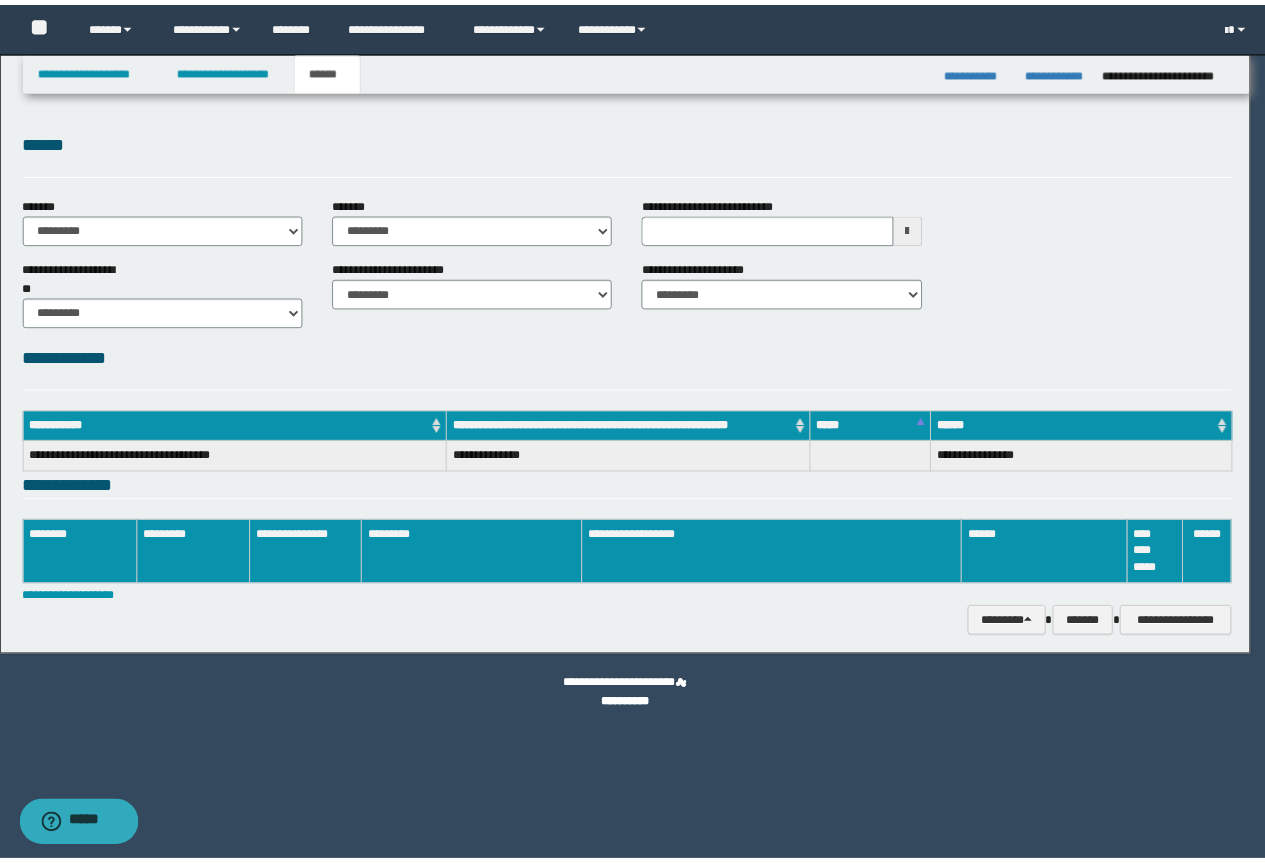 scroll, scrollTop: 0, scrollLeft: 0, axis: both 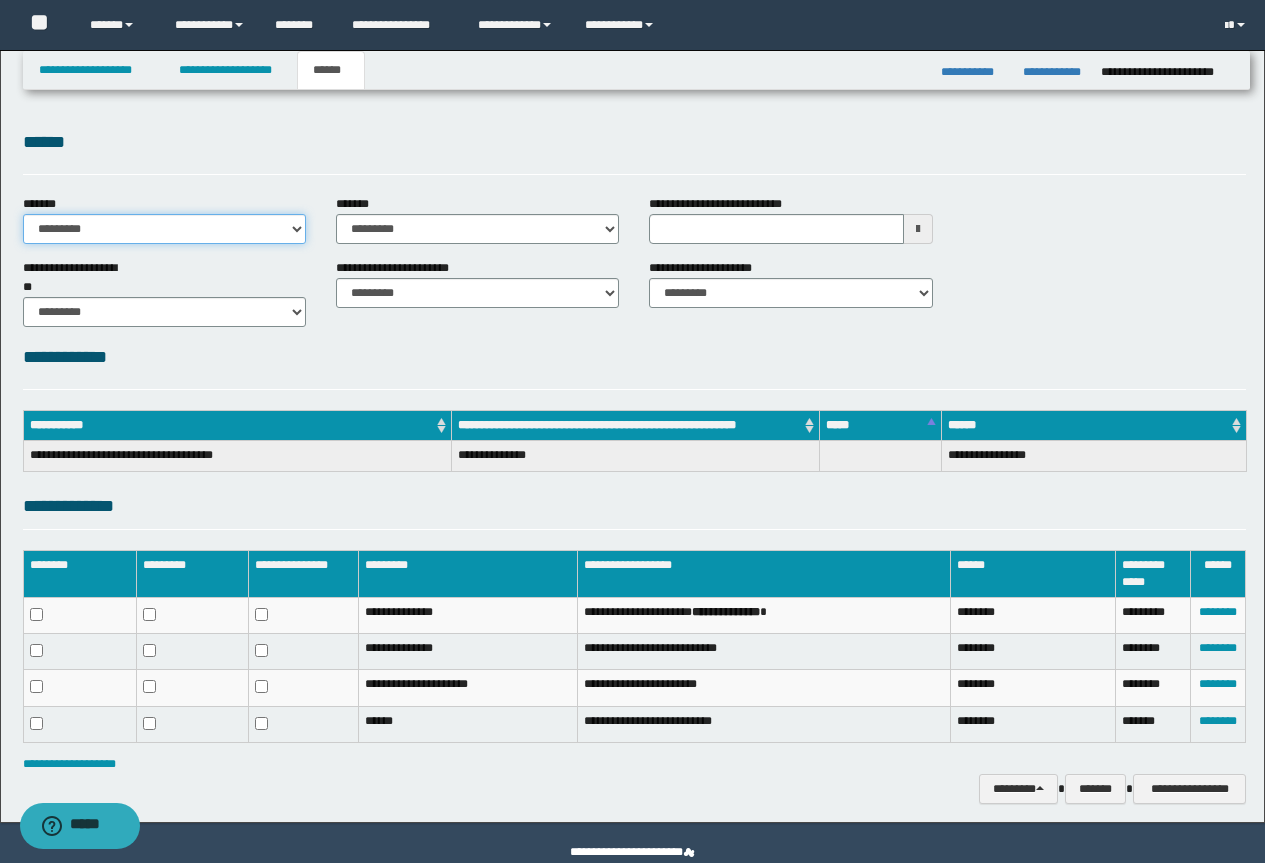 drag, startPoint x: 150, startPoint y: 232, endPoint x: 139, endPoint y: 236, distance: 11.7046995 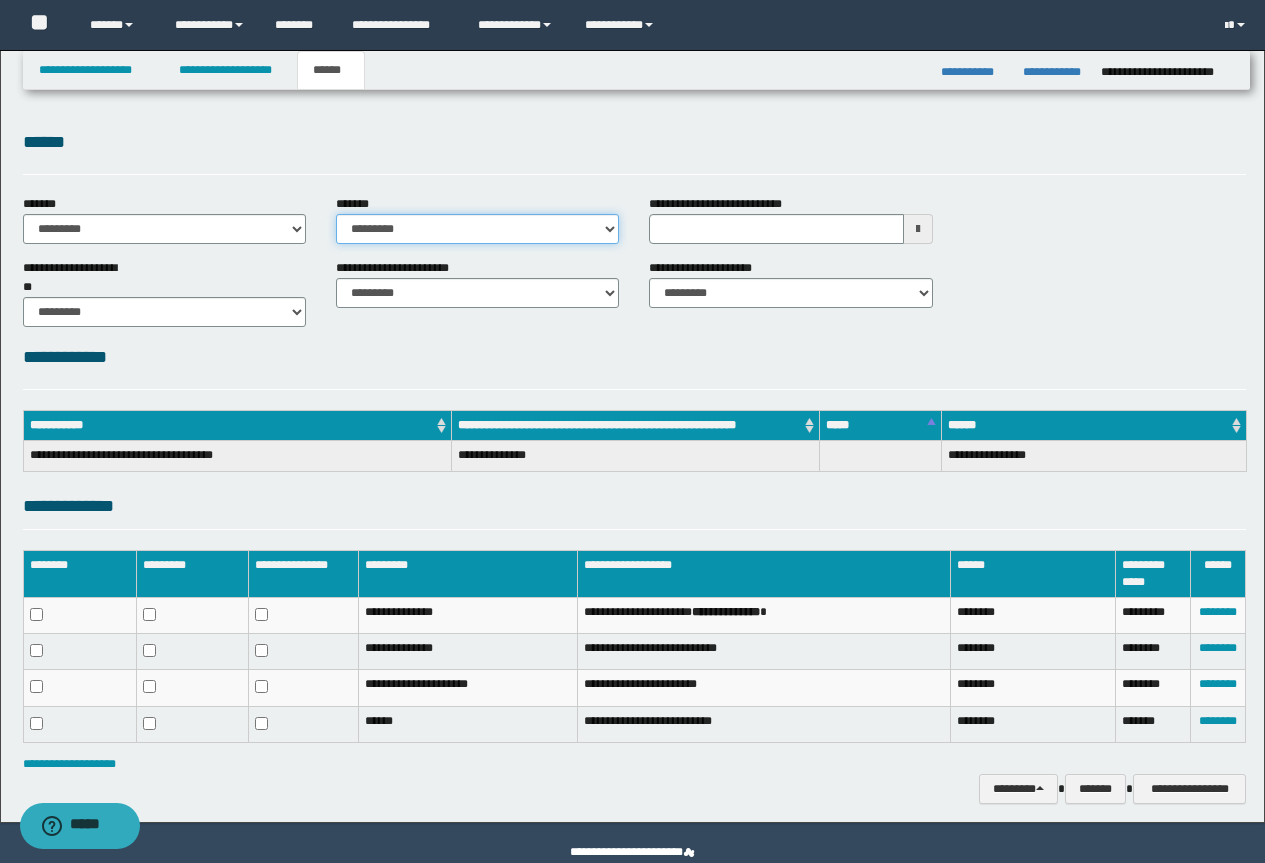 click on "**********" at bounding box center (477, 229) 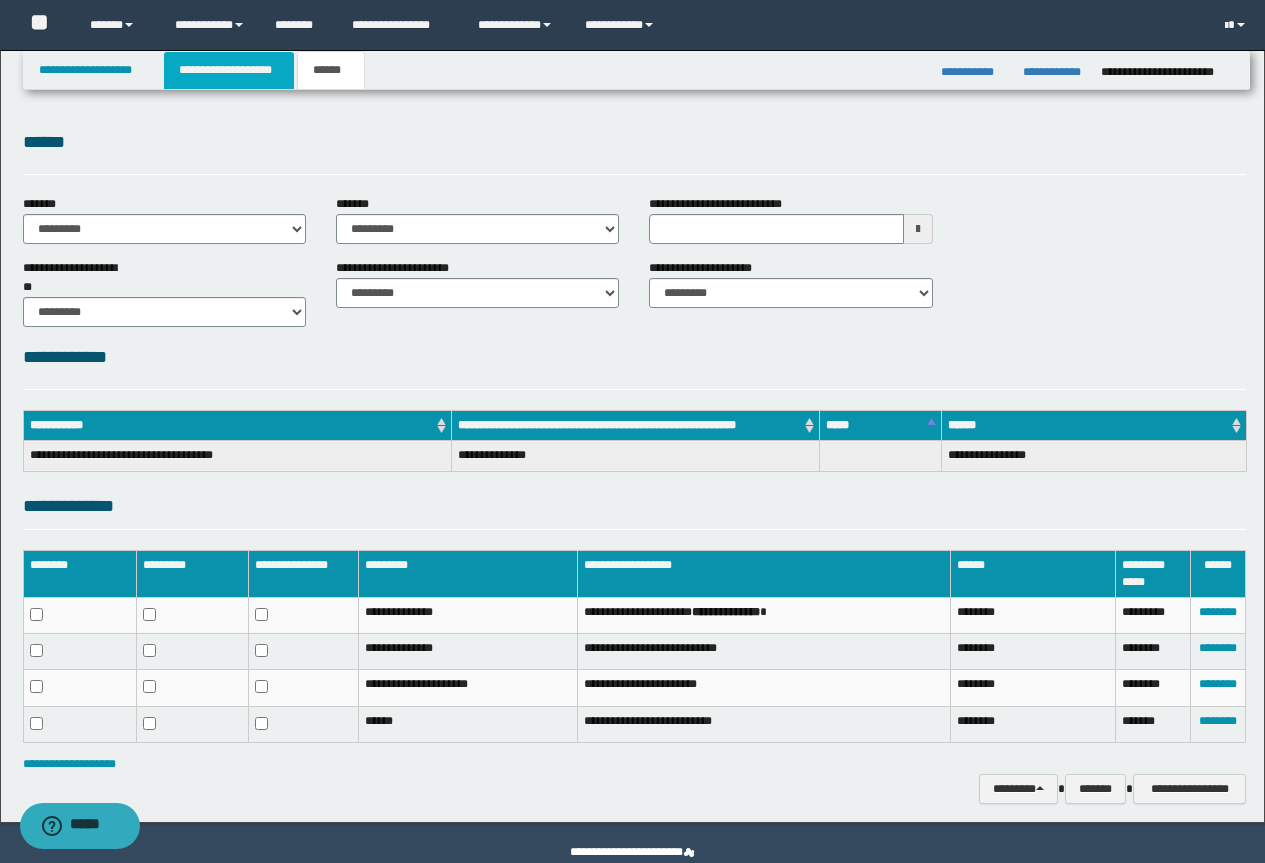 click on "**********" at bounding box center [229, 70] 